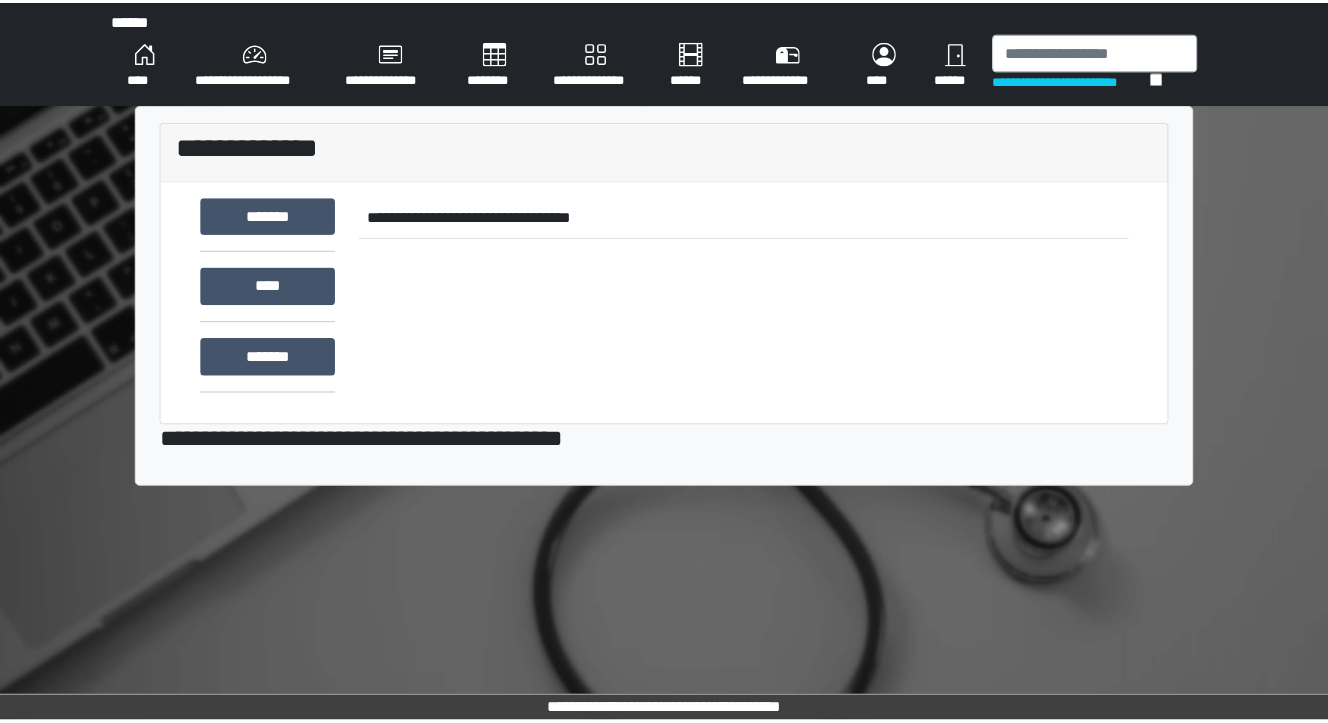 scroll, scrollTop: 0, scrollLeft: 0, axis: both 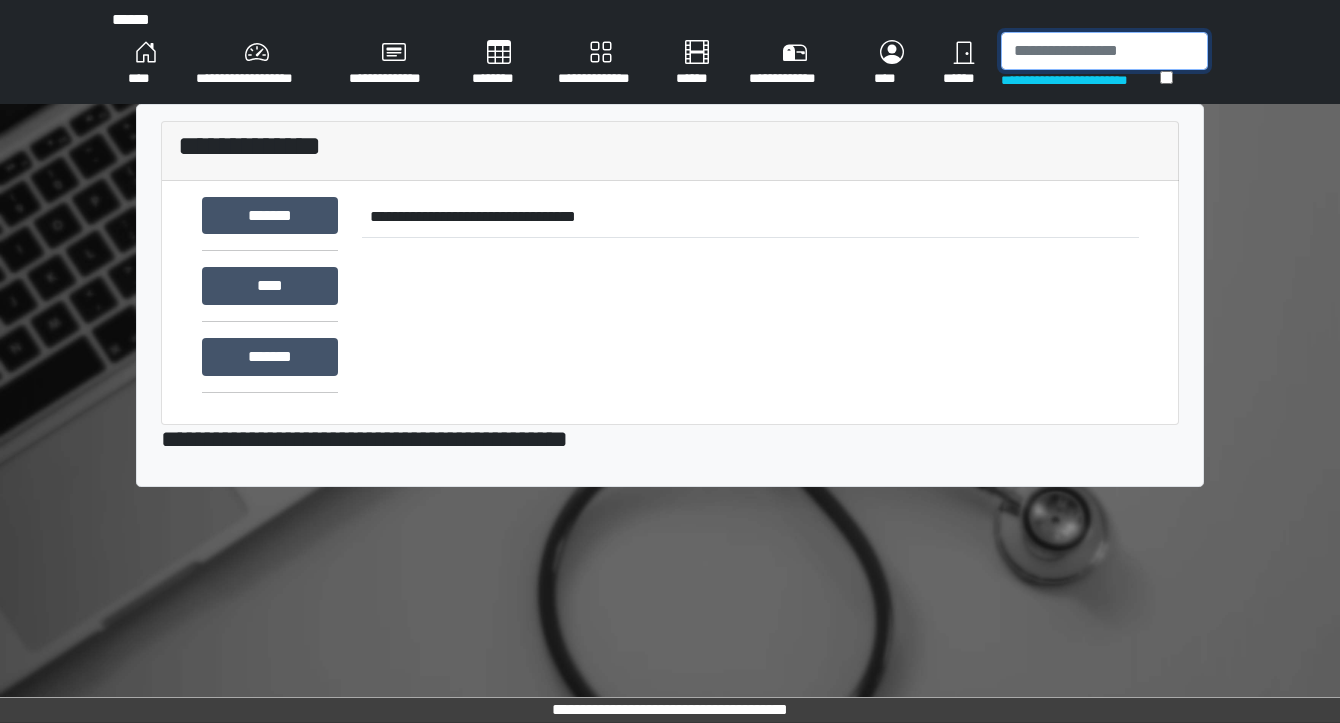 click at bounding box center (1104, 51) 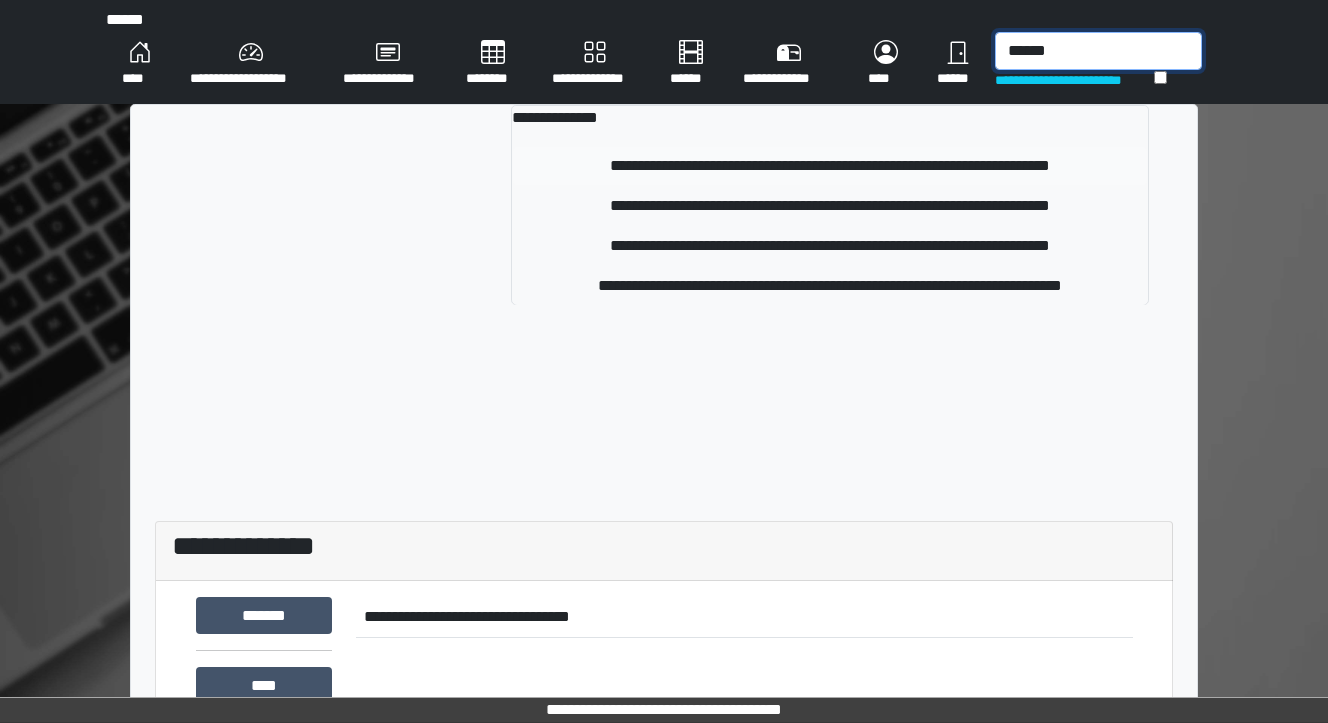 type on "******" 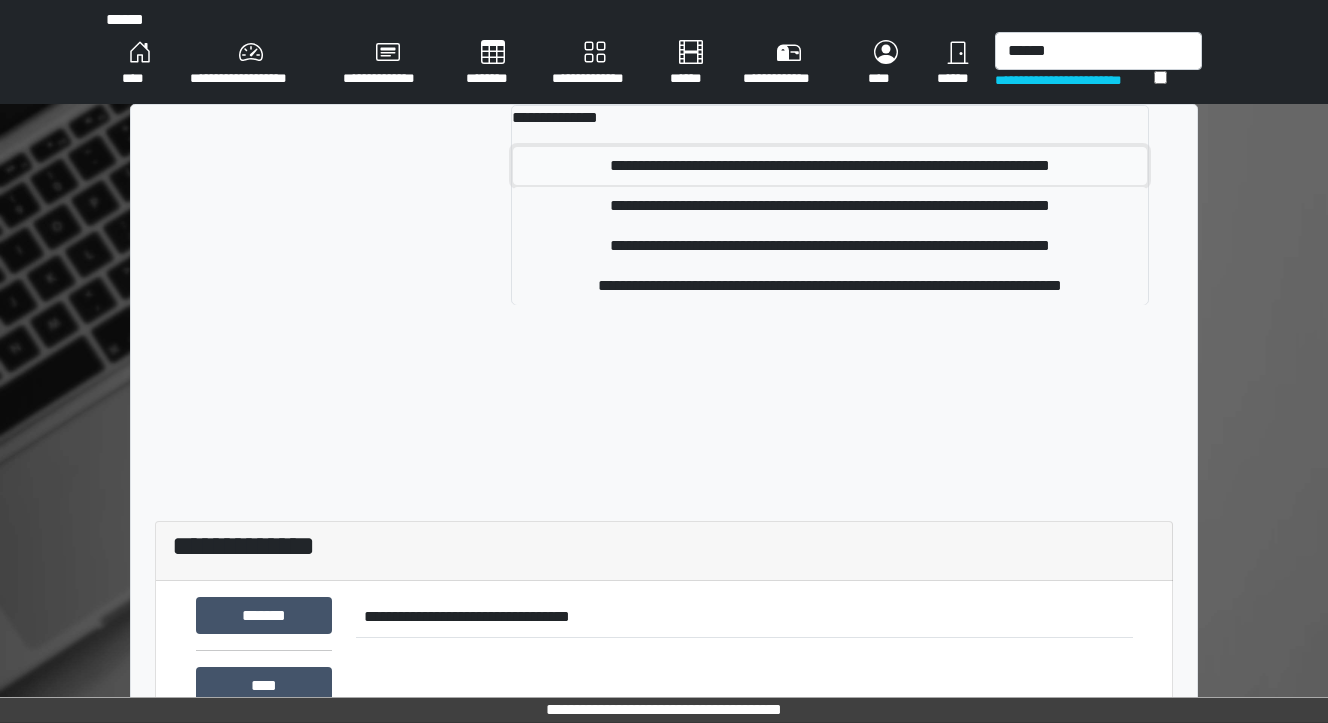 click on "**********" at bounding box center [830, 166] 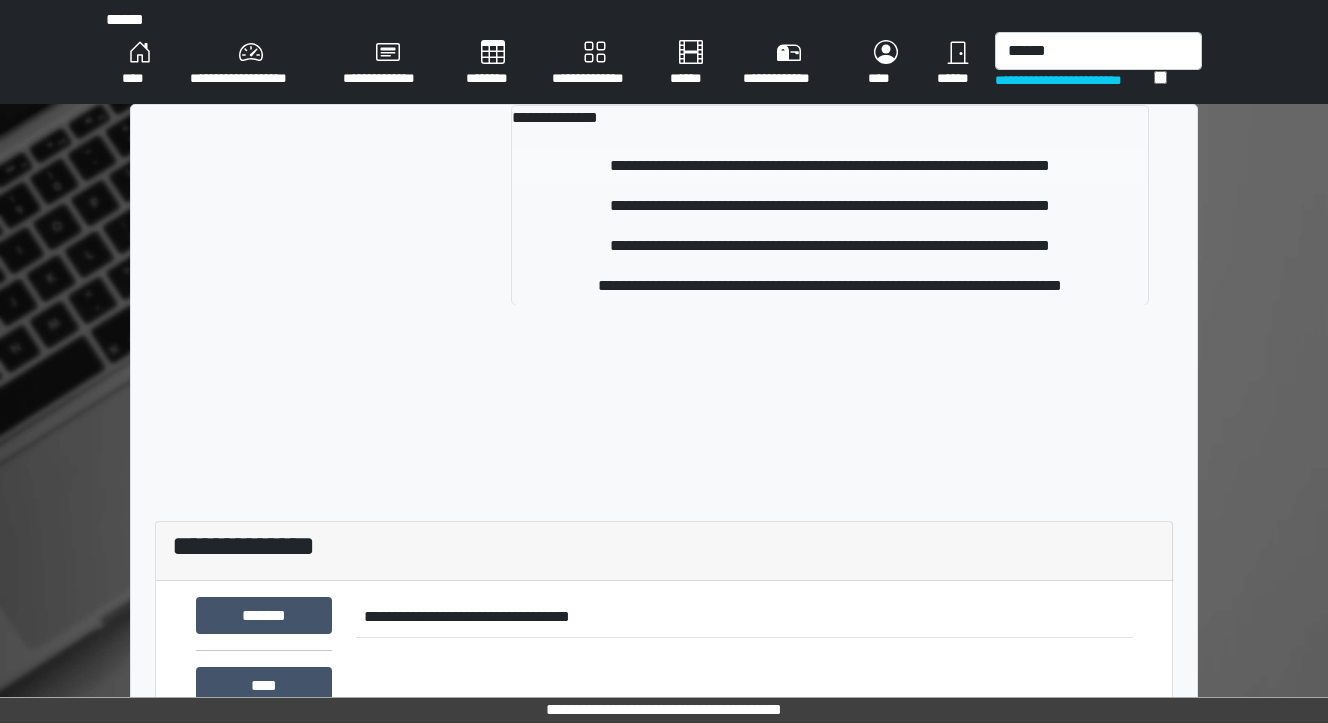 type 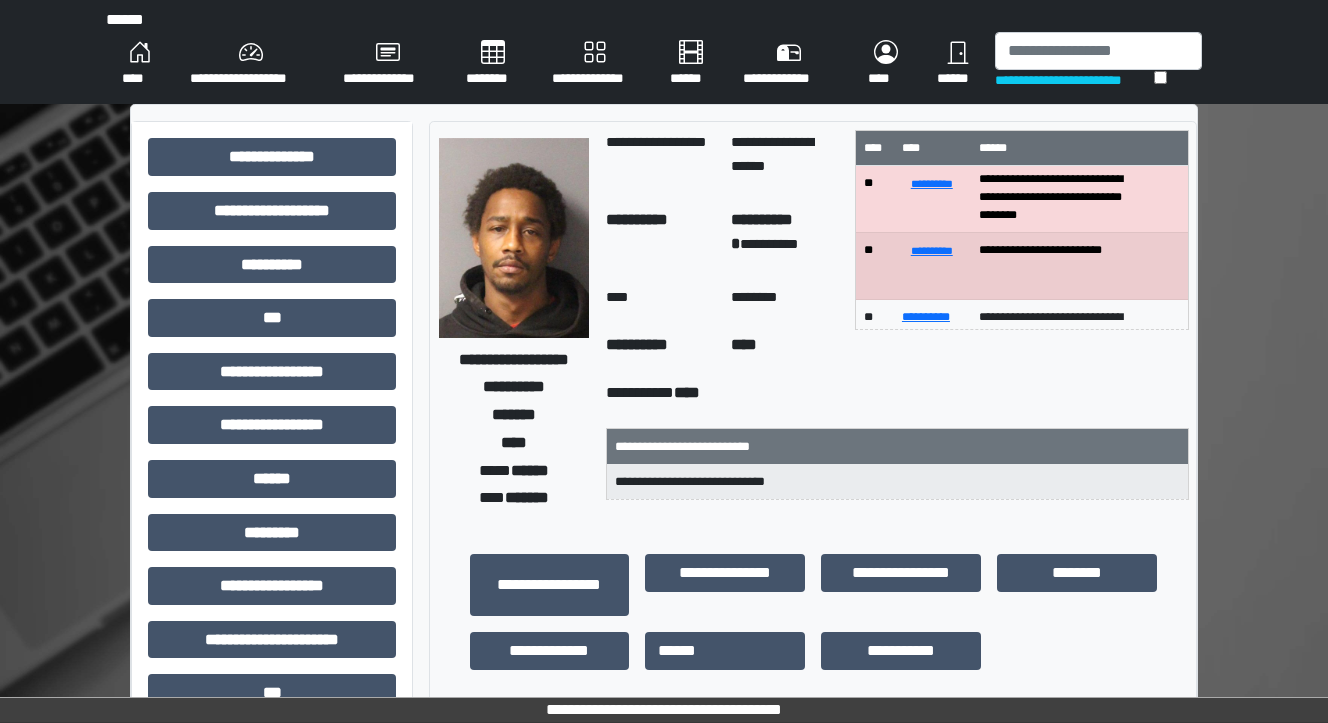 scroll, scrollTop: 0, scrollLeft: 0, axis: both 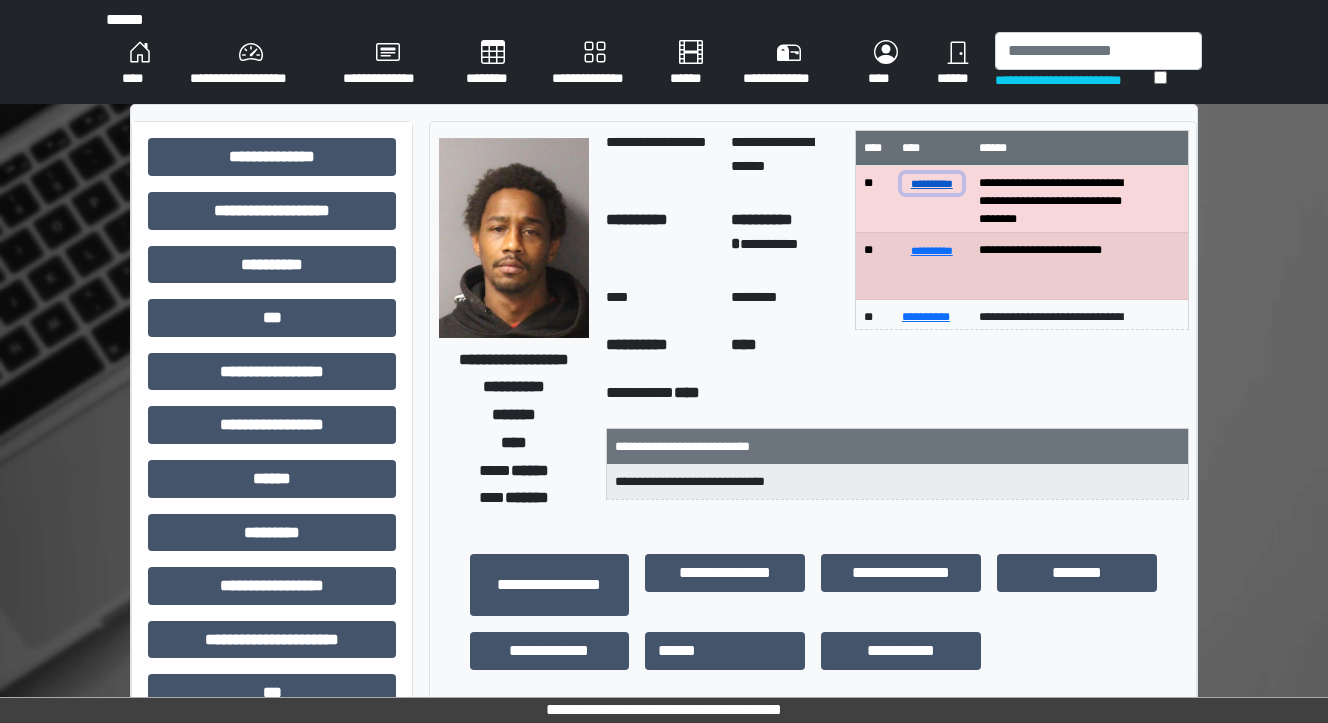 click on "**********" at bounding box center [932, 183] 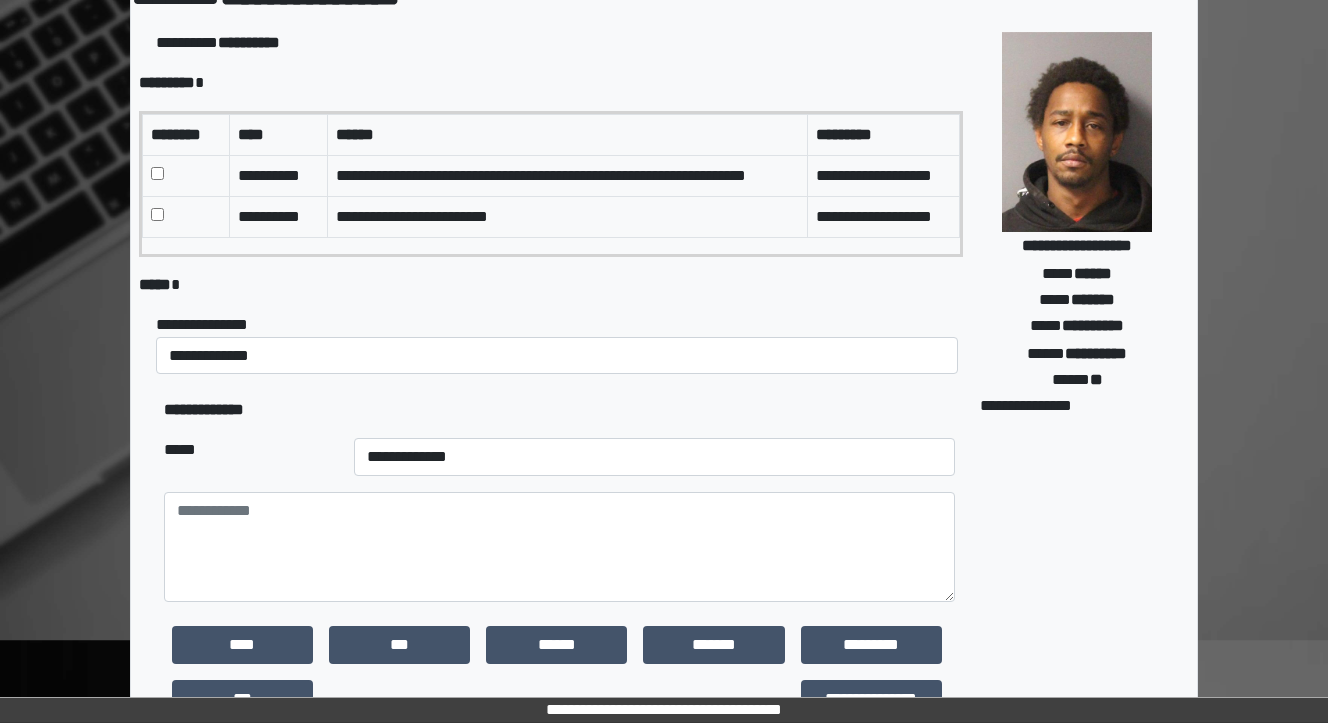 scroll, scrollTop: 160, scrollLeft: 0, axis: vertical 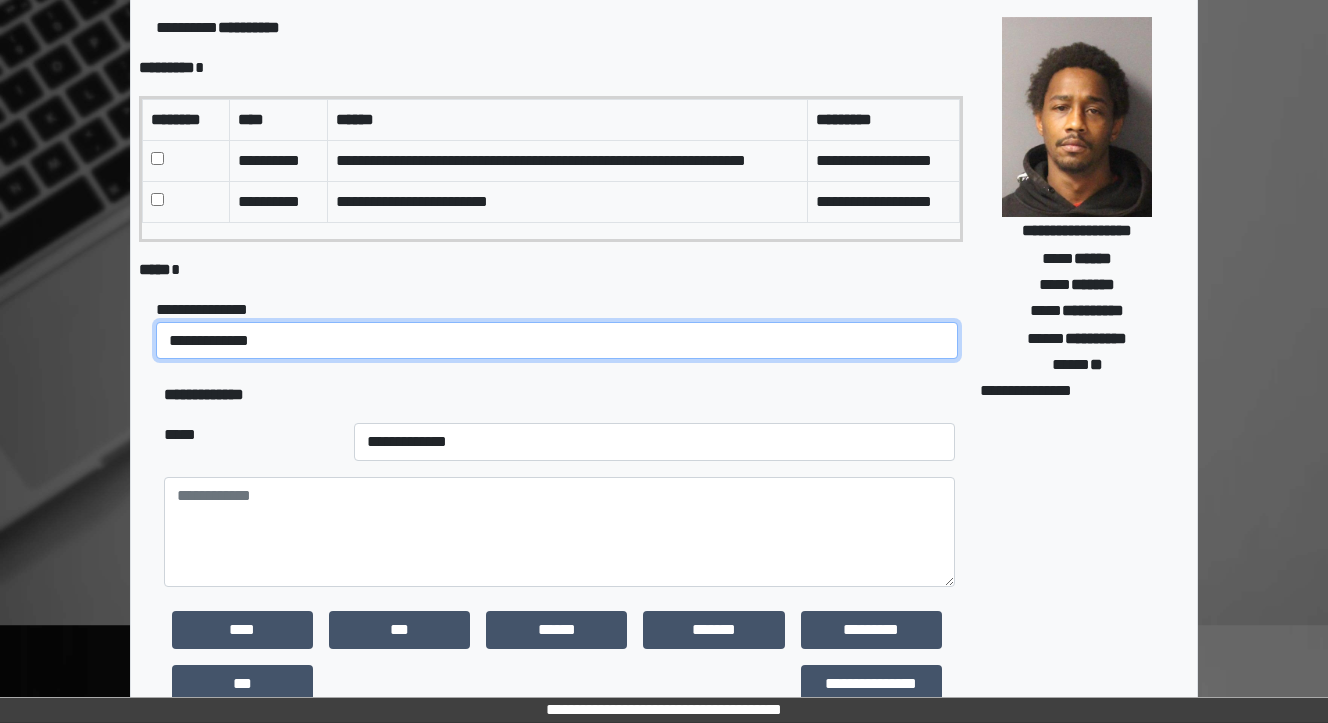 click on "**********" at bounding box center [557, 341] 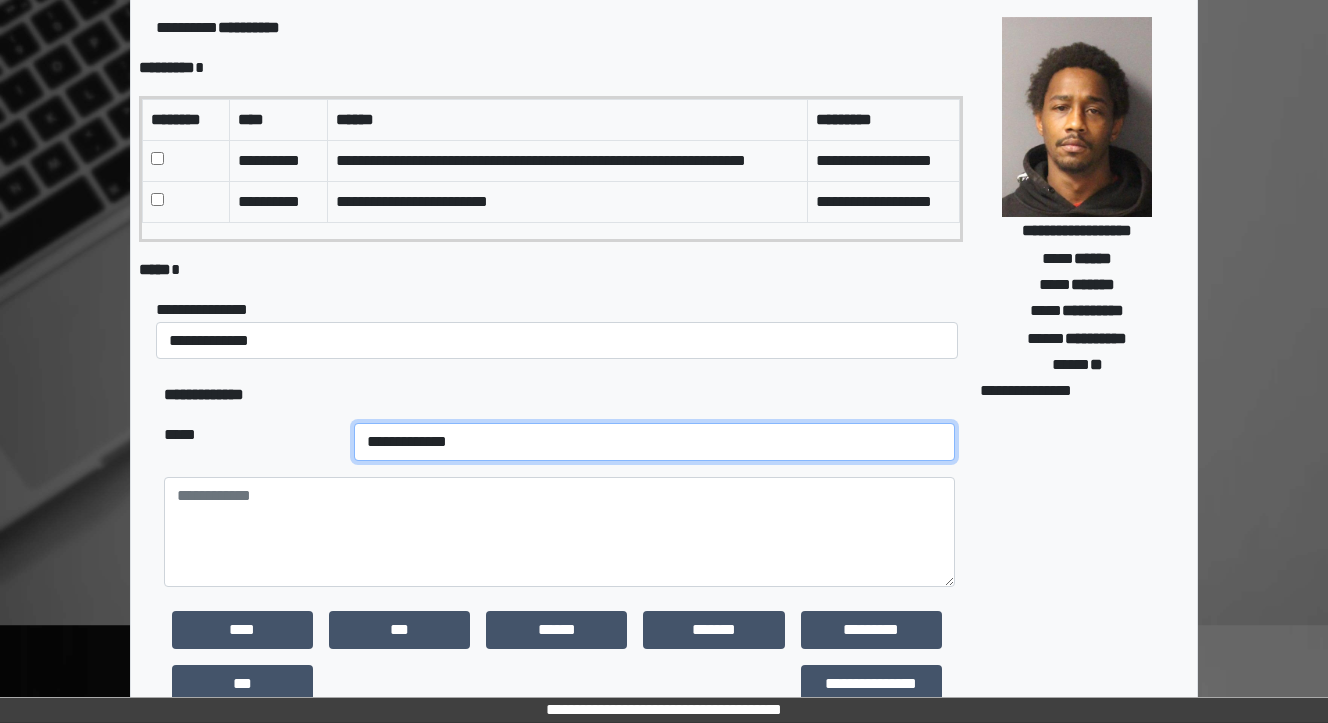 click on "**********" at bounding box center (654, 442) 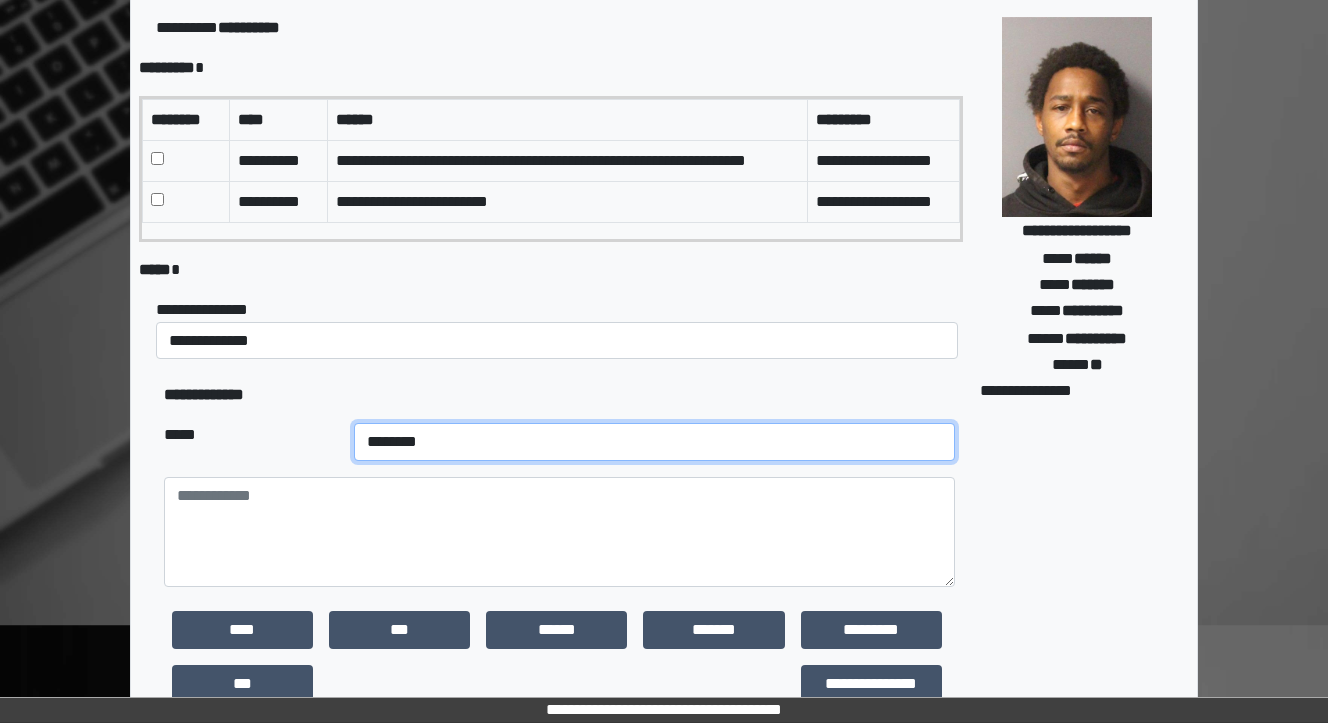 click on "**********" at bounding box center (654, 442) 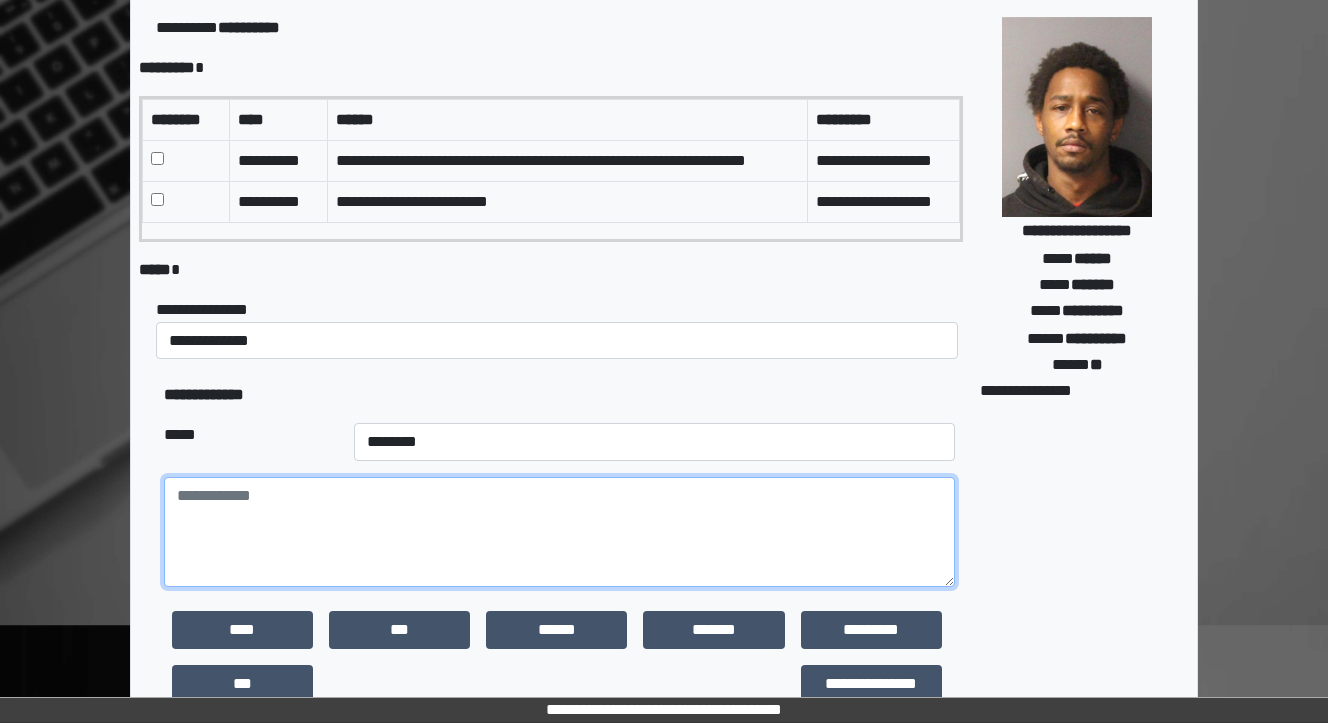 click at bounding box center (559, 532) 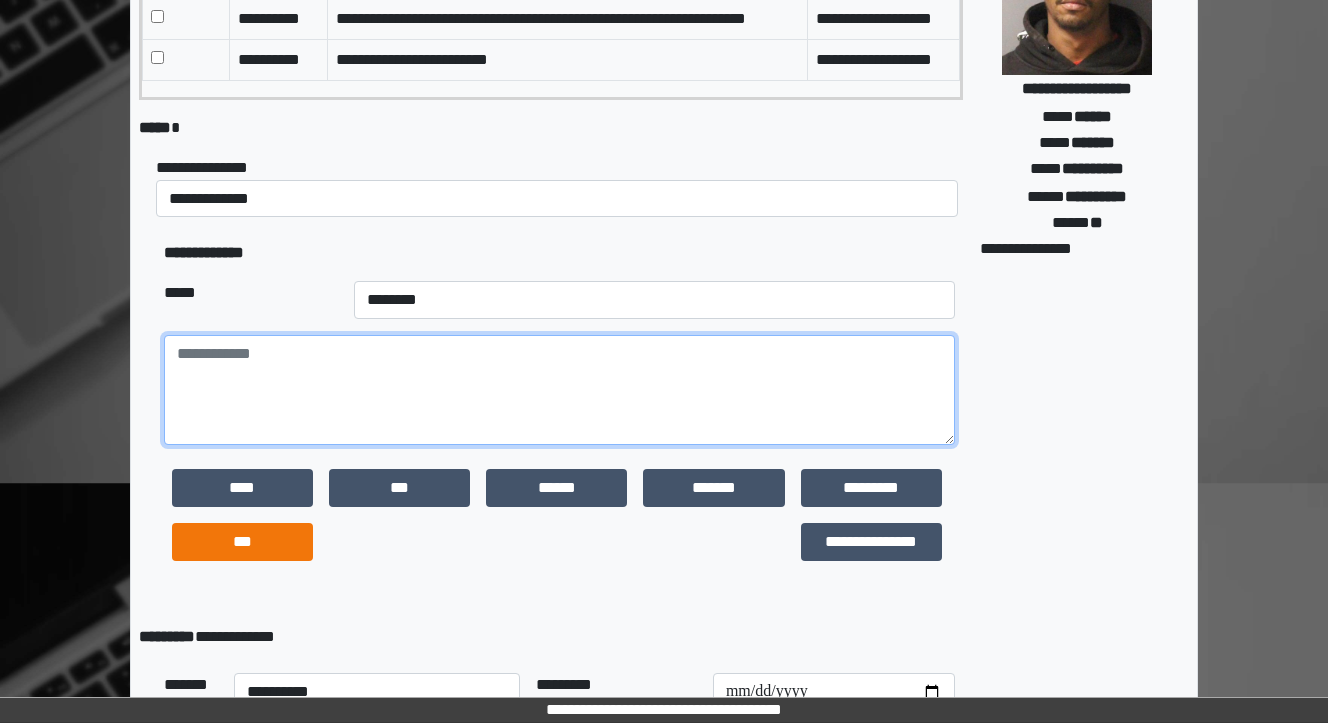 scroll, scrollTop: 320, scrollLeft: 0, axis: vertical 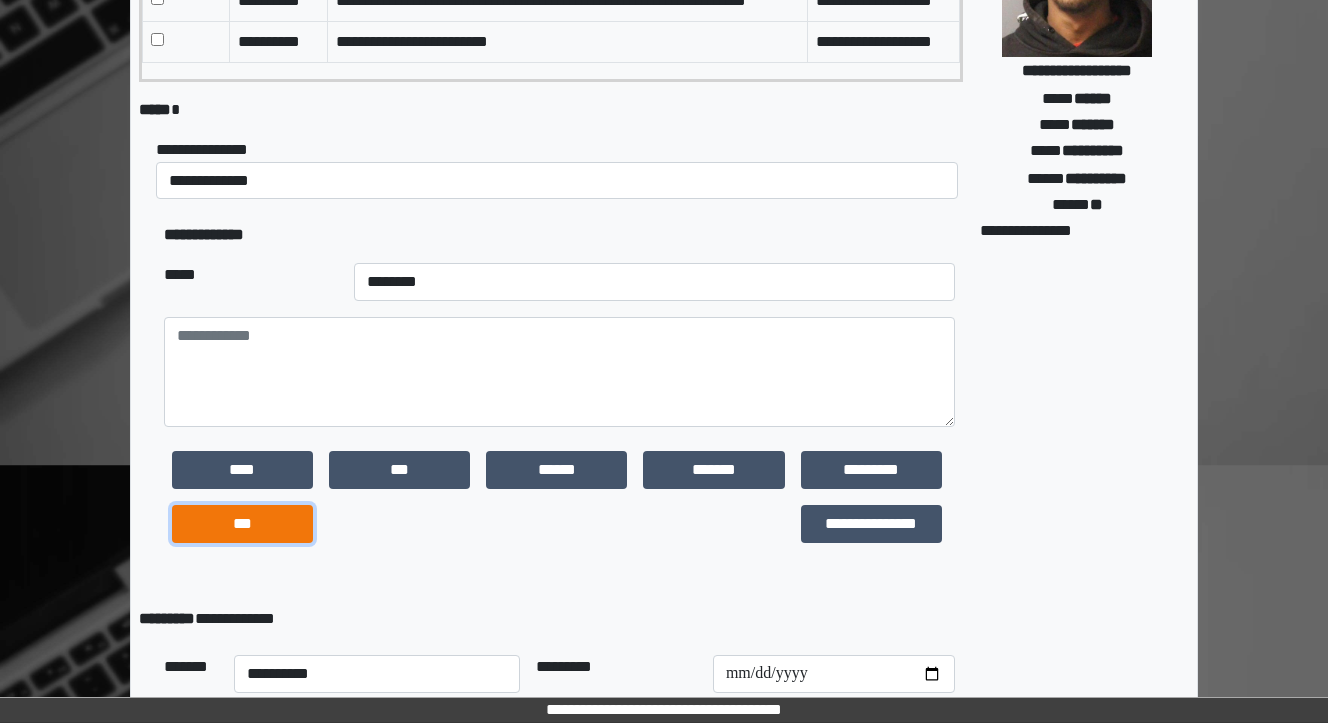 drag, startPoint x: 272, startPoint y: 569, endPoint x: 296, endPoint y: 552, distance: 29.410883 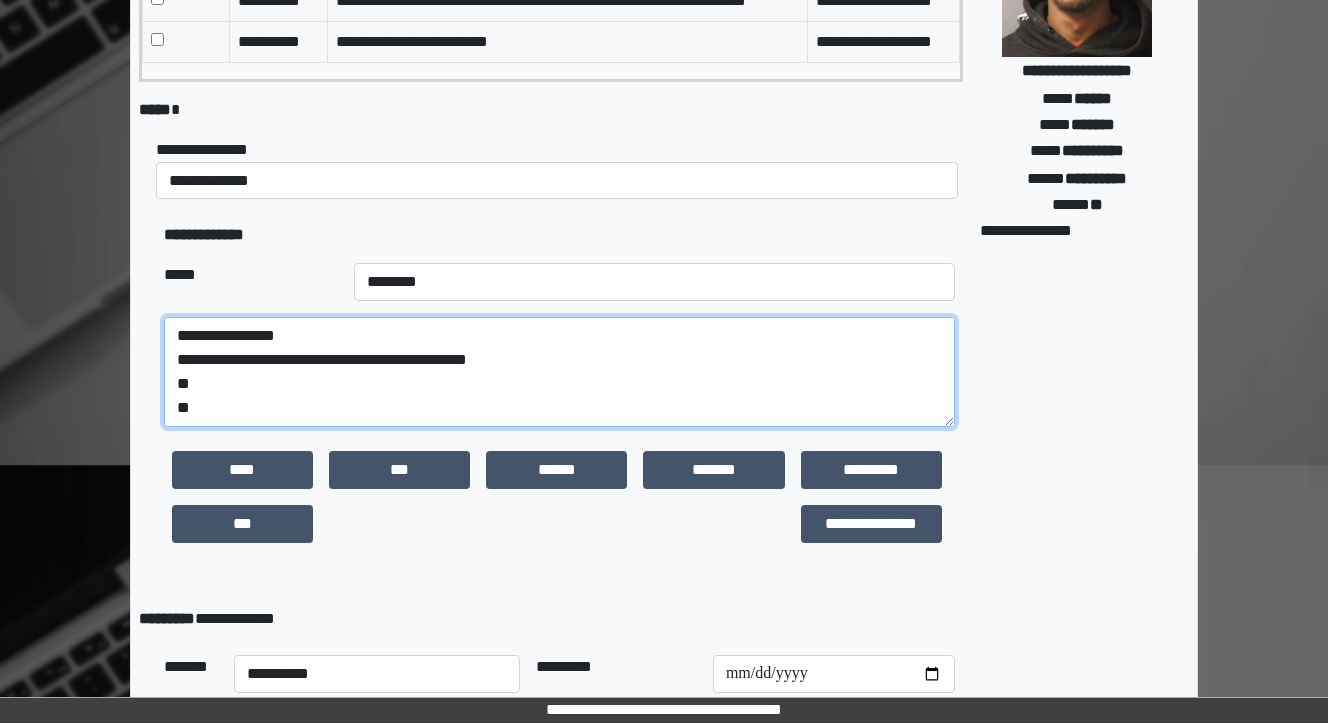 click on "**********" at bounding box center [559, 372] 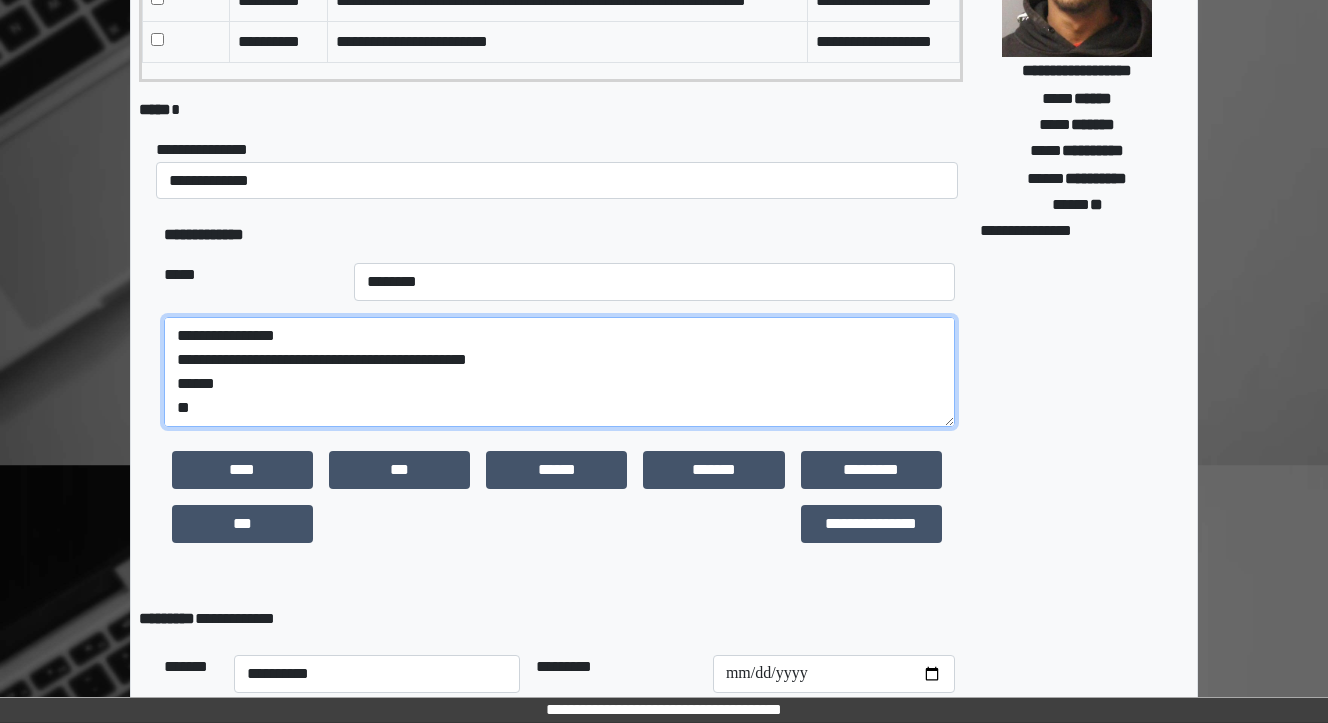 click on "**********" at bounding box center [559, 372] 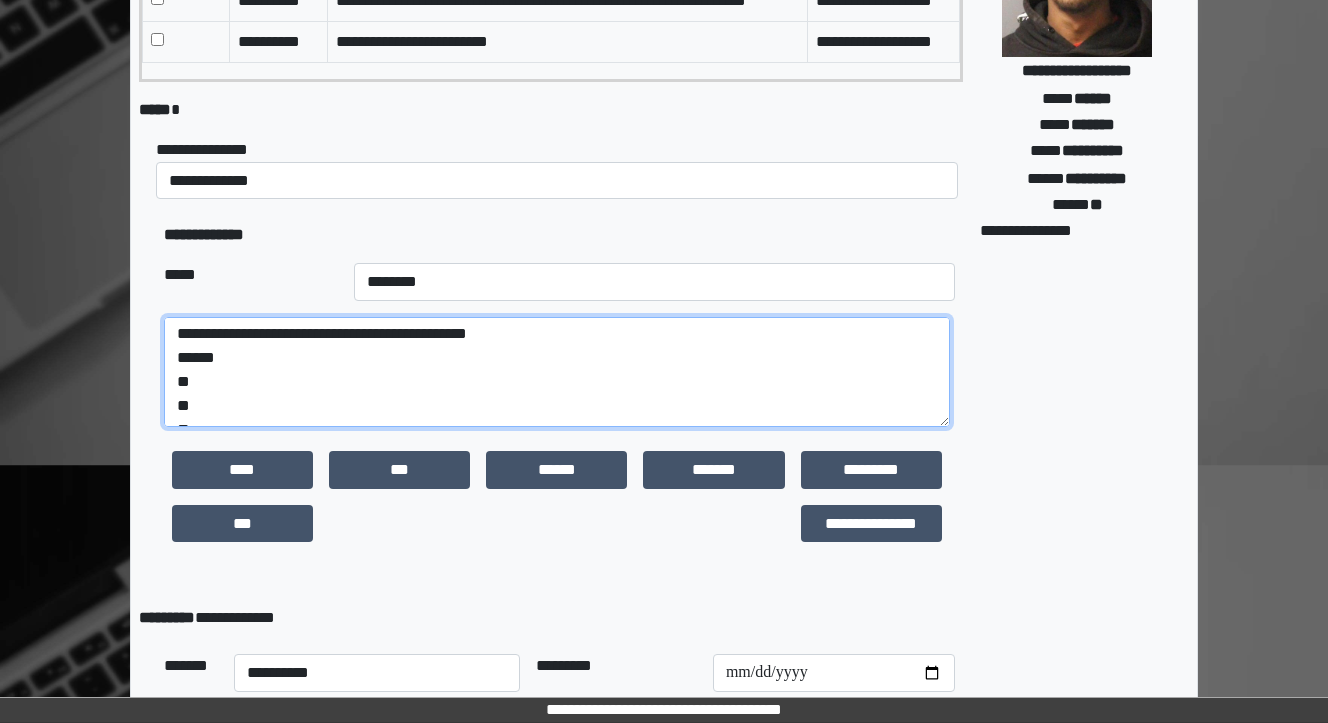 scroll, scrollTop: 48, scrollLeft: 0, axis: vertical 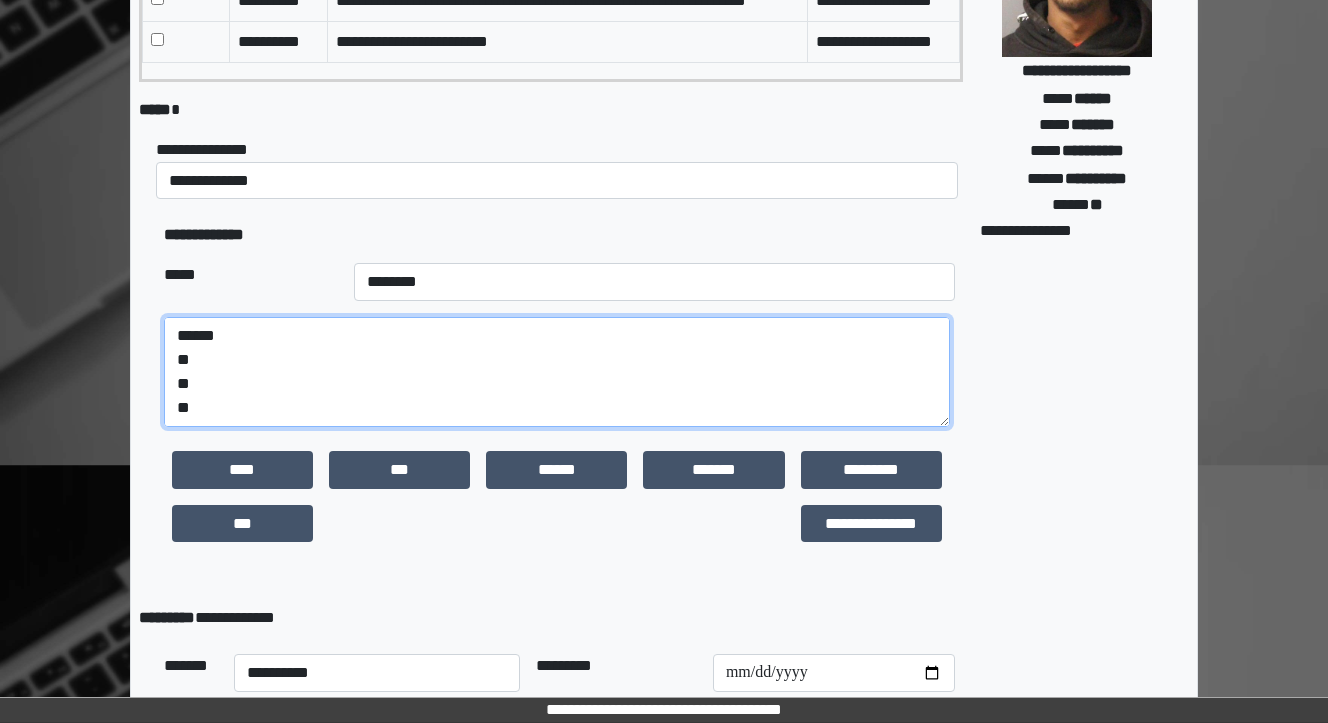 drag, startPoint x: 202, startPoint y: 464, endPoint x: 178, endPoint y: 434, distance: 38.418747 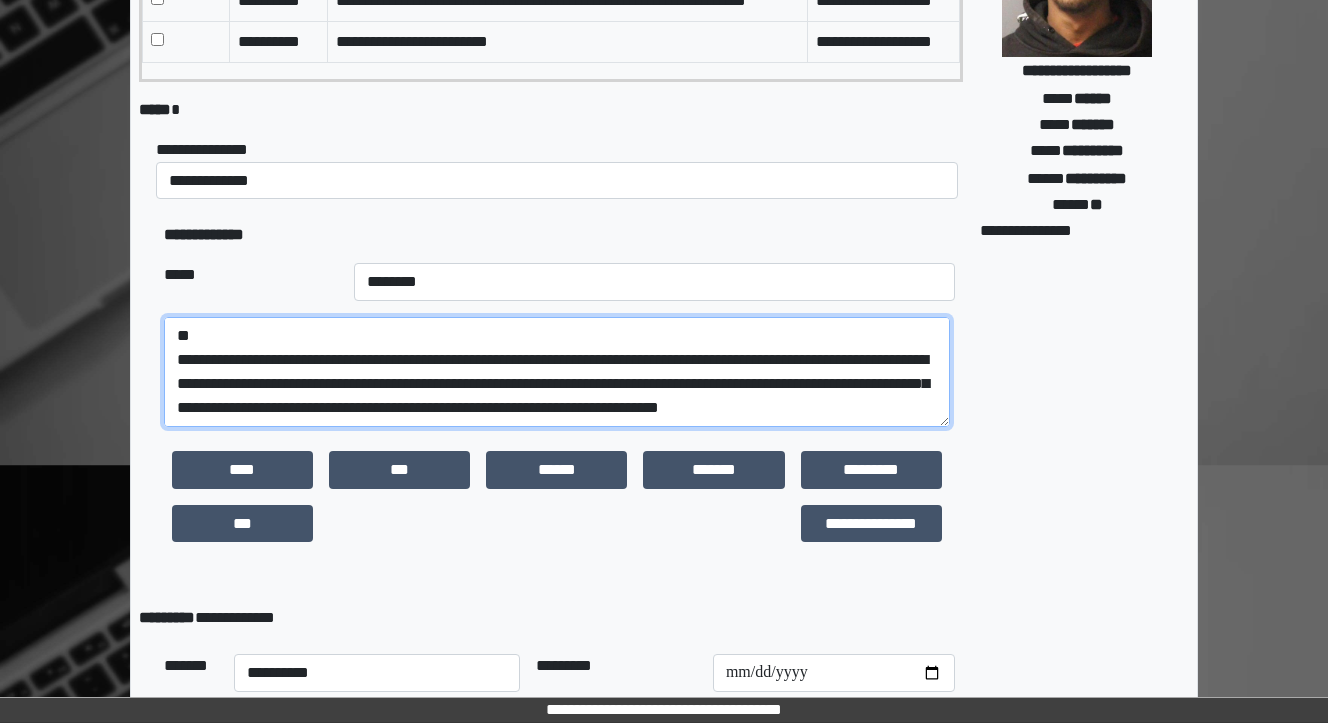 scroll, scrollTop: 120, scrollLeft: 0, axis: vertical 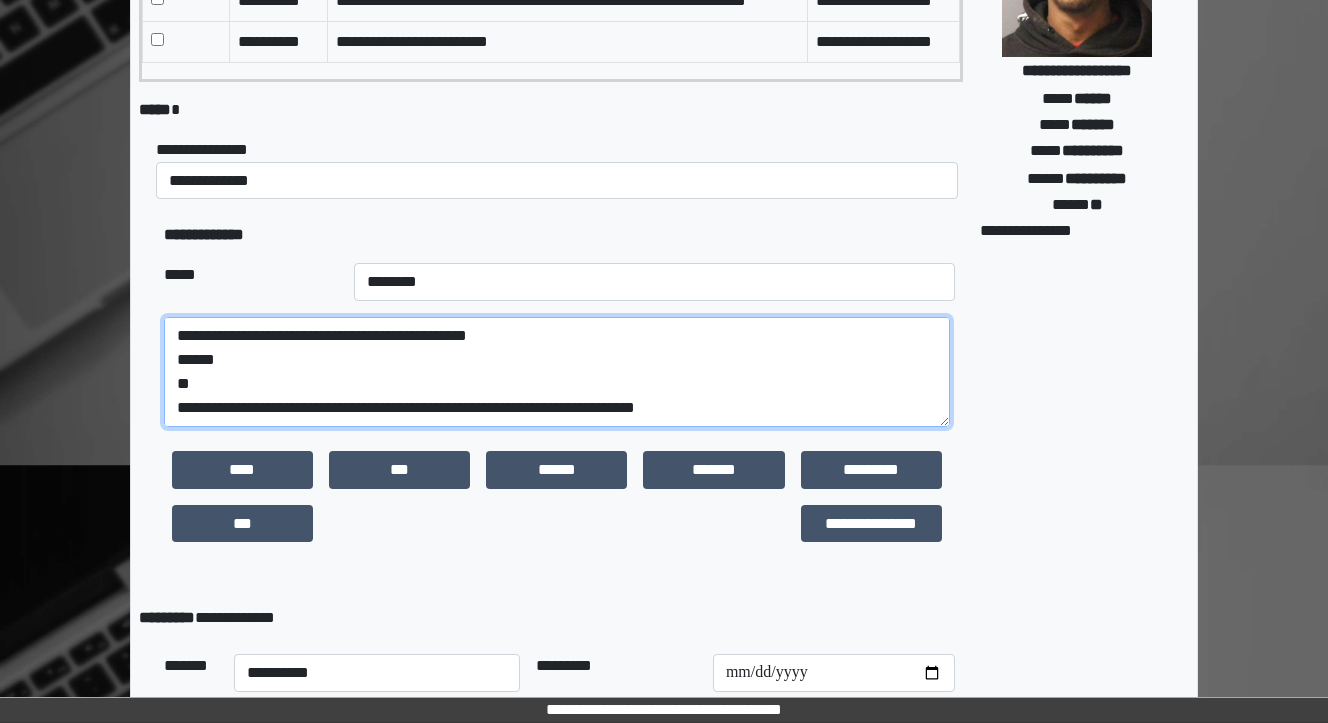 drag, startPoint x: 812, startPoint y: 455, endPoint x: 18, endPoint y: 498, distance: 795.1635 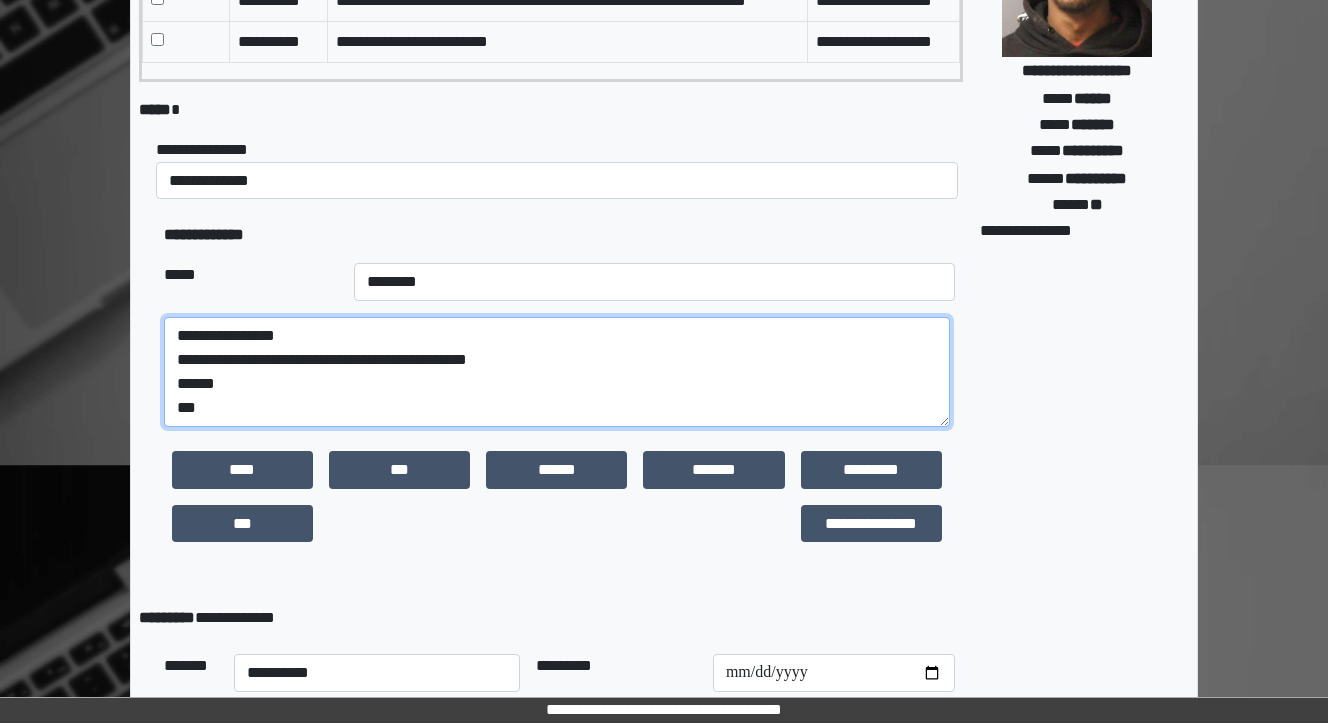 scroll, scrollTop: 16, scrollLeft: 0, axis: vertical 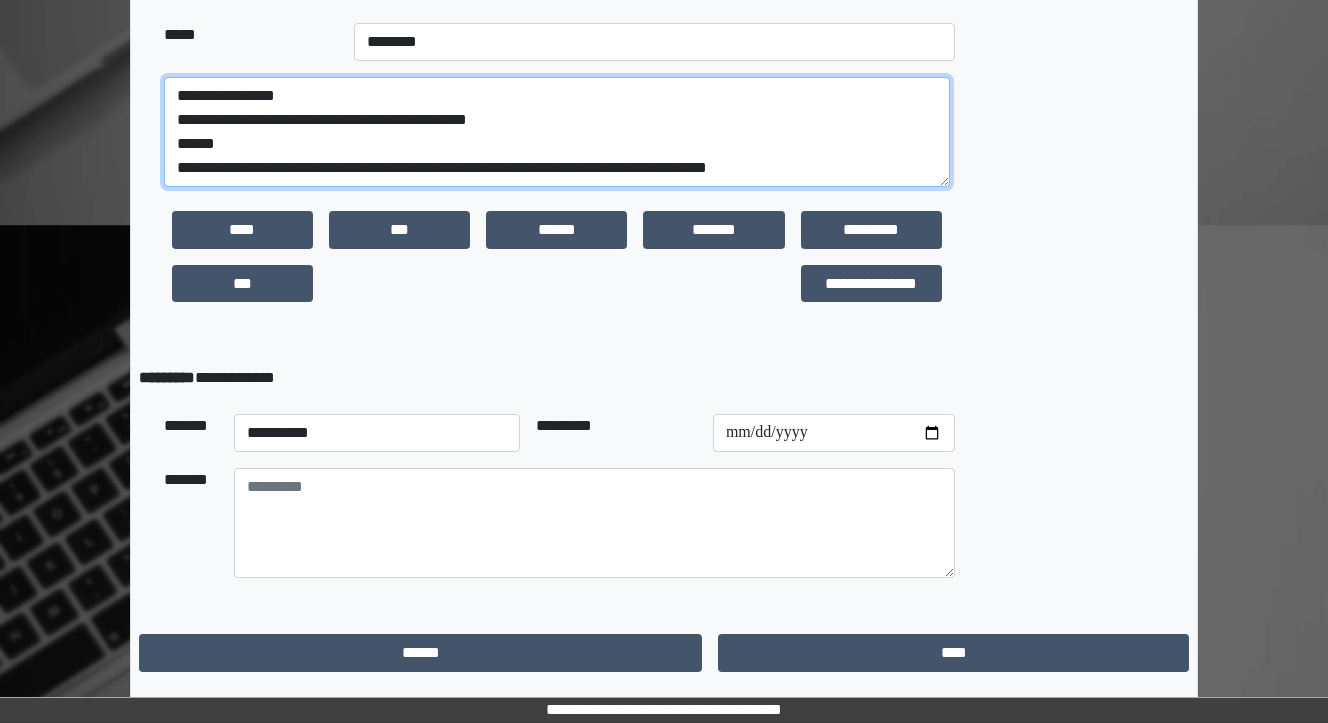 click on "**********" at bounding box center [557, 132] 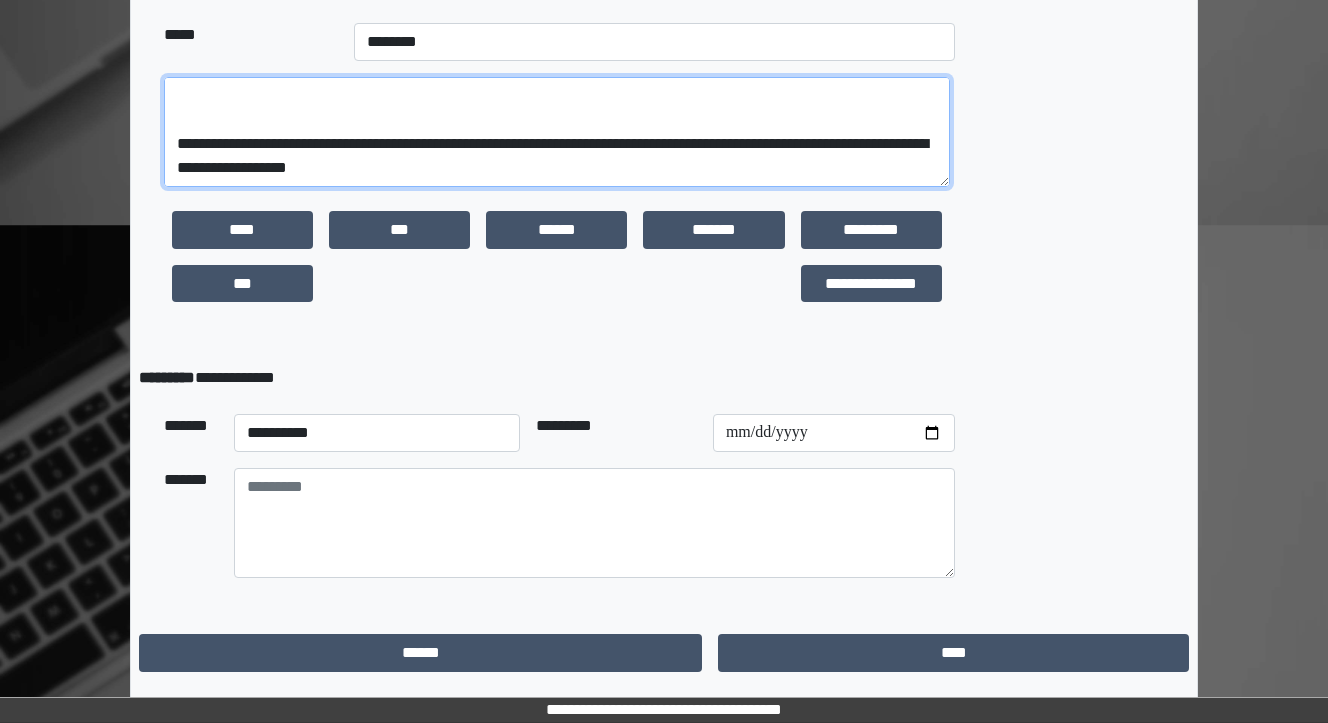 scroll, scrollTop: 216, scrollLeft: 0, axis: vertical 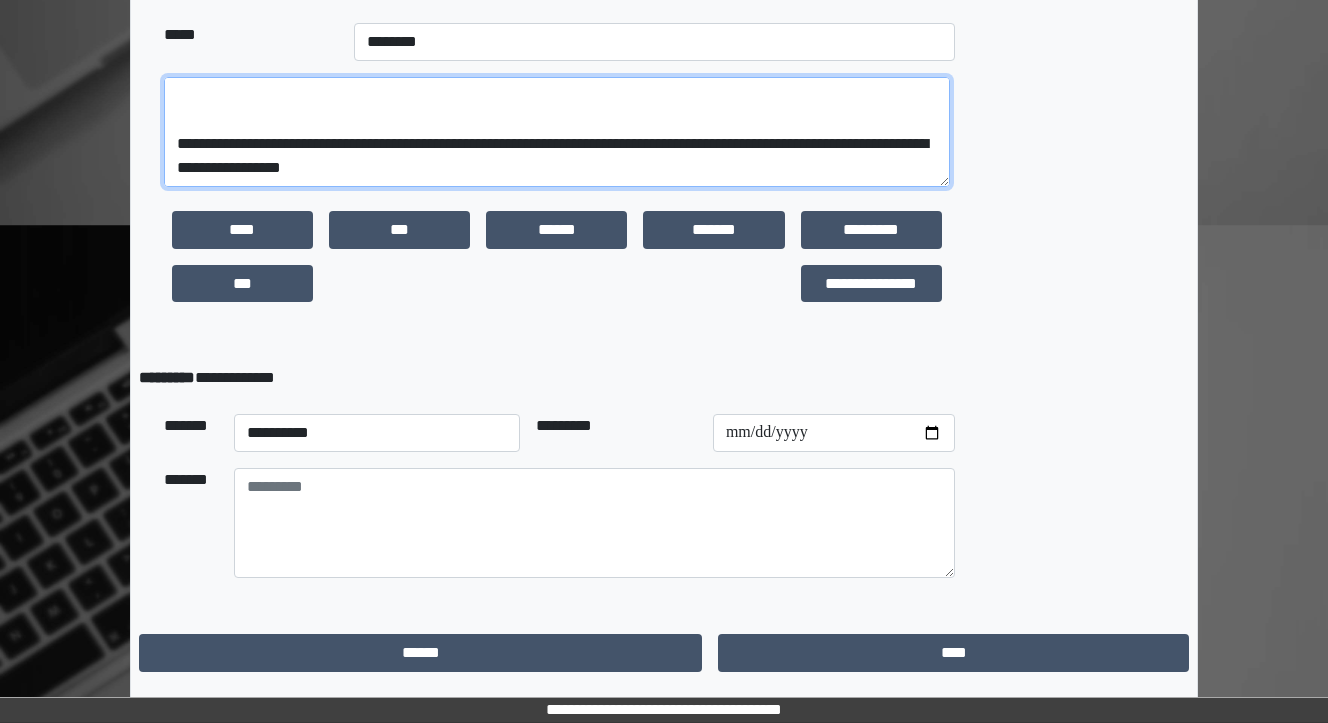 click on "**********" at bounding box center [557, 132] 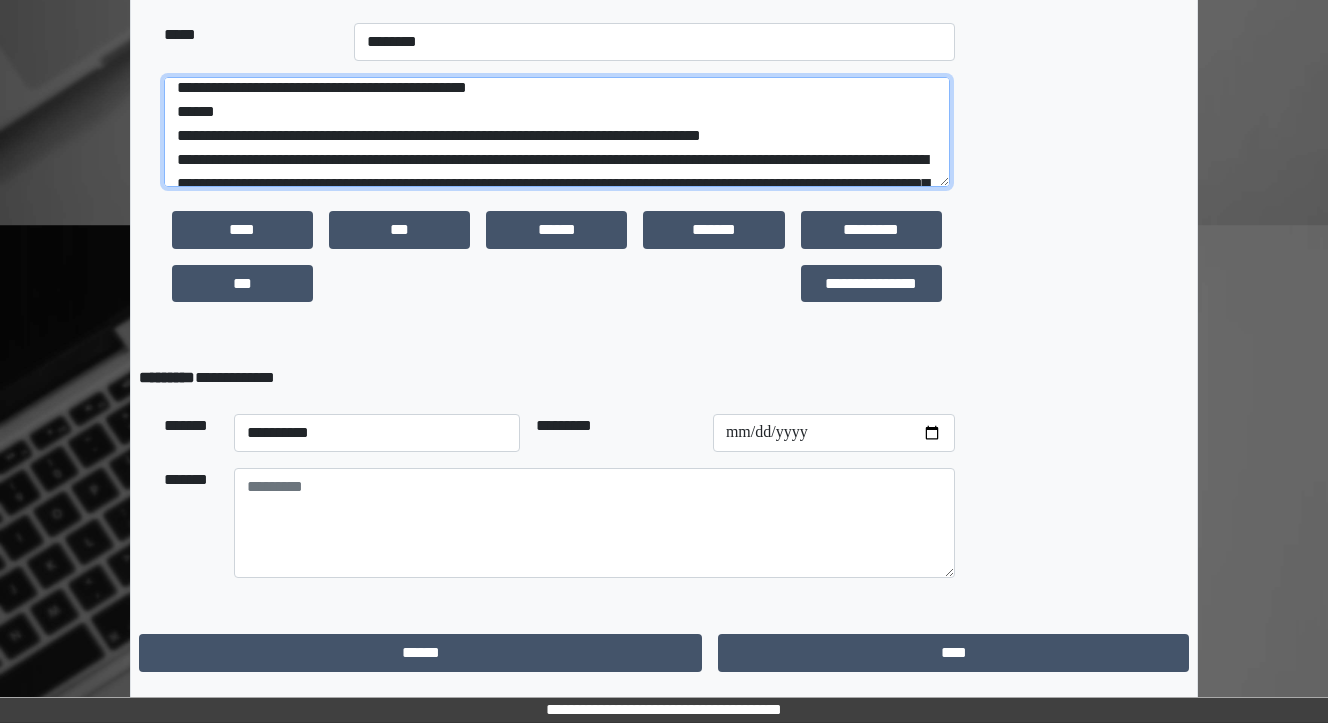 scroll, scrollTop: 8, scrollLeft: 0, axis: vertical 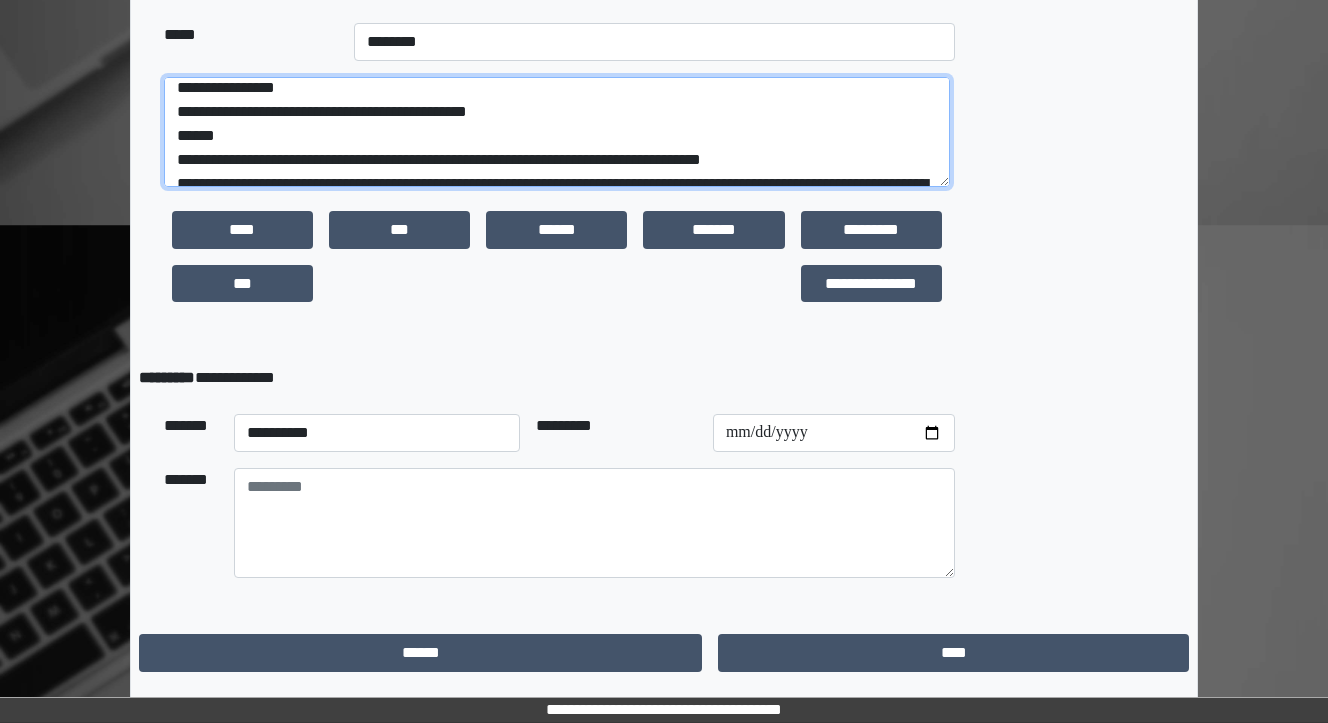 click on "**********" at bounding box center (557, 132) 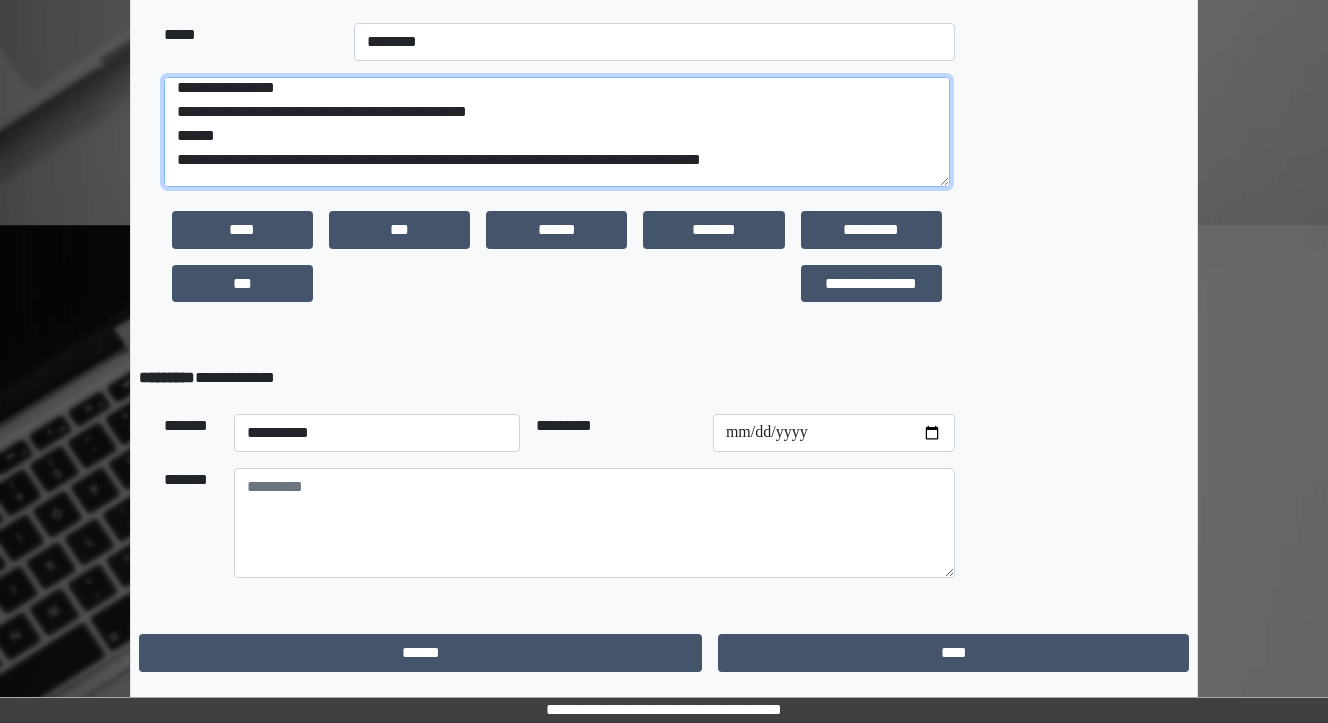 scroll, scrollTop: 16, scrollLeft: 0, axis: vertical 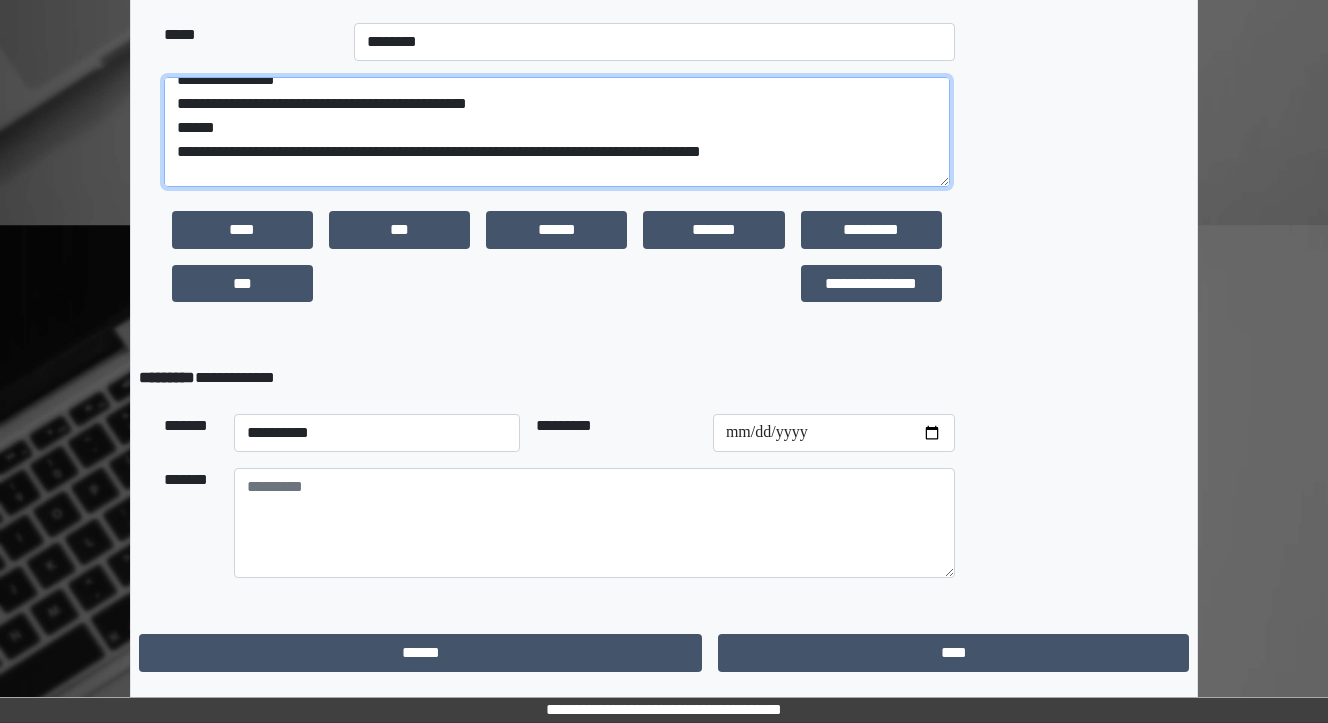 click on "**********" at bounding box center [557, 132] 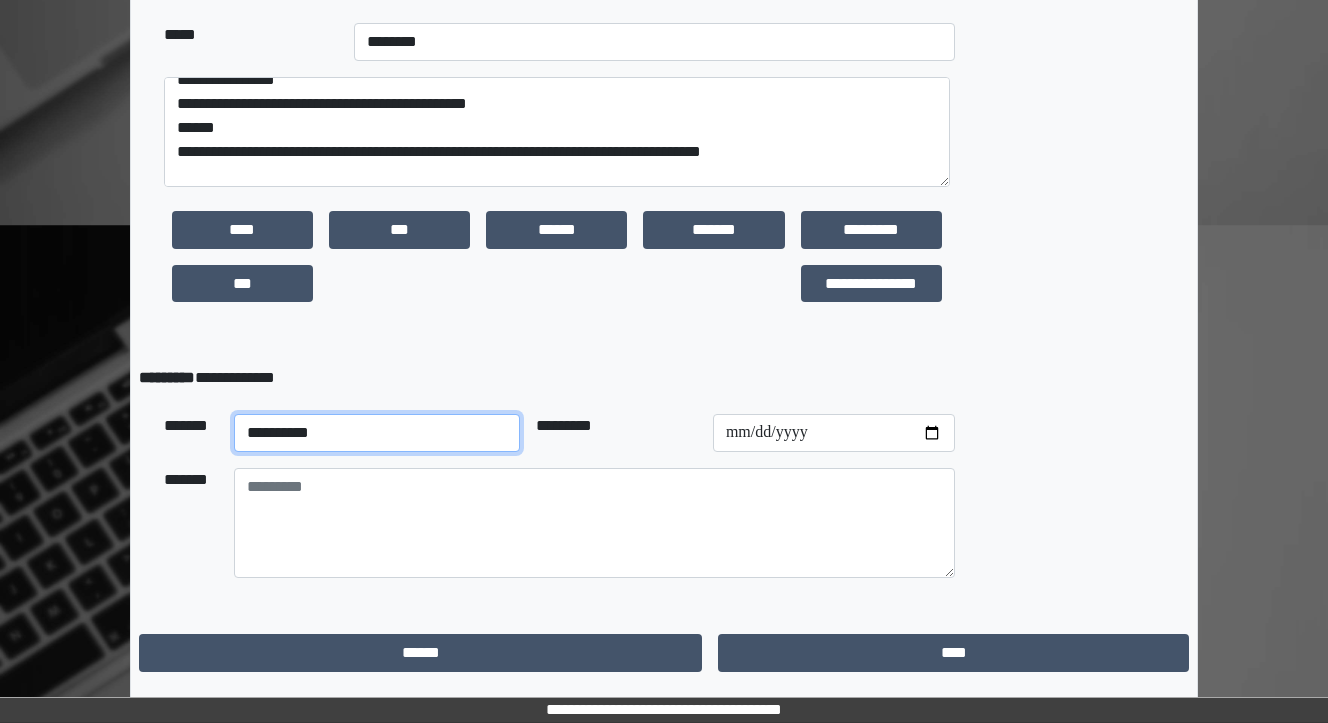 click on "**********" at bounding box center (377, 433) 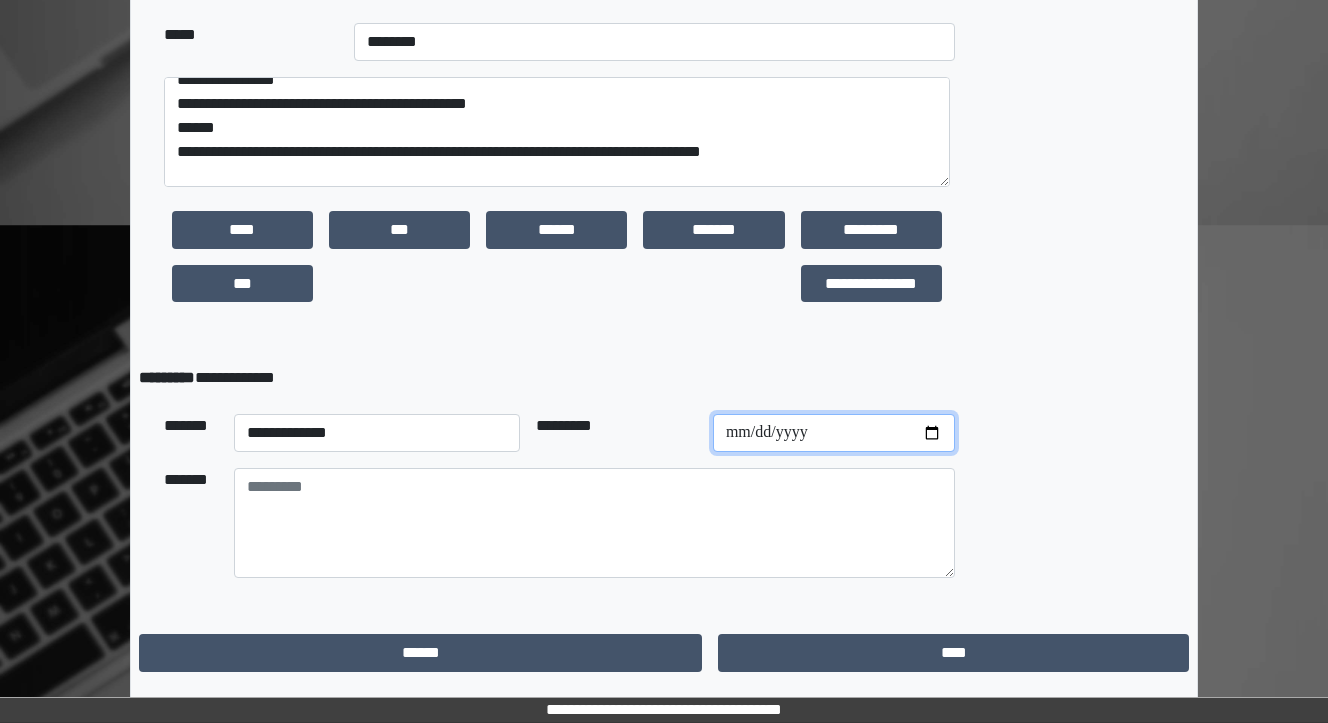 click at bounding box center (834, 433) 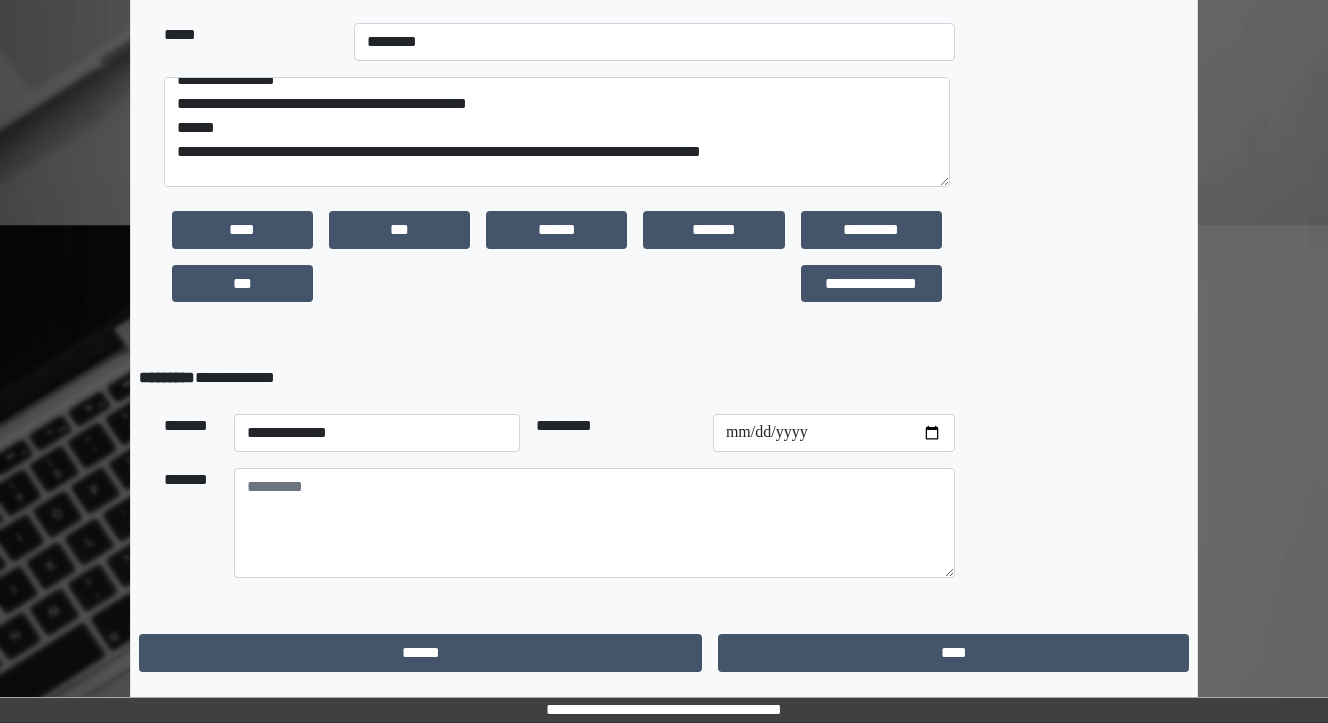 click on "**********" at bounding box center [559, 504] 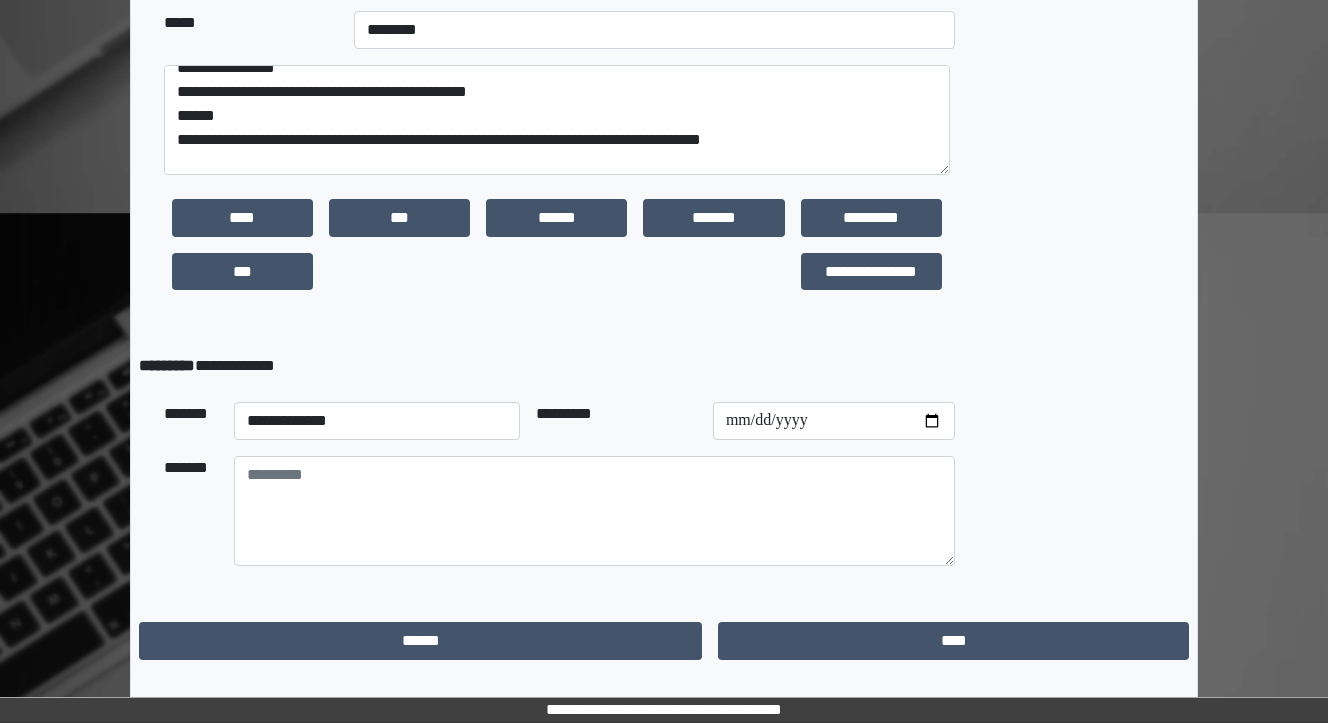 scroll, scrollTop: 594, scrollLeft: 0, axis: vertical 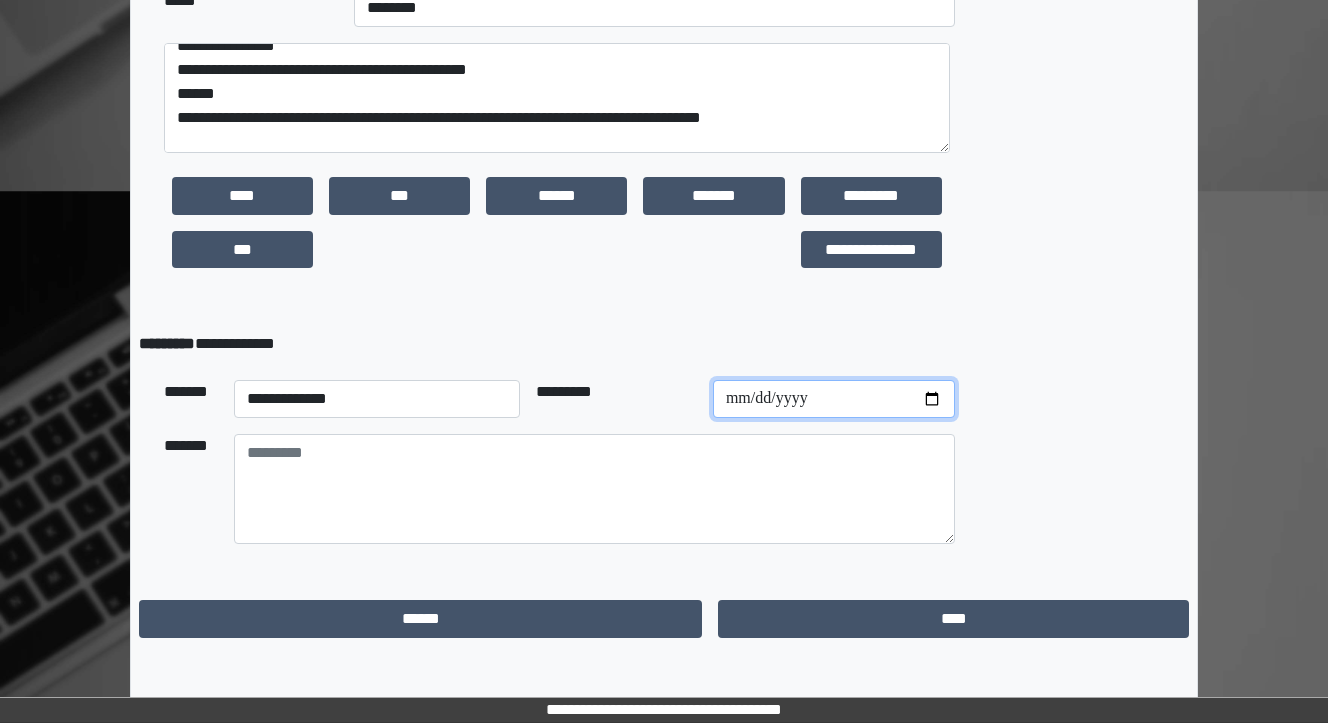 click at bounding box center (834, 399) 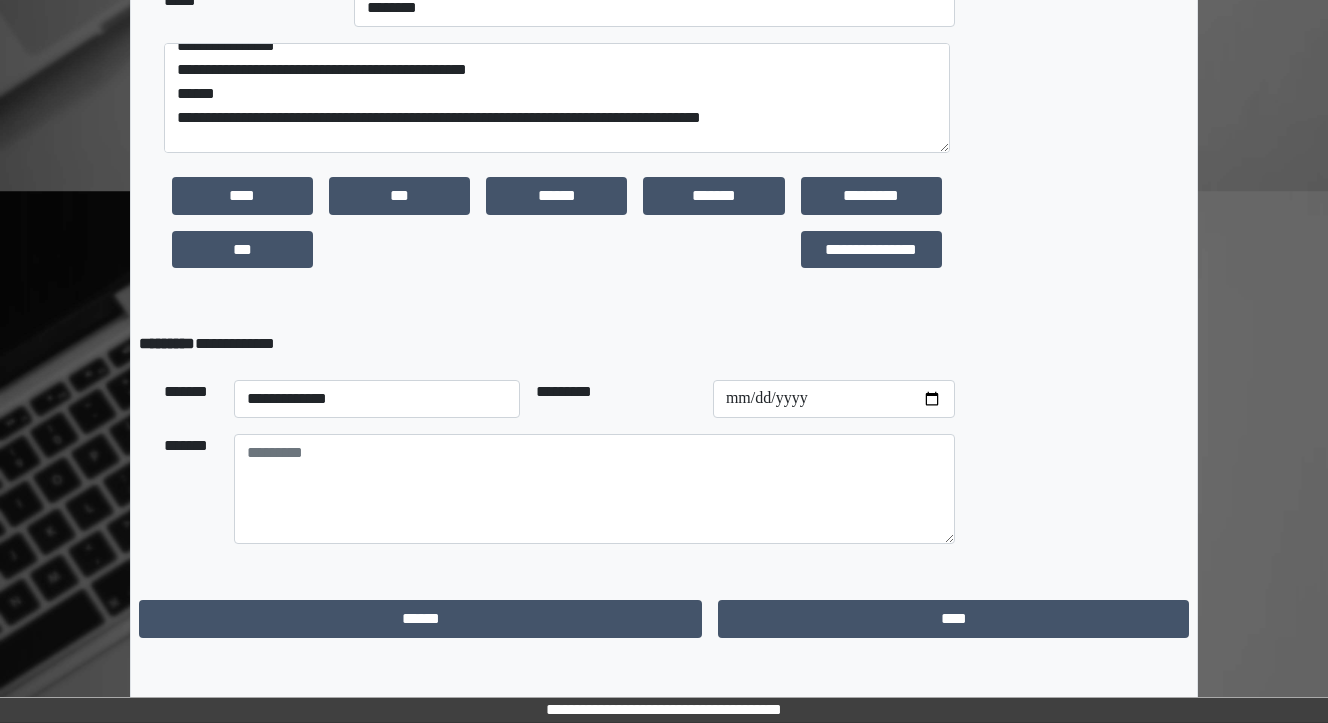 click on "**********" at bounding box center [1076, 75] 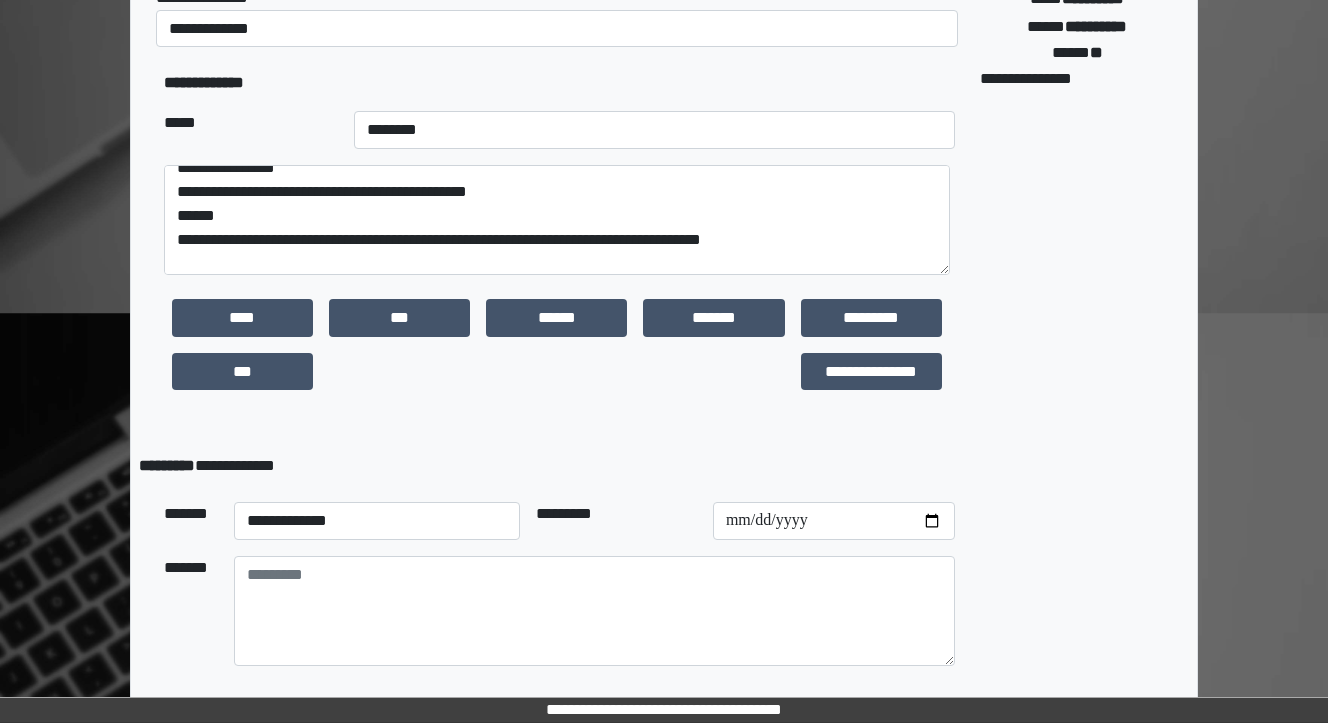 scroll, scrollTop: 594, scrollLeft: 0, axis: vertical 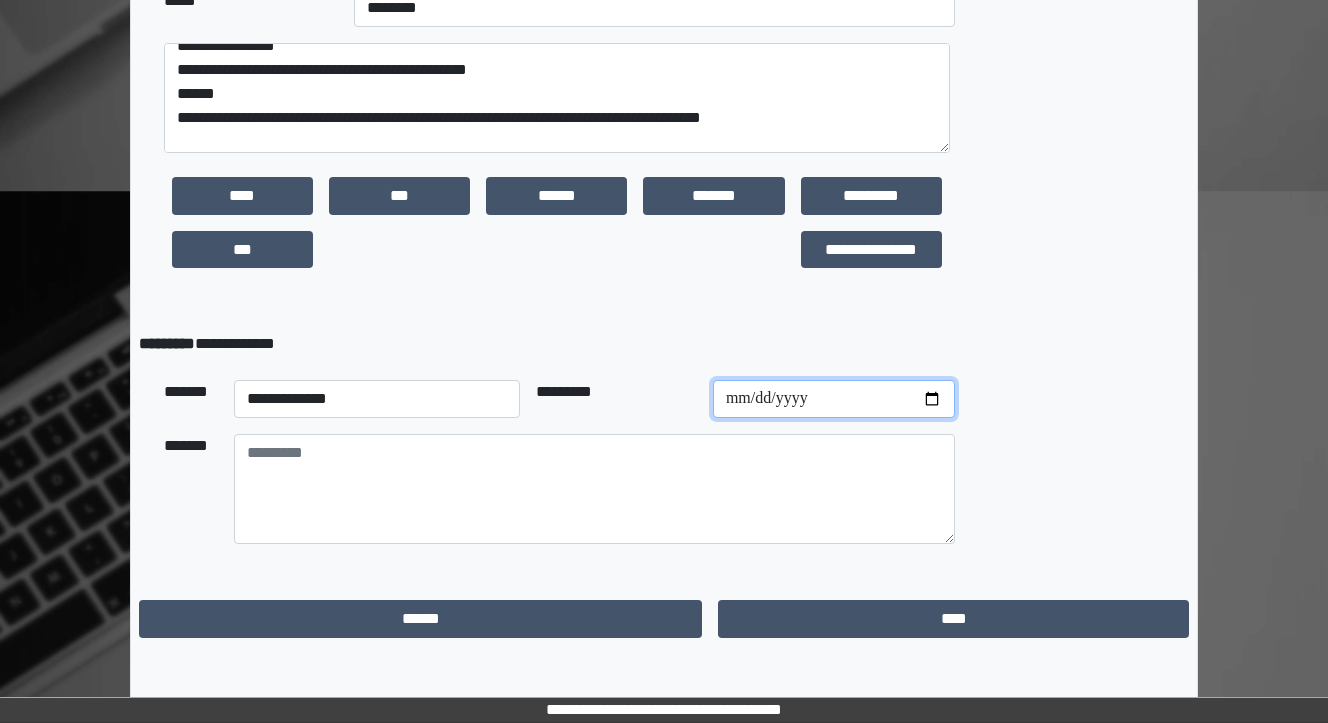 click at bounding box center (834, 399) 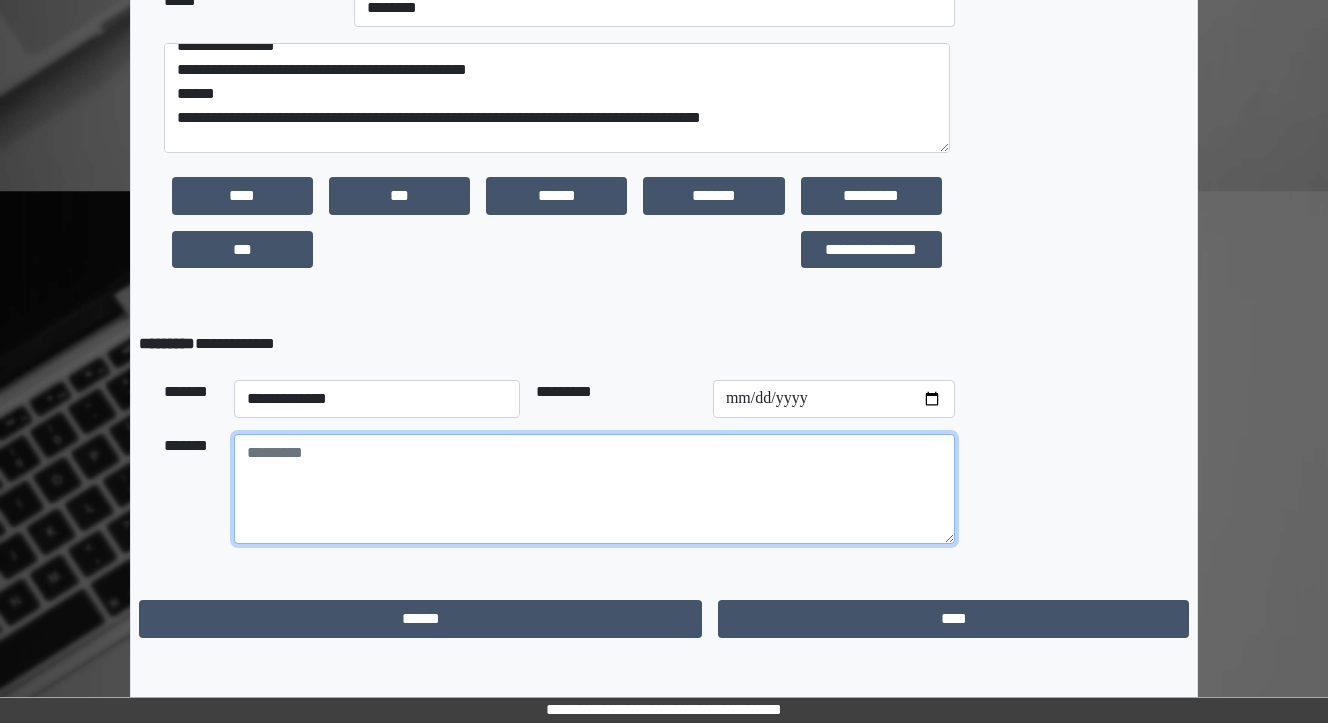 click at bounding box center (594, 489) 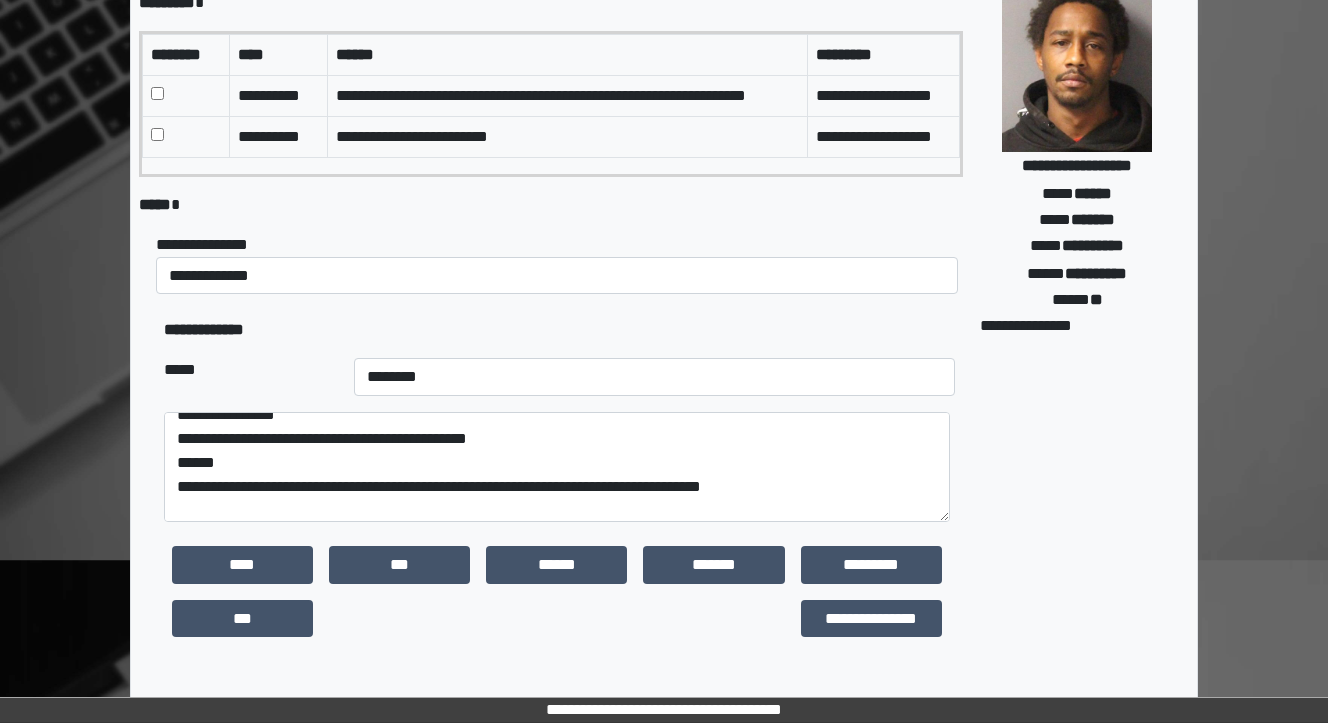 scroll, scrollTop: 354, scrollLeft: 0, axis: vertical 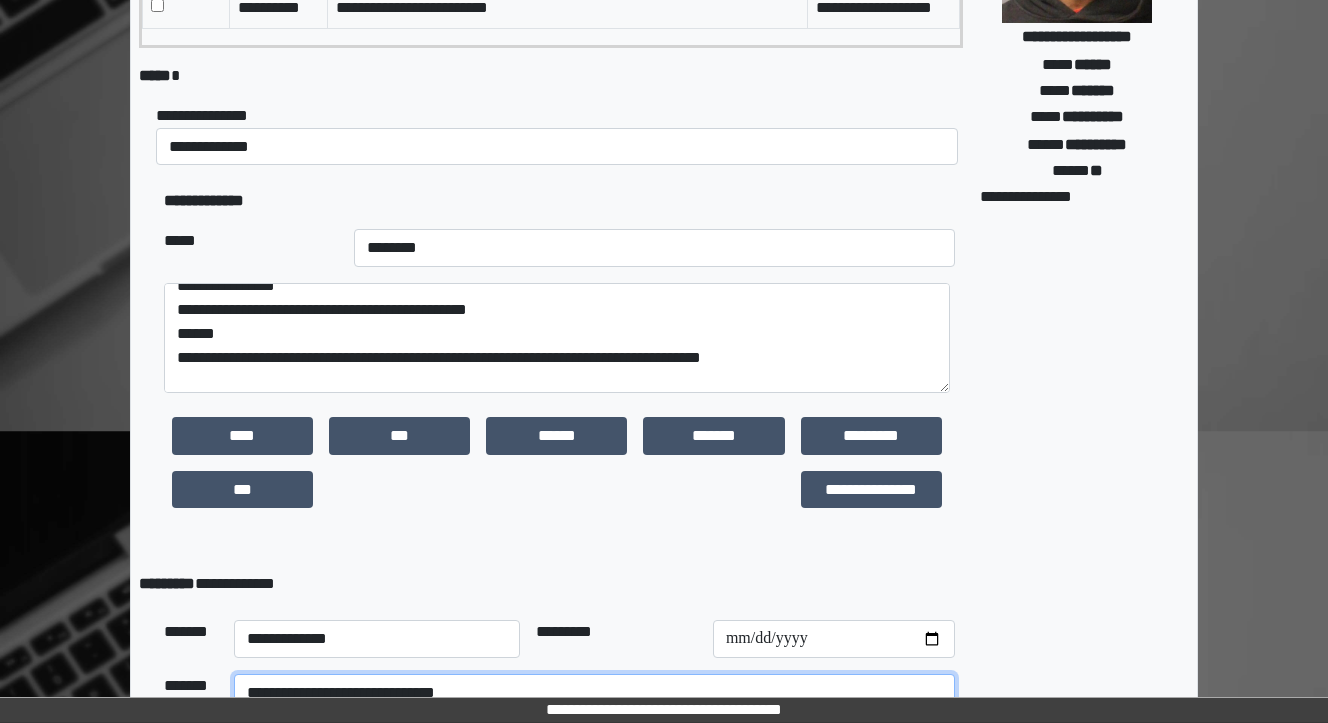 type on "**********" 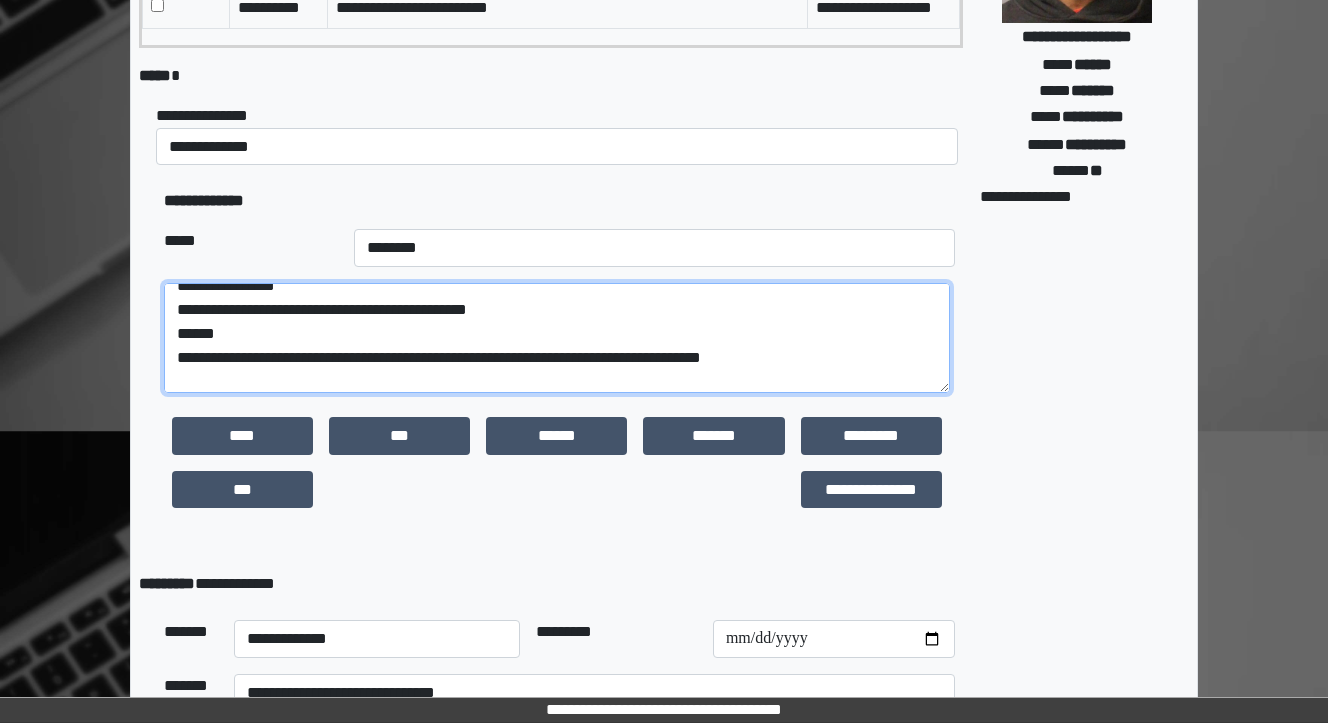 click on "**********" at bounding box center (557, 338) 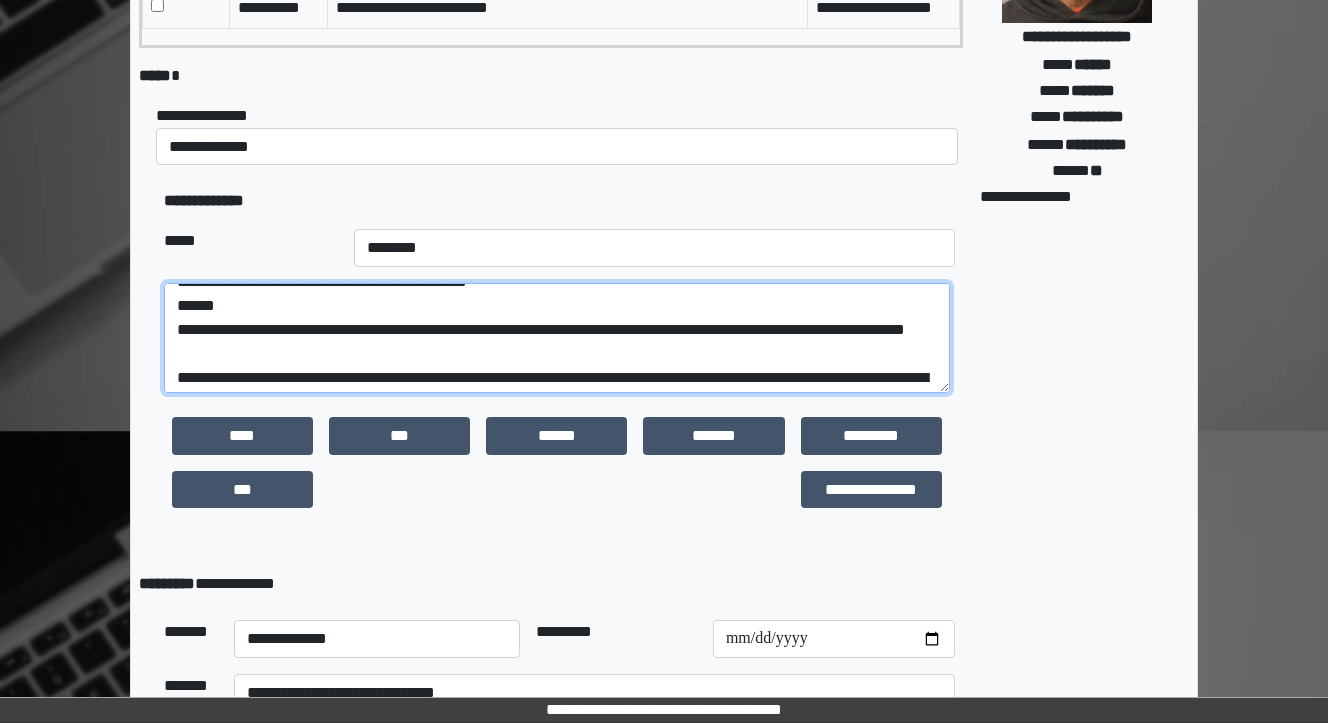 scroll, scrollTop: 16, scrollLeft: 0, axis: vertical 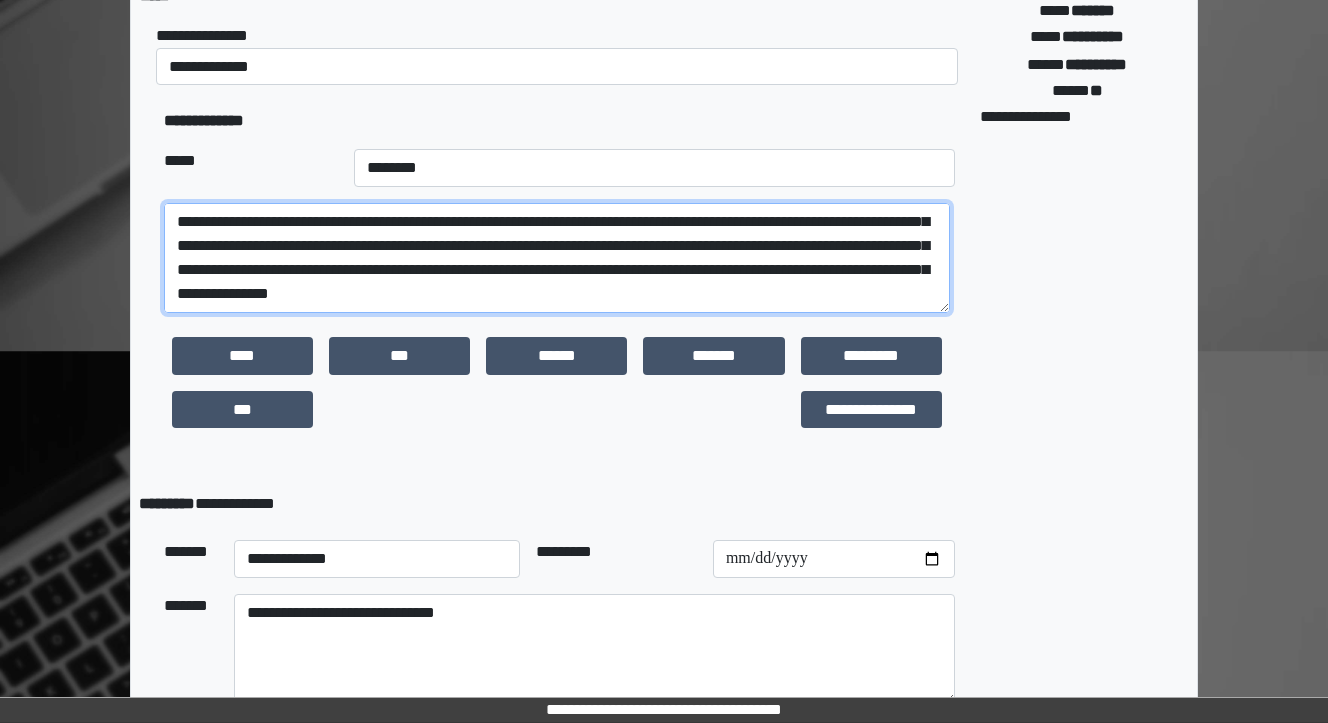 click at bounding box center (557, 258) 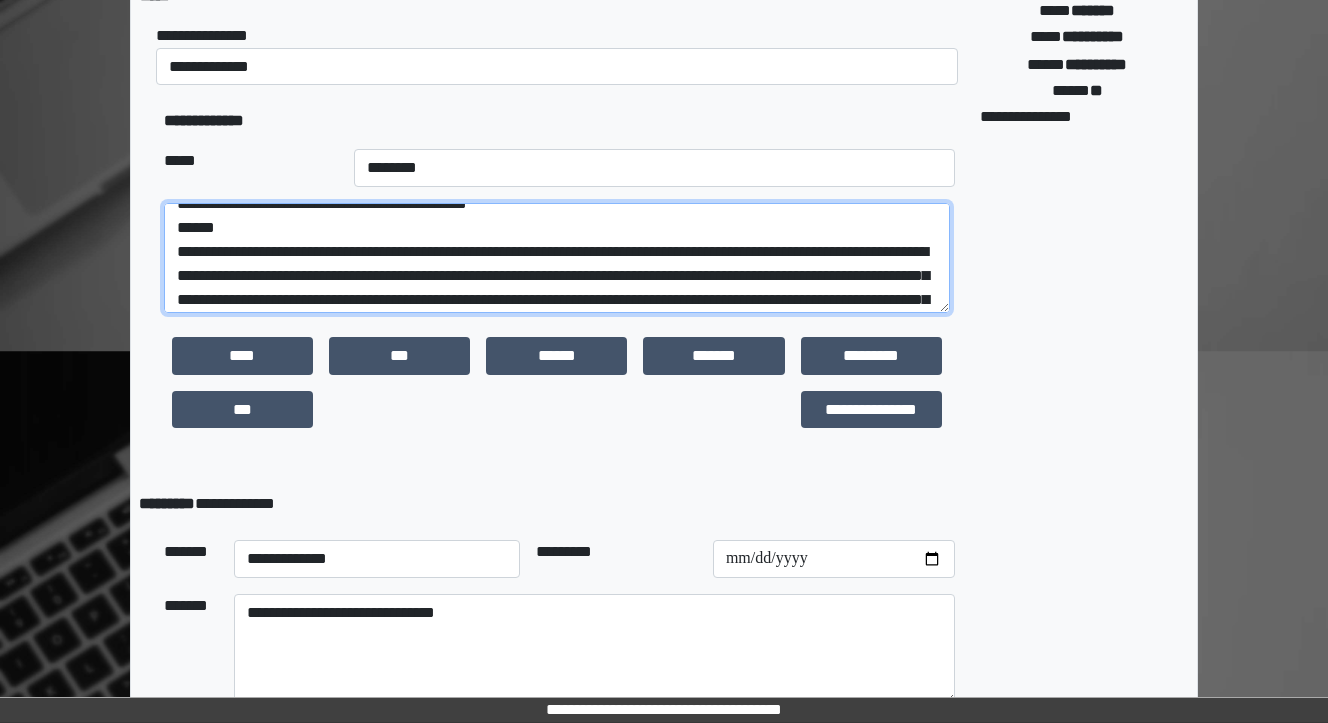scroll, scrollTop: 16, scrollLeft: 0, axis: vertical 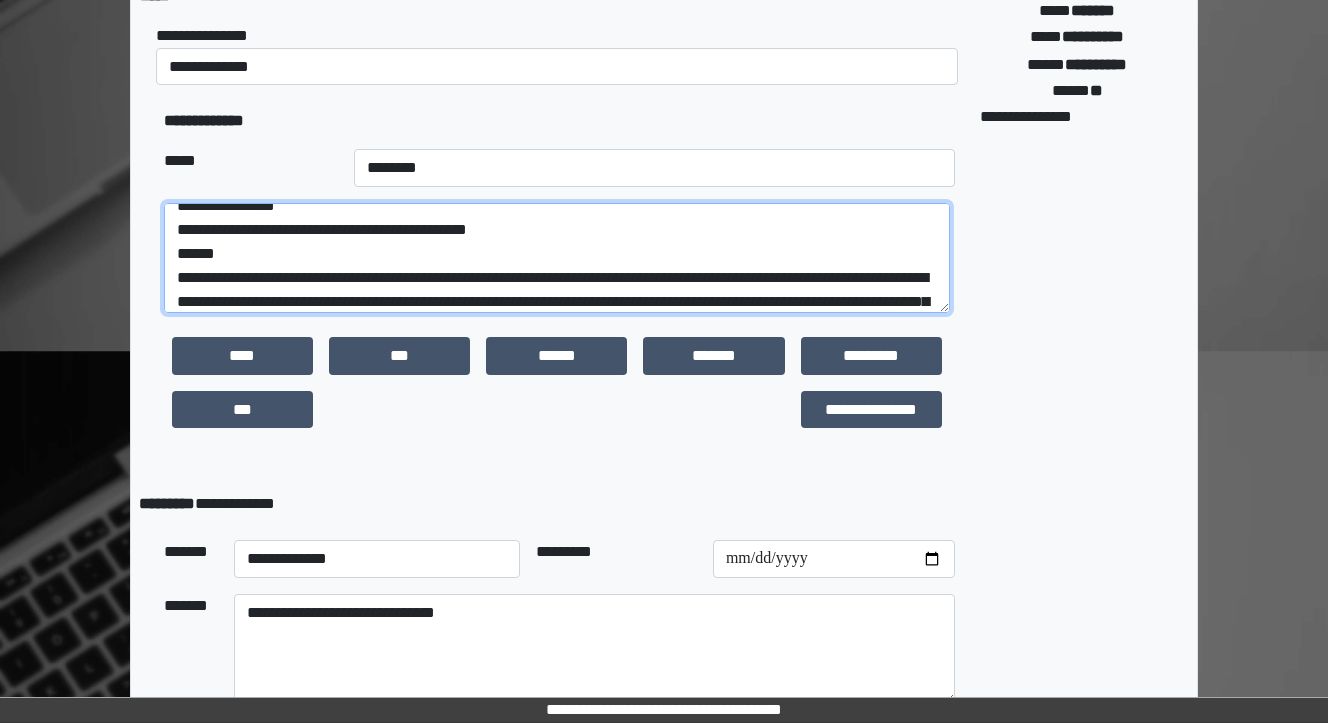 click at bounding box center (557, 258) 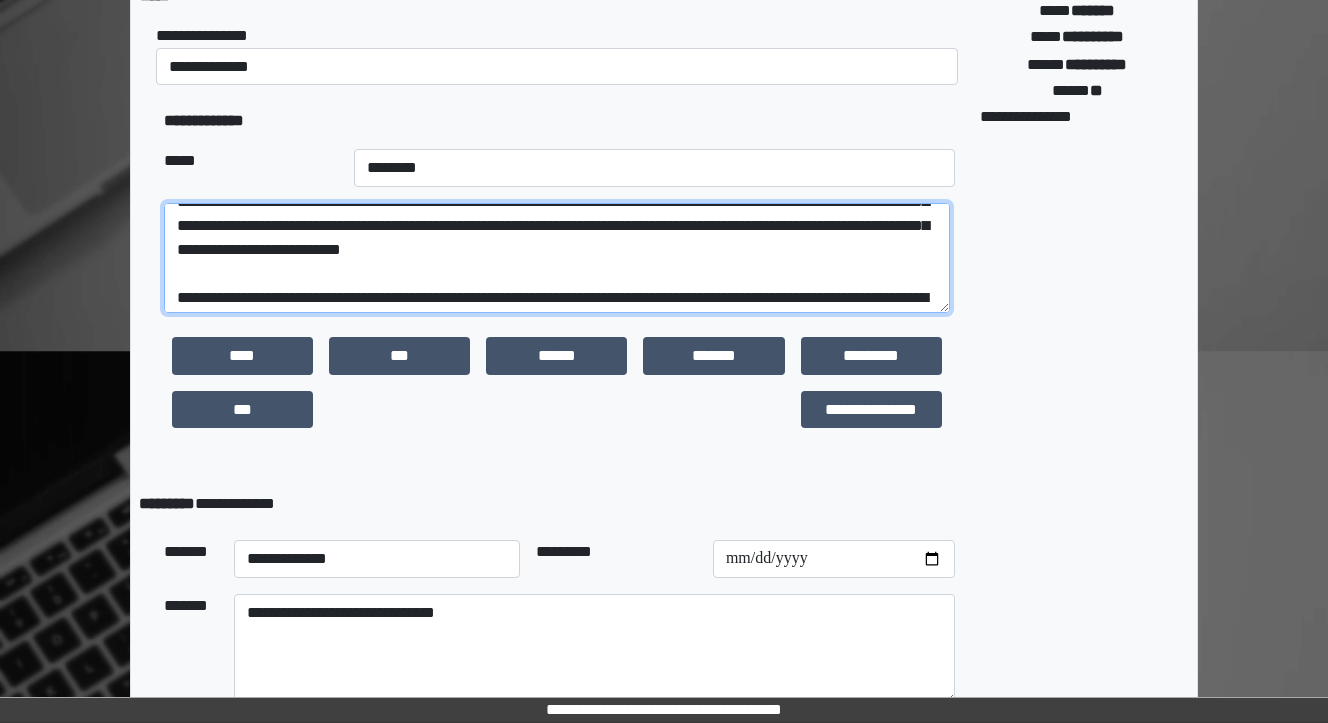 scroll, scrollTop: 176, scrollLeft: 0, axis: vertical 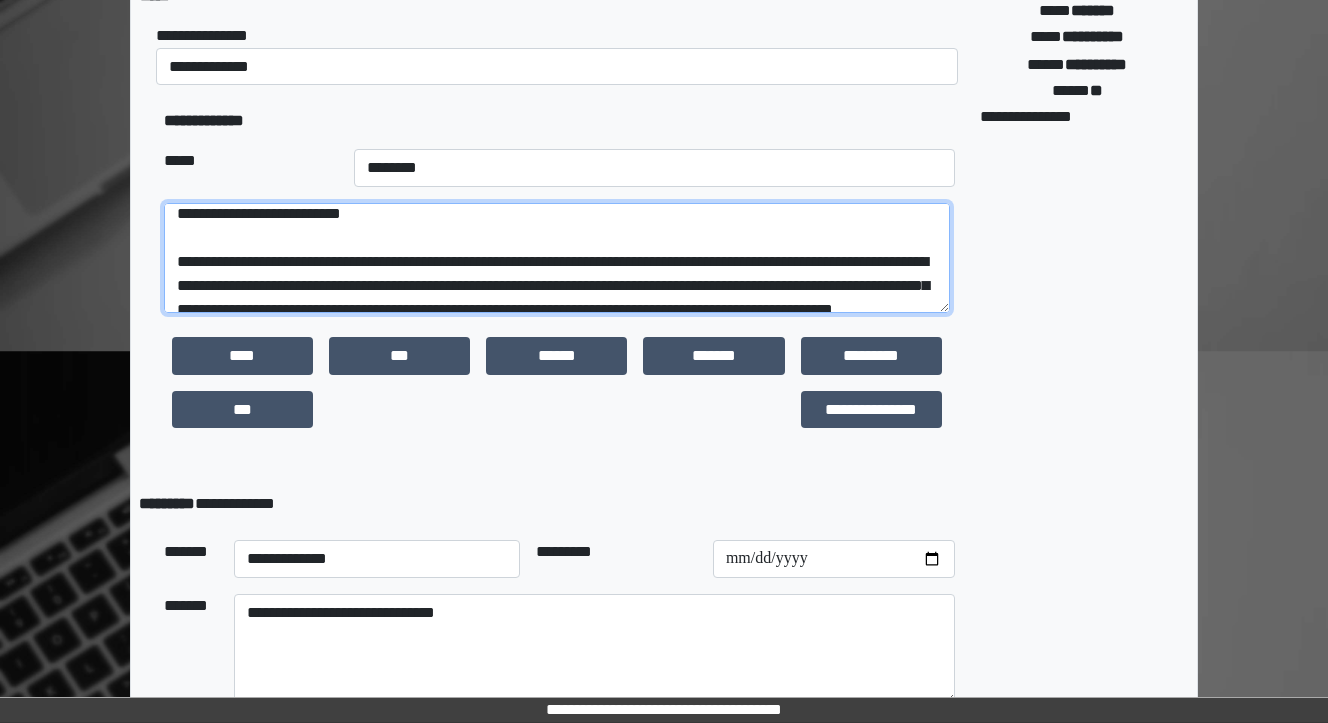 click at bounding box center [557, 258] 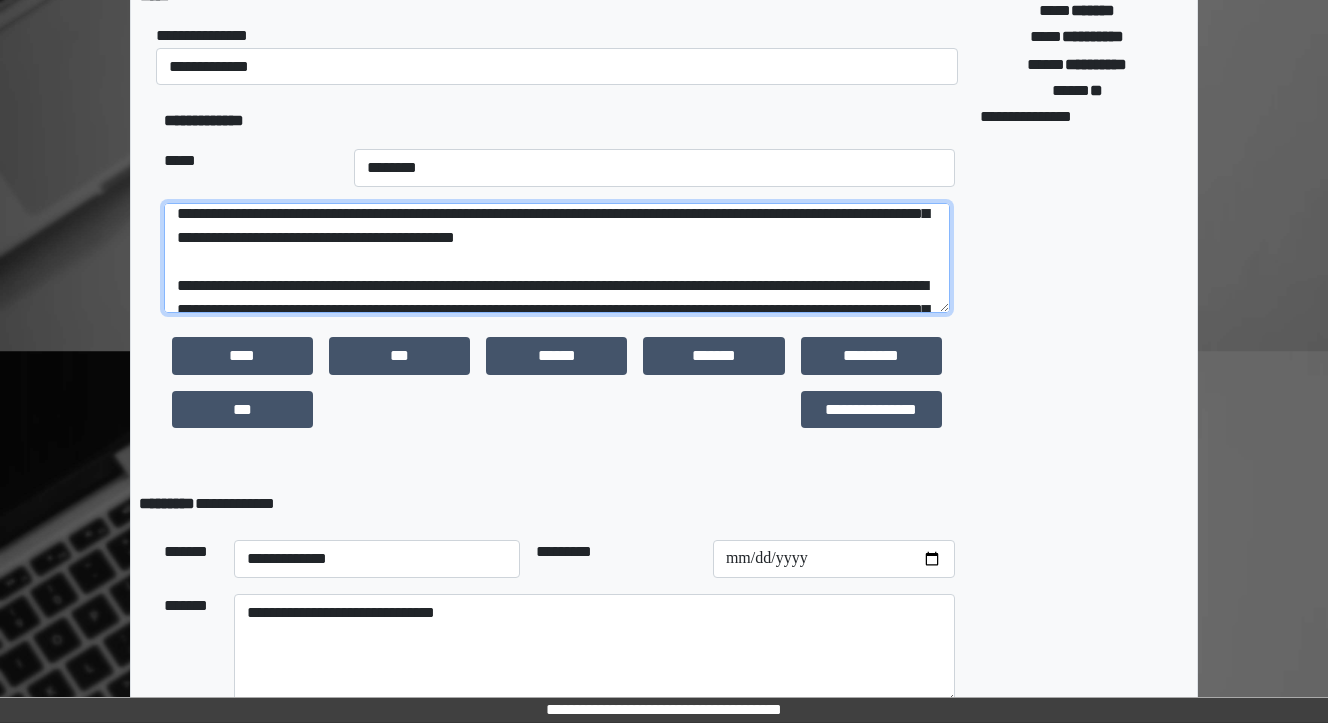 click at bounding box center (557, 258) 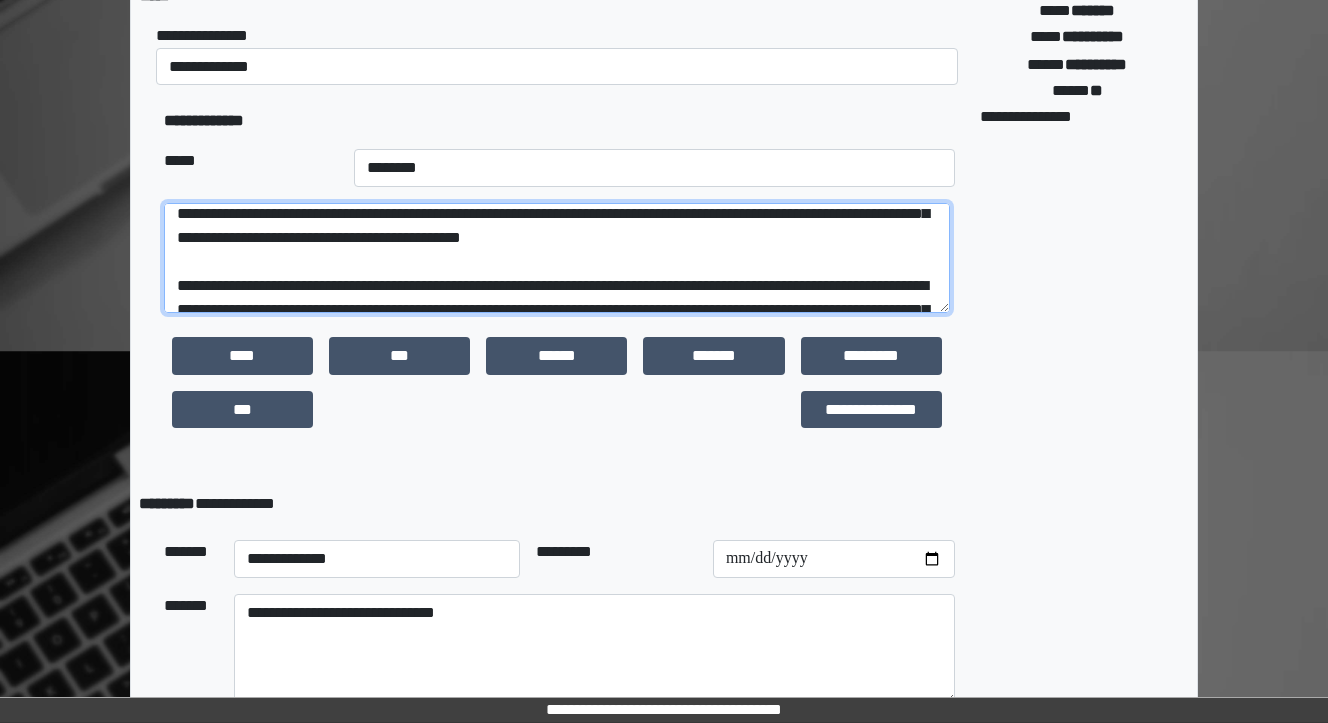 click at bounding box center (557, 258) 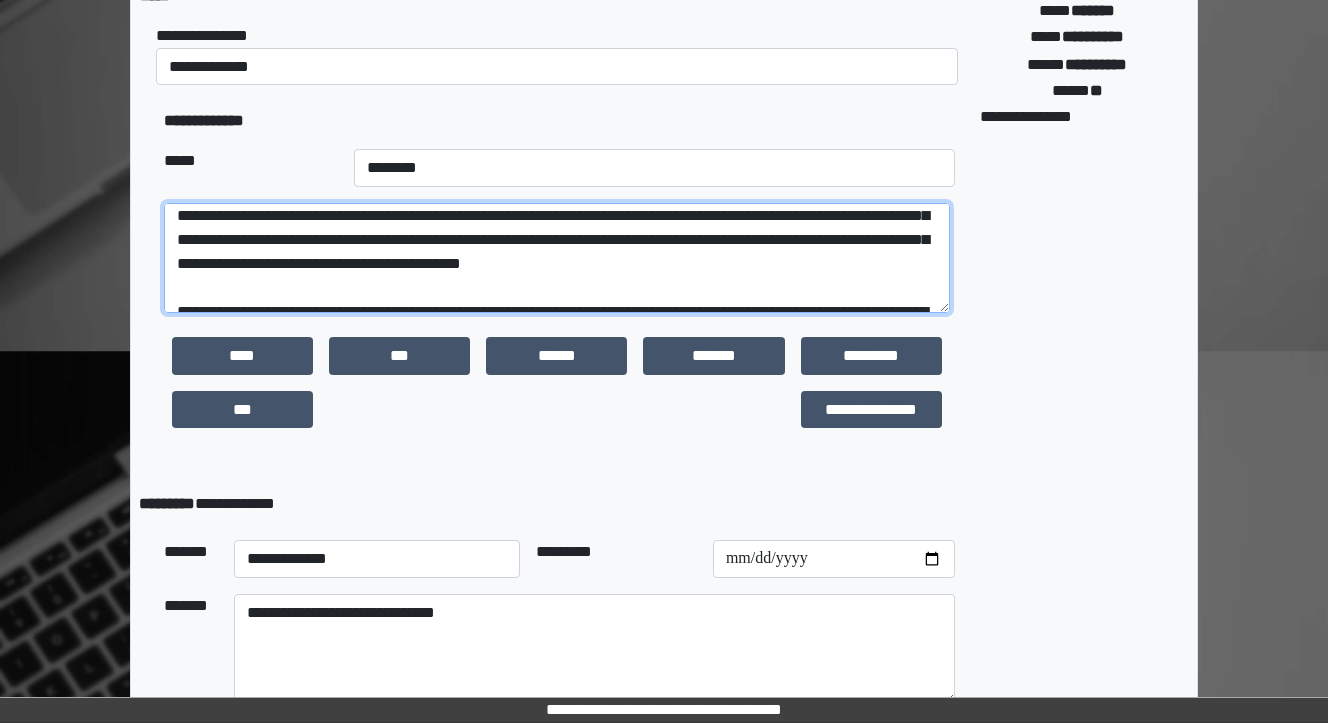 scroll, scrollTop: 176, scrollLeft: 0, axis: vertical 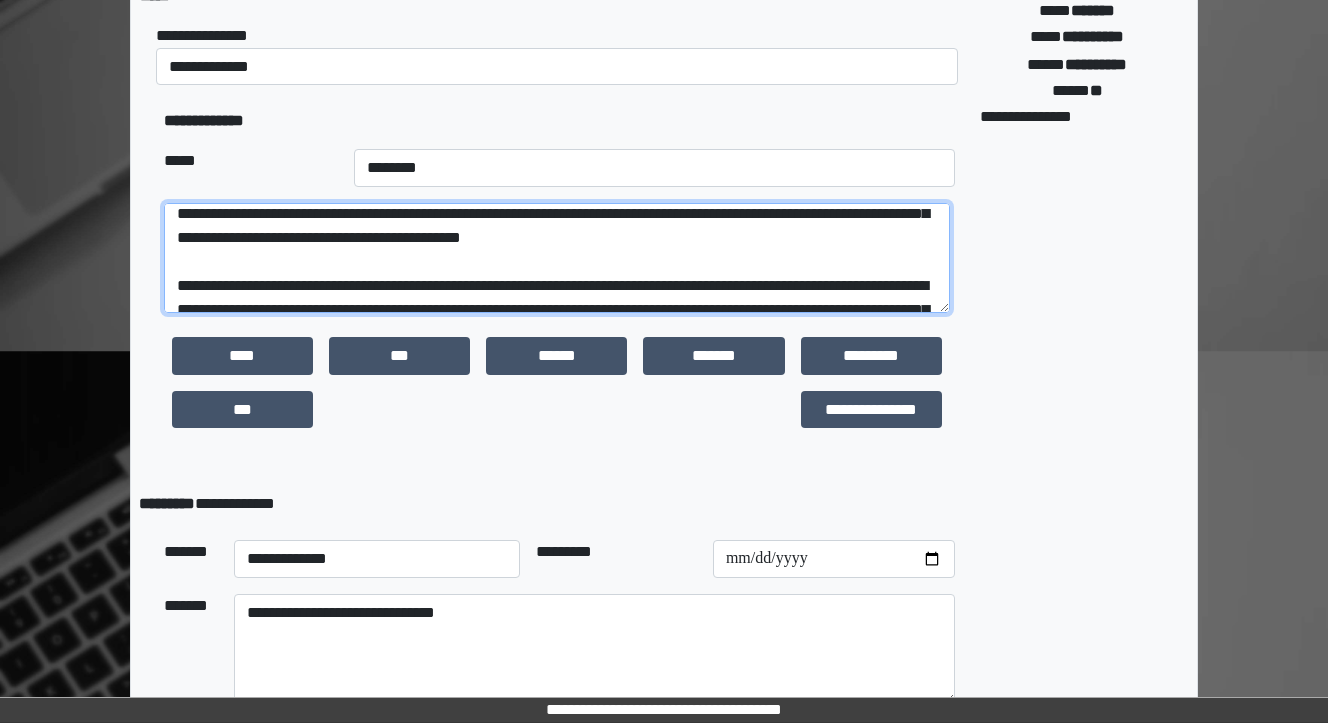 click at bounding box center (557, 258) 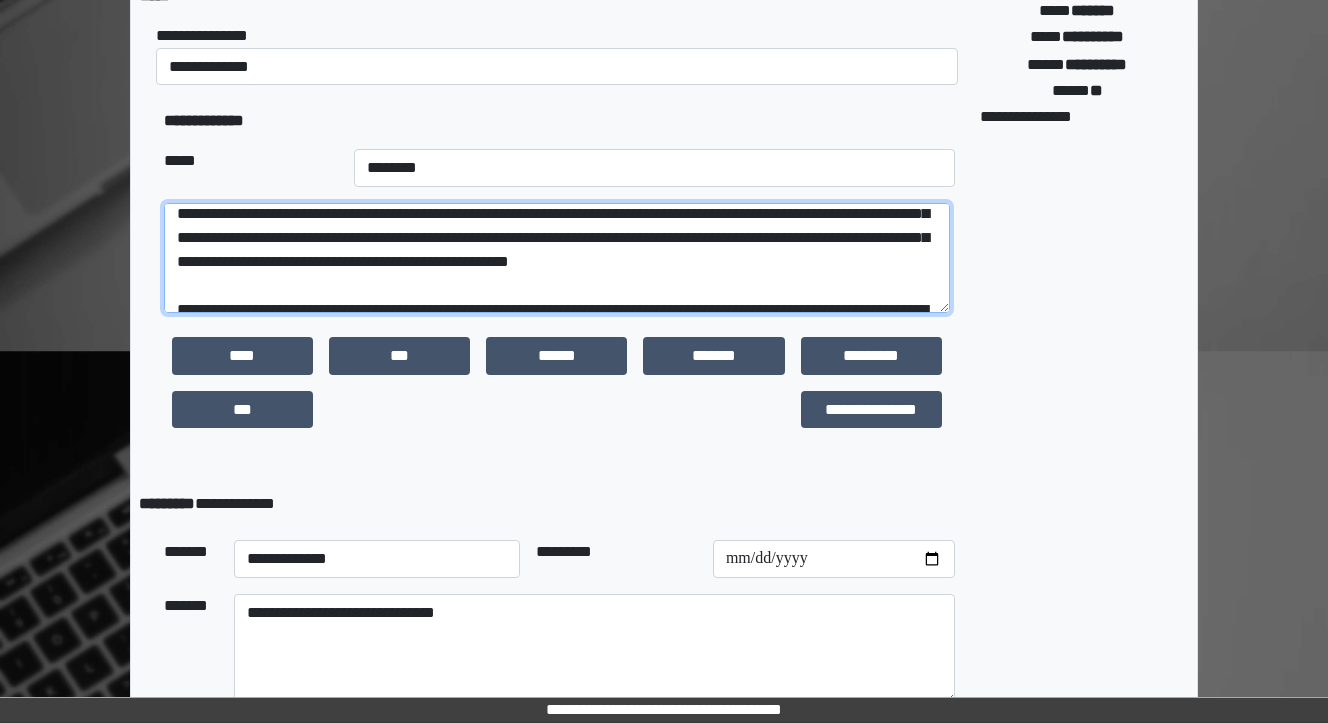 click at bounding box center [557, 258] 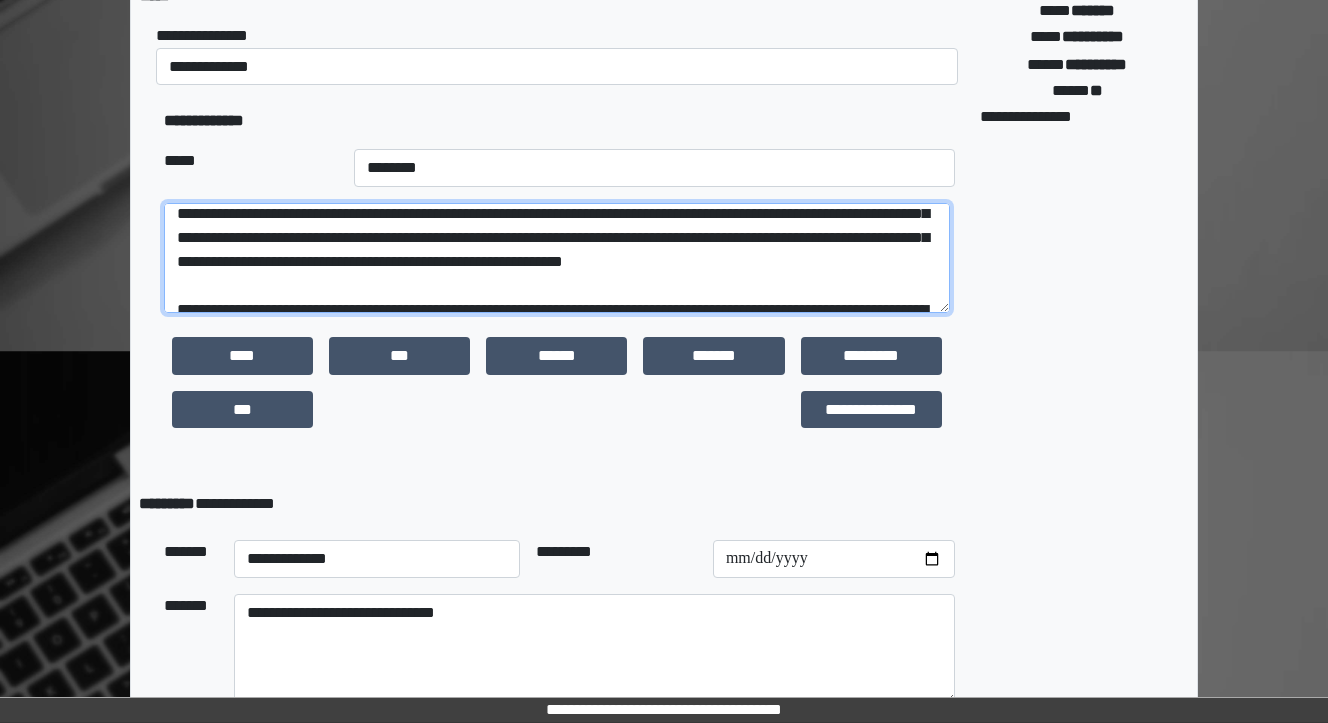 click at bounding box center (557, 258) 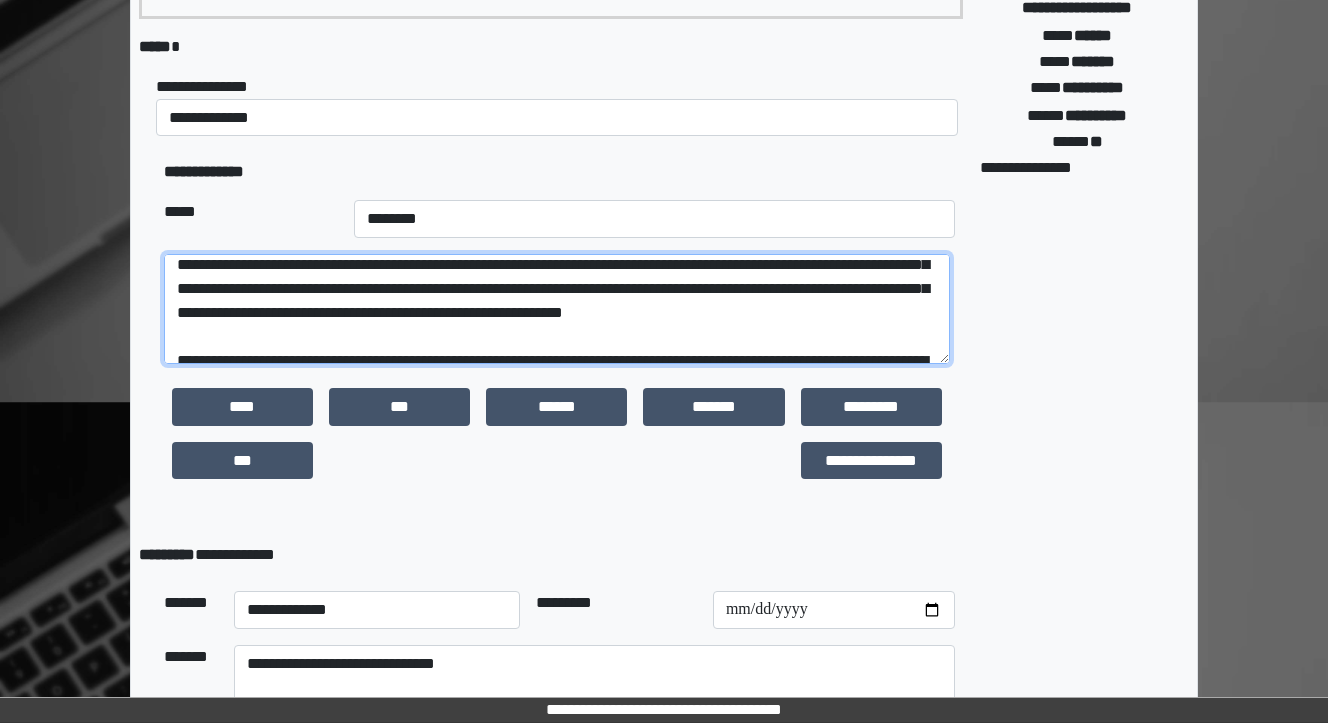 scroll, scrollTop: 354, scrollLeft: 0, axis: vertical 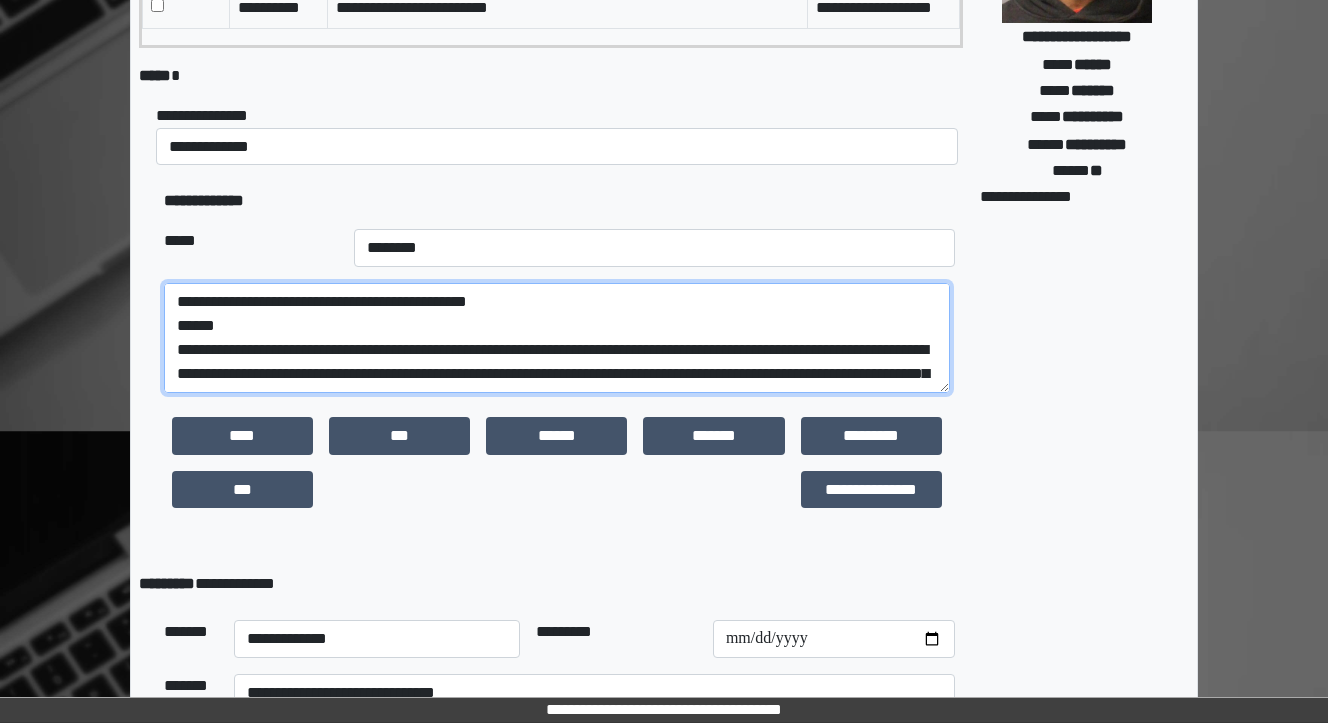click at bounding box center (557, 338) 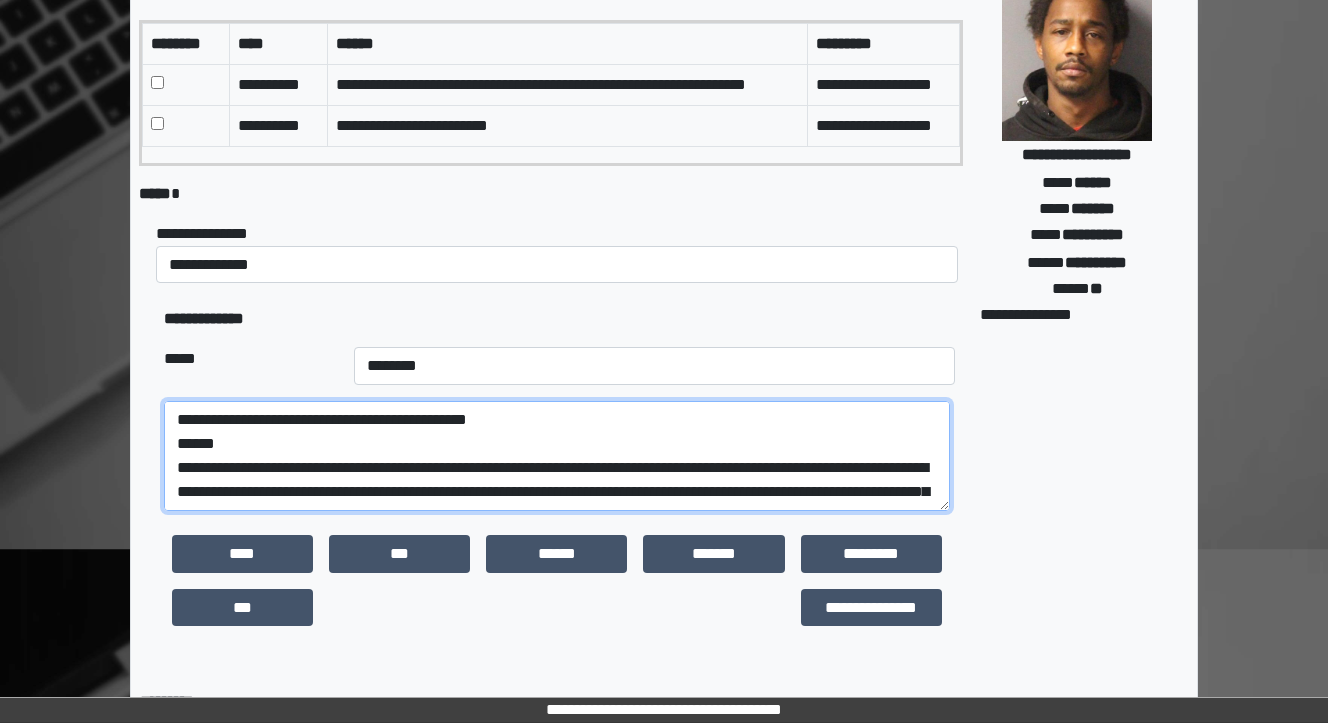 scroll, scrollTop: 274, scrollLeft: 0, axis: vertical 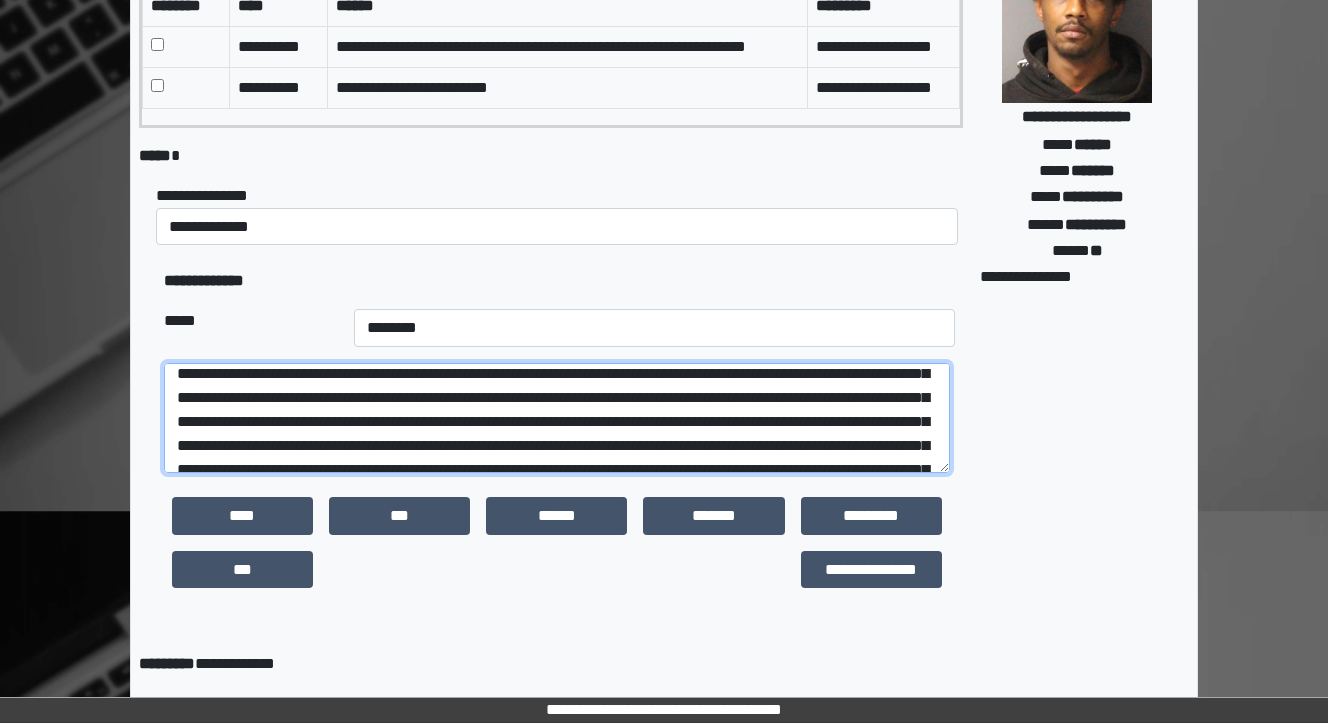 click at bounding box center [557, 418] 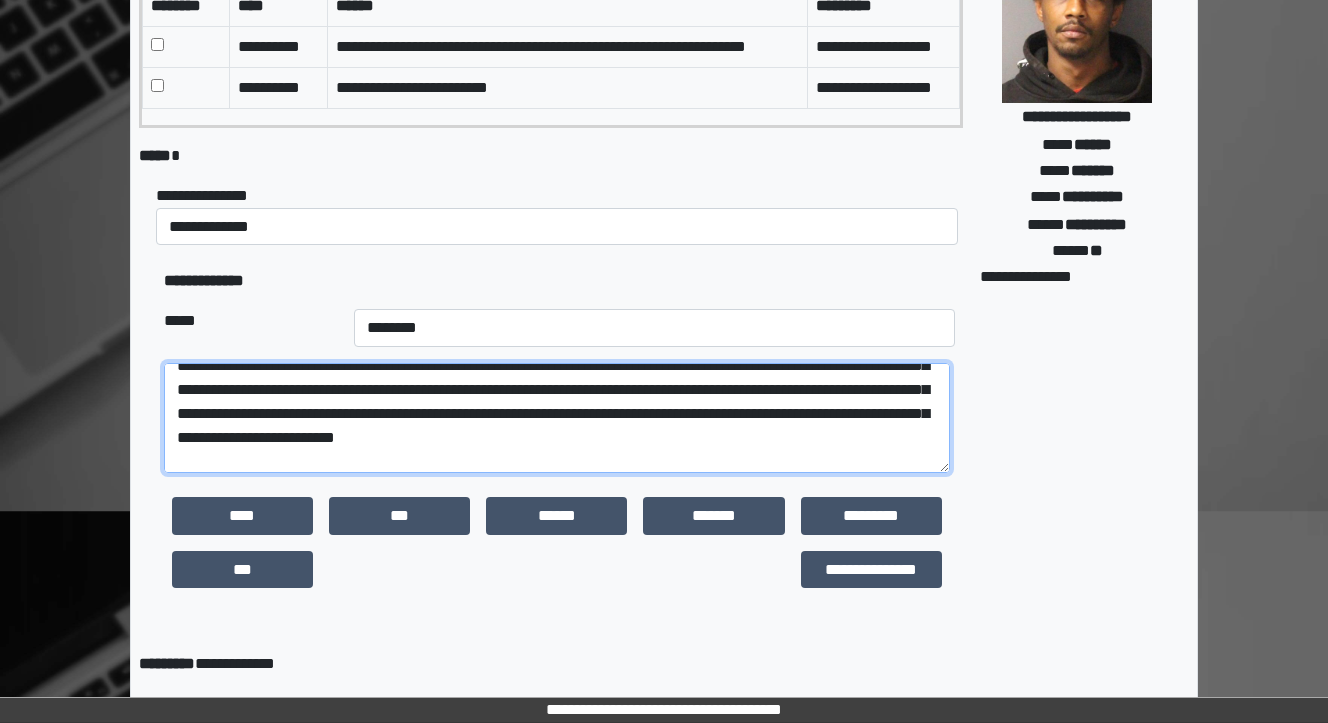 scroll, scrollTop: 104, scrollLeft: 0, axis: vertical 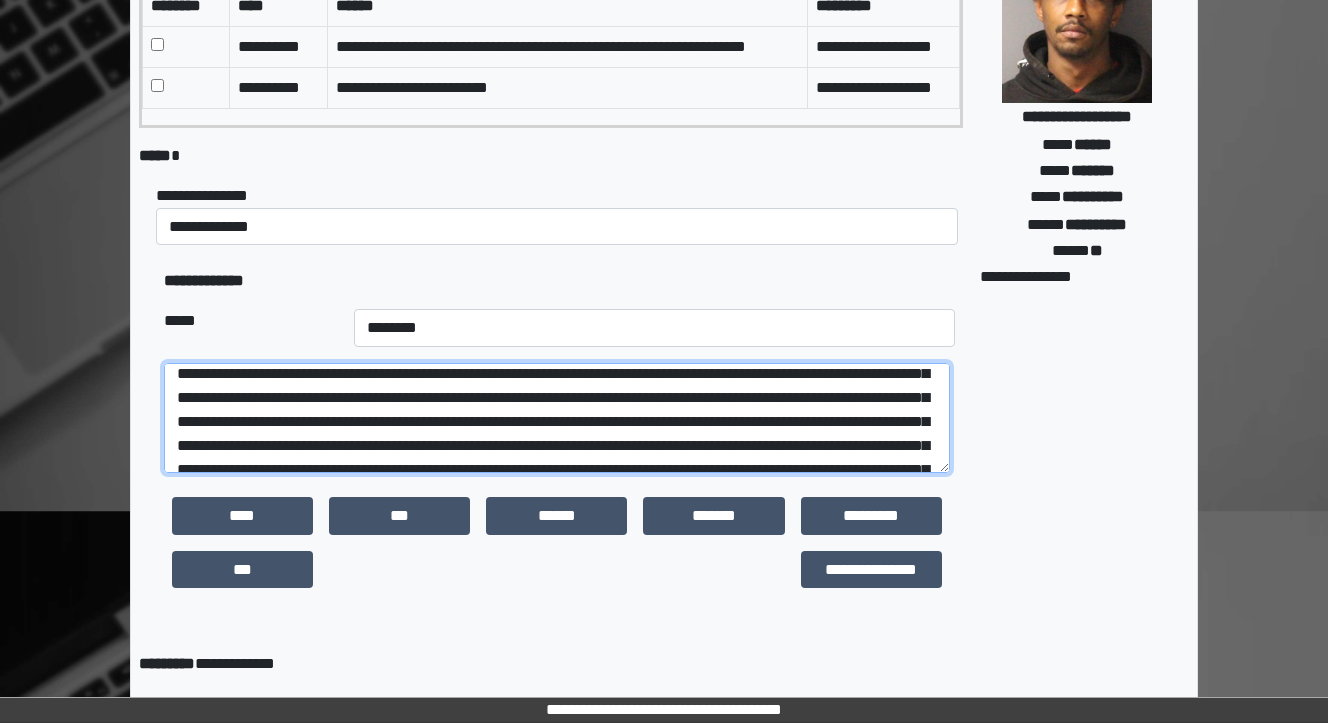 drag, startPoint x: 748, startPoint y: 493, endPoint x: 708, endPoint y: 492, distance: 40.012497 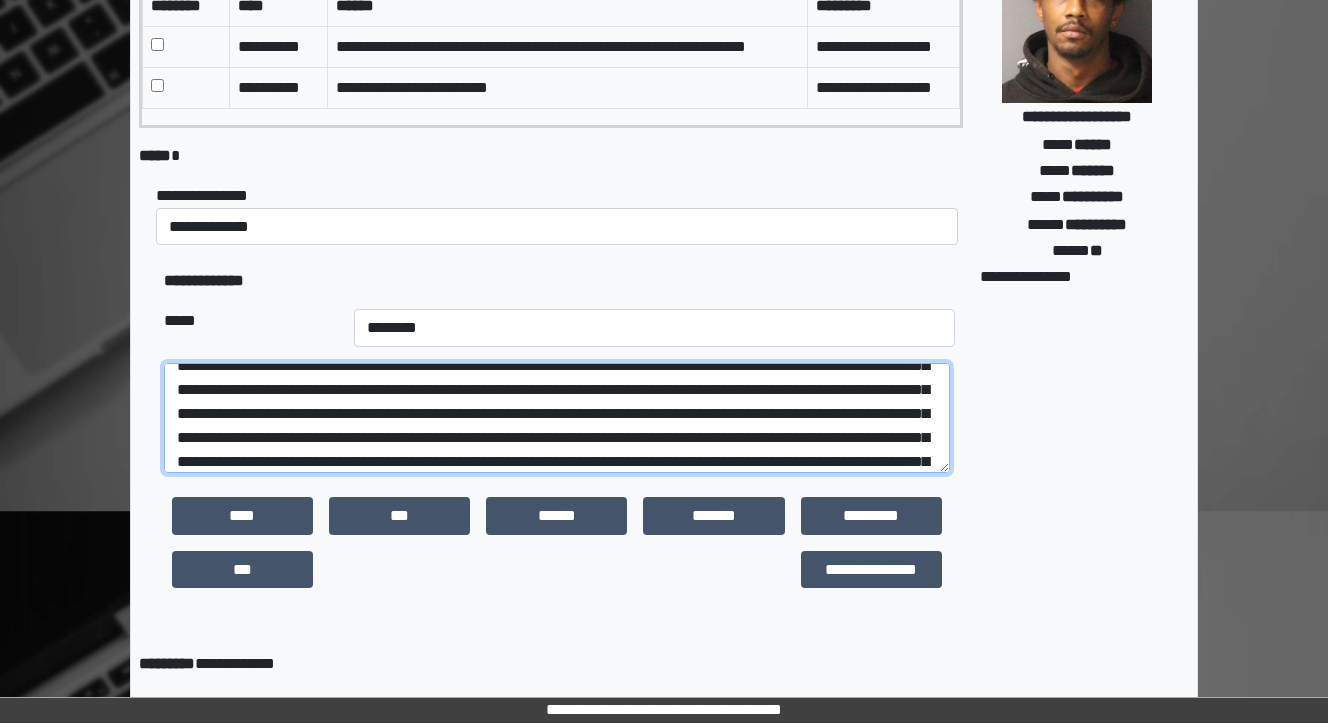 click at bounding box center [557, 418] 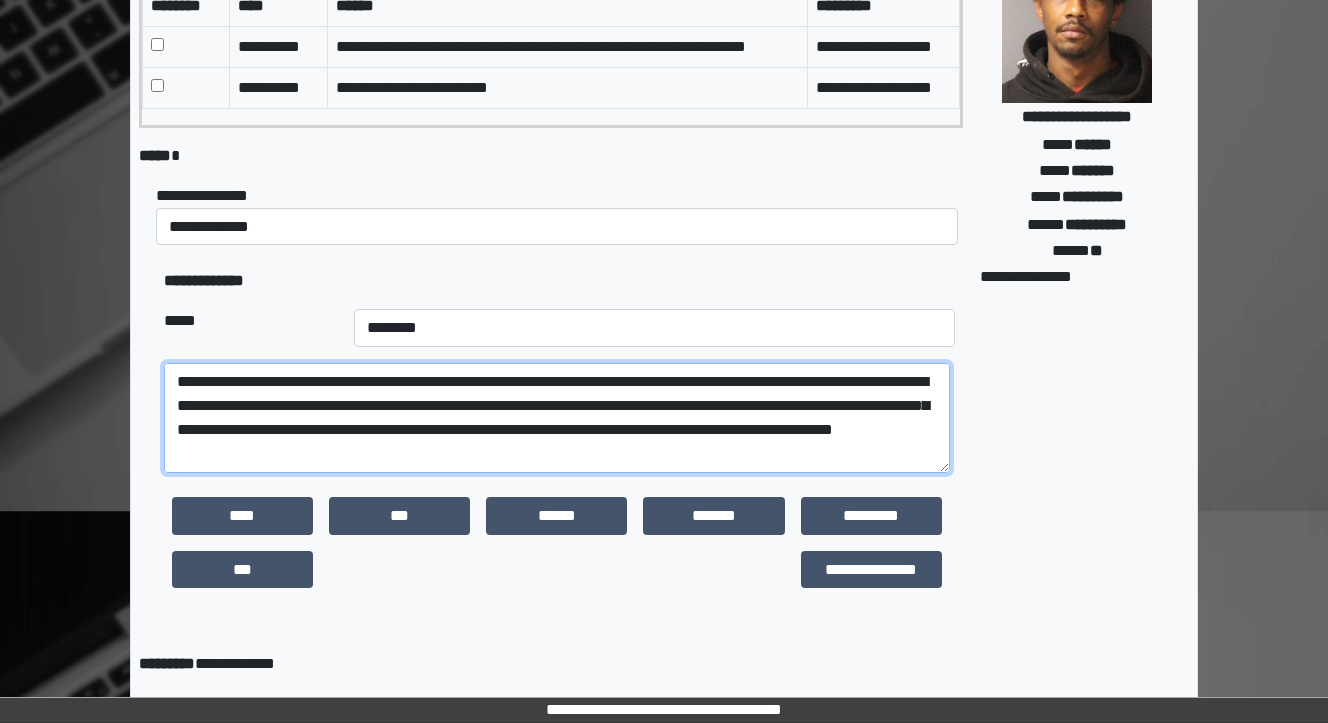 drag, startPoint x: 712, startPoint y: 506, endPoint x: 681, endPoint y: 498, distance: 32.01562 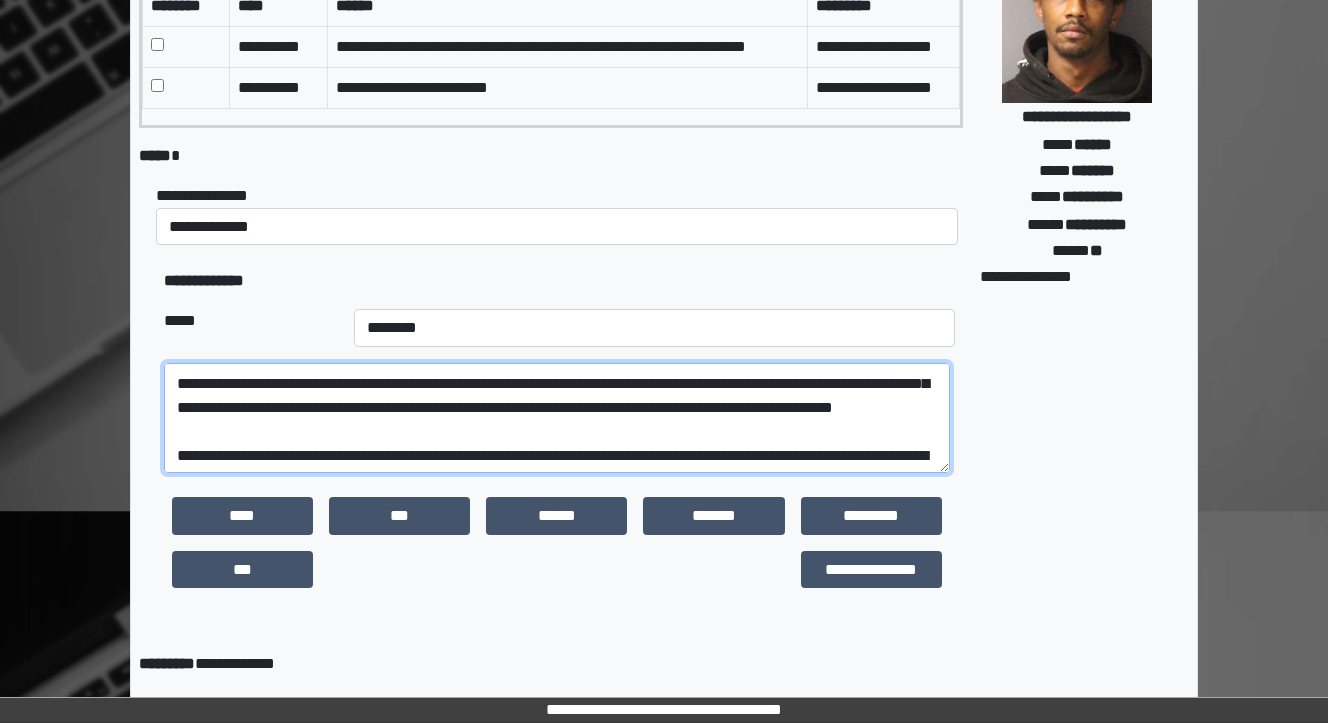 click at bounding box center [557, 418] 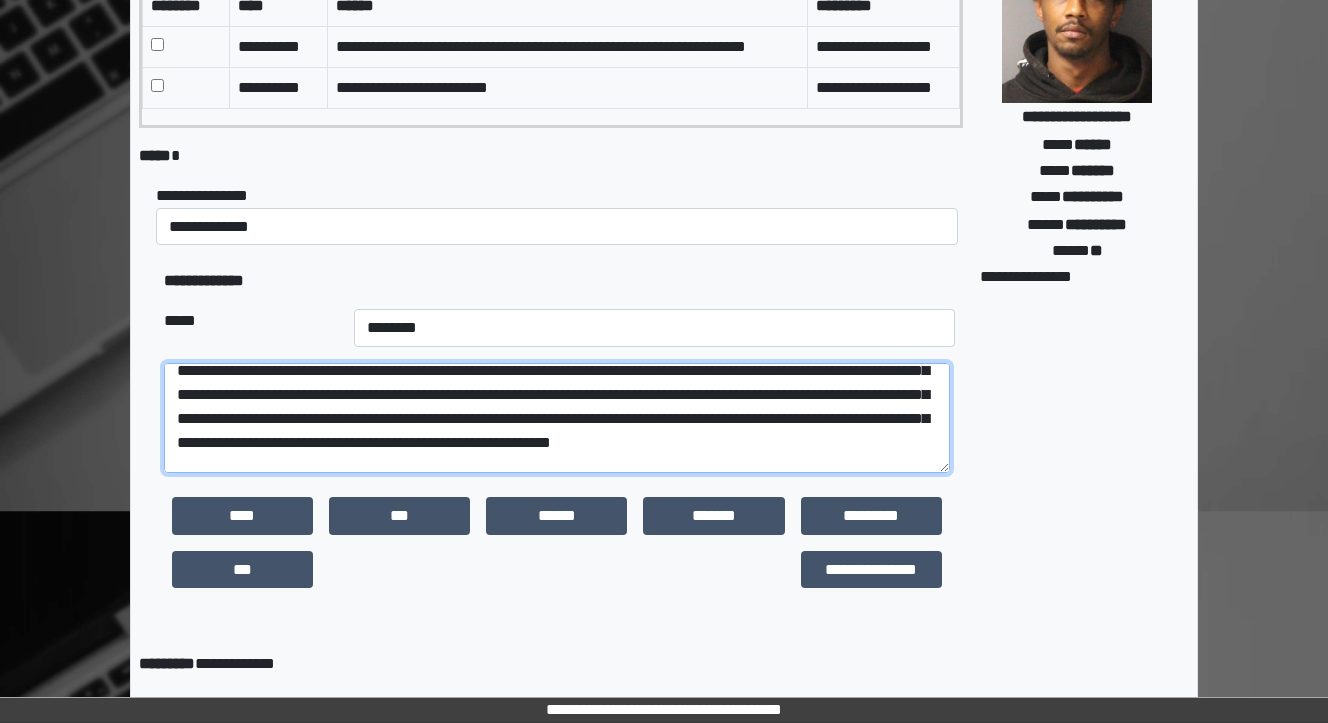 scroll, scrollTop: 150, scrollLeft: 0, axis: vertical 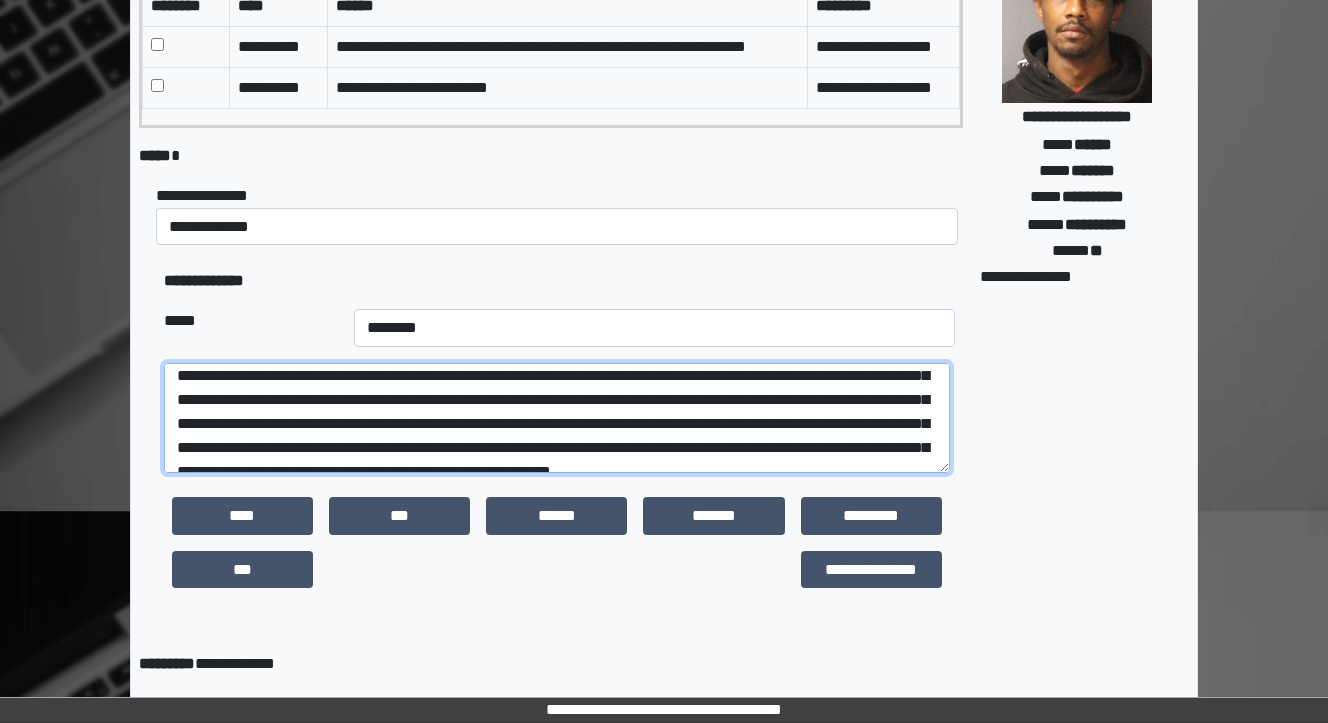 click at bounding box center (557, 418) 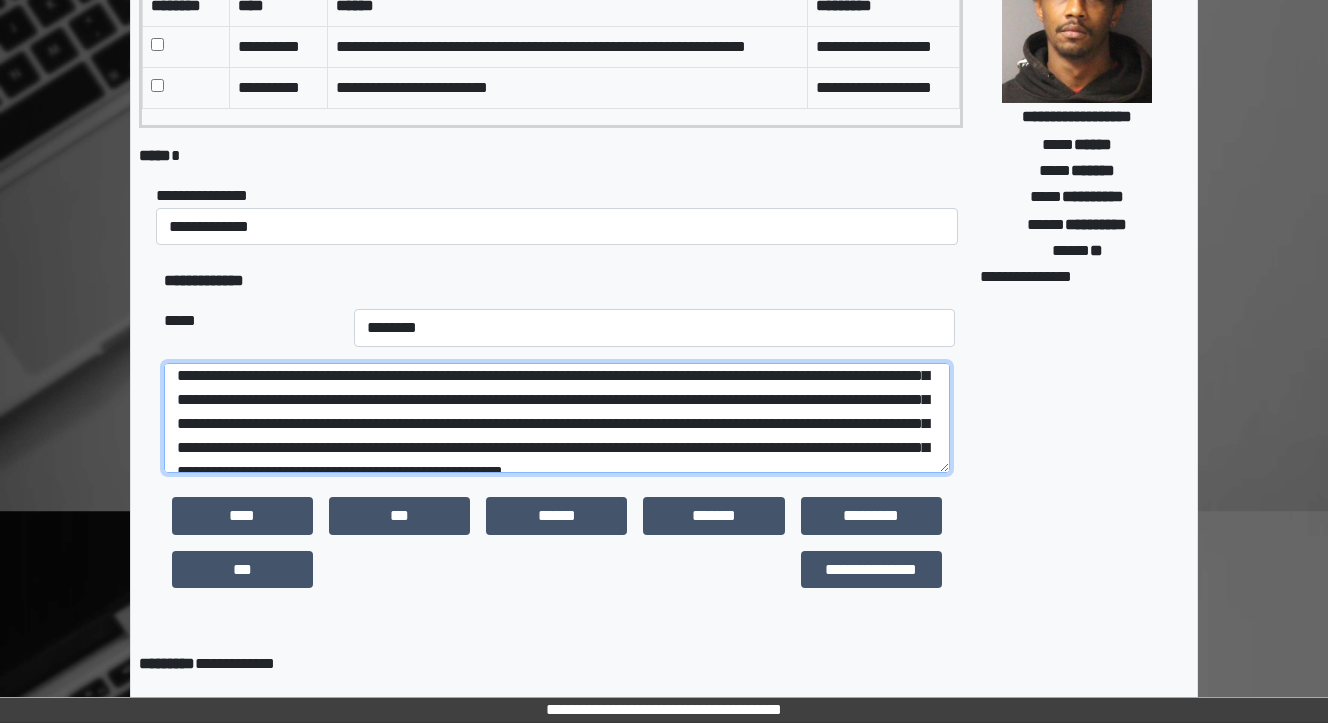 click at bounding box center (557, 418) 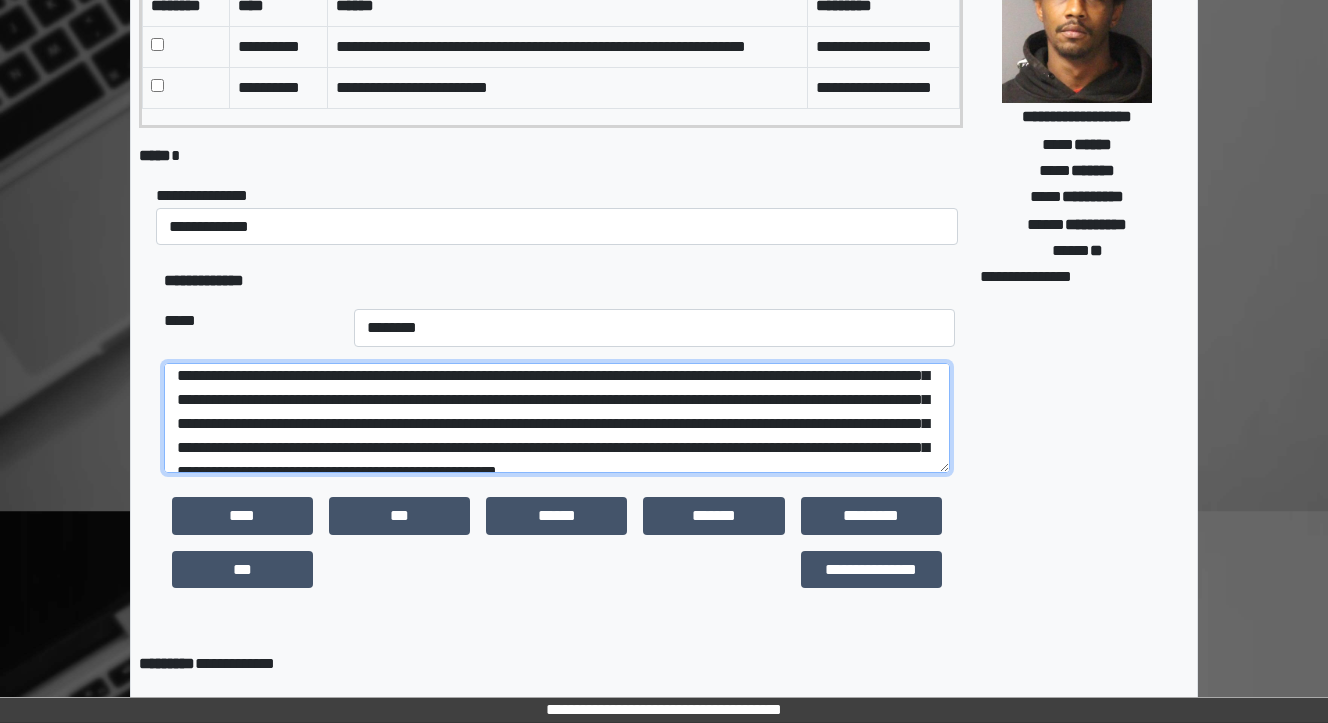 click at bounding box center (557, 418) 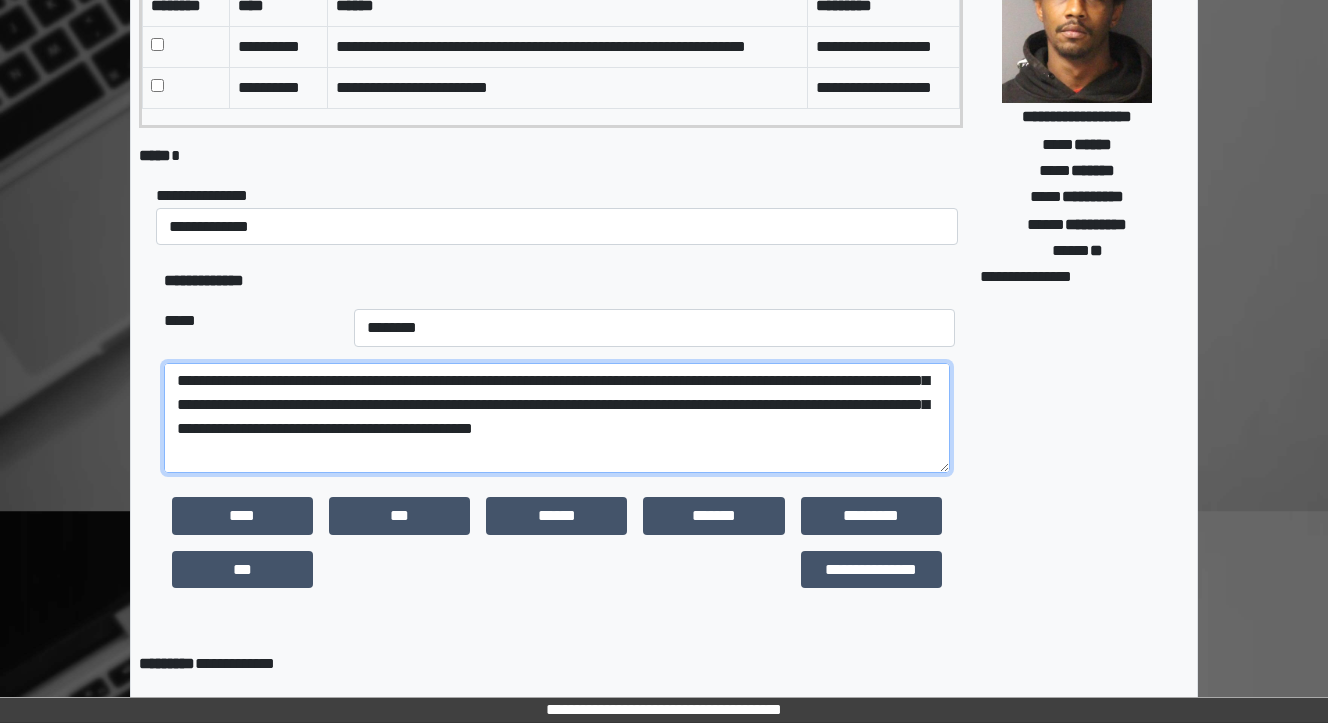scroll, scrollTop: 230, scrollLeft: 0, axis: vertical 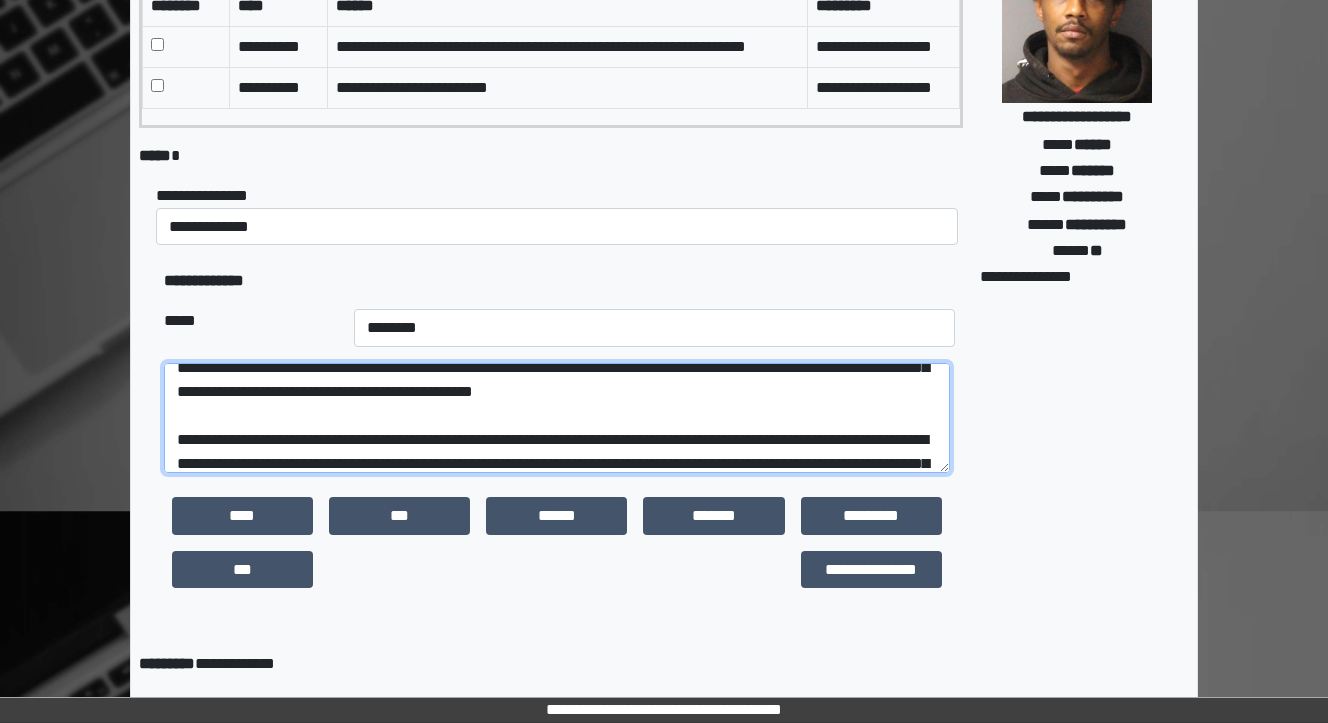 click at bounding box center (557, 418) 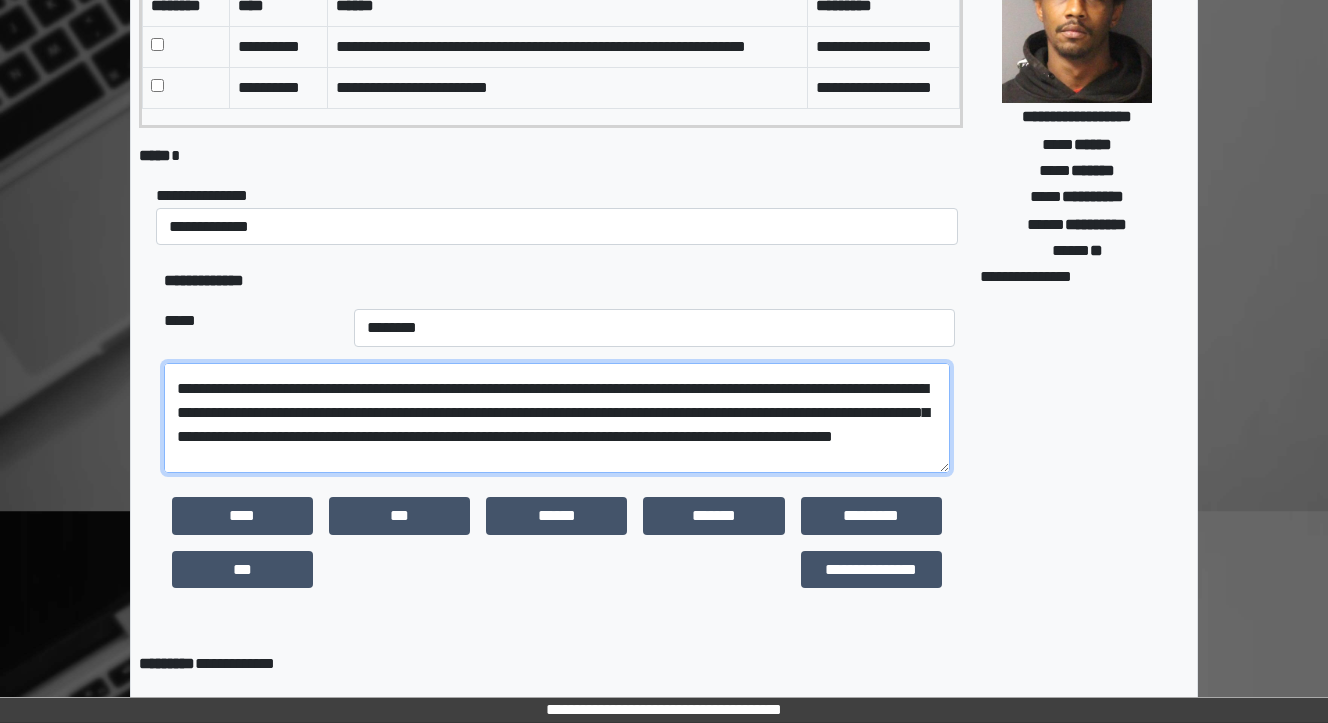 scroll, scrollTop: 310, scrollLeft: 0, axis: vertical 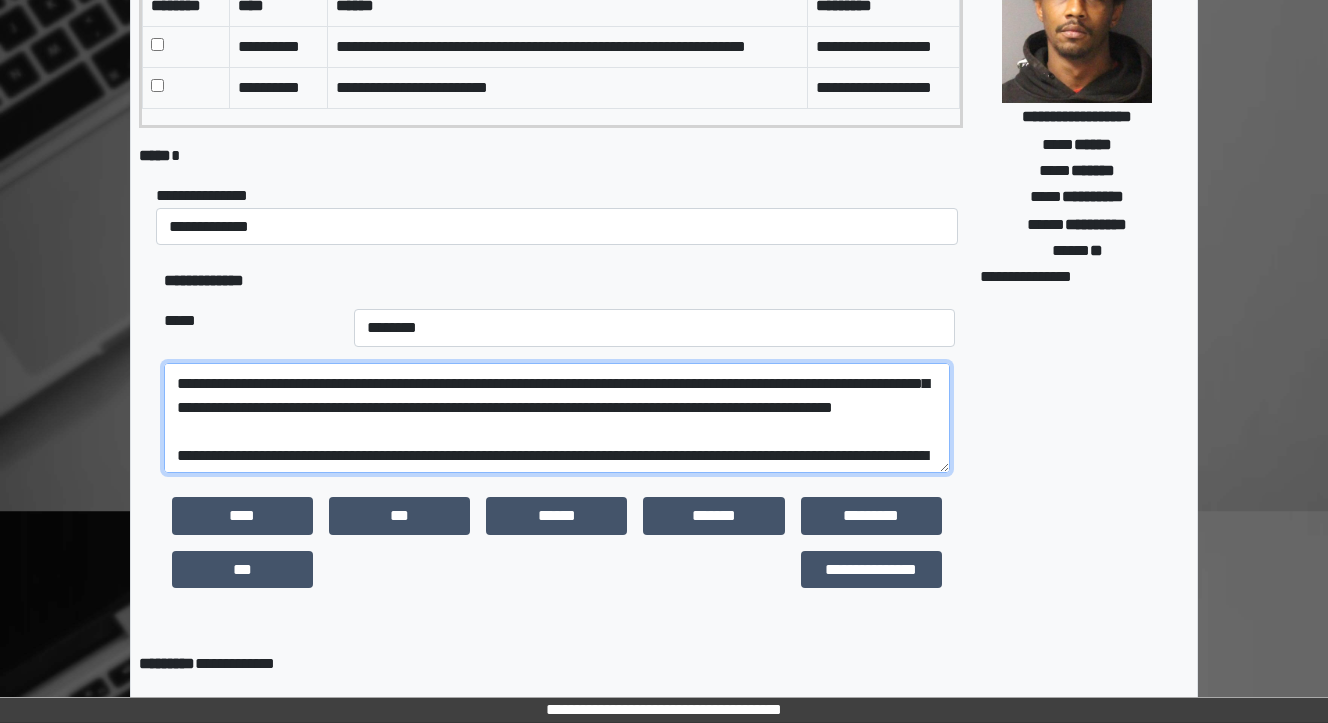click at bounding box center (557, 418) 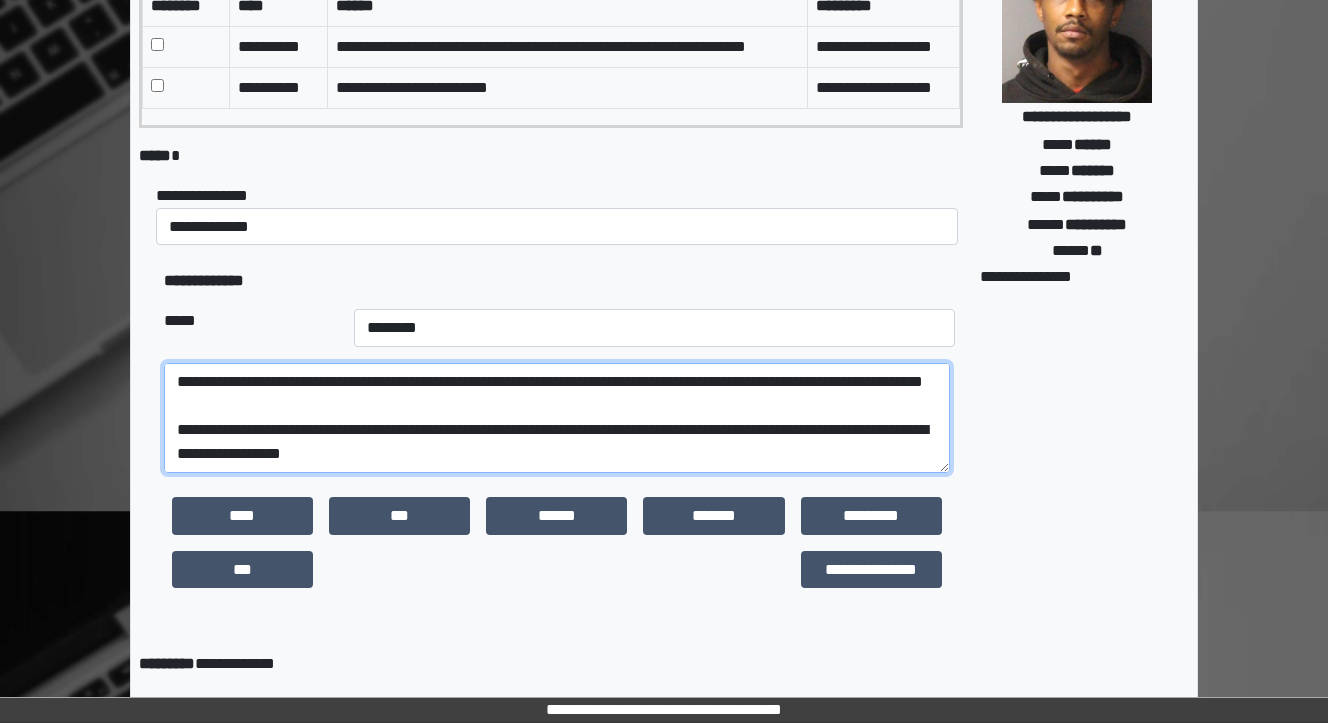 scroll, scrollTop: 384, scrollLeft: 0, axis: vertical 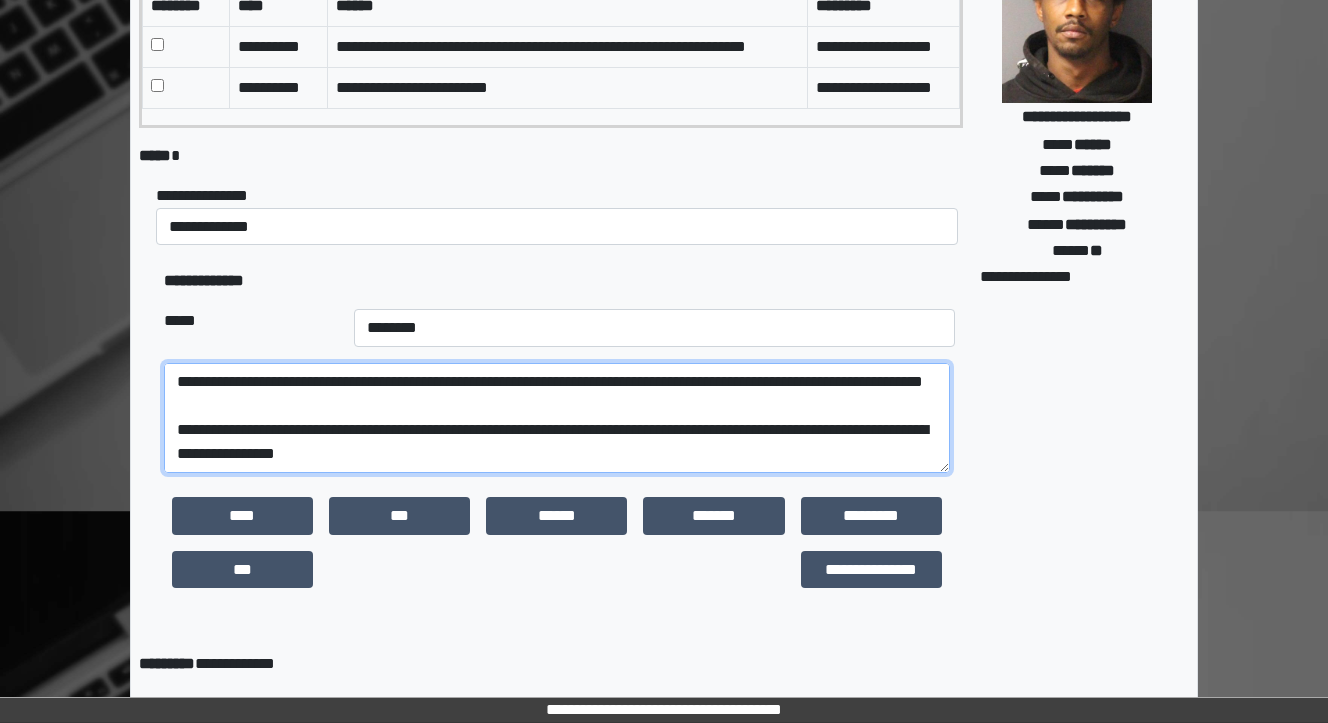 click at bounding box center [557, 418] 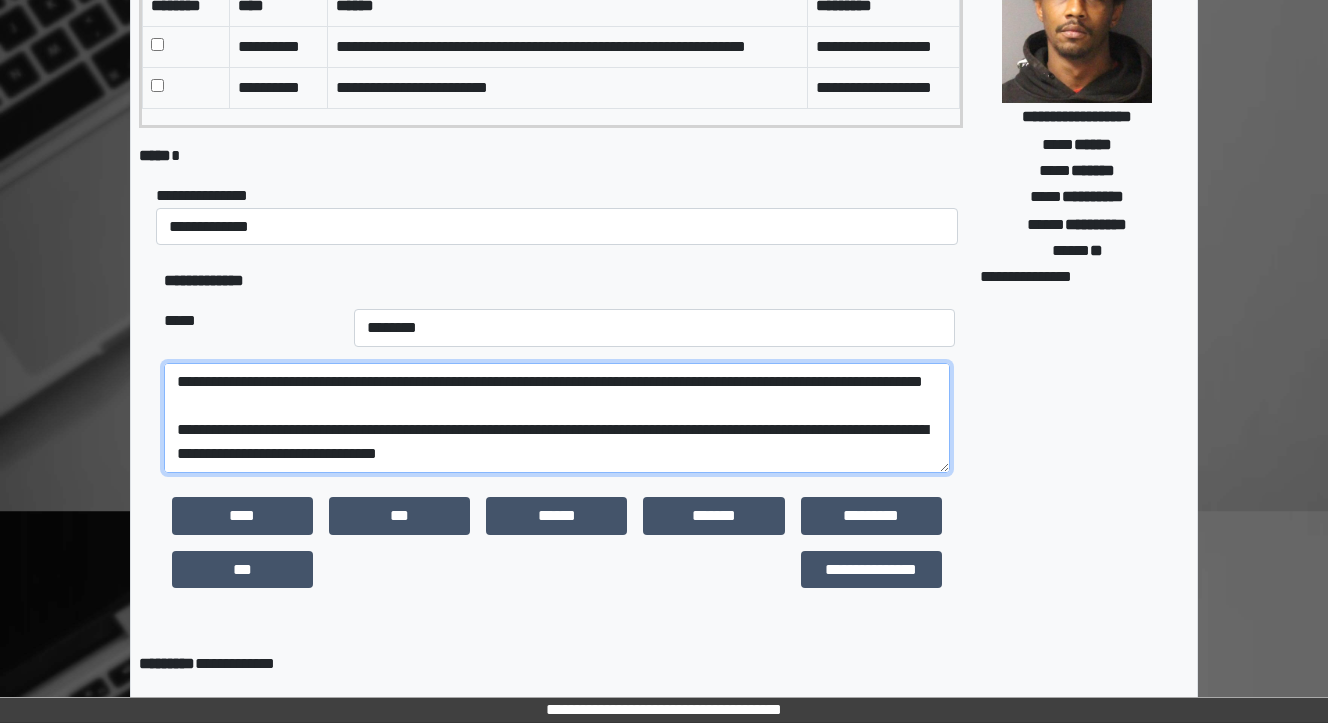 click at bounding box center (557, 418) 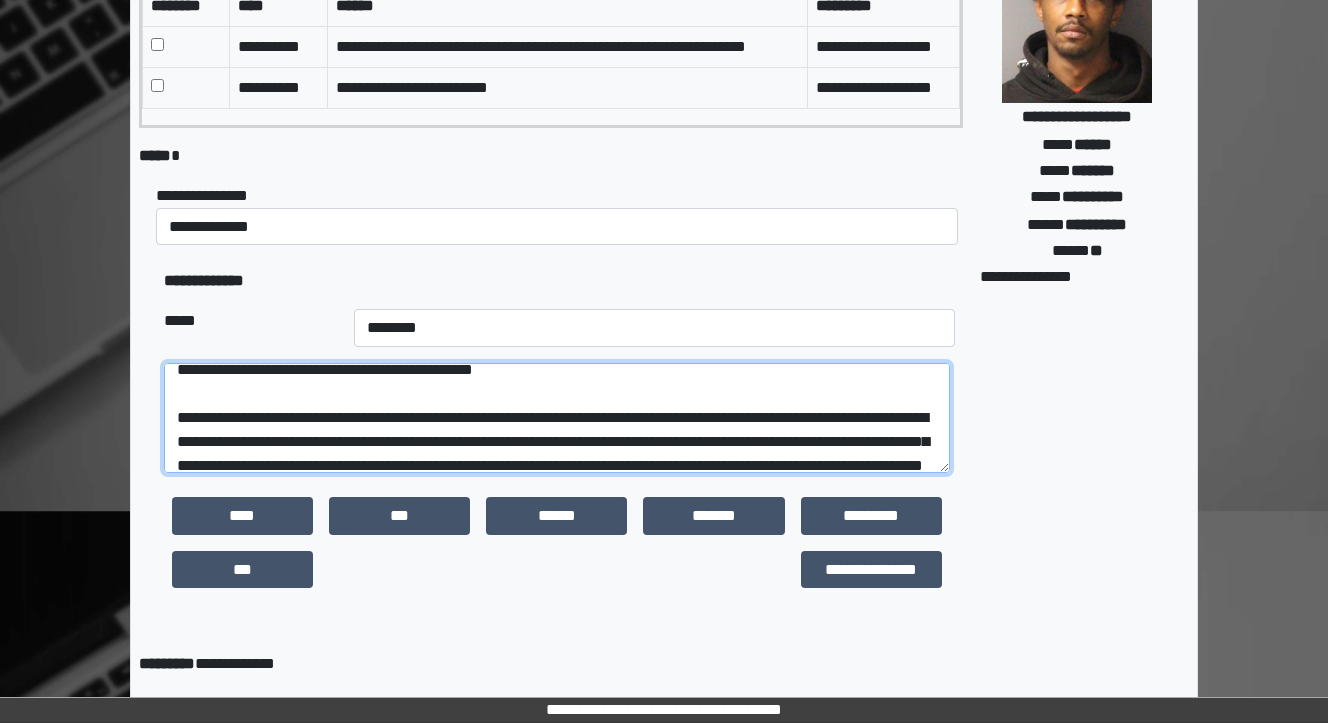 scroll, scrollTop: 224, scrollLeft: 0, axis: vertical 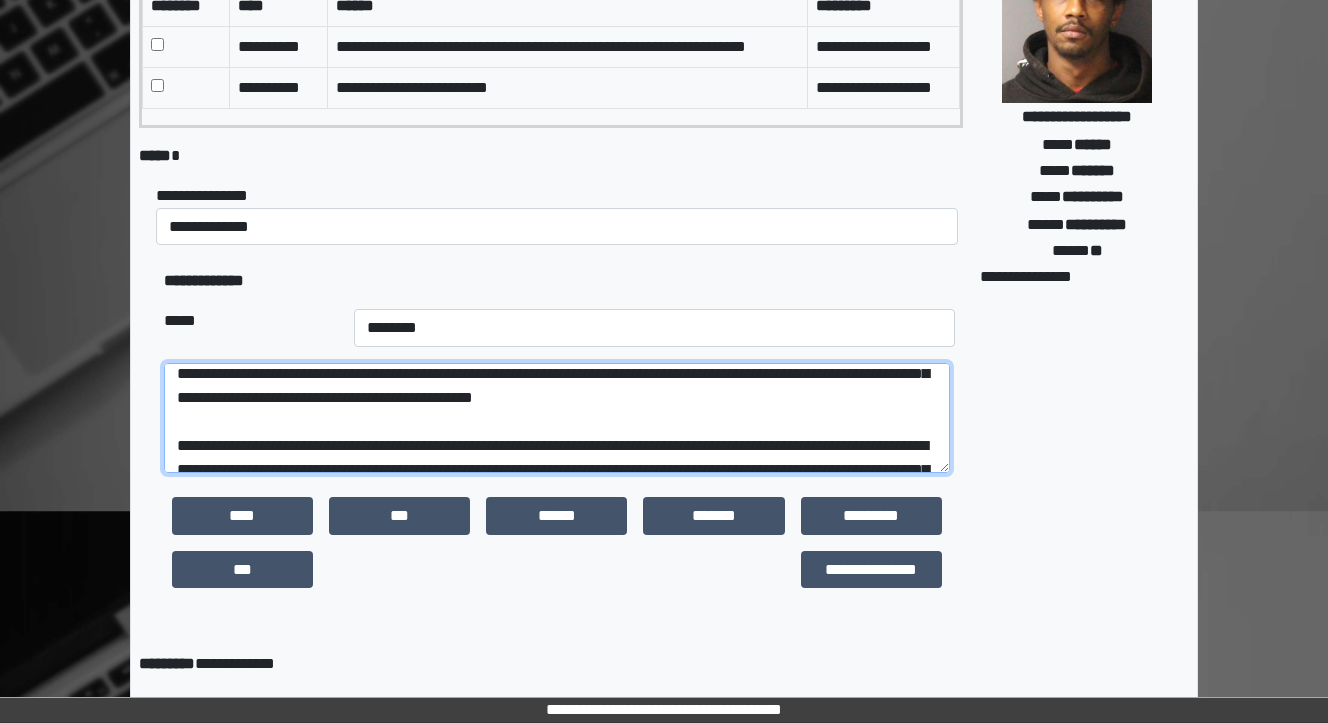 click at bounding box center [557, 418] 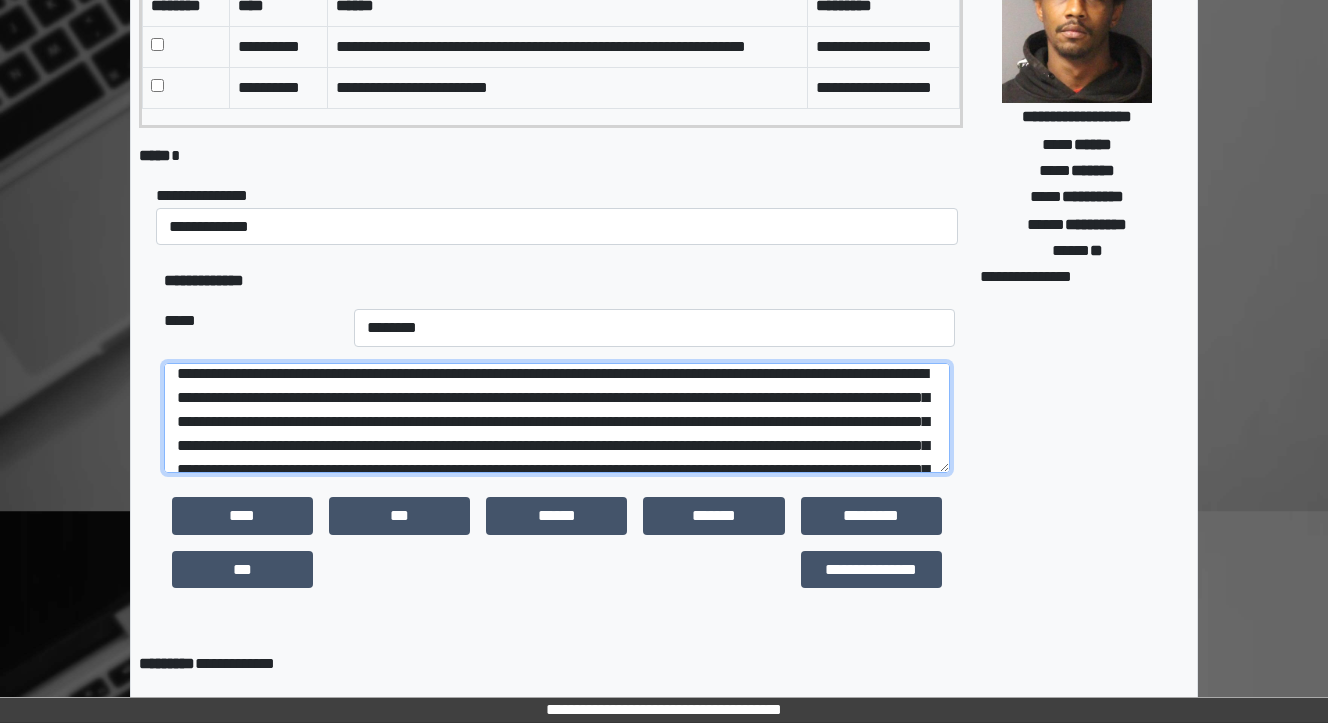 scroll, scrollTop: 160, scrollLeft: 0, axis: vertical 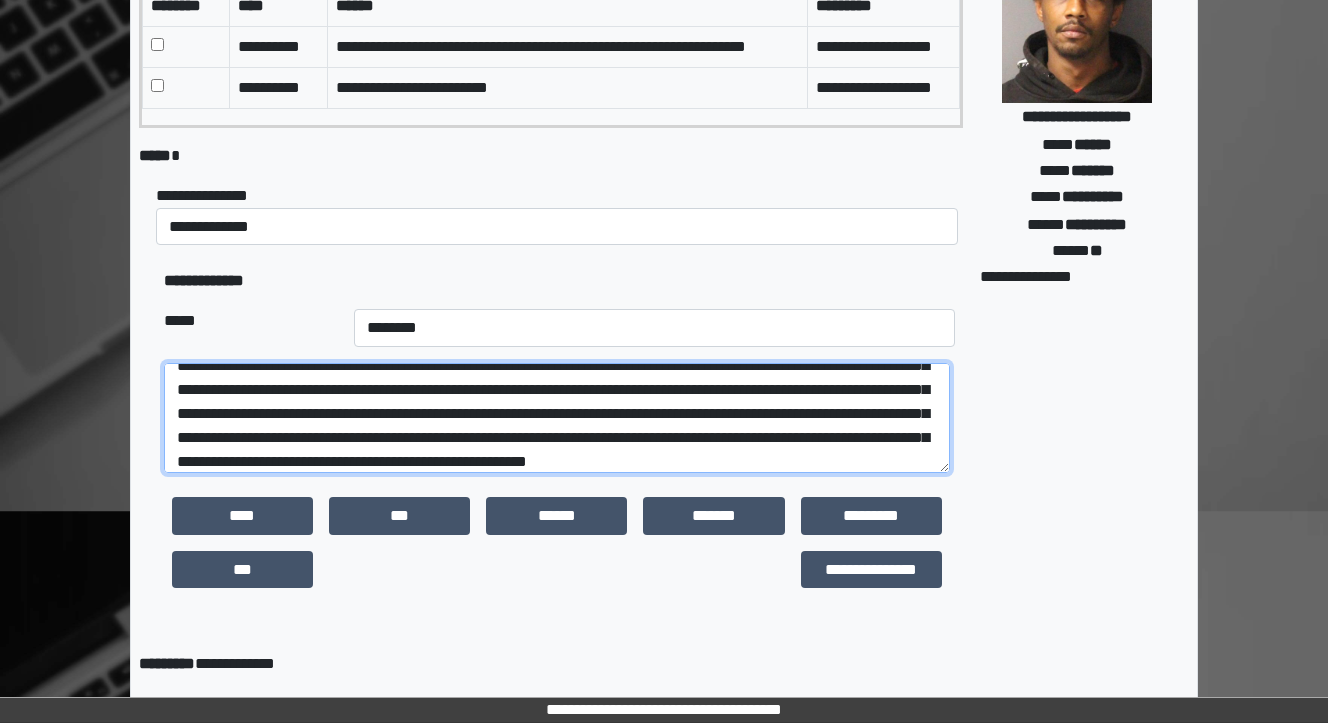 click at bounding box center [557, 418] 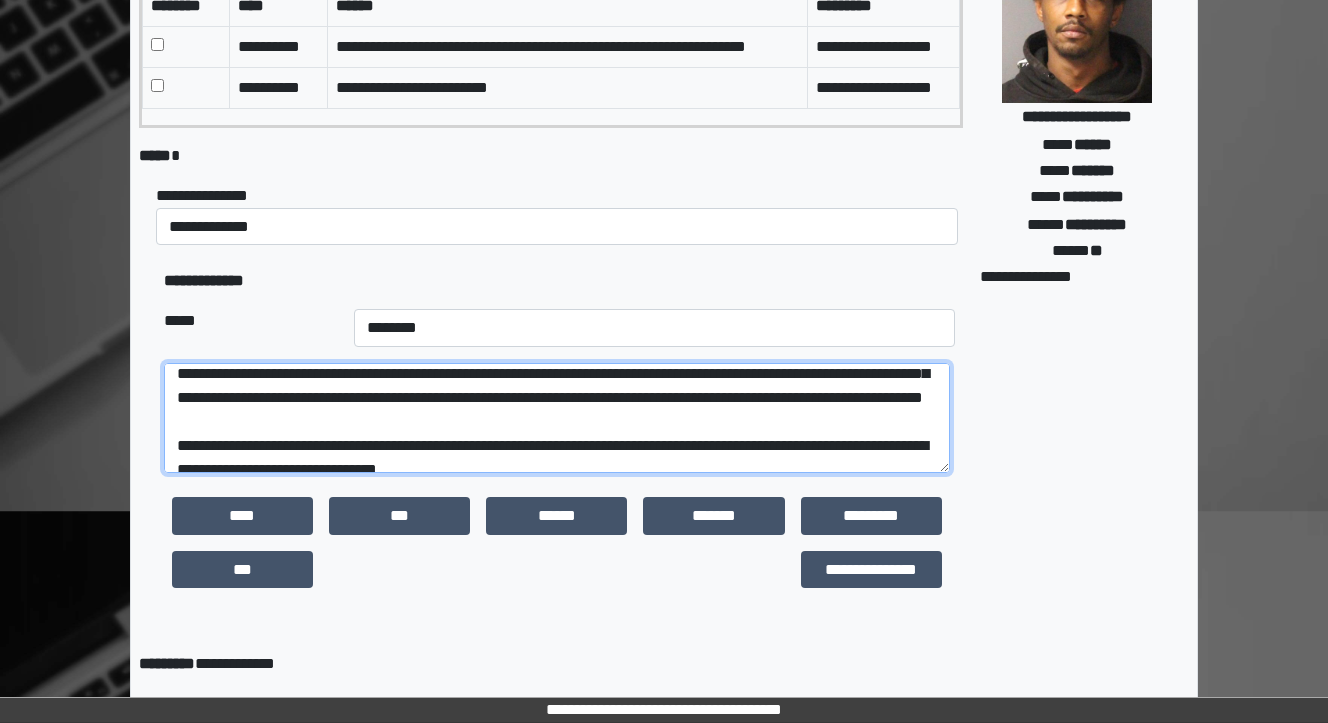 scroll, scrollTop: 384, scrollLeft: 0, axis: vertical 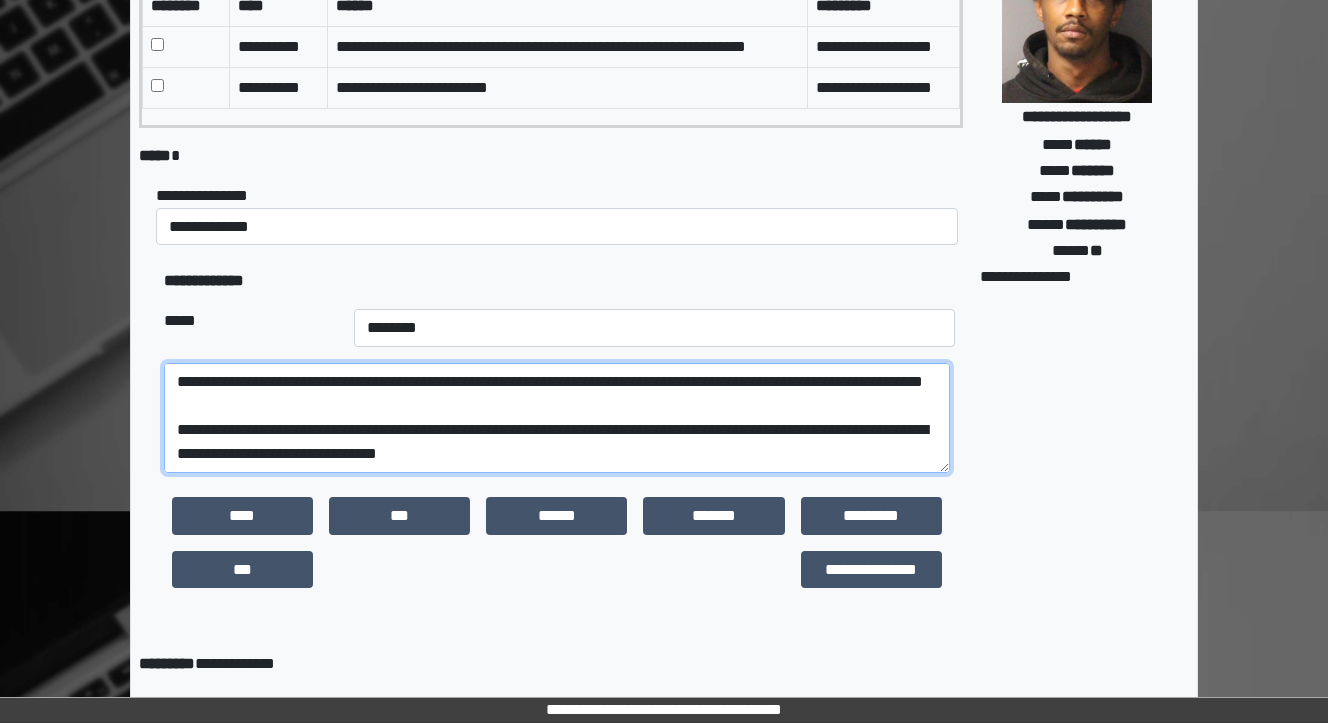 click at bounding box center (557, 418) 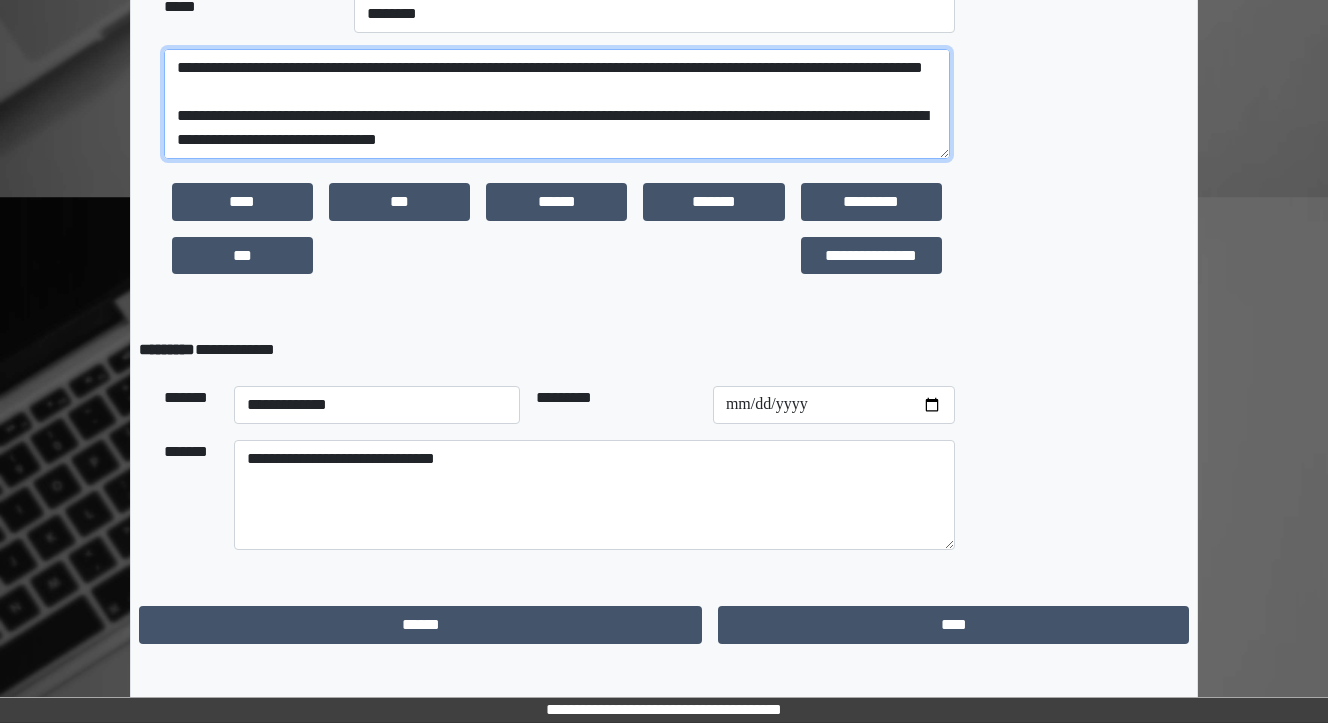 scroll, scrollTop: 594, scrollLeft: 0, axis: vertical 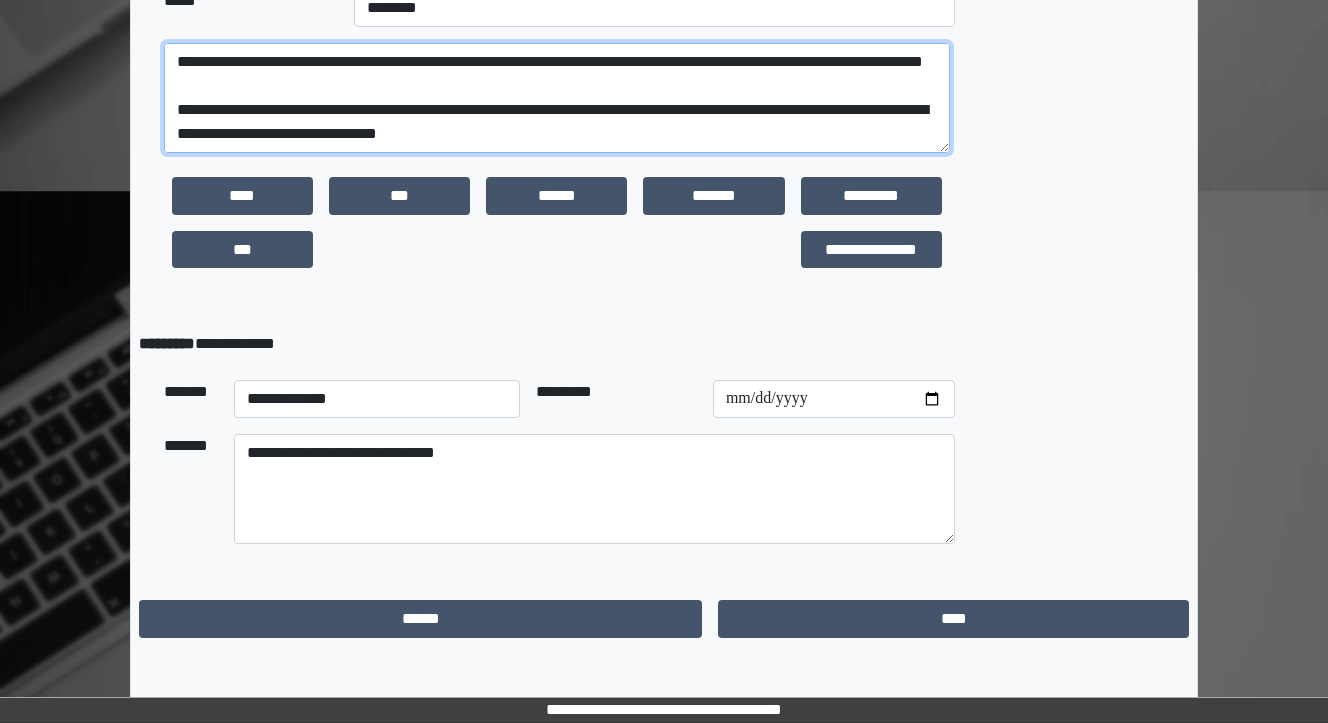 type on "**********" 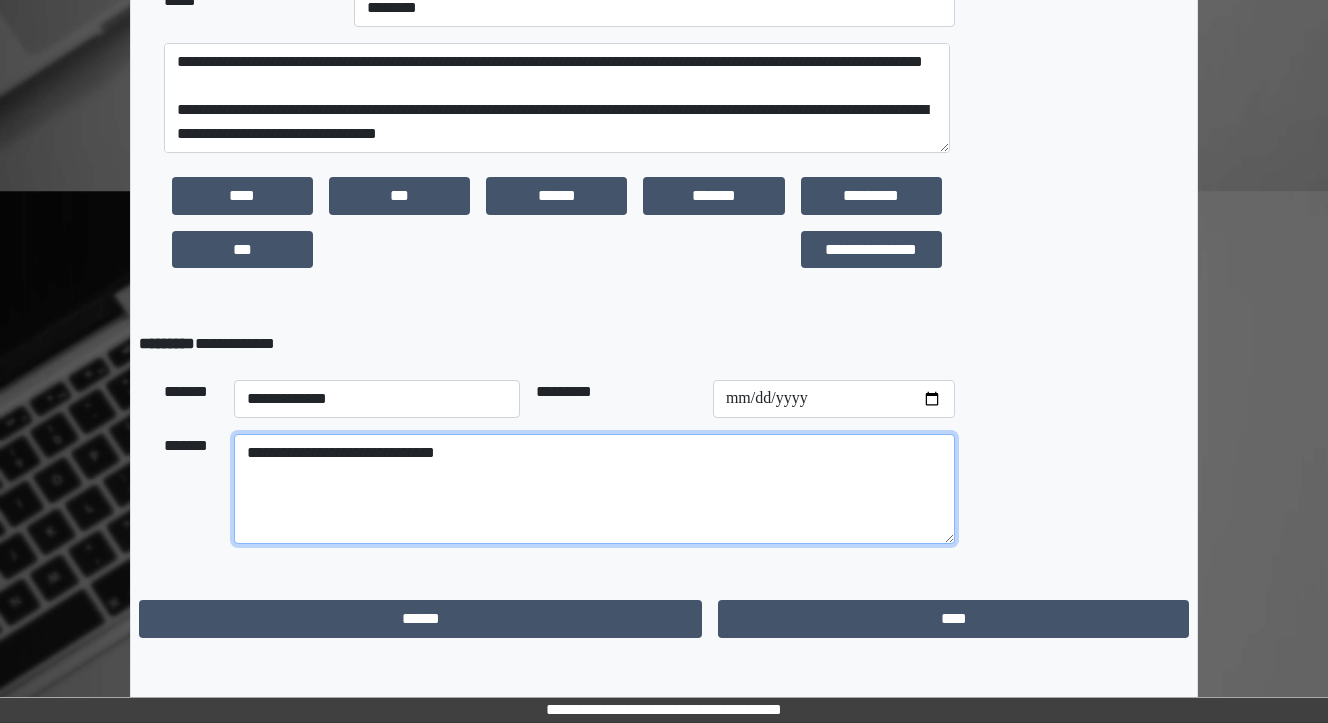 click on "**********" at bounding box center [594, 489] 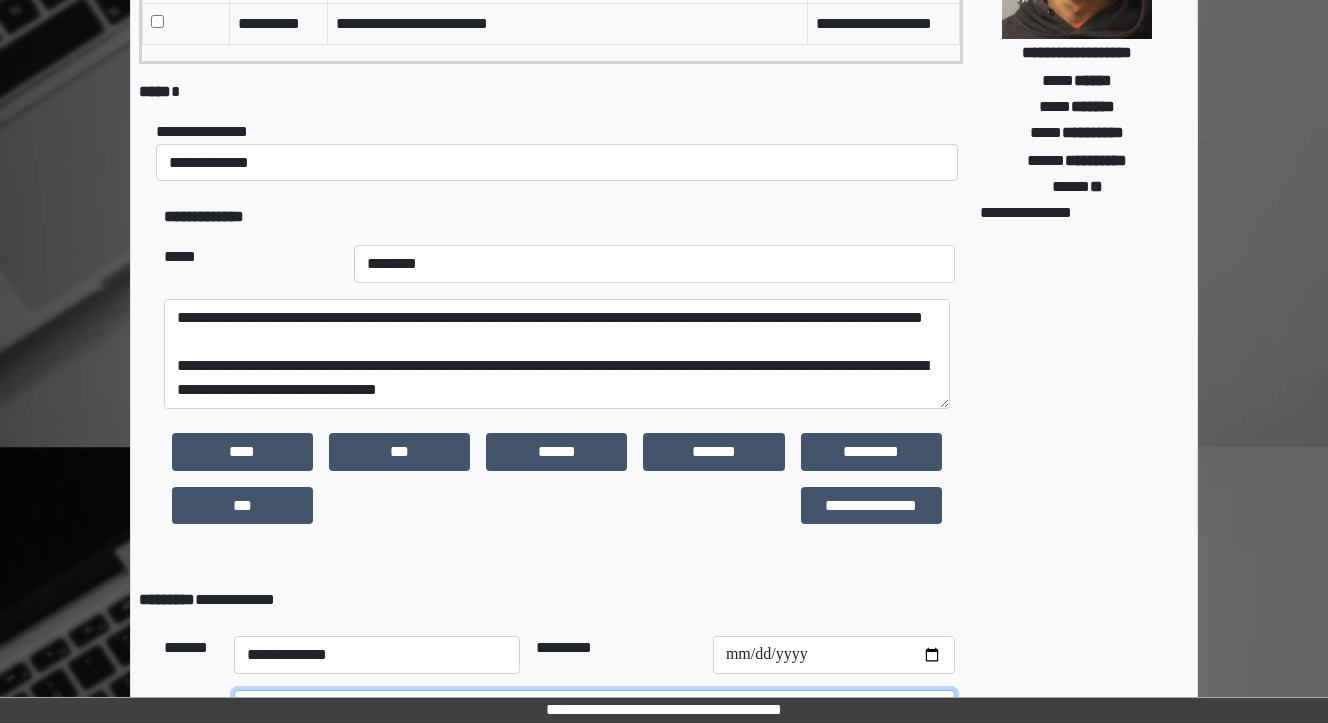 scroll, scrollTop: 594, scrollLeft: 0, axis: vertical 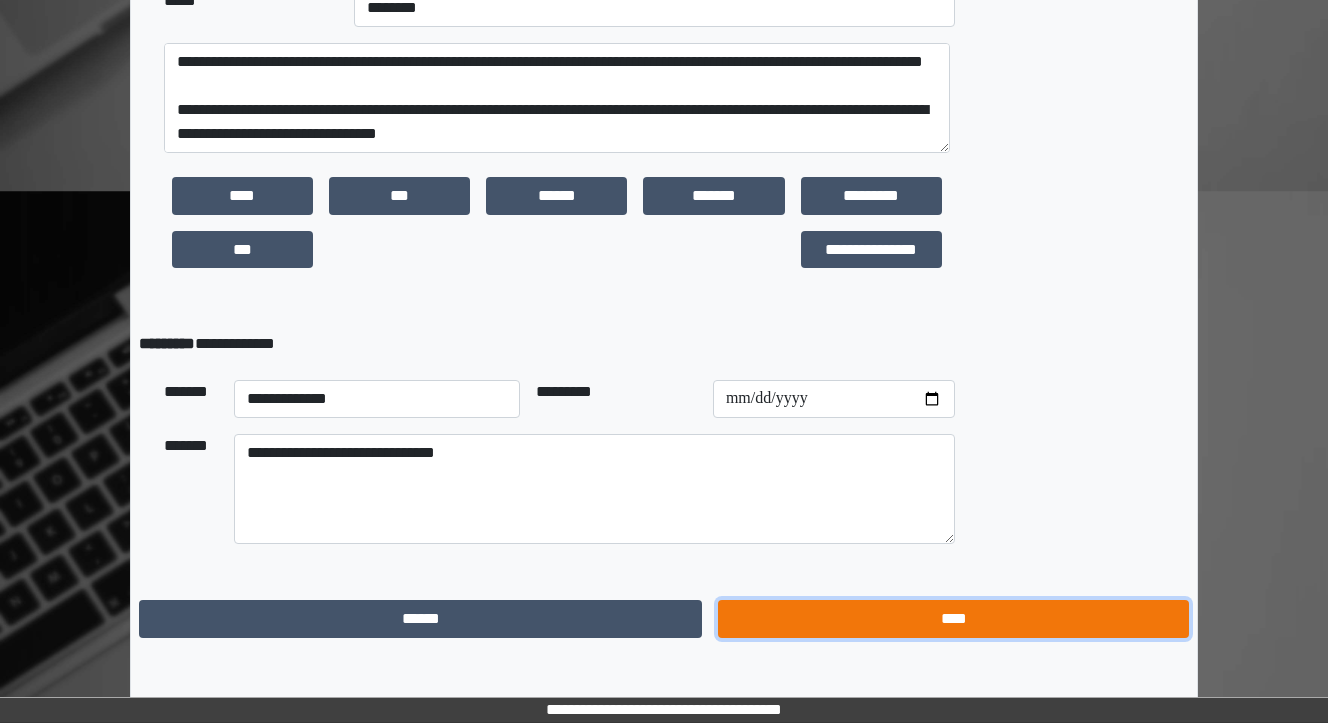 click on "****" at bounding box center (953, 619) 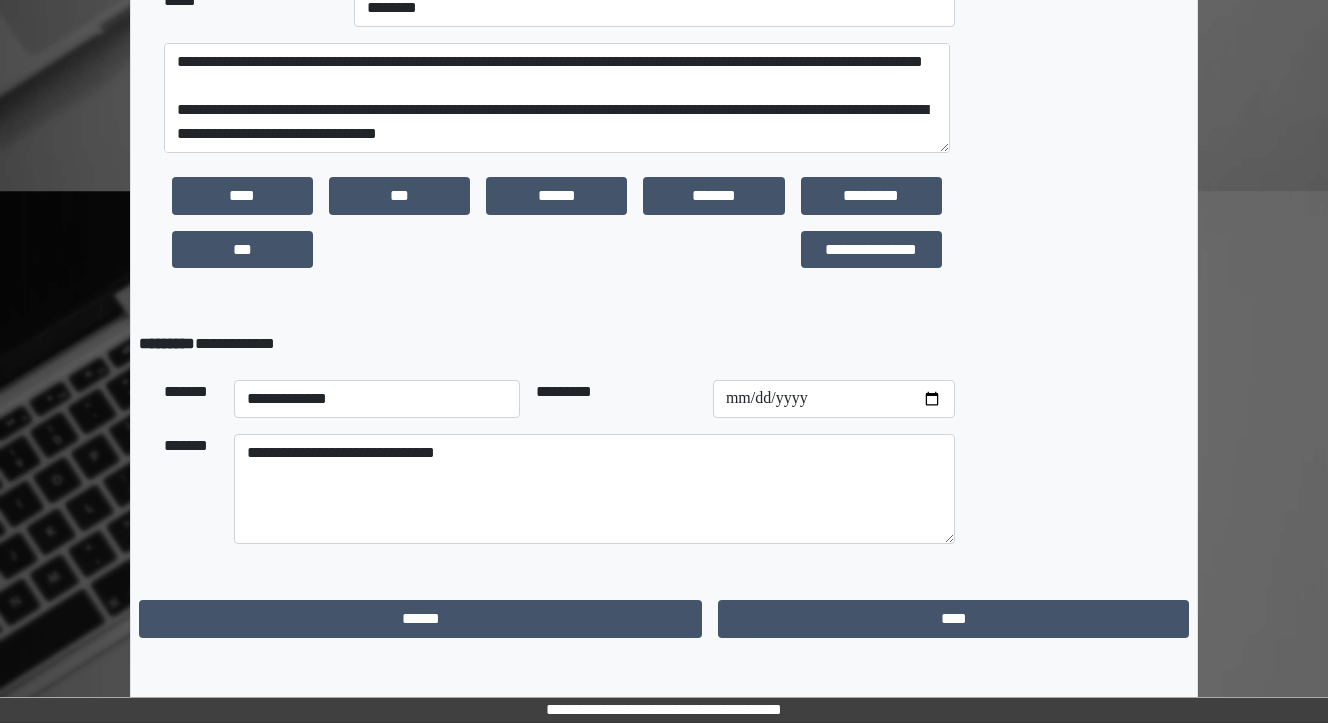 scroll, scrollTop: 0, scrollLeft: 0, axis: both 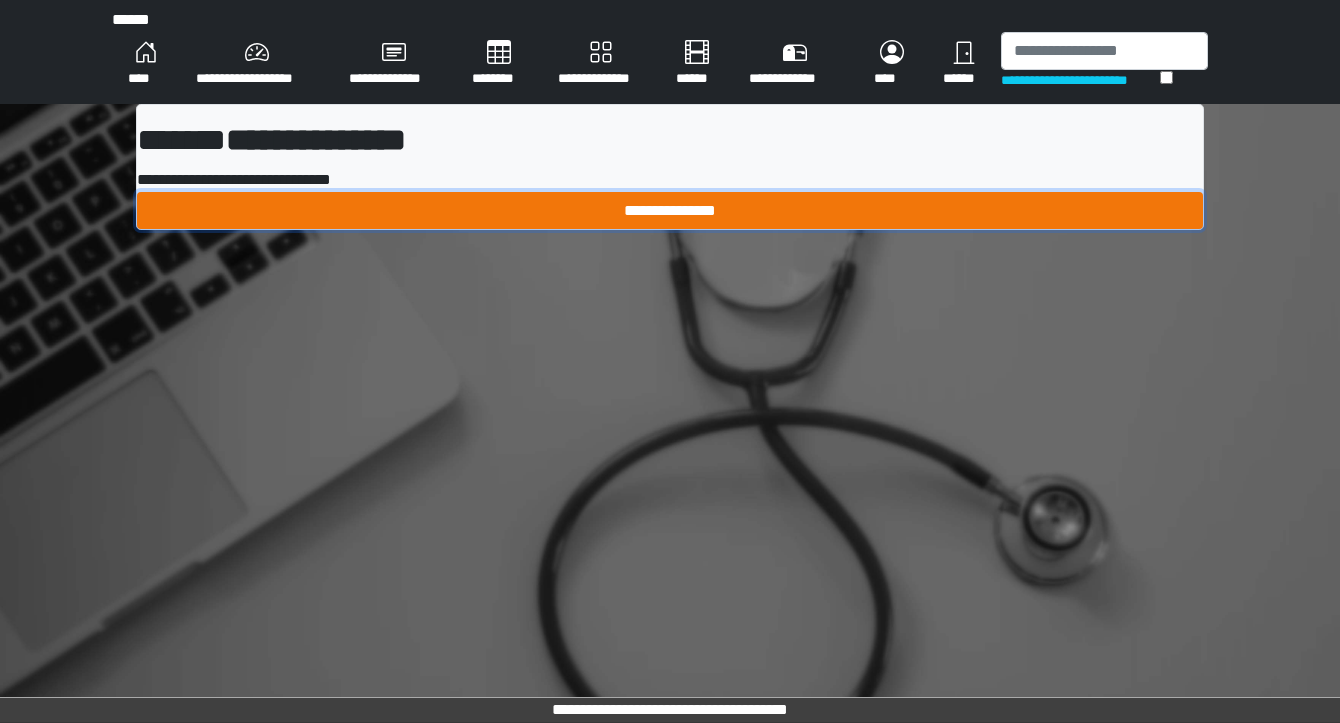 click on "**********" at bounding box center [670, 211] 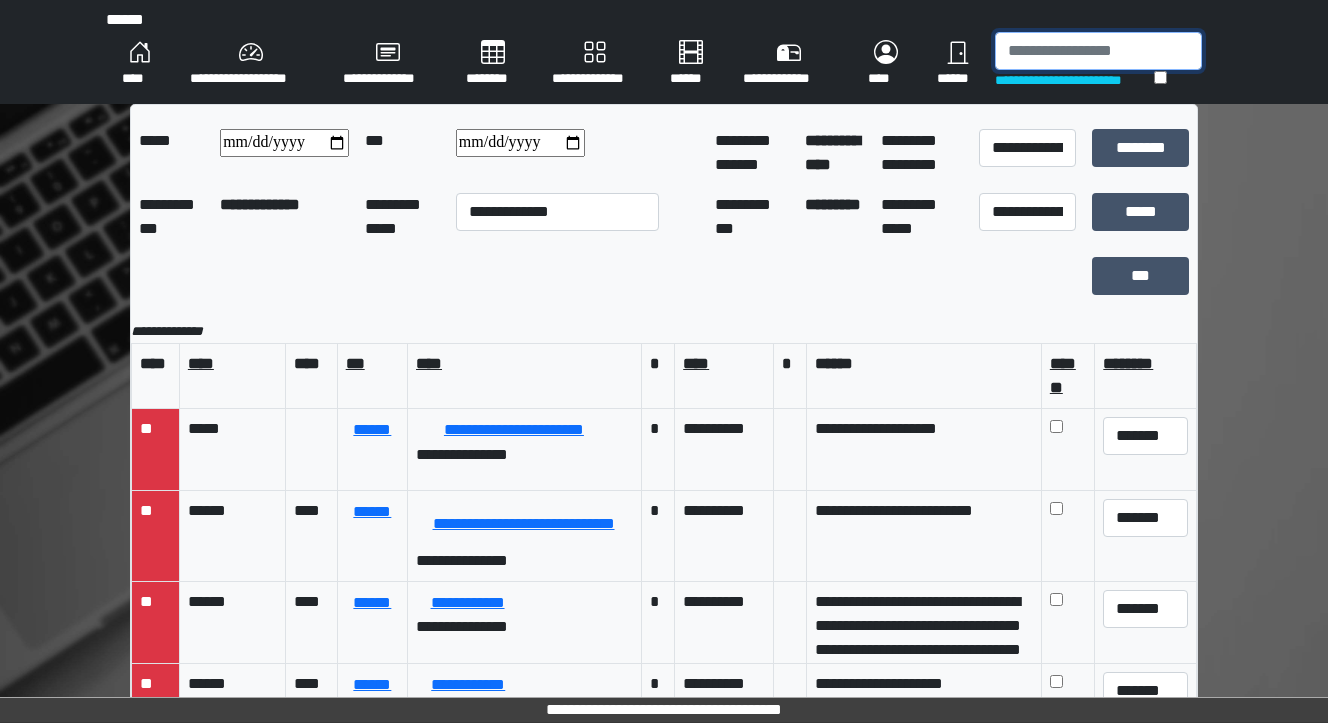 click at bounding box center [1098, 51] 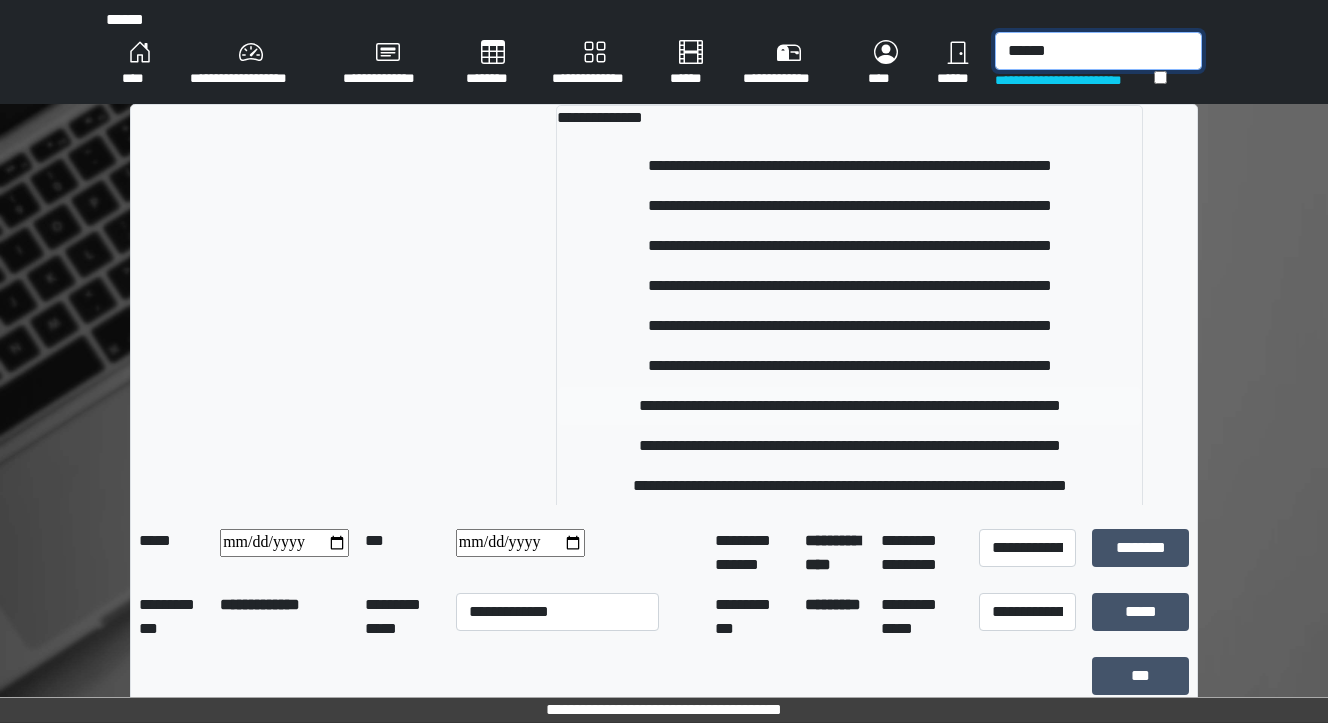 type on "******" 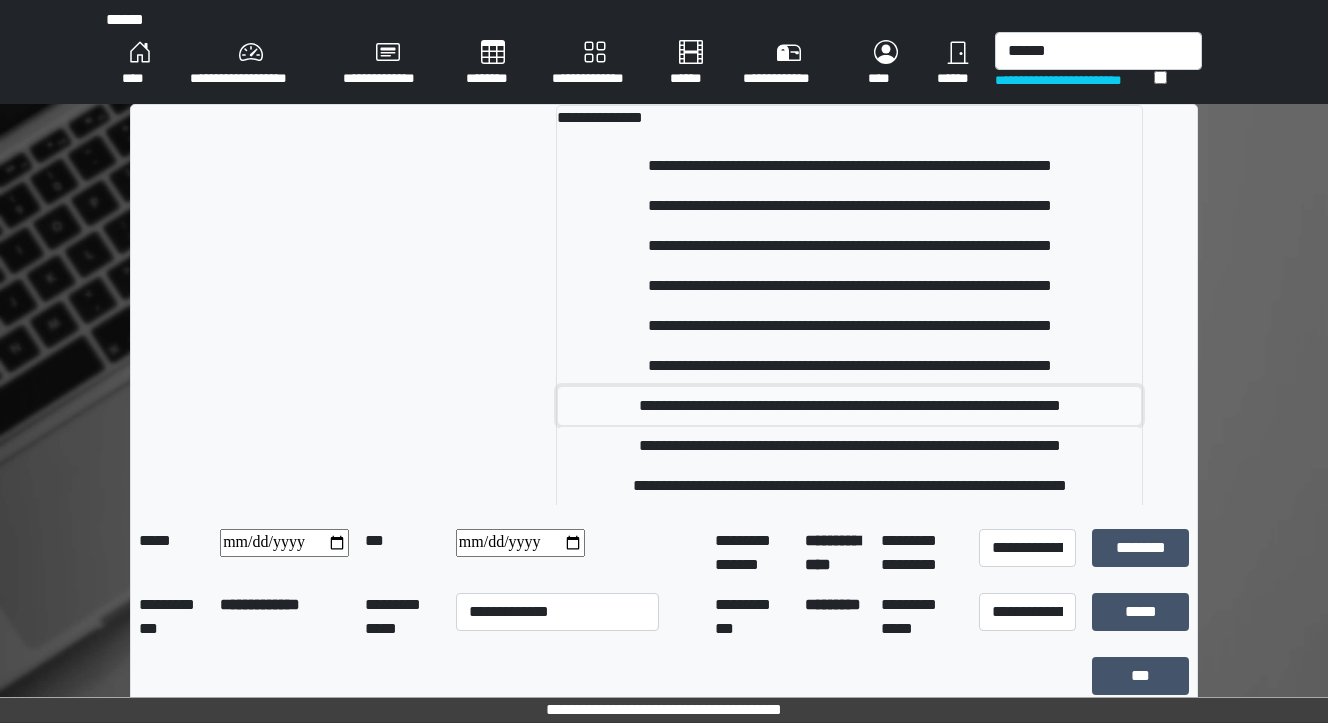 click on "**********" at bounding box center [850, 406] 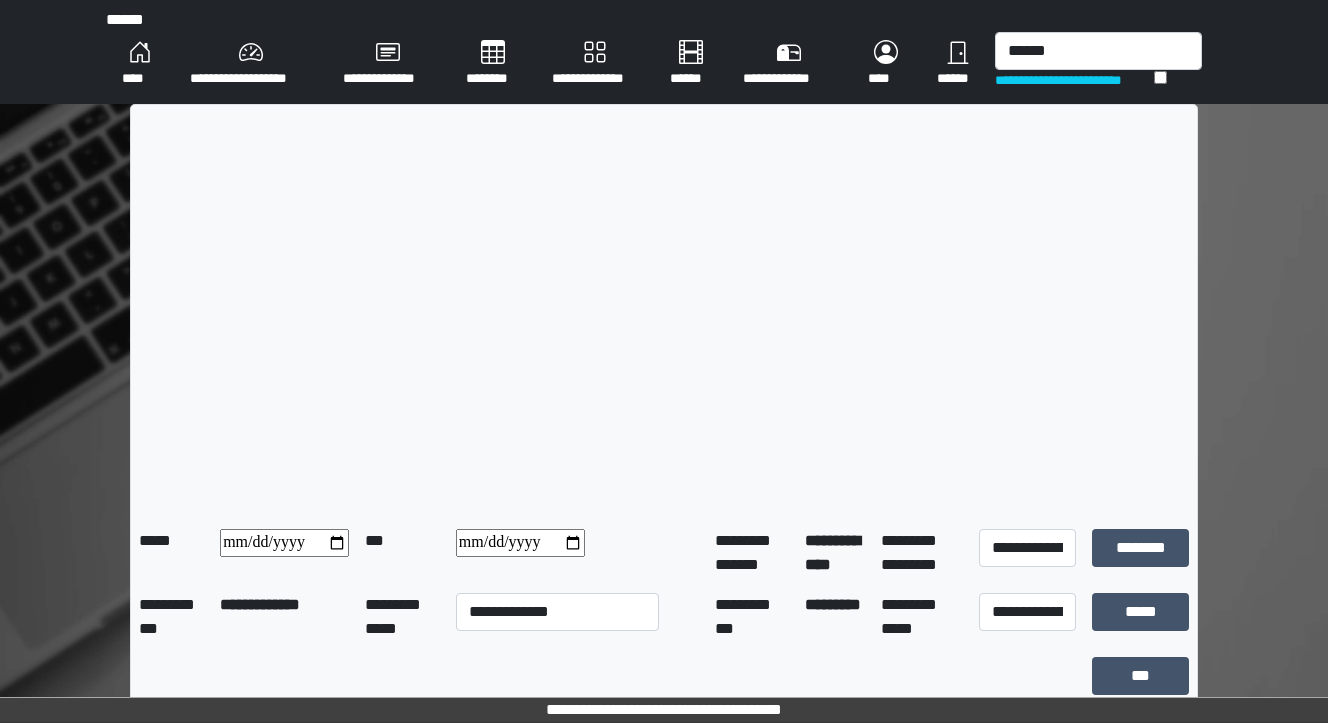 type 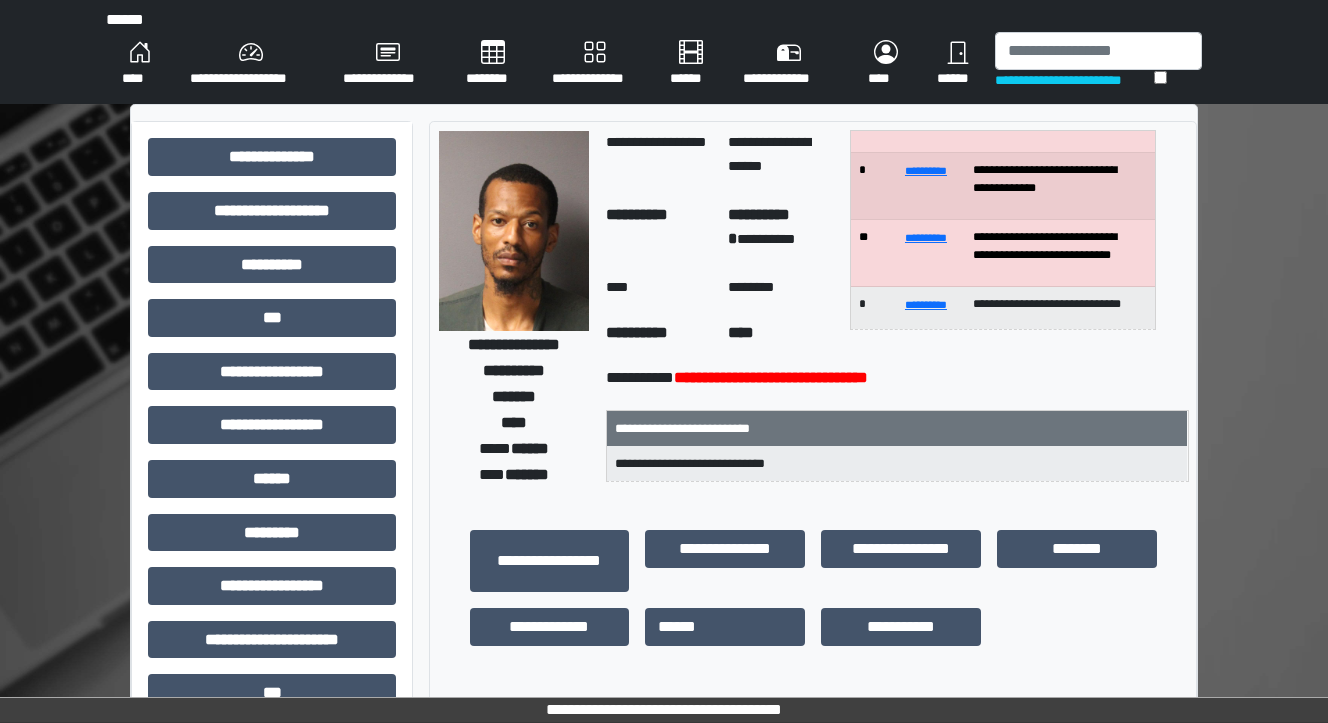 scroll, scrollTop: 0, scrollLeft: 0, axis: both 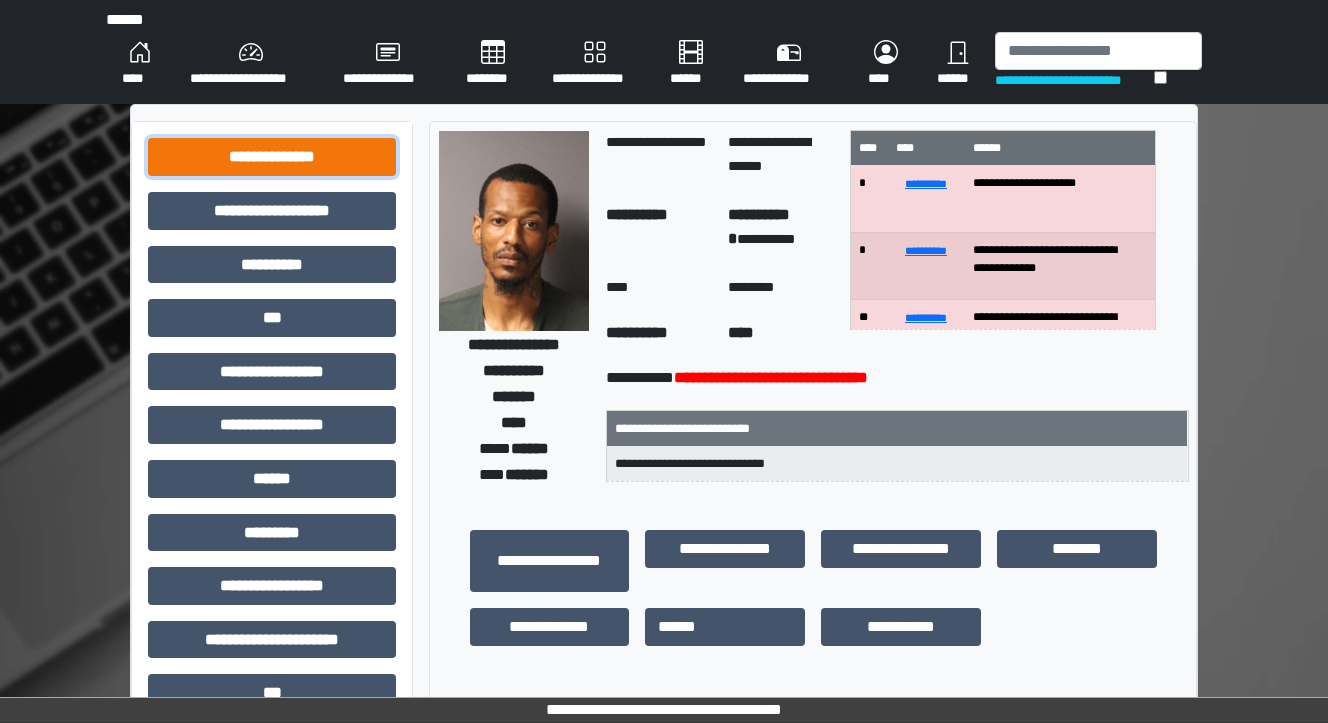 click on "**********" at bounding box center (272, 157) 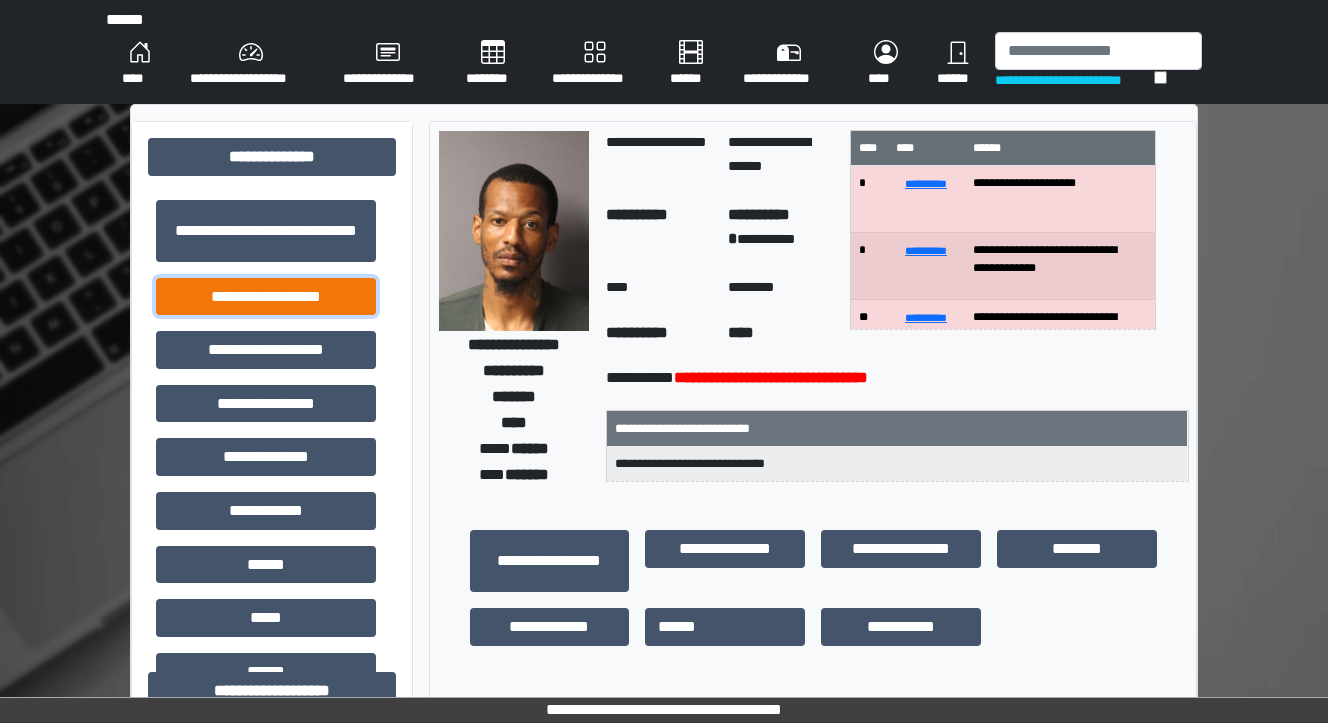 click on "**********" at bounding box center (266, 297) 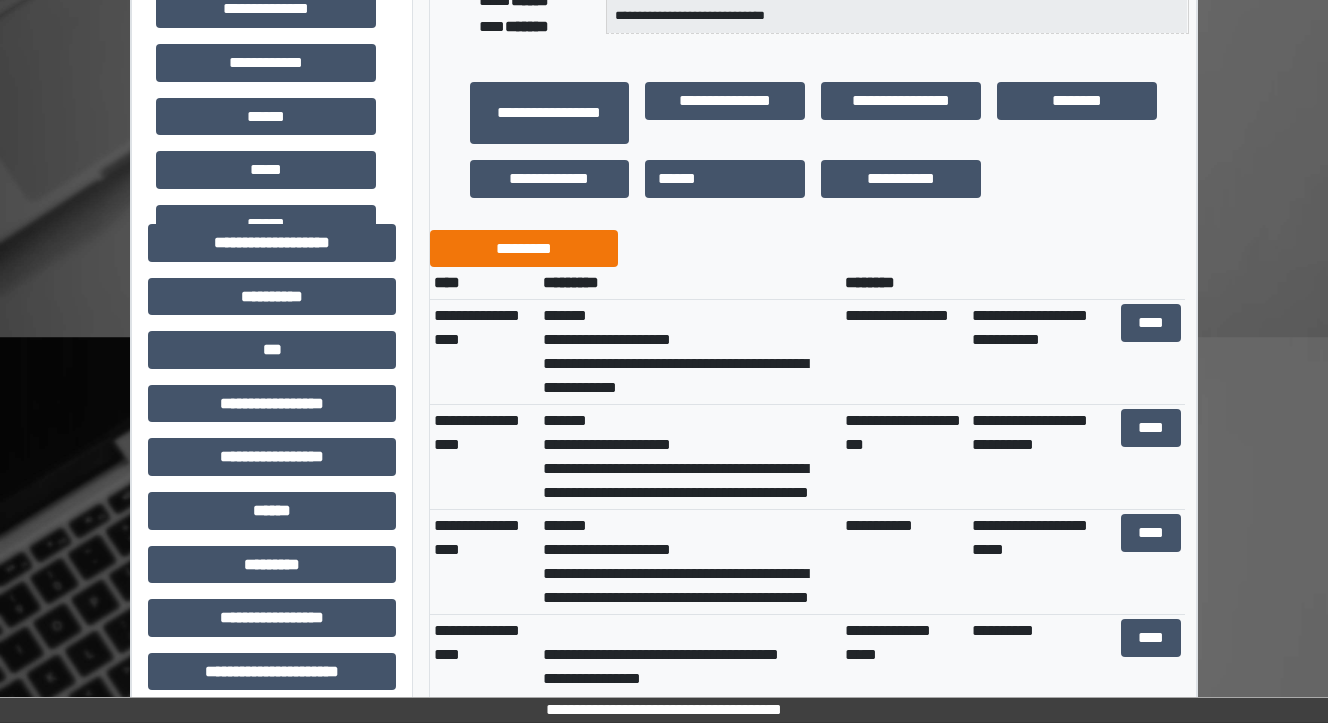 scroll, scrollTop: 480, scrollLeft: 0, axis: vertical 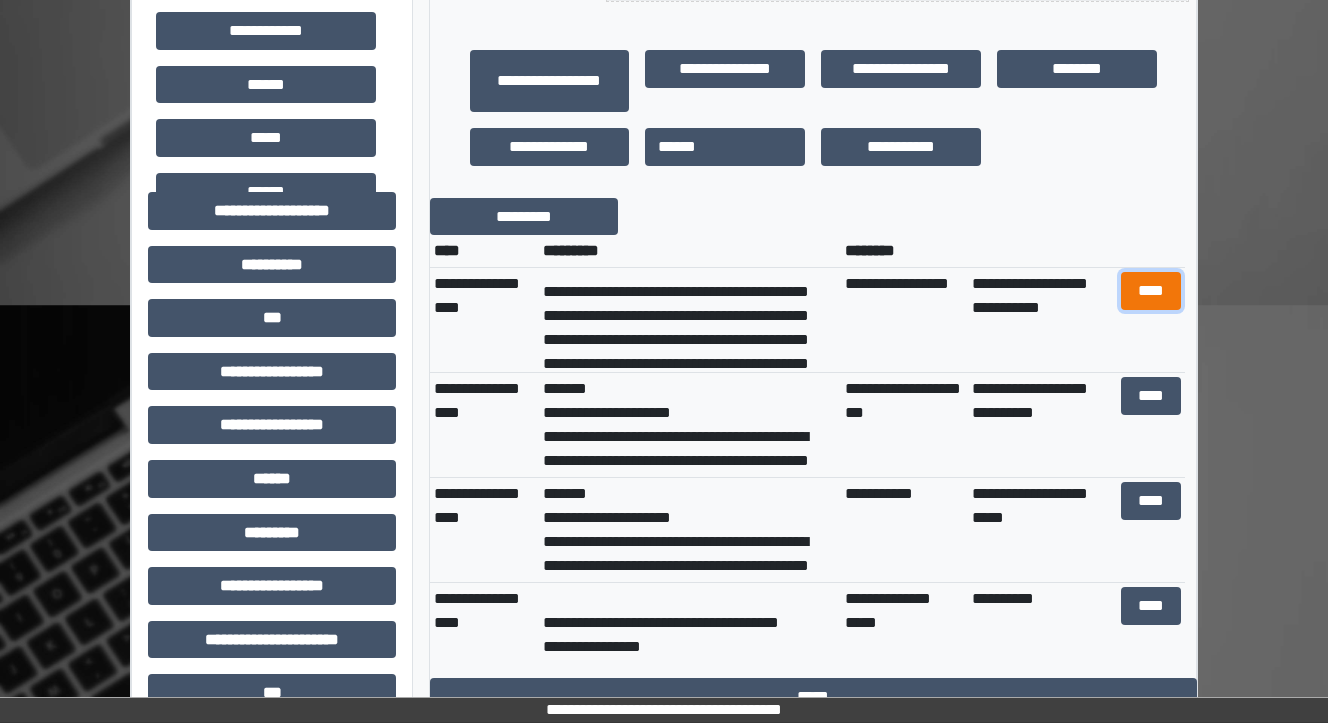 click on "****" at bounding box center (1150, 291) 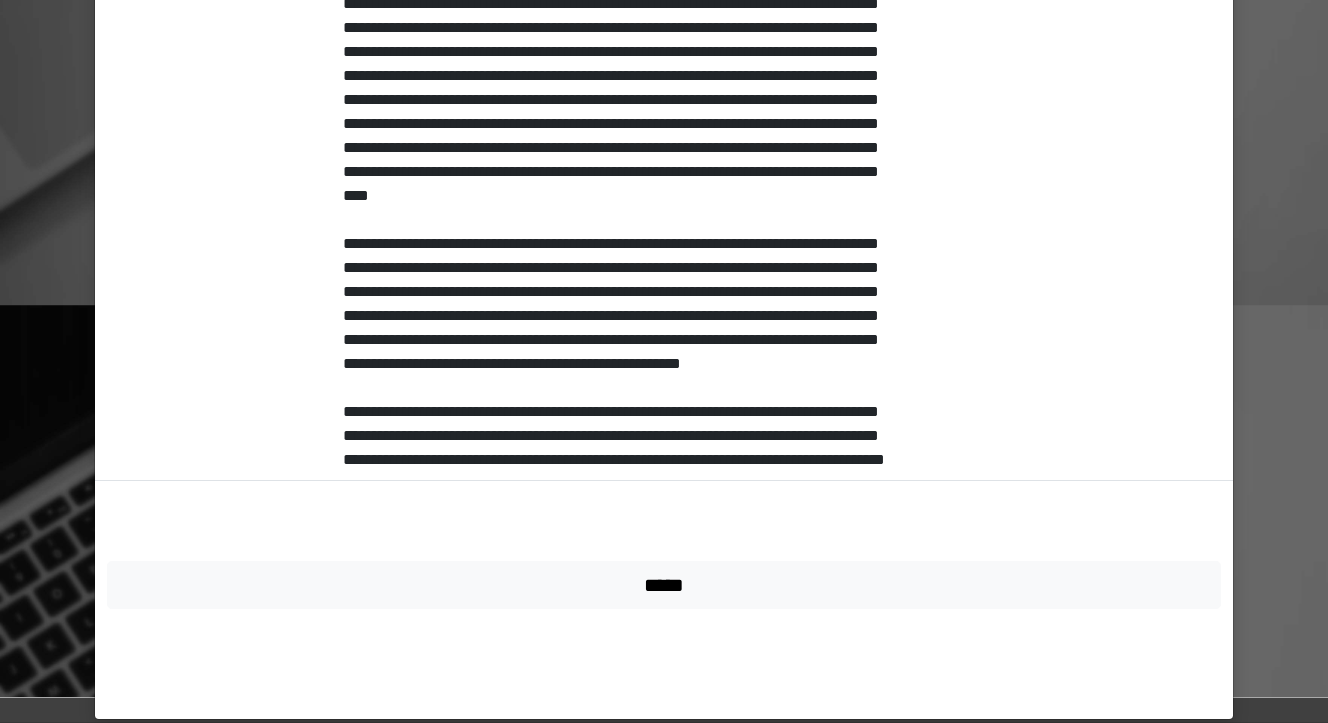 scroll, scrollTop: 950, scrollLeft: 0, axis: vertical 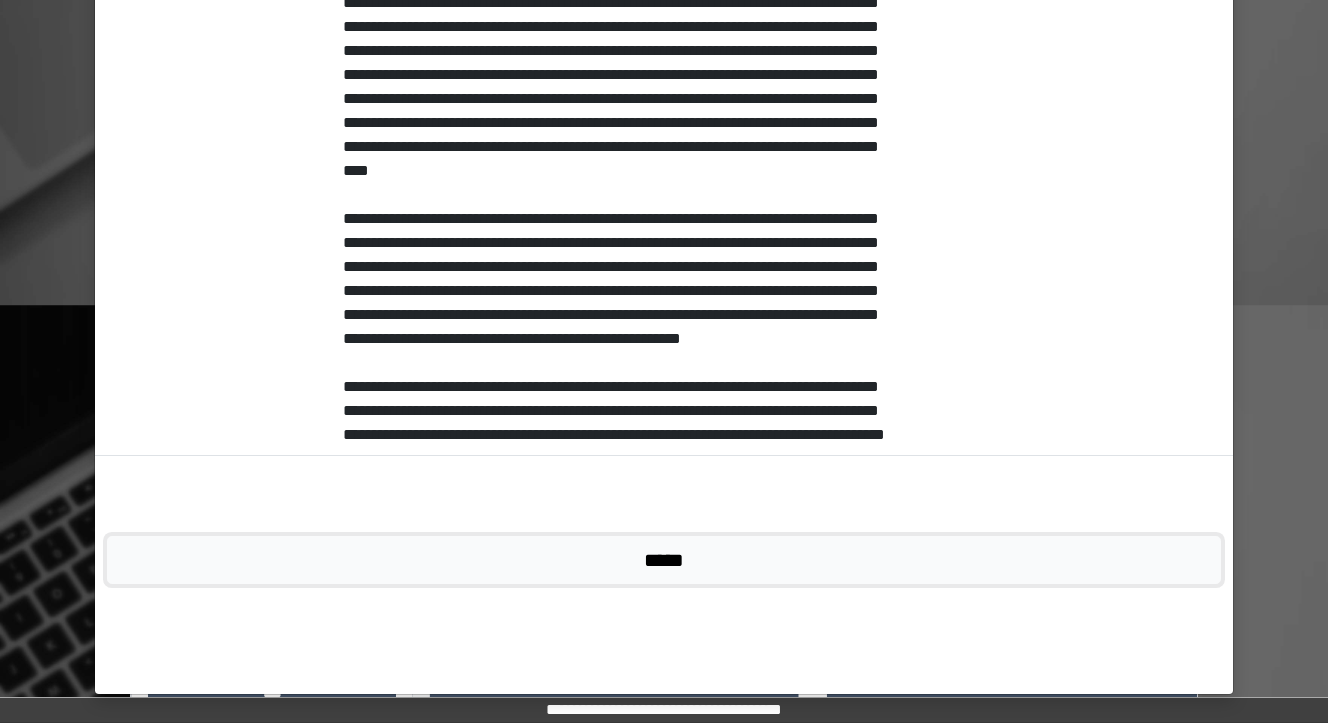 click on "*****" at bounding box center (664, 560) 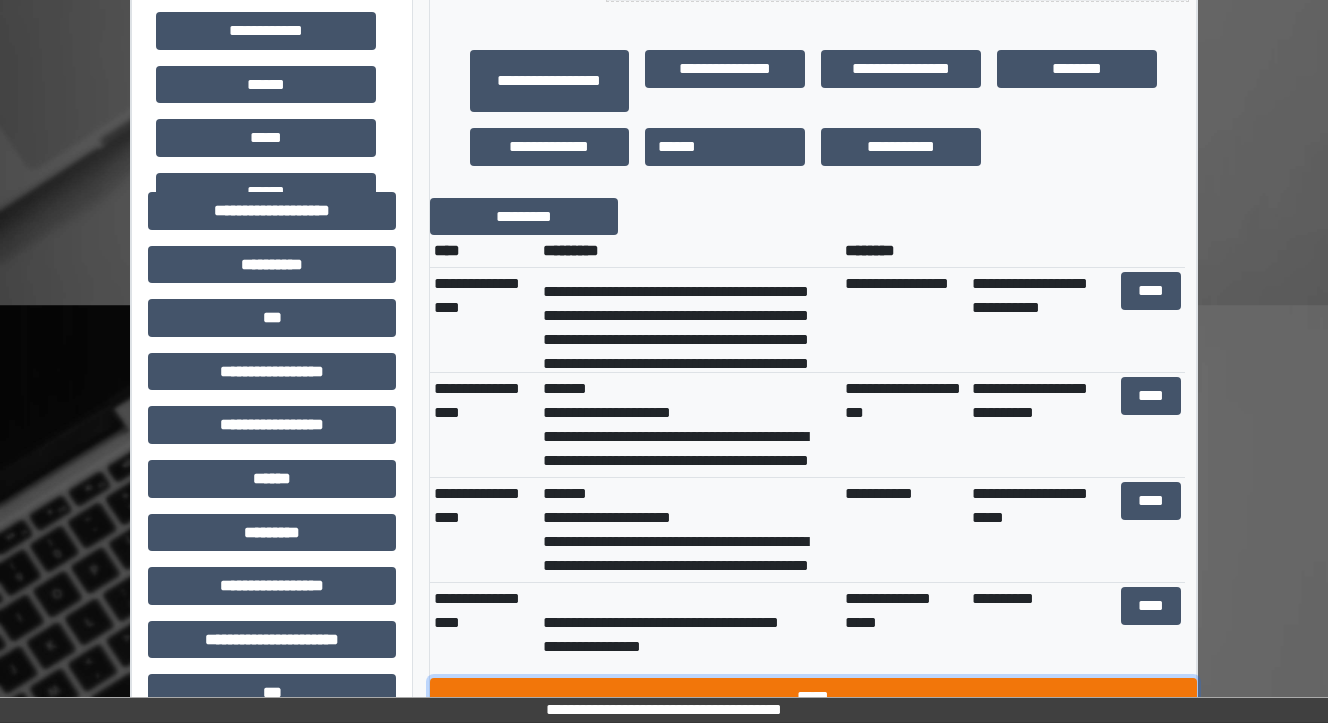 click on "*****" at bounding box center [813, 697] 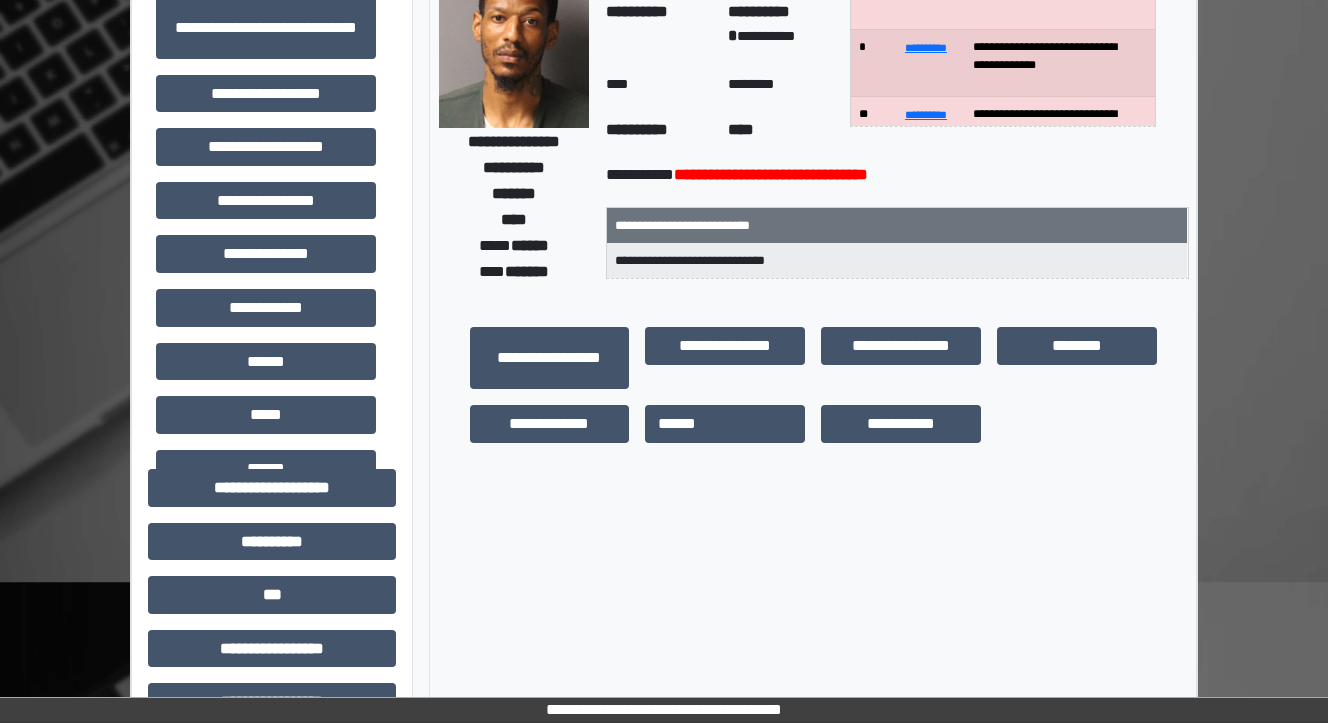 scroll, scrollTop: 0, scrollLeft: 0, axis: both 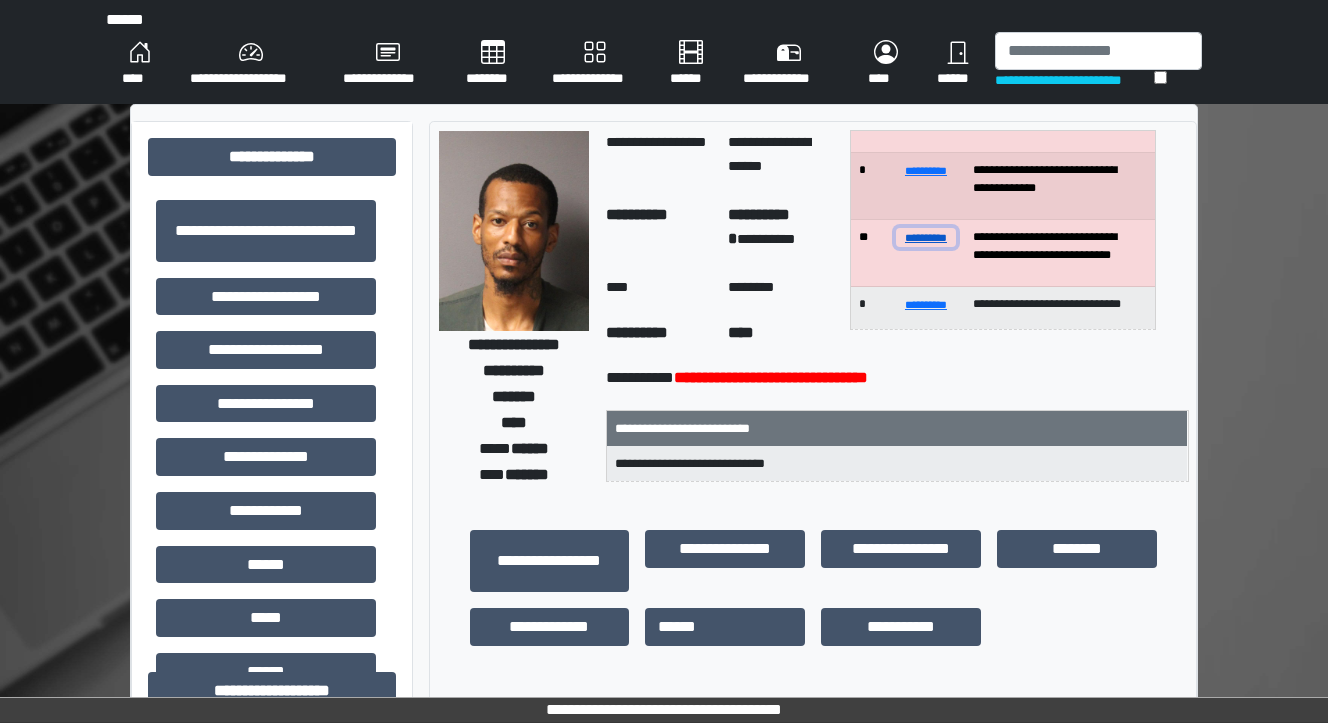 click on "**********" at bounding box center (926, 237) 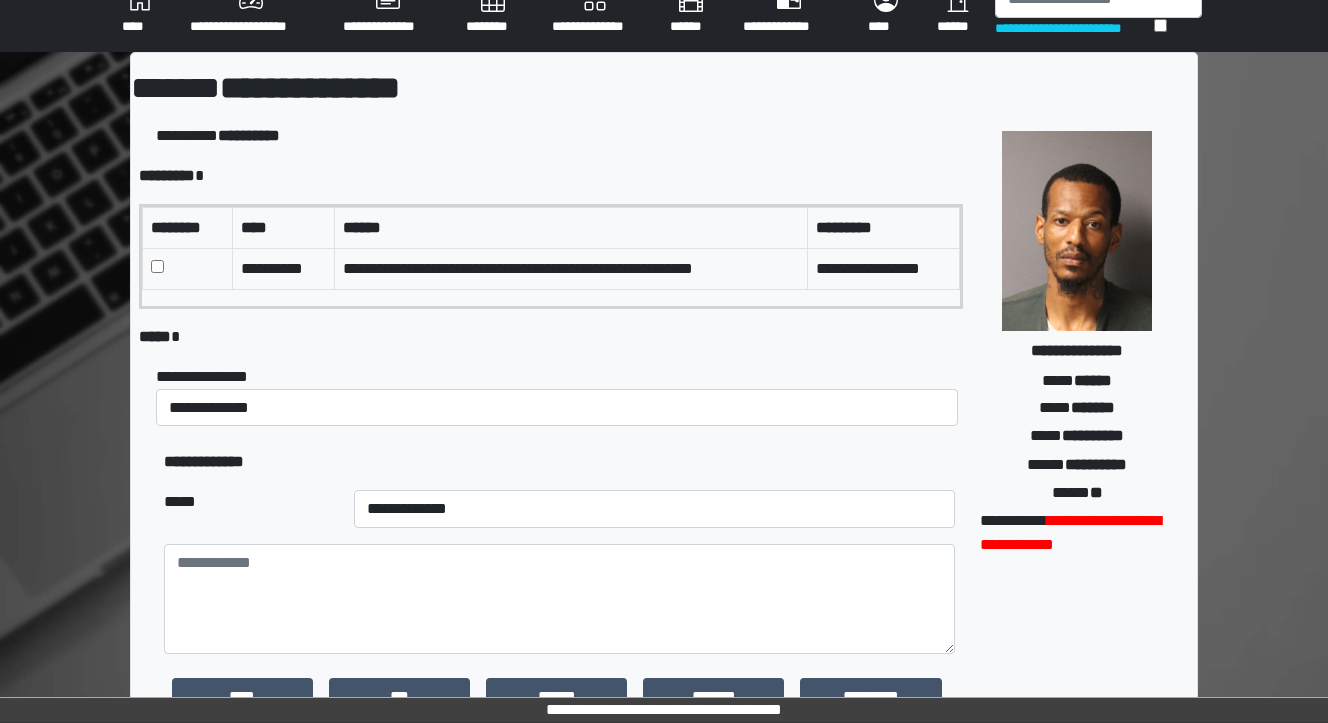 scroll, scrollTop: 80, scrollLeft: 0, axis: vertical 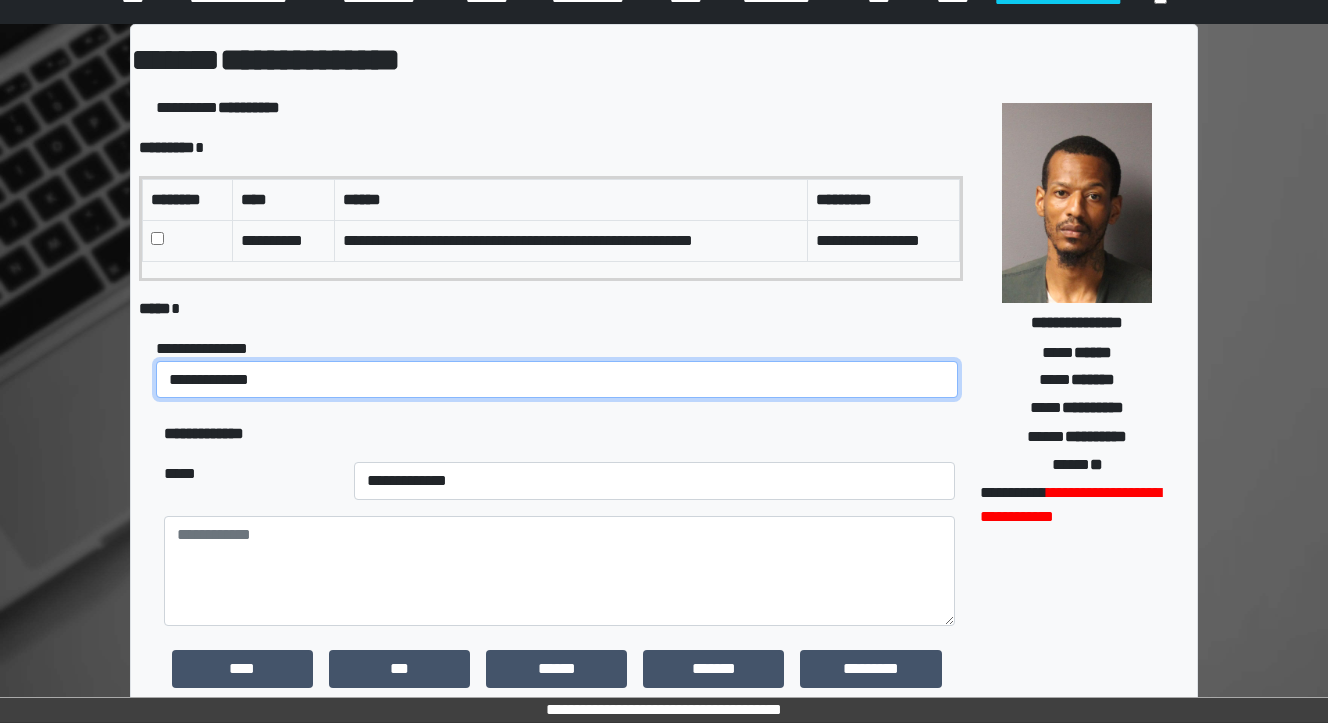 click on "**********" at bounding box center (557, 380) 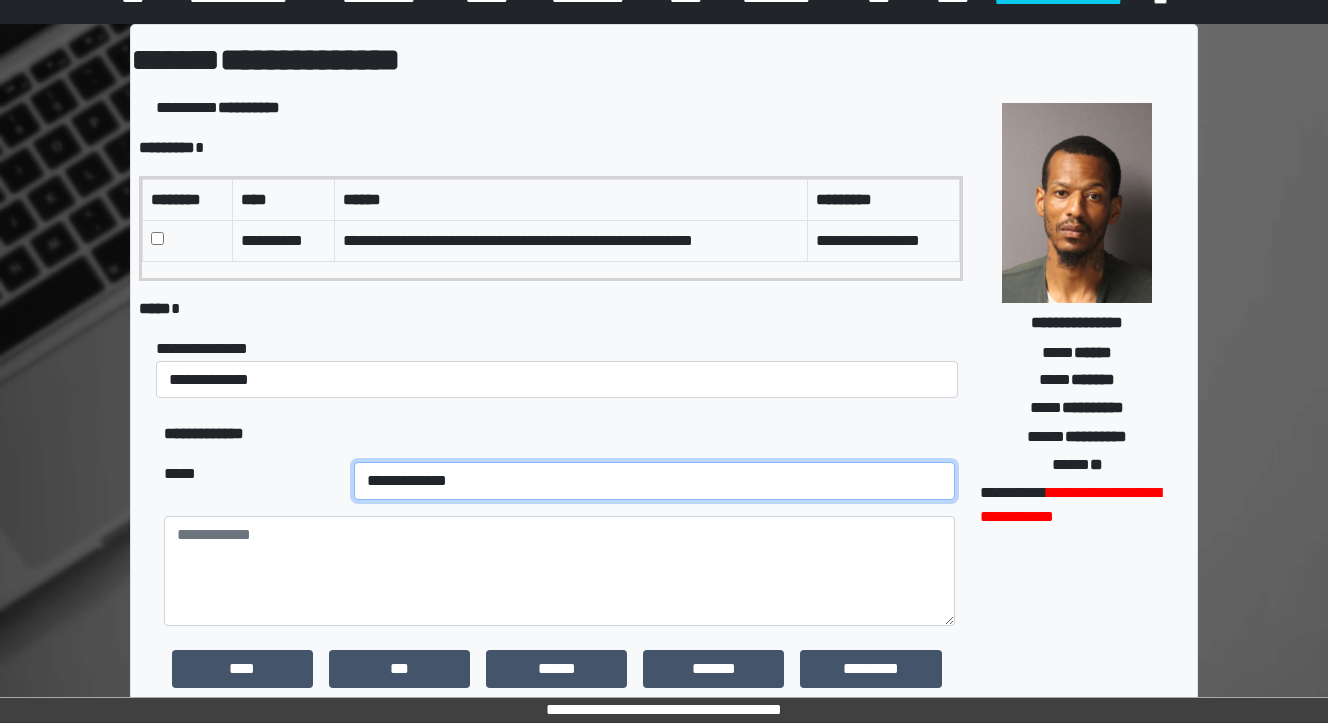 click on "**********" at bounding box center [654, 481] 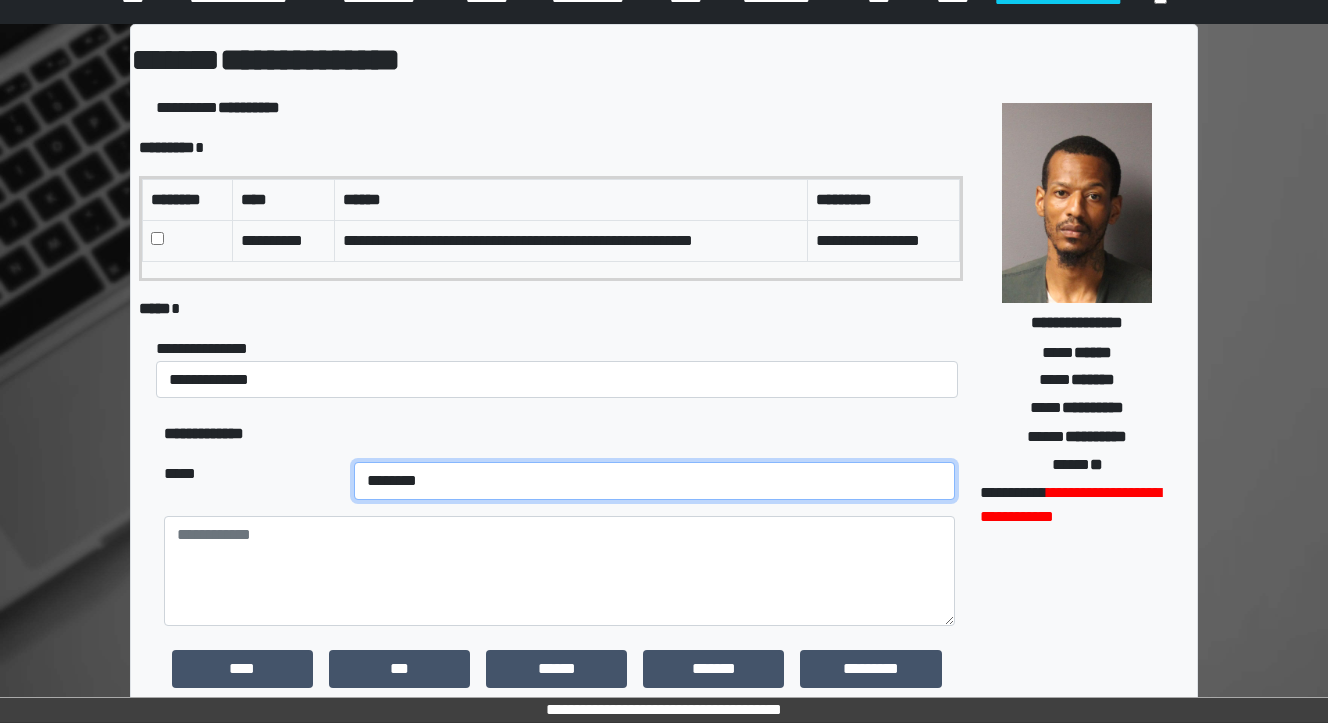 click on "**********" at bounding box center (654, 481) 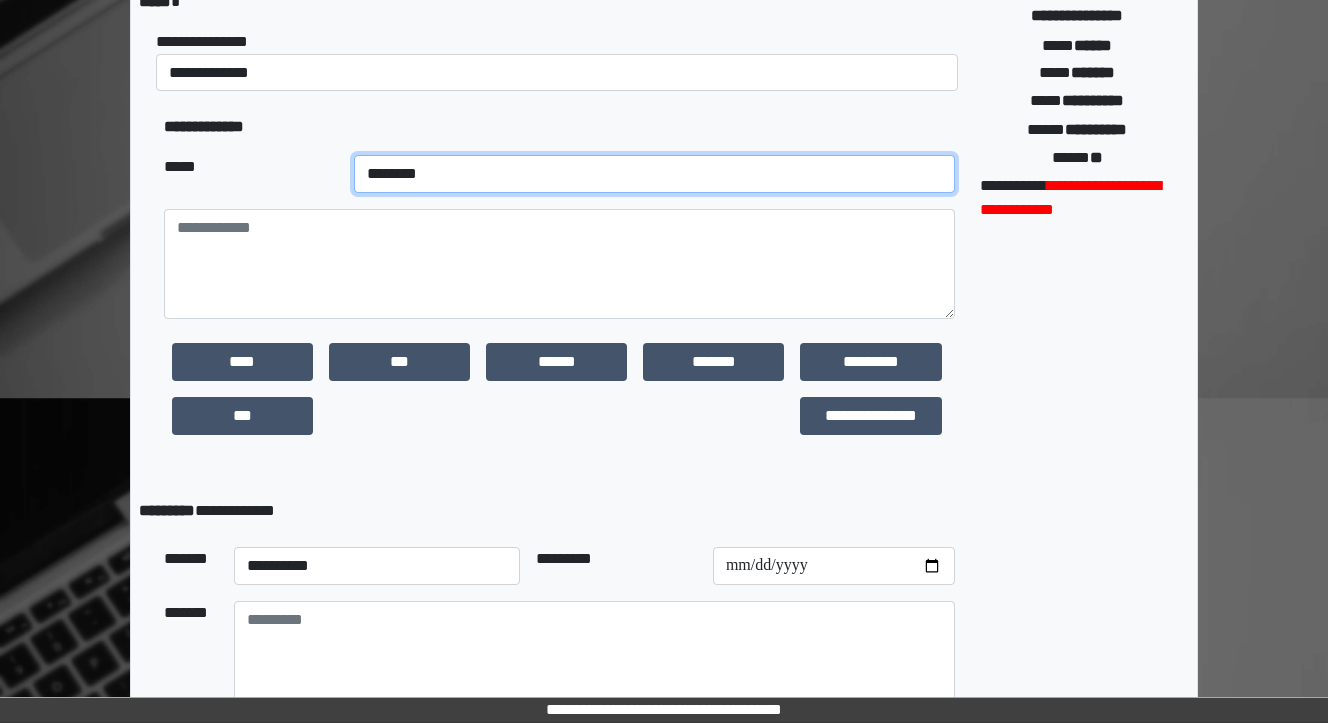 scroll, scrollTop: 400, scrollLeft: 0, axis: vertical 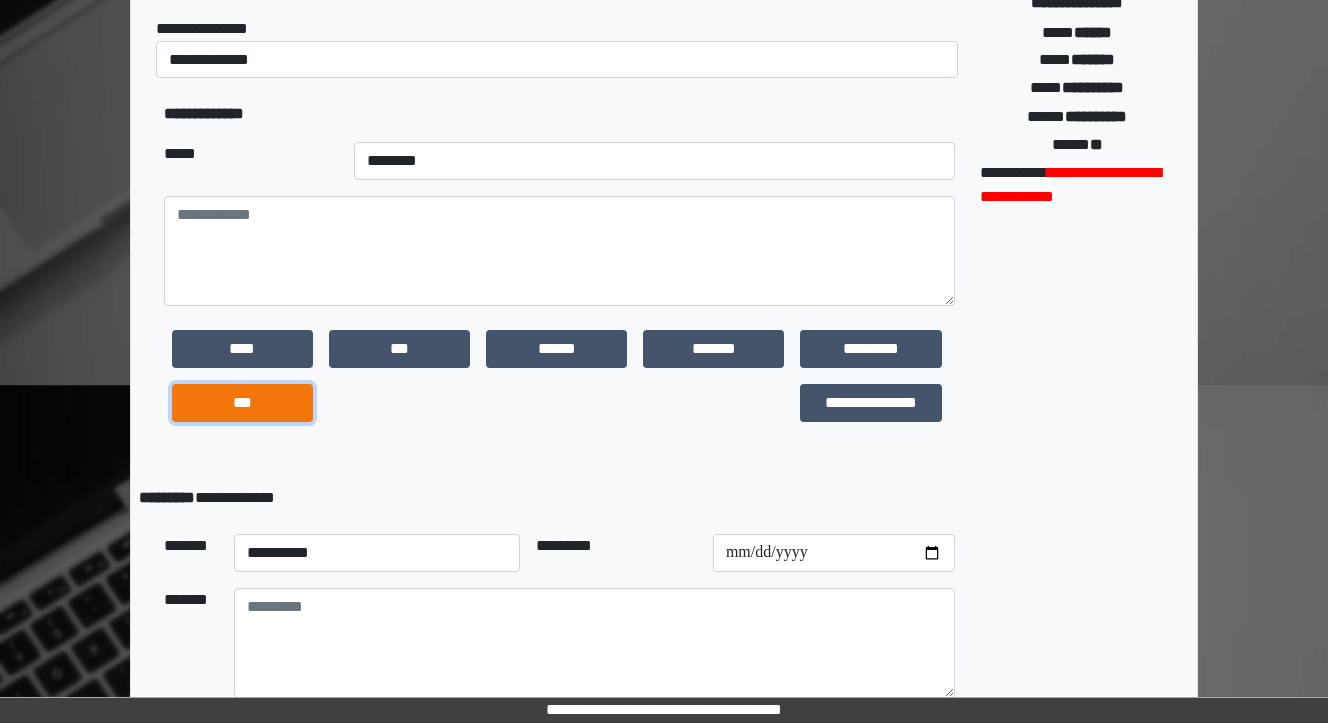 click on "***" at bounding box center [242, 403] 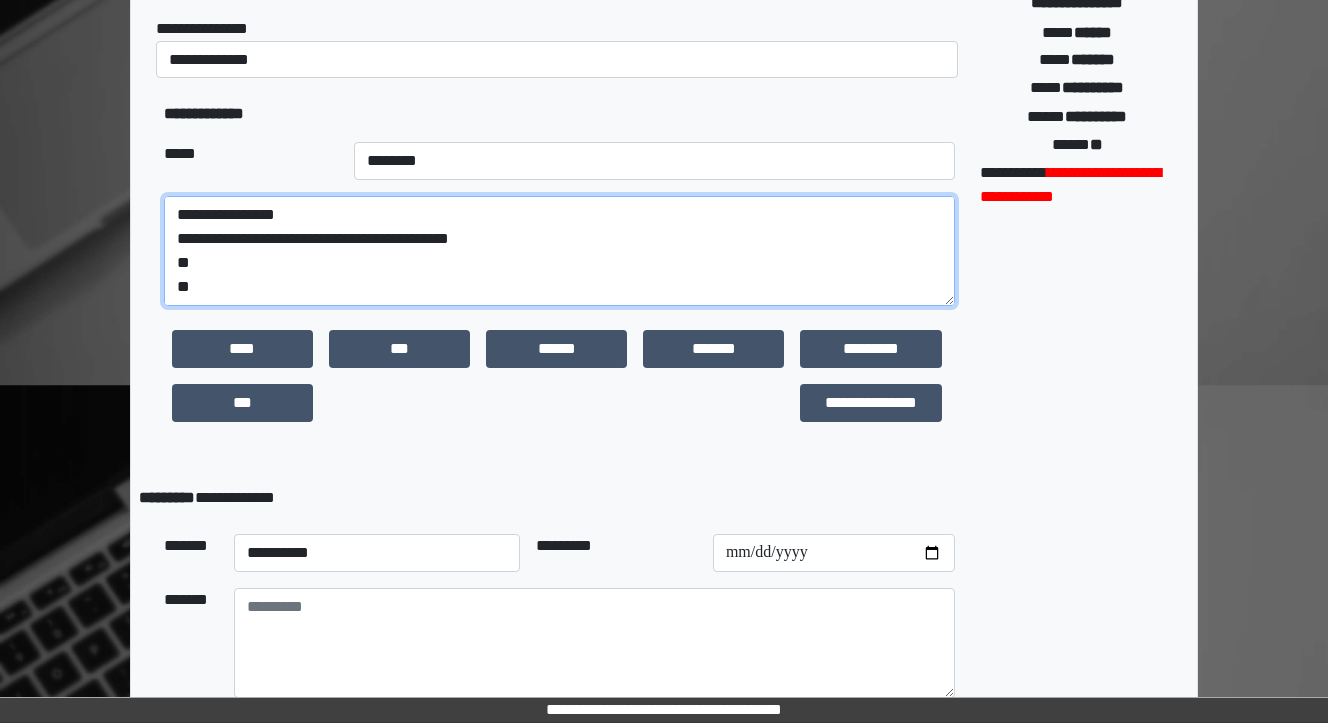 click on "**********" at bounding box center [559, 251] 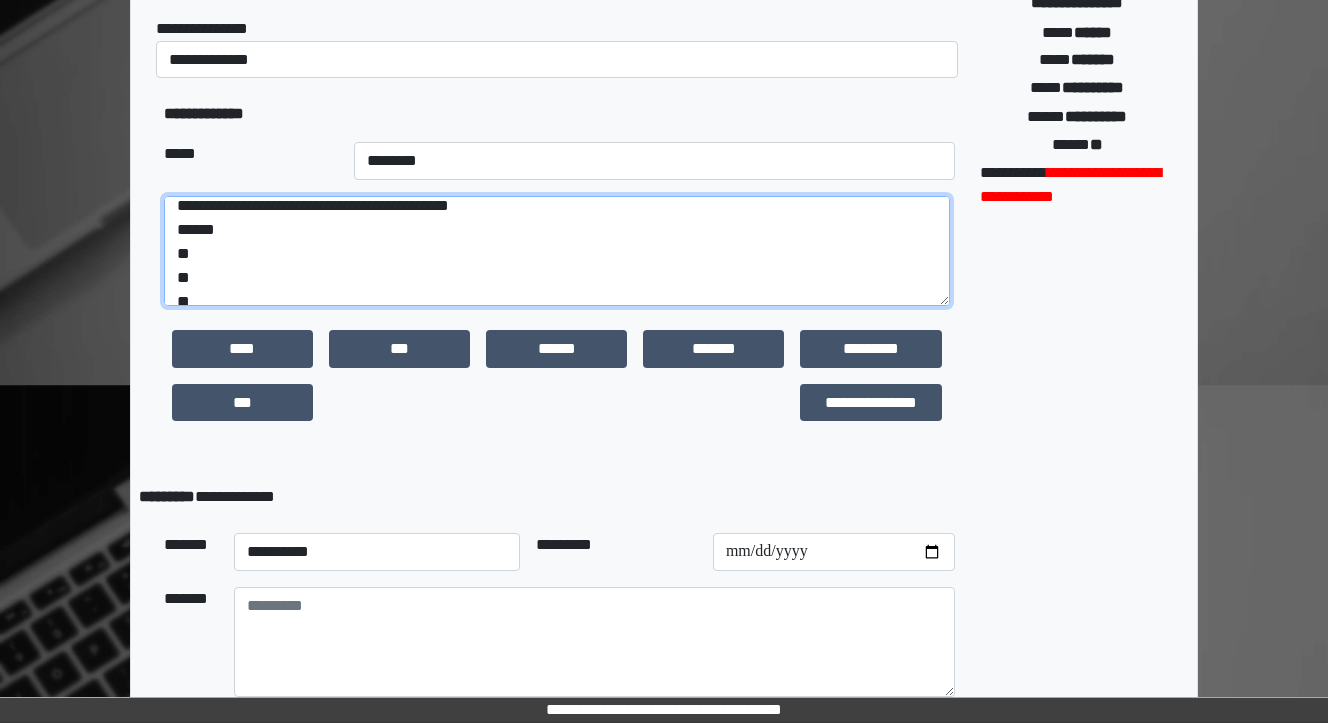 scroll, scrollTop: 48, scrollLeft: 0, axis: vertical 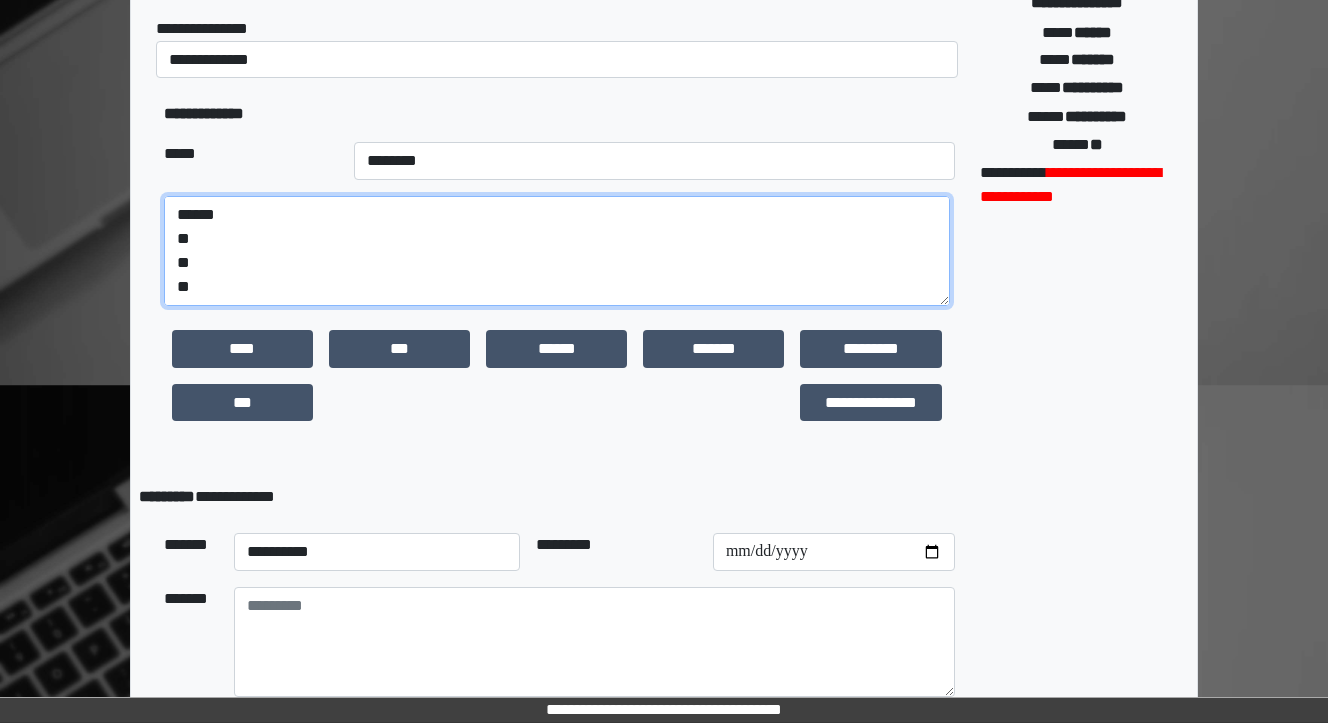 click on "**********" at bounding box center [557, 251] 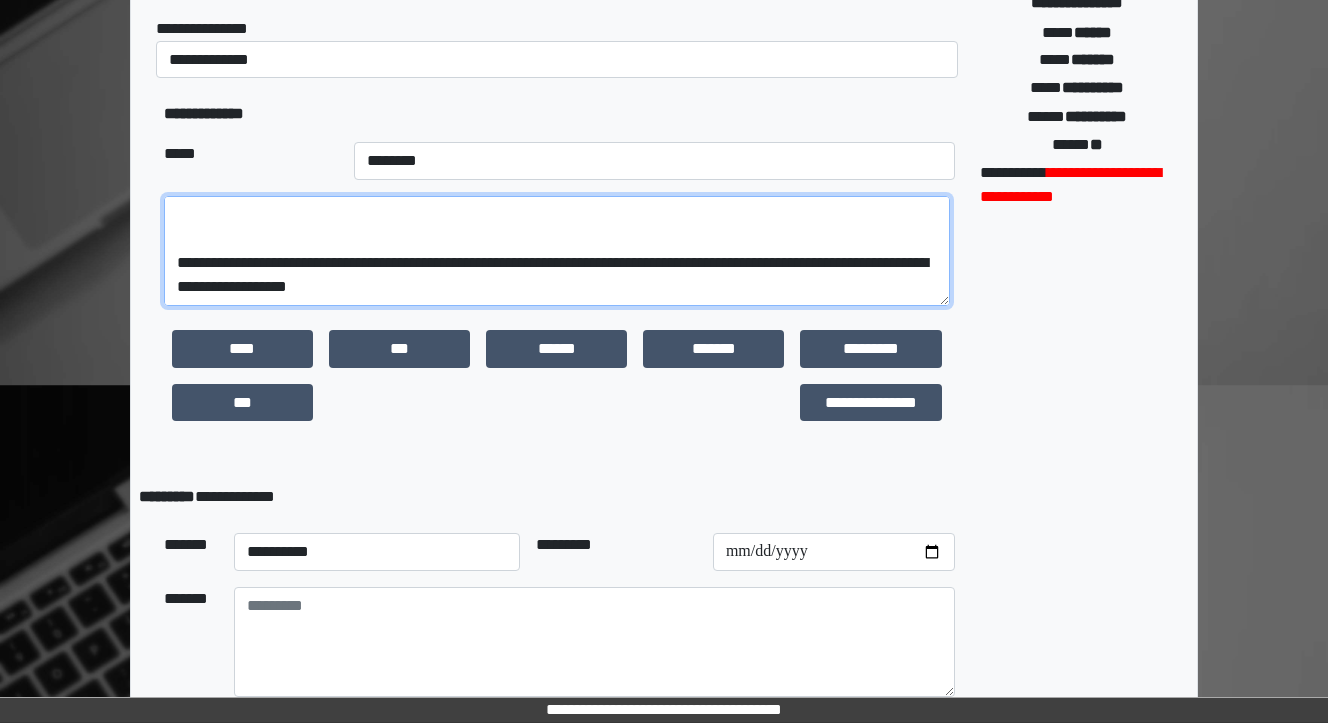 scroll, scrollTop: 240, scrollLeft: 0, axis: vertical 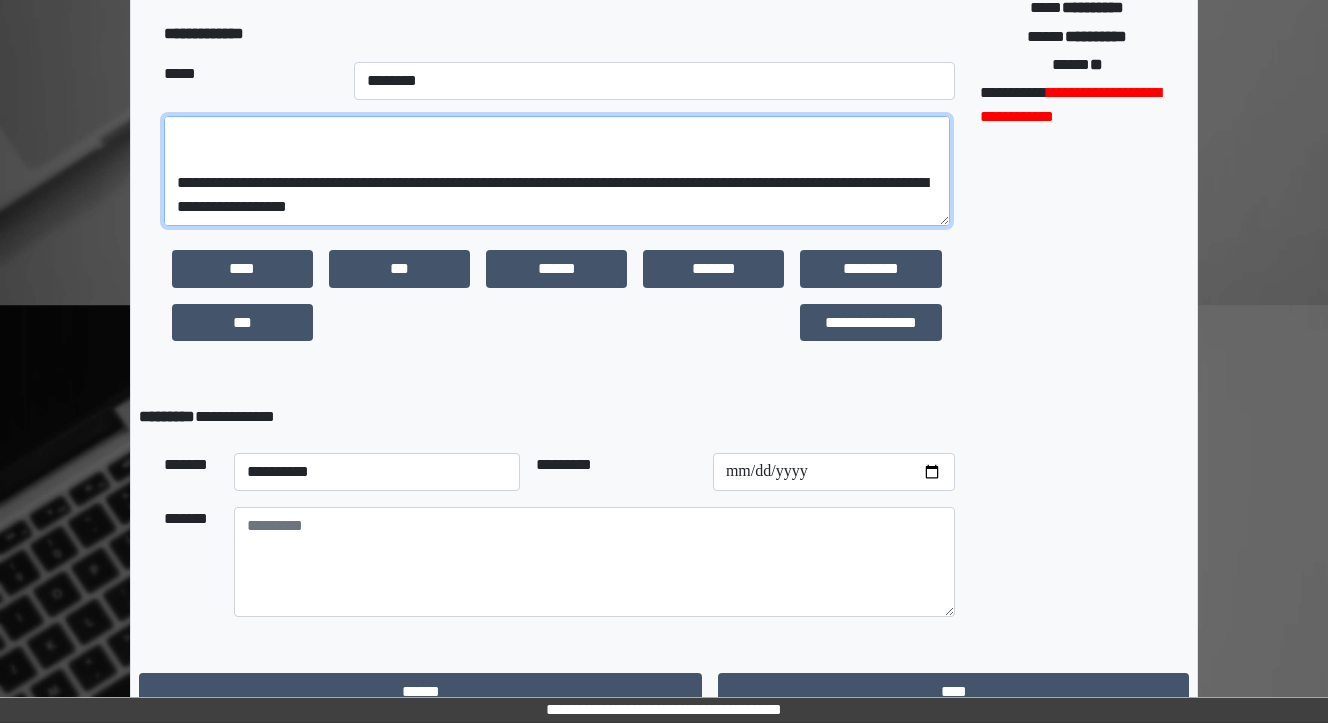 click on "**********" at bounding box center (557, 171) 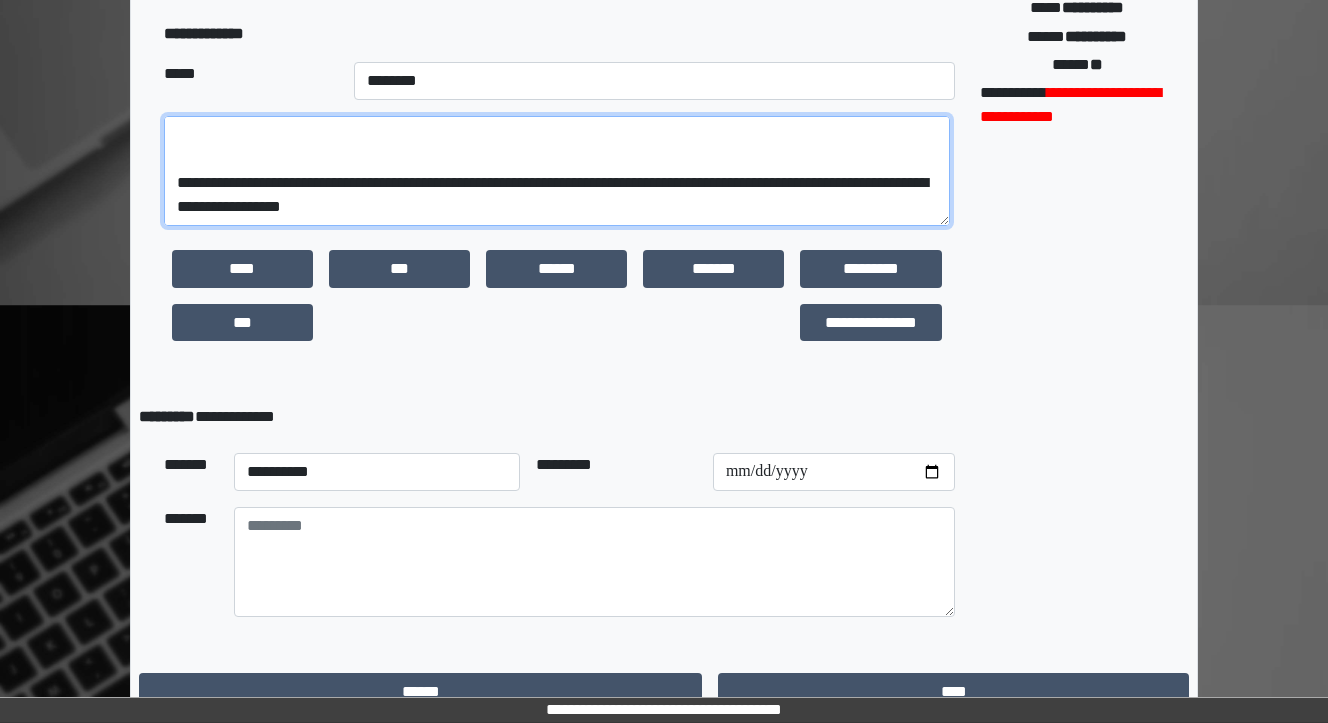 scroll, scrollTop: 216, scrollLeft: 0, axis: vertical 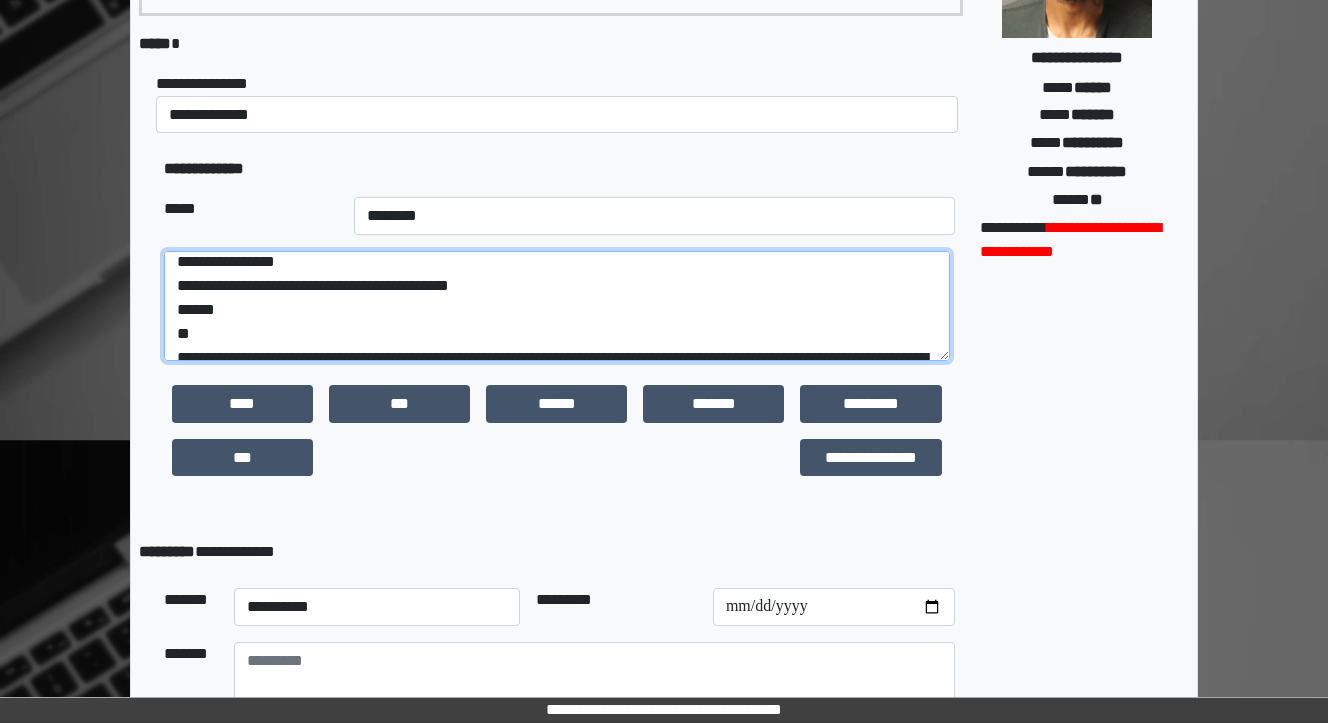 click on "**********" at bounding box center [557, 306] 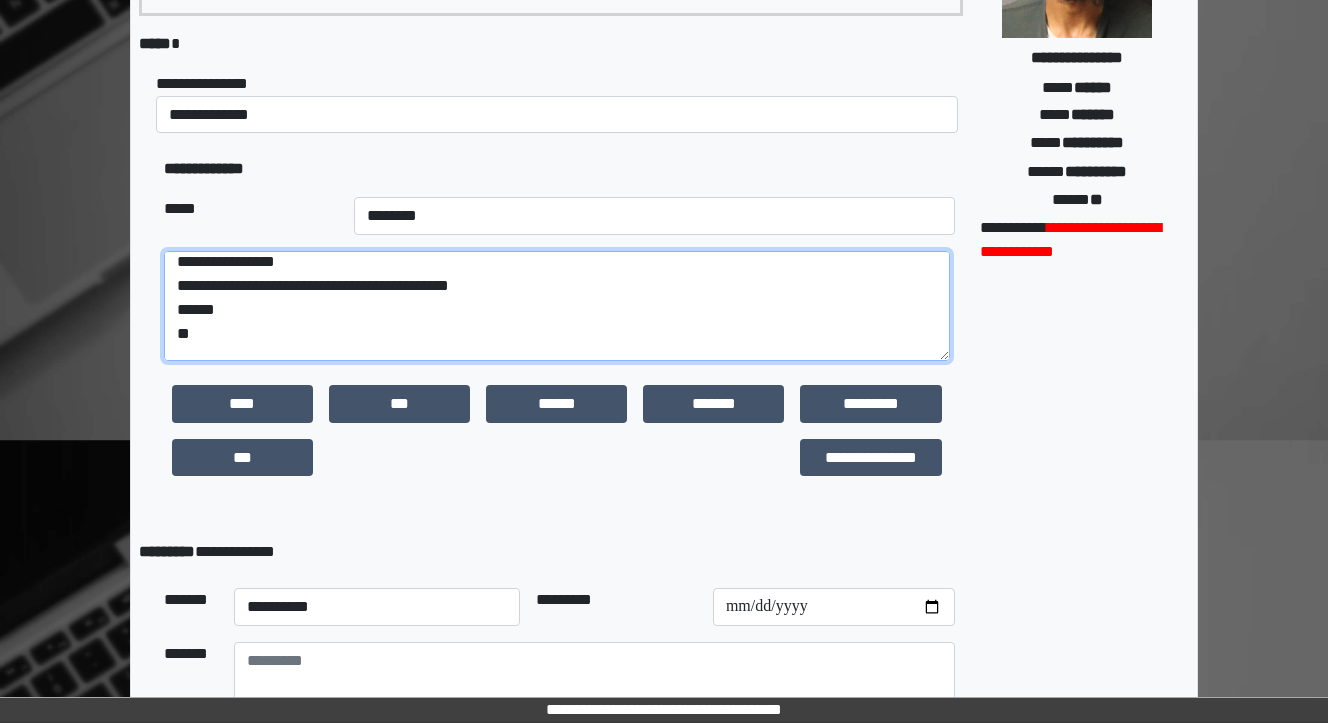 scroll, scrollTop: 16, scrollLeft: 0, axis: vertical 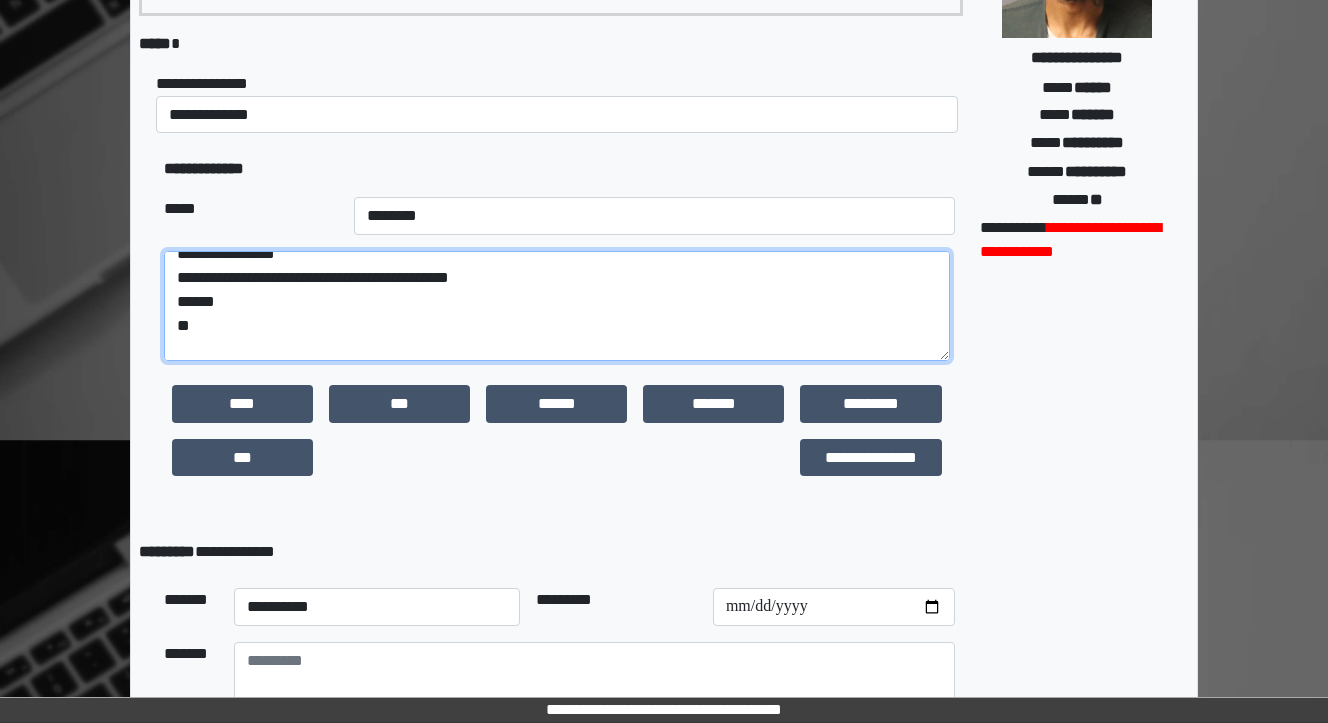 click on "**********" at bounding box center (557, 306) 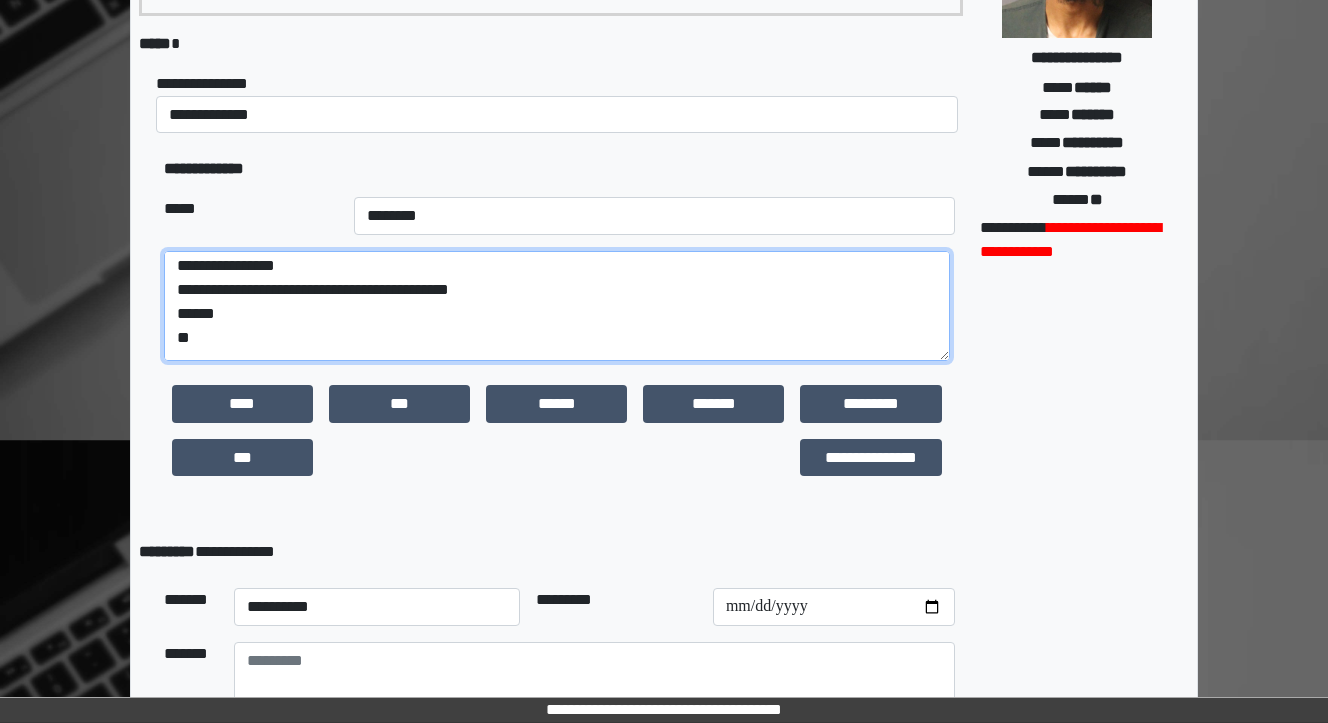 scroll, scrollTop: 0, scrollLeft: 0, axis: both 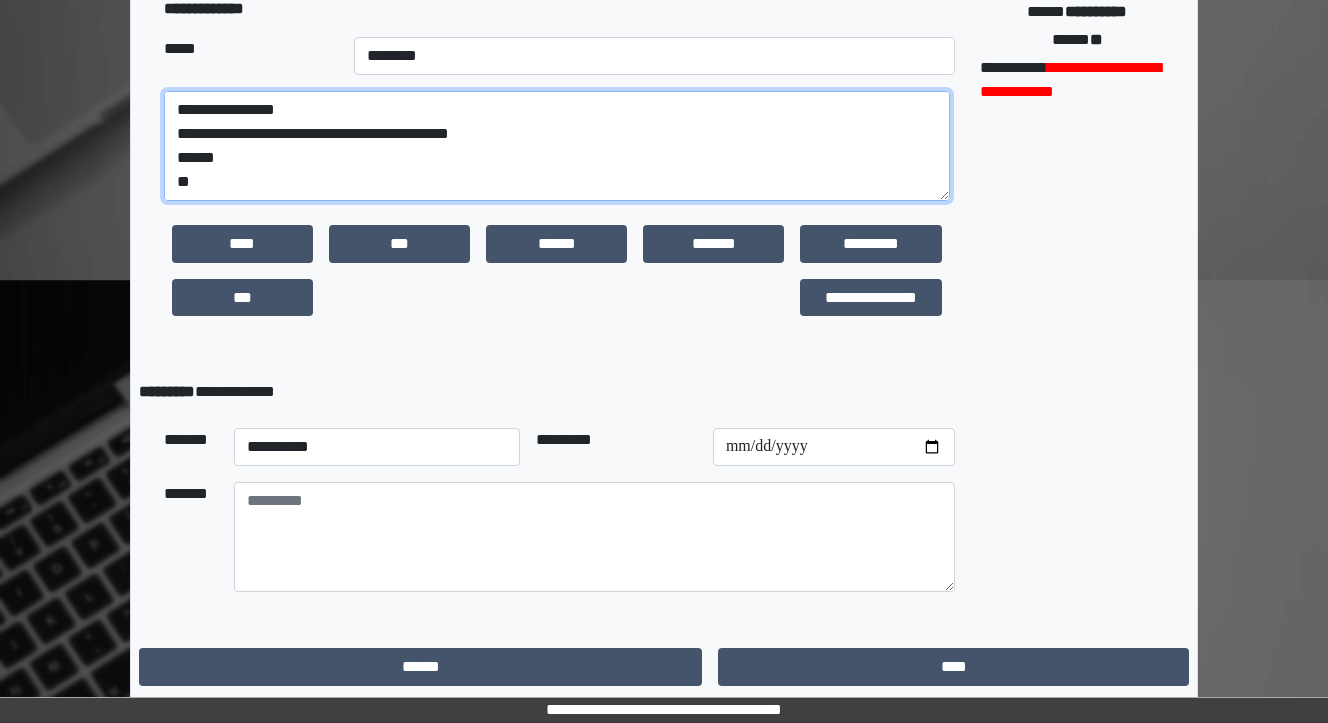 type on "**********" 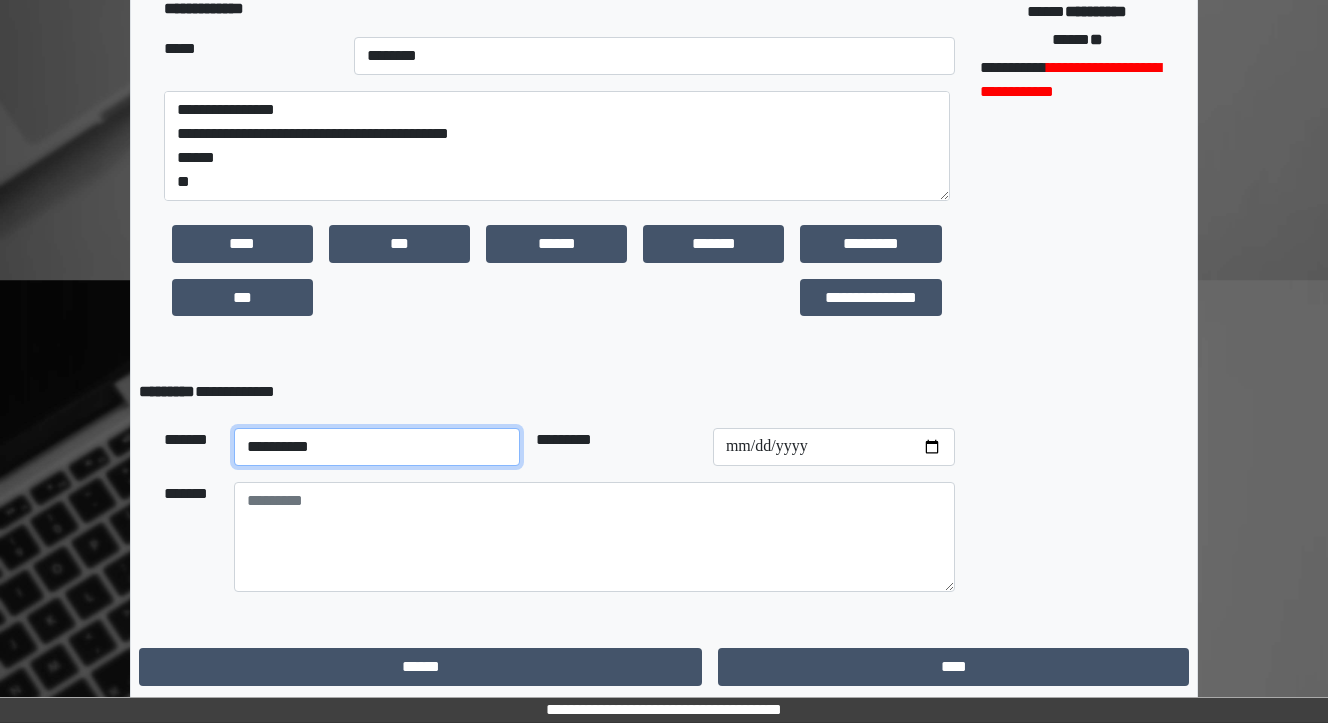 click on "**********" at bounding box center (377, 447) 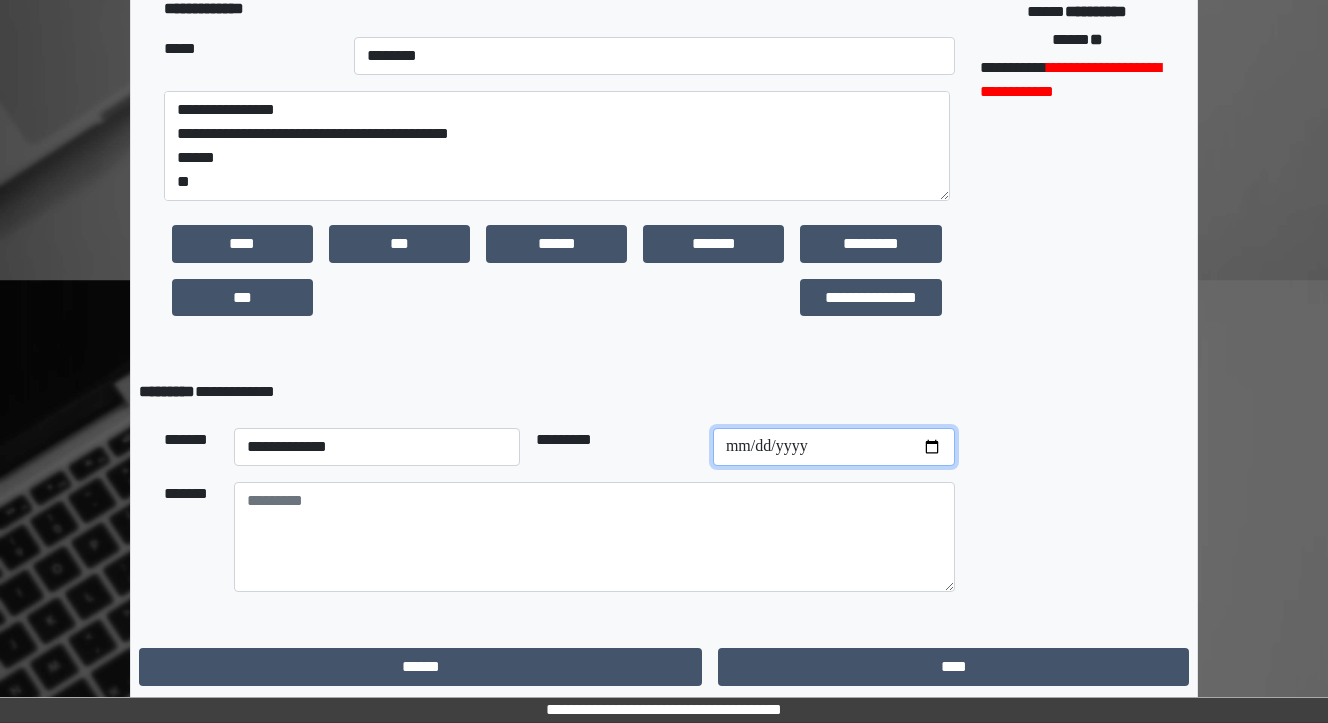 click at bounding box center (834, 447) 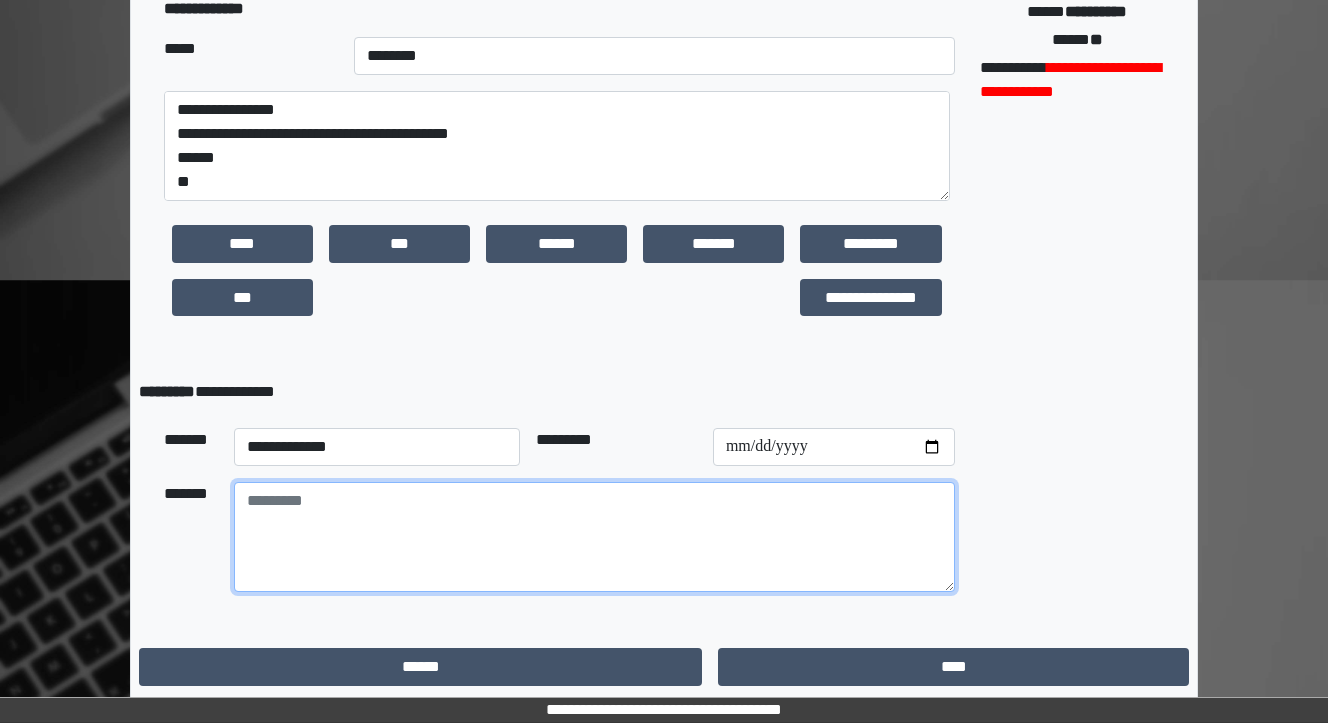 click at bounding box center (594, 537) 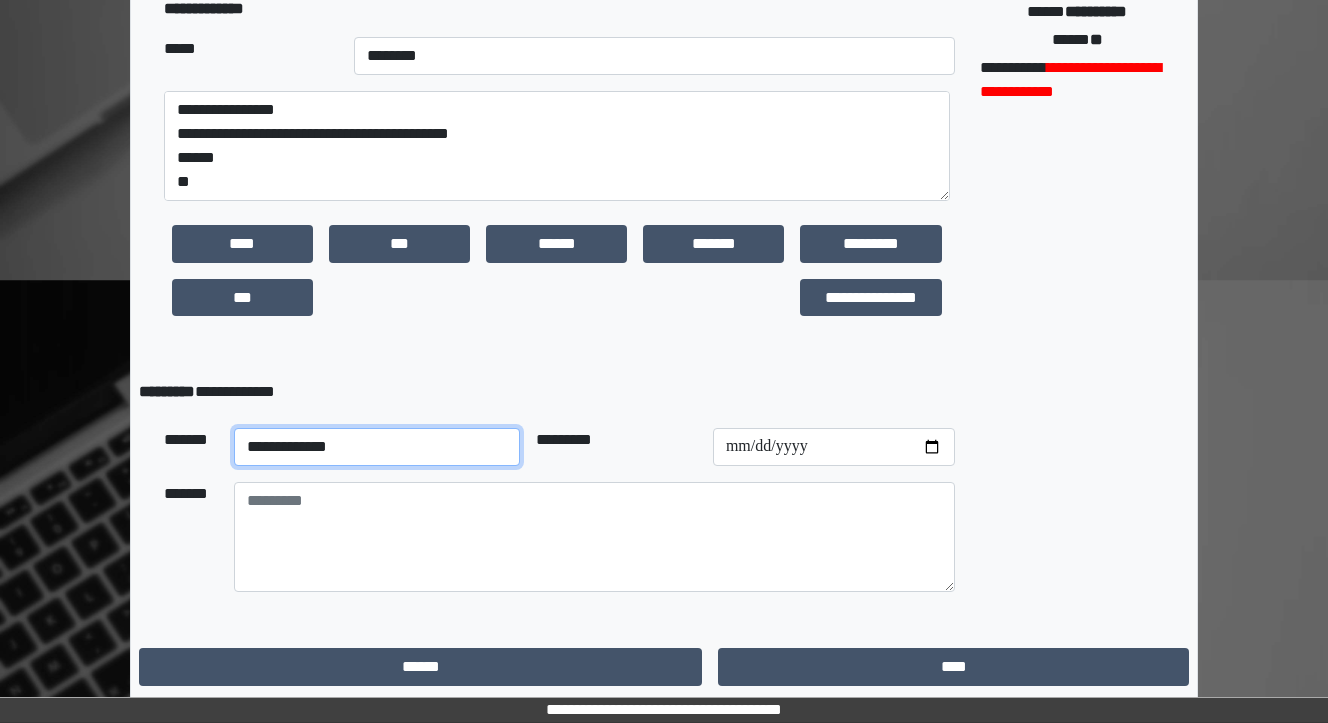 click on "**********" at bounding box center (377, 447) 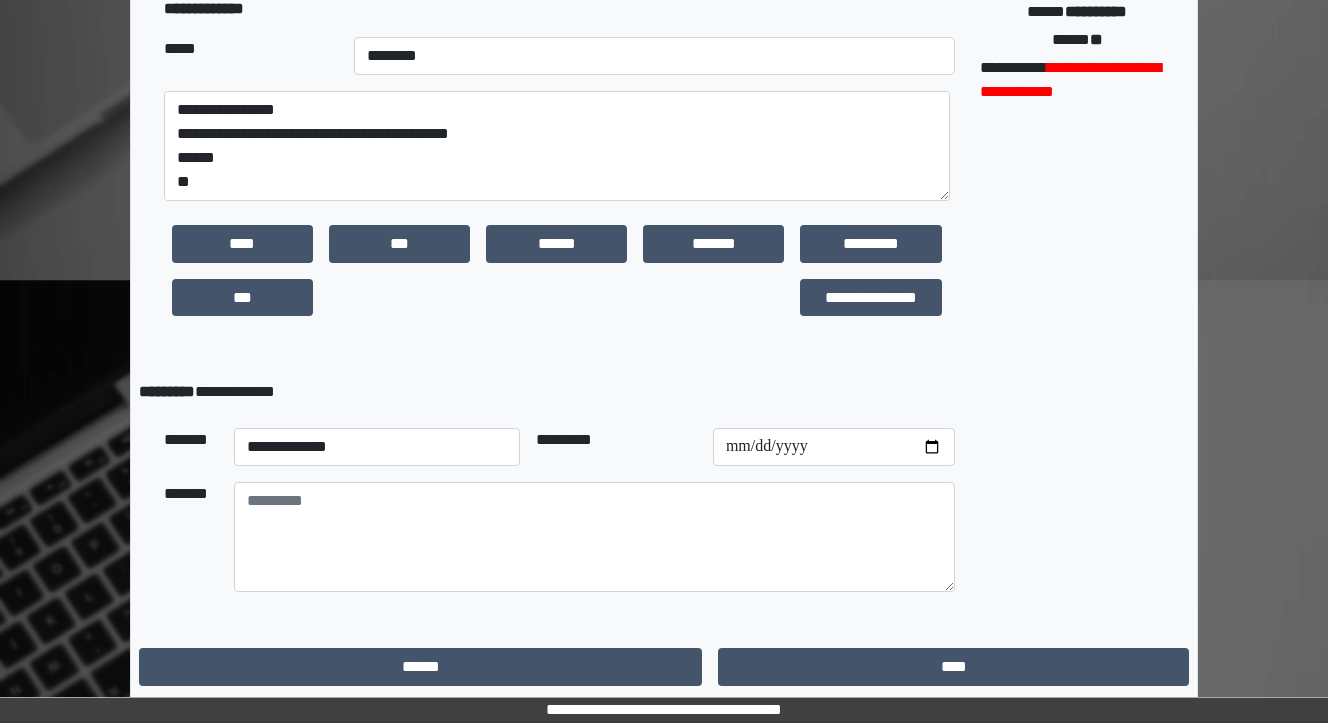 drag, startPoint x: 731, startPoint y: 401, endPoint x: 777, endPoint y: 425, distance: 51.884487 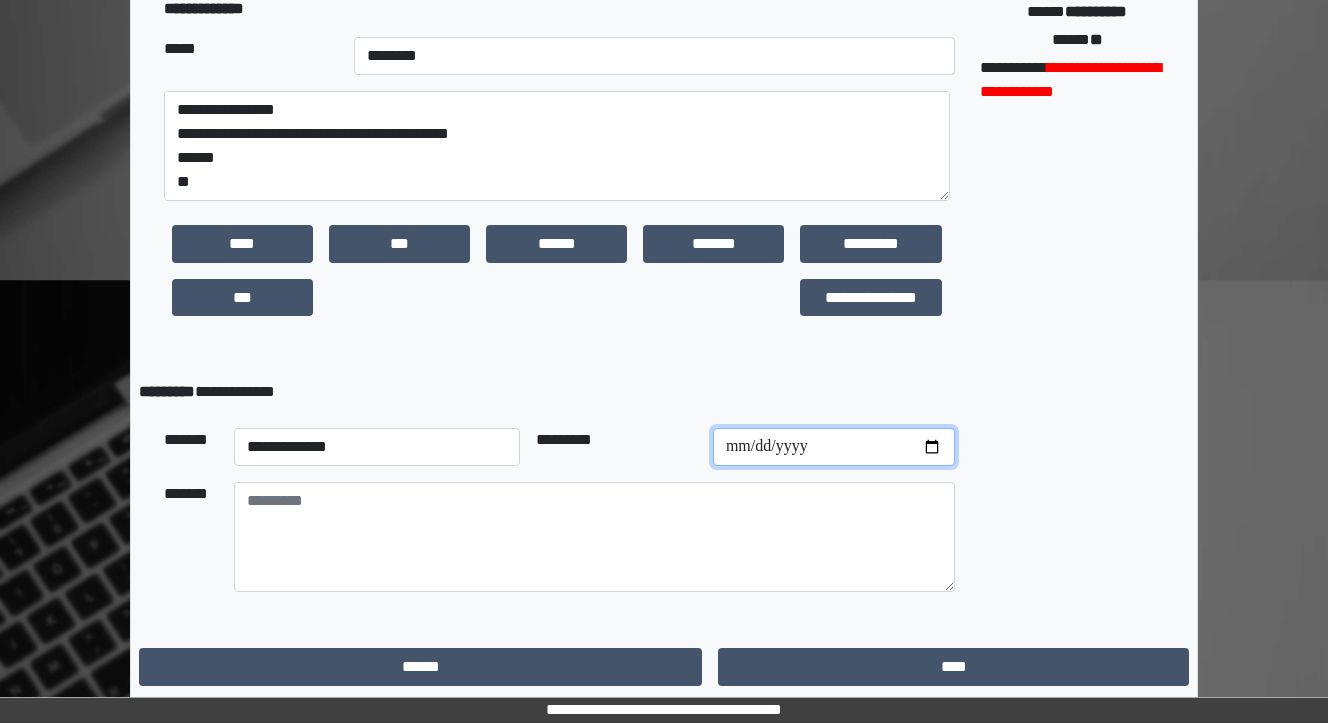 click on "**********" at bounding box center (834, 447) 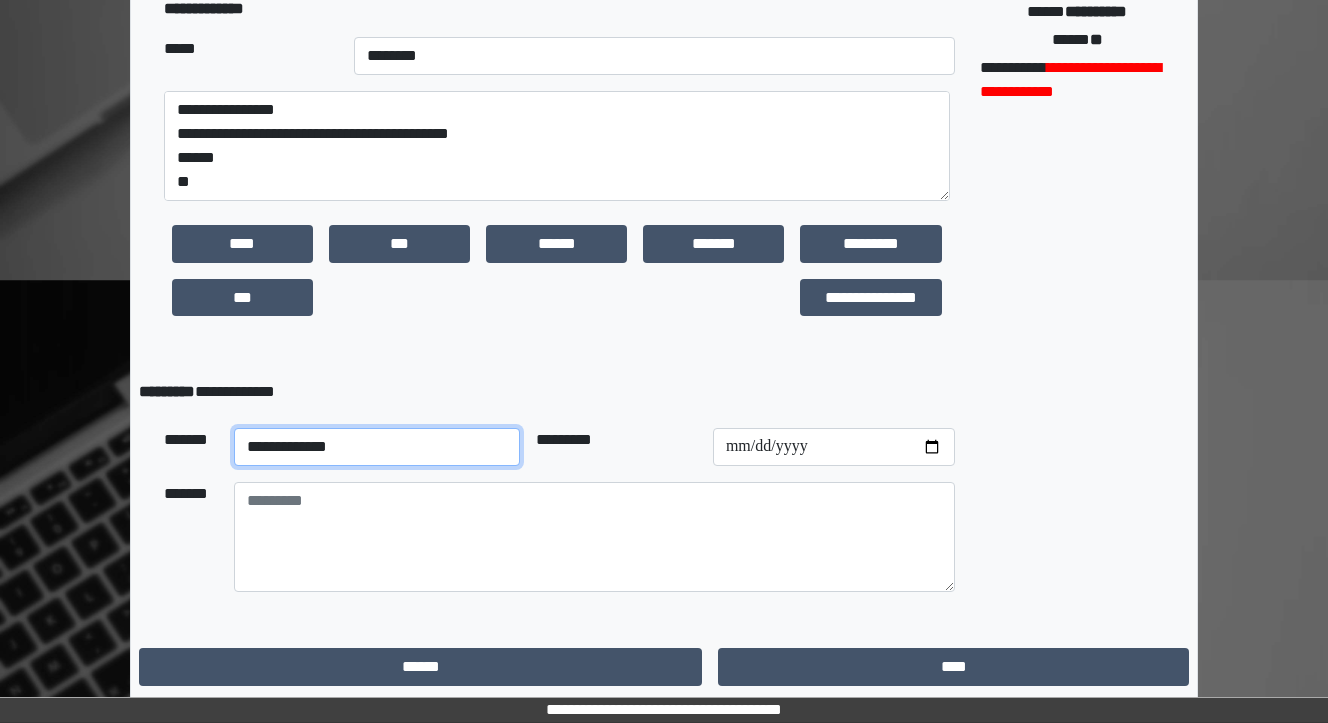 click on "**********" at bounding box center [377, 447] 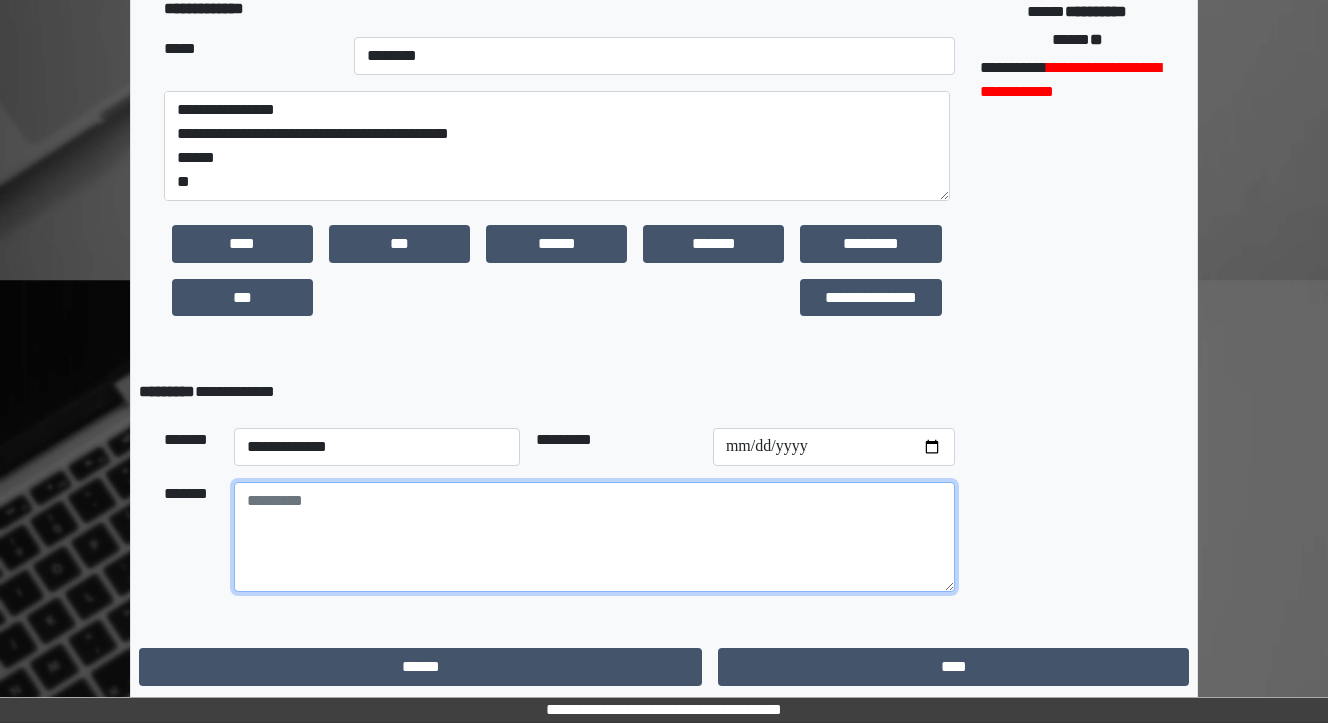 click at bounding box center [594, 537] 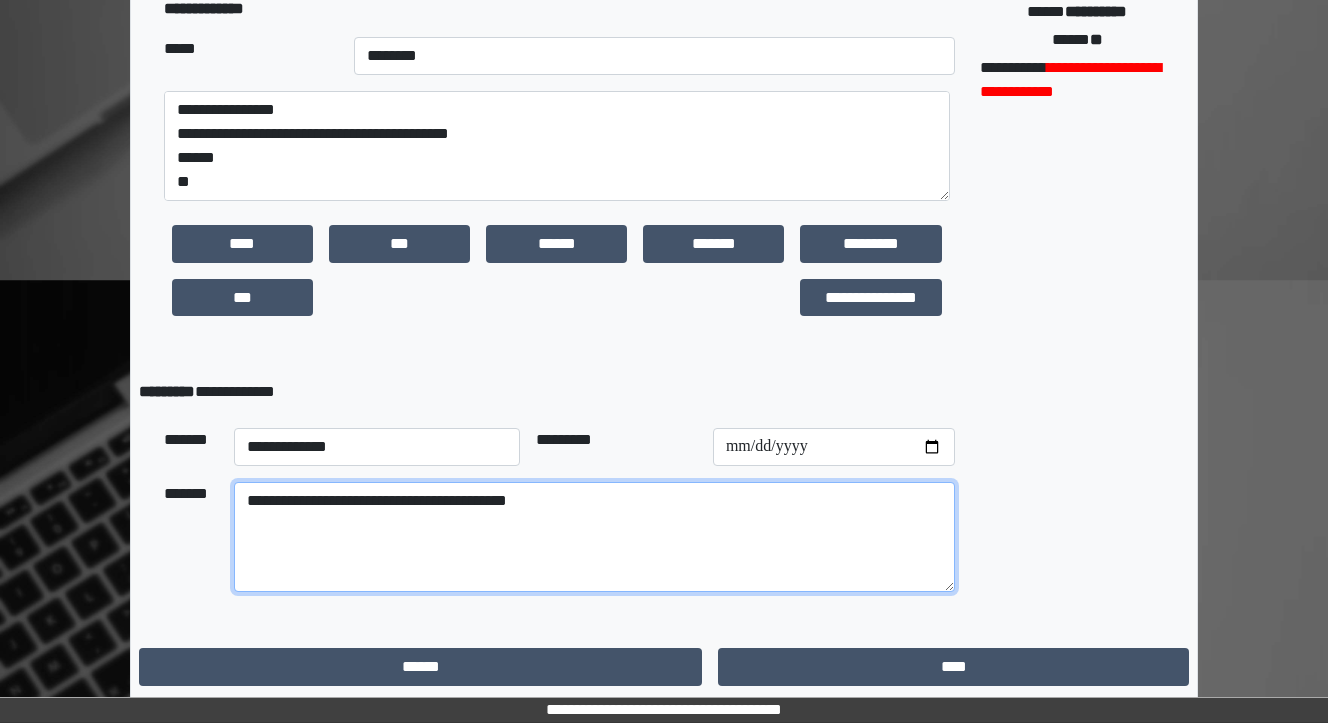 drag, startPoint x: 436, startPoint y: 500, endPoint x: 358, endPoint y: 501, distance: 78.00641 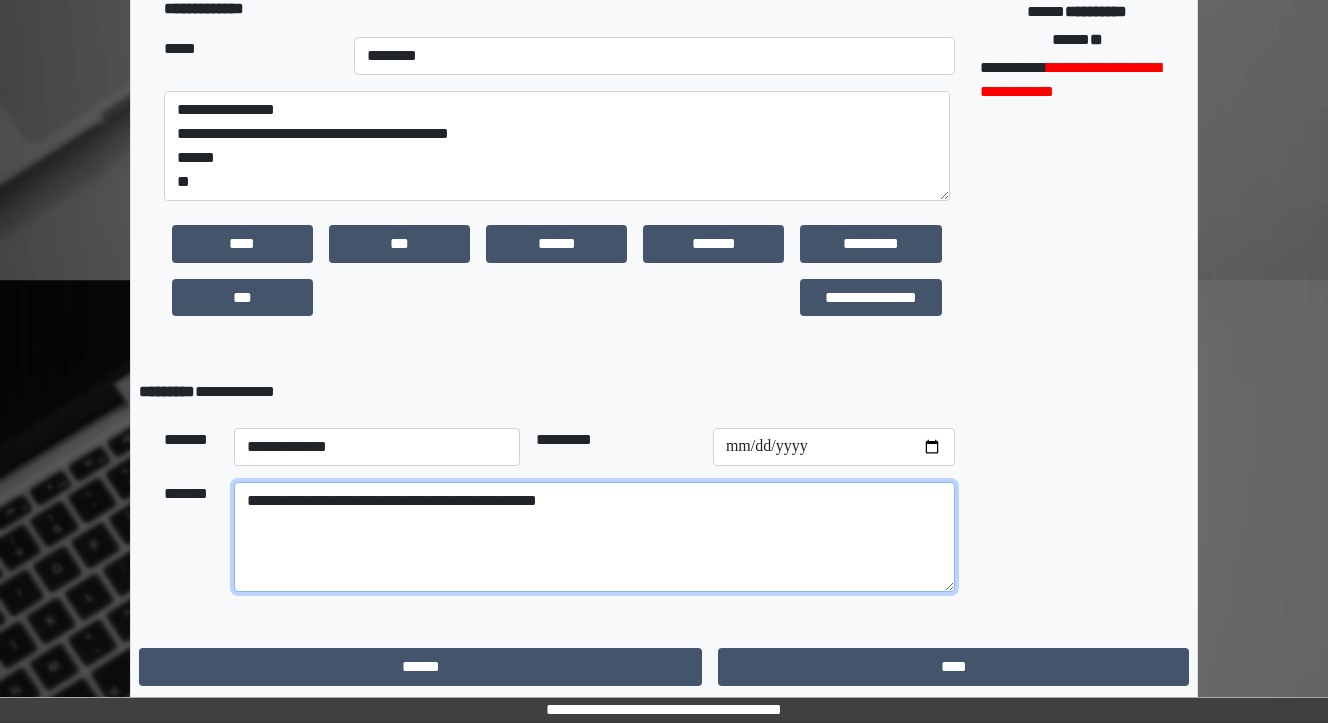 drag, startPoint x: 528, startPoint y: 498, endPoint x: 465, endPoint y: 495, distance: 63.07139 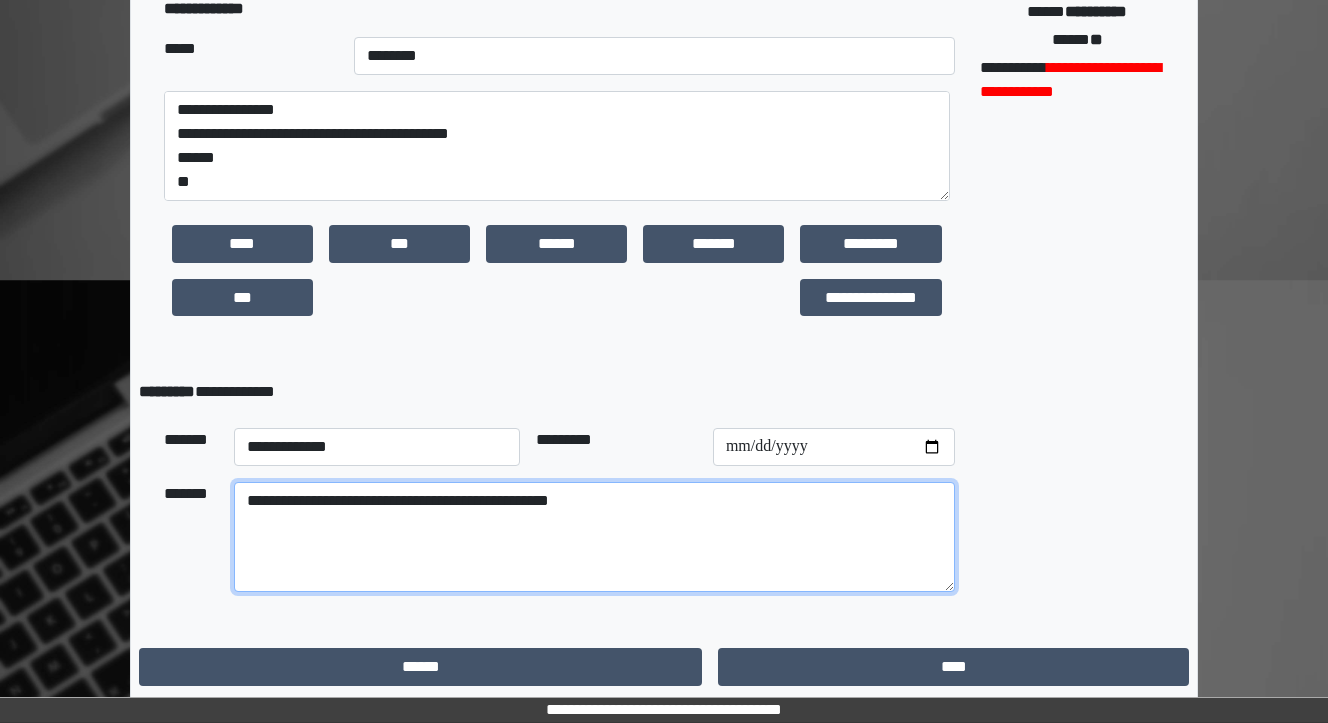 click on "**********" at bounding box center [594, 537] 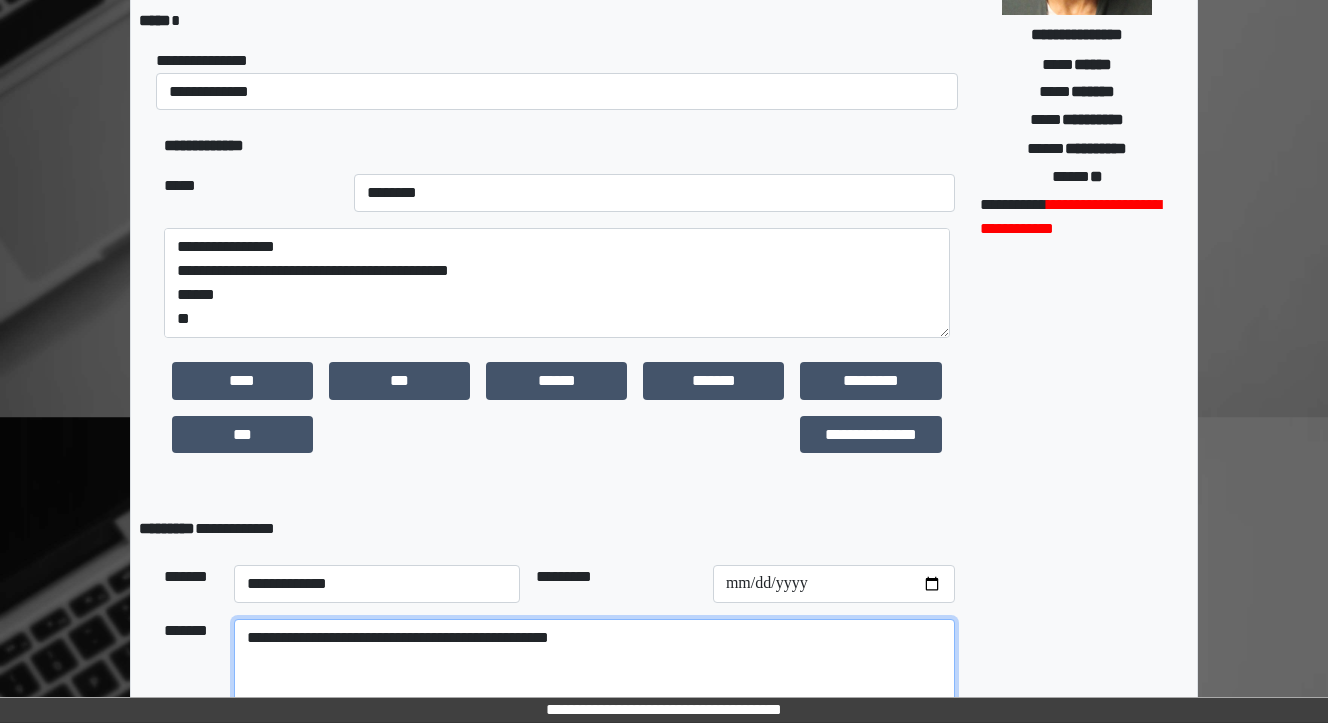 scroll, scrollTop: 345, scrollLeft: 0, axis: vertical 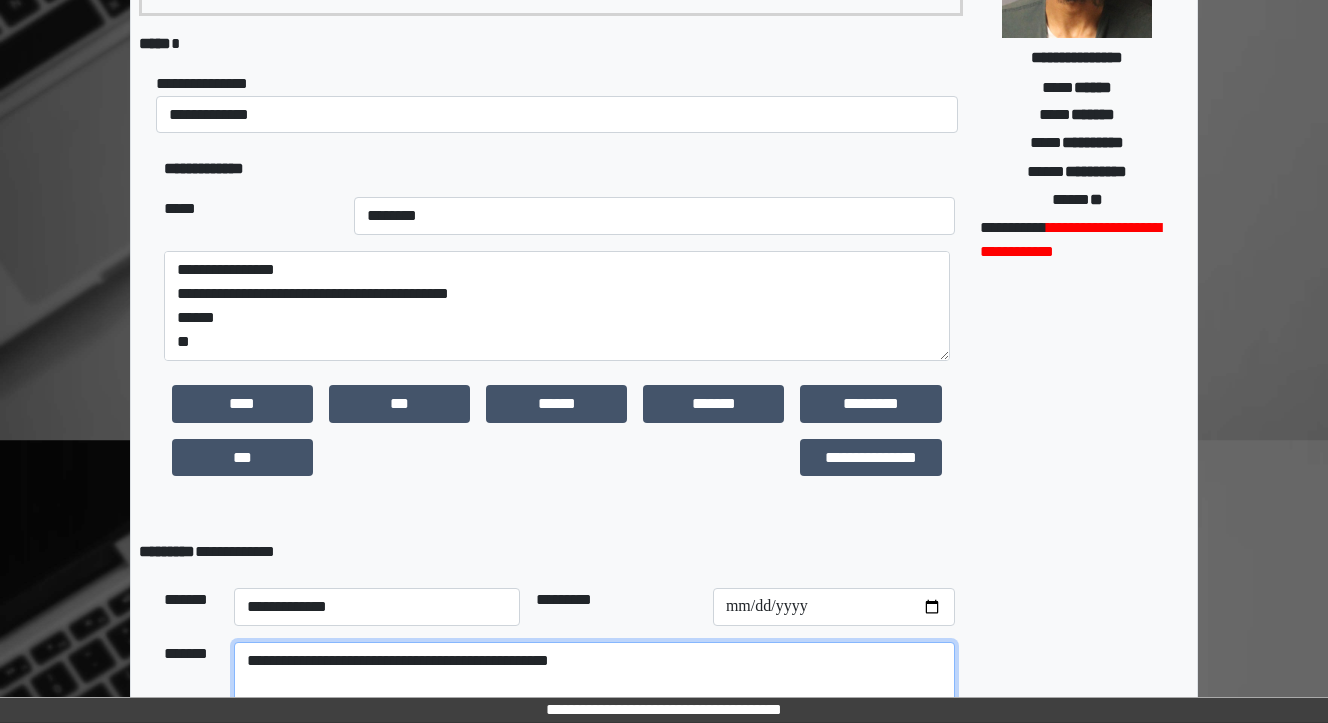 type on "**********" 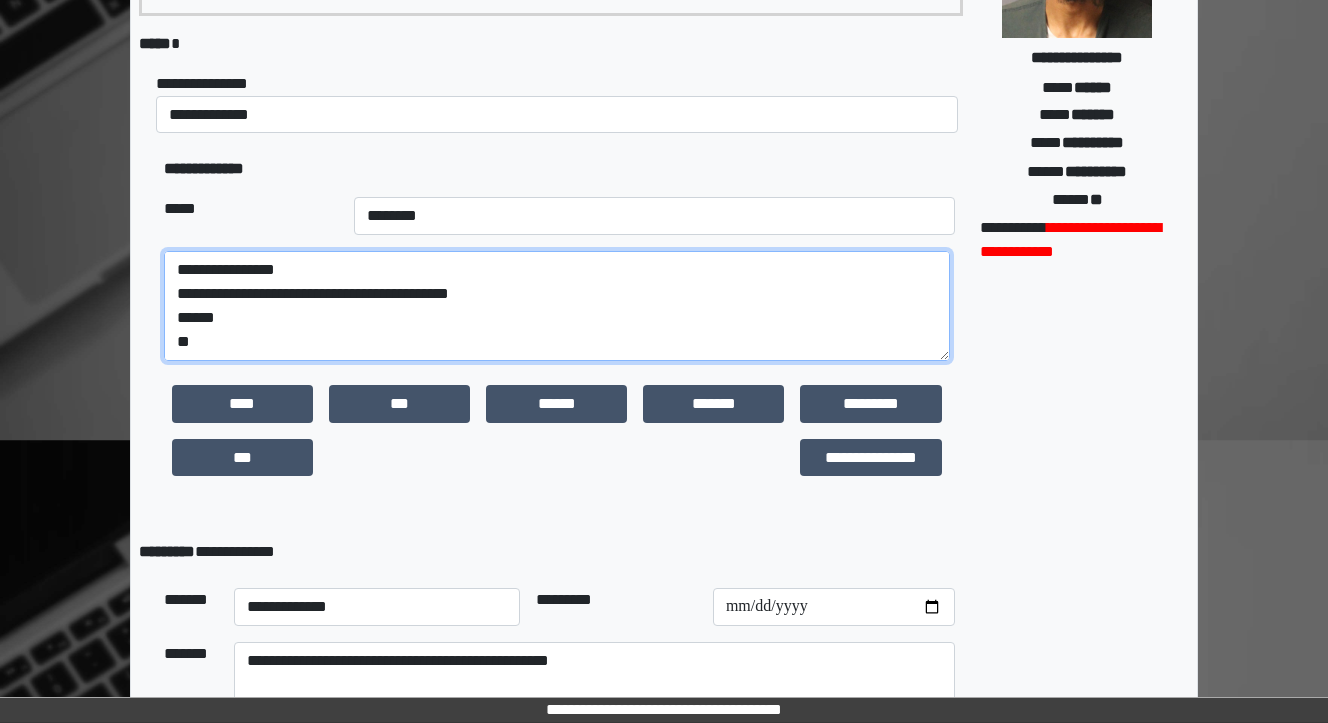 click on "**********" at bounding box center (557, 306) 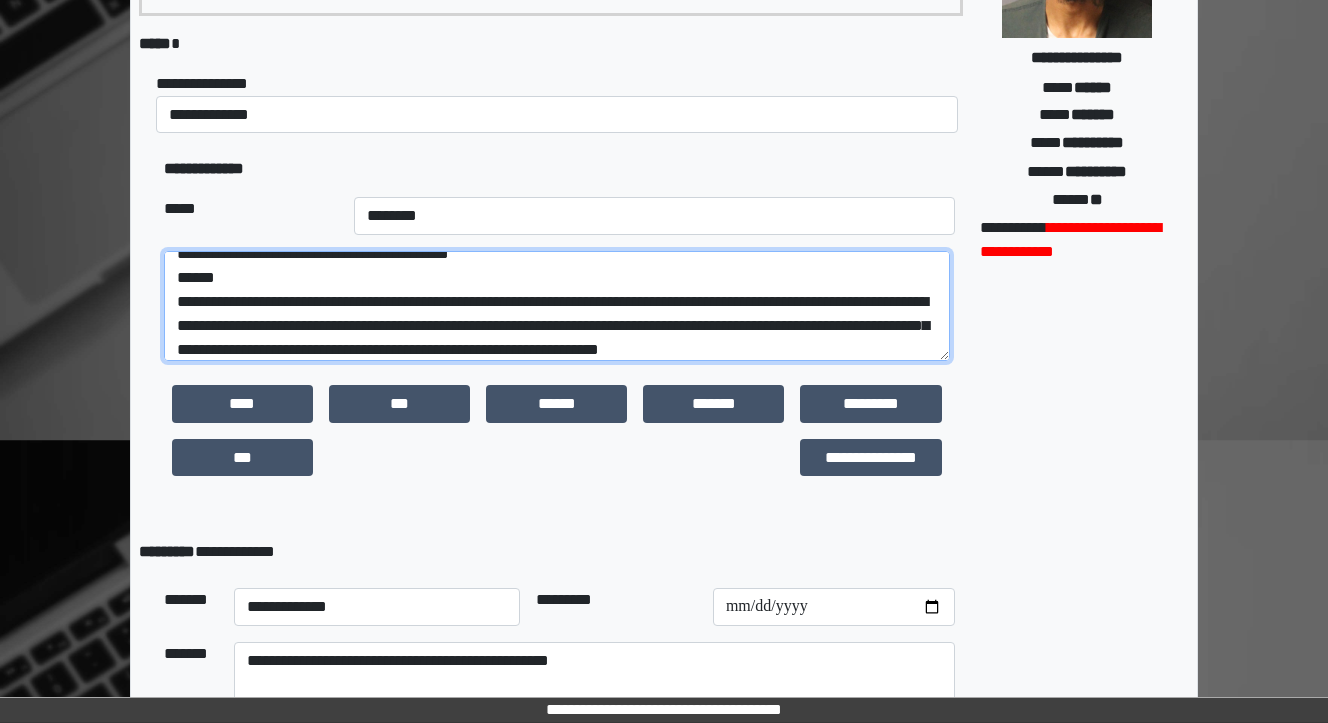scroll, scrollTop: 64, scrollLeft: 0, axis: vertical 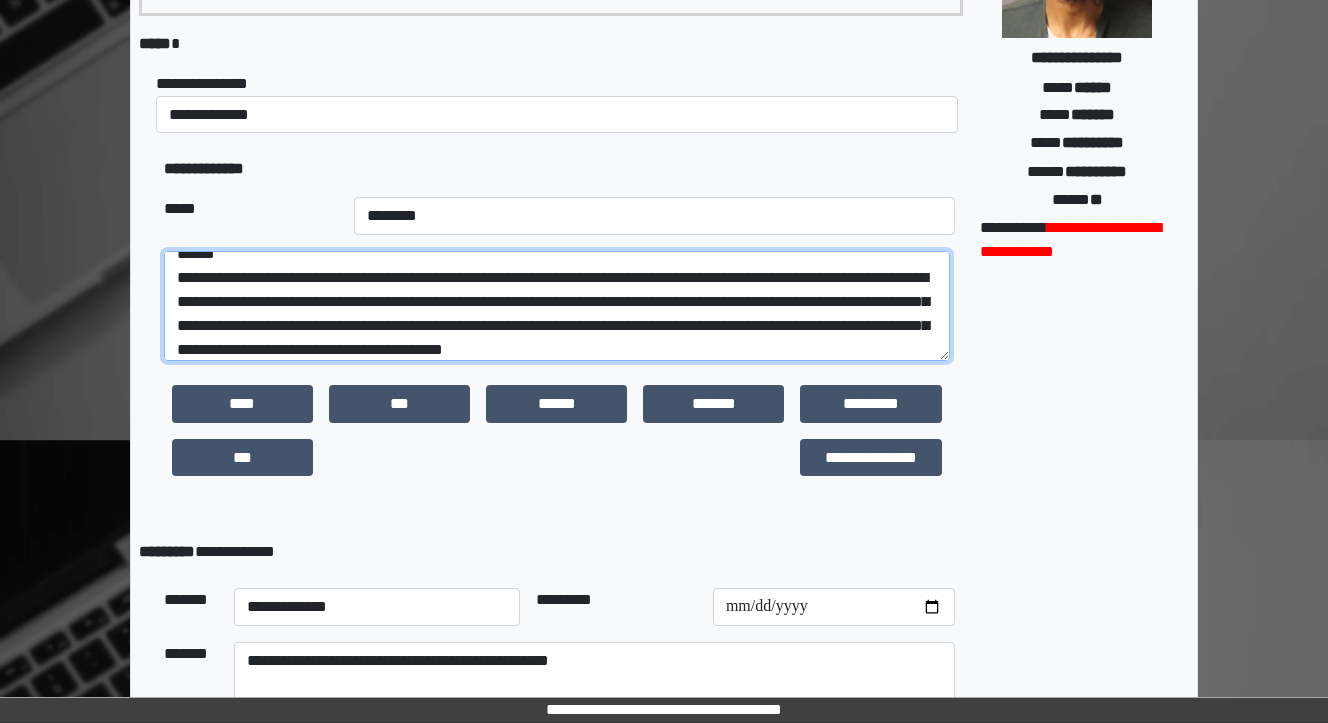 click on "**********" at bounding box center [557, 306] 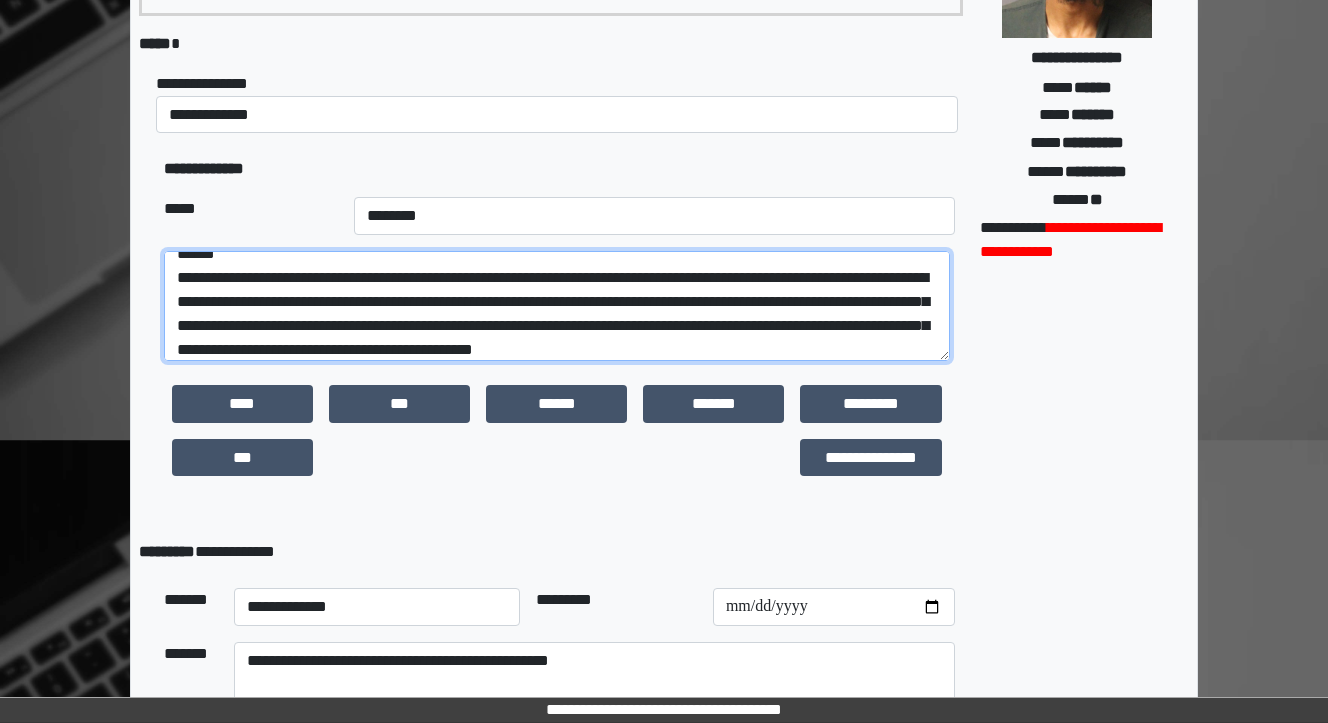 scroll, scrollTop: 88, scrollLeft: 0, axis: vertical 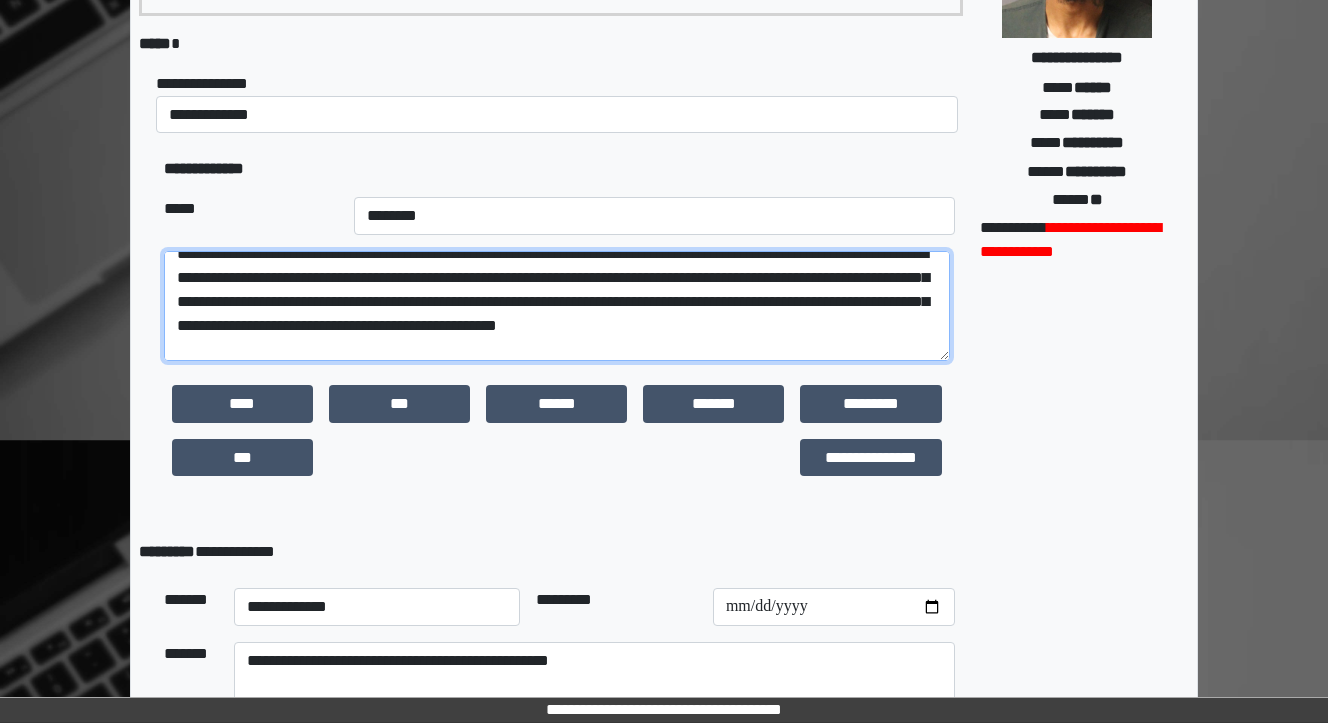 drag, startPoint x: 644, startPoint y: 325, endPoint x: 545, endPoint y: 328, distance: 99.04544 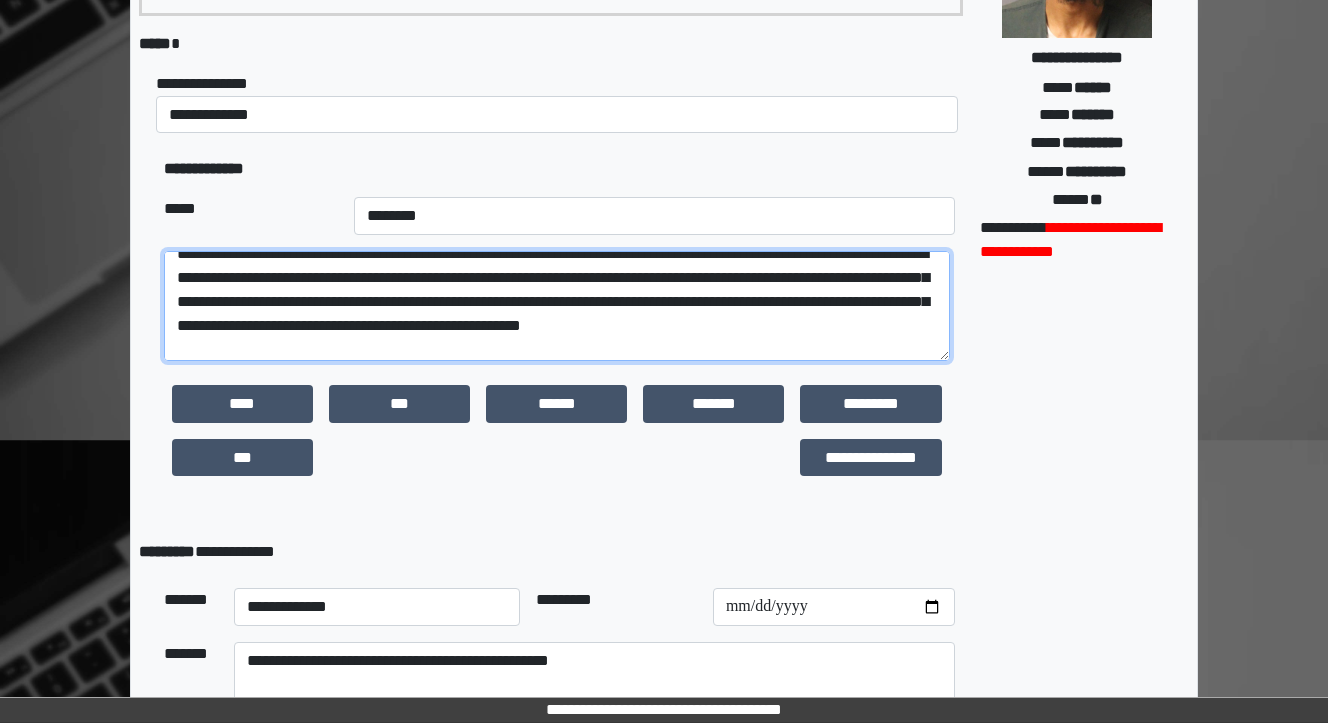 drag, startPoint x: 748, startPoint y: 323, endPoint x: 670, endPoint y: 324, distance: 78.00641 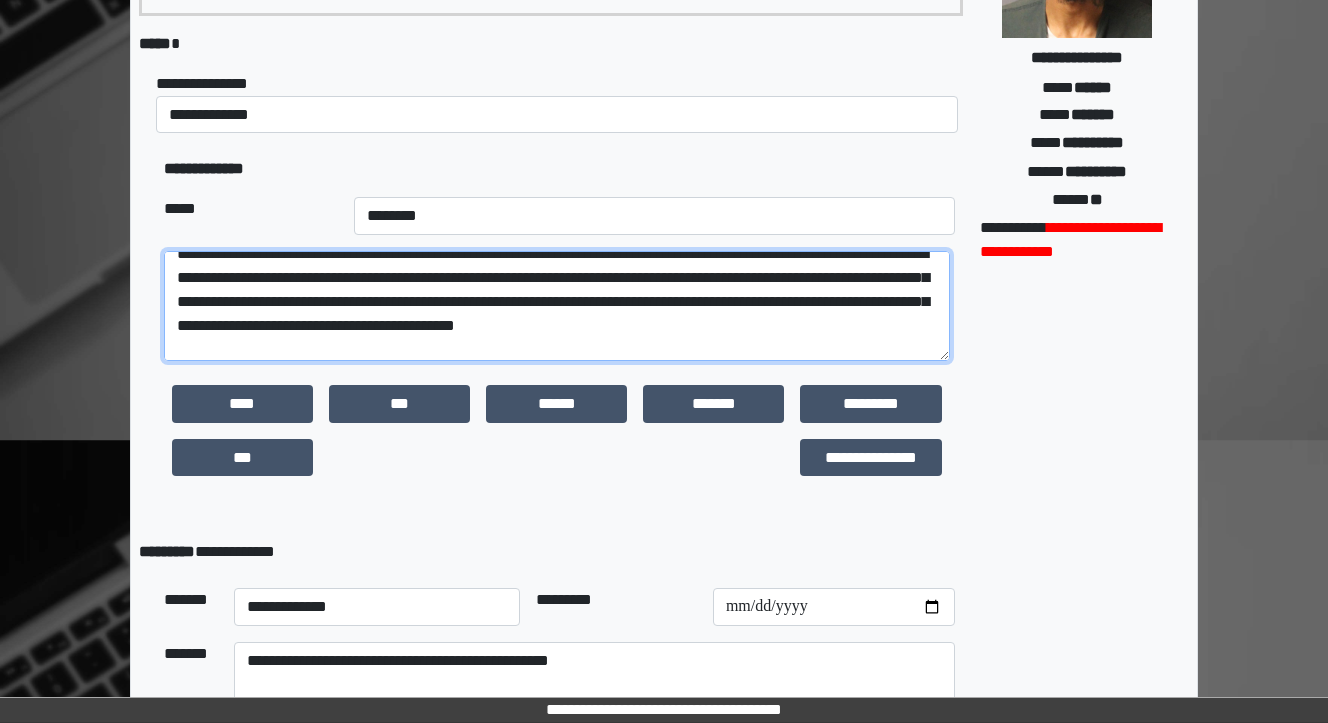 click on "**********" at bounding box center (557, 306) 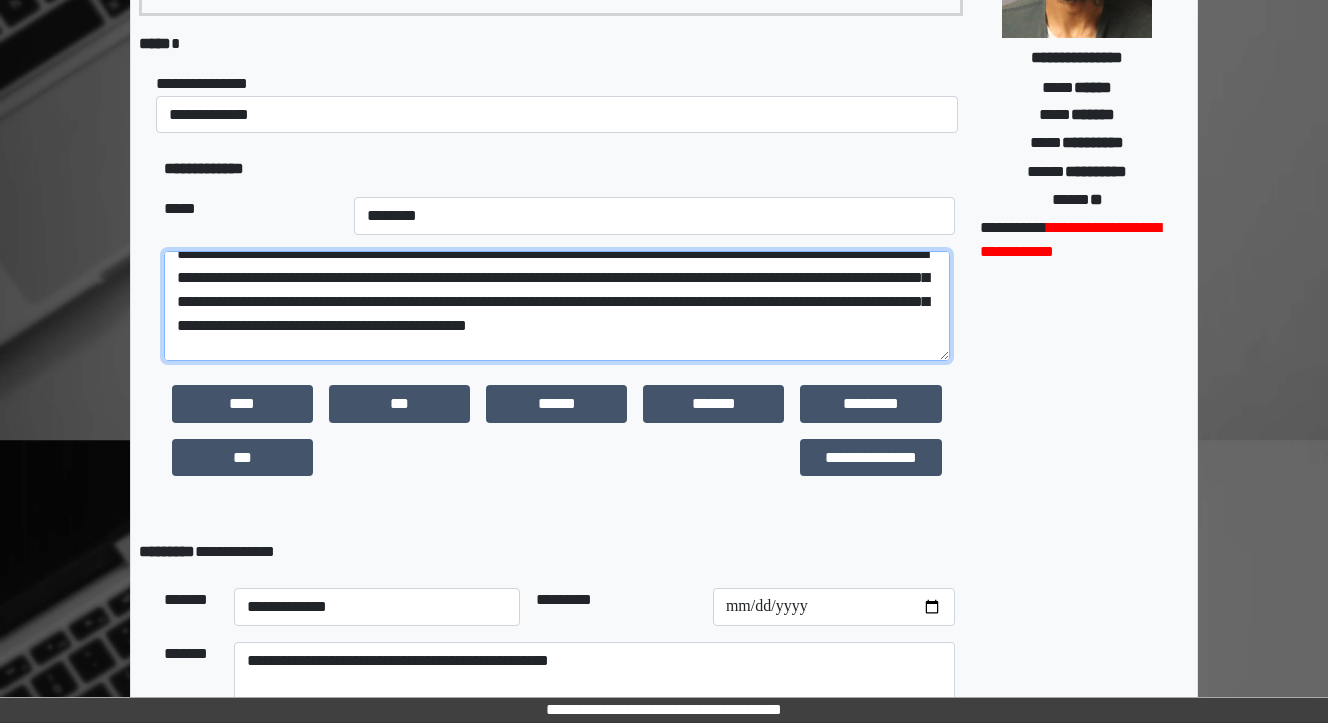 type on "**********" 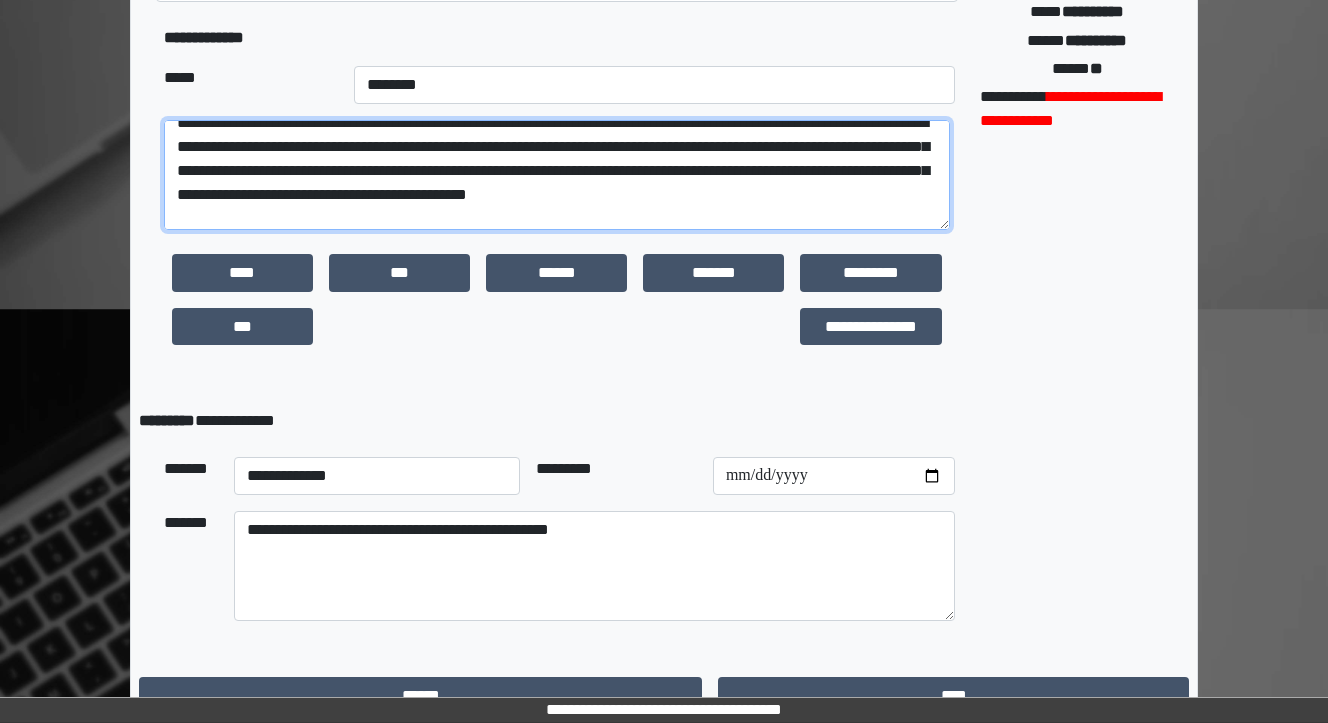 scroll, scrollTop: 505, scrollLeft: 0, axis: vertical 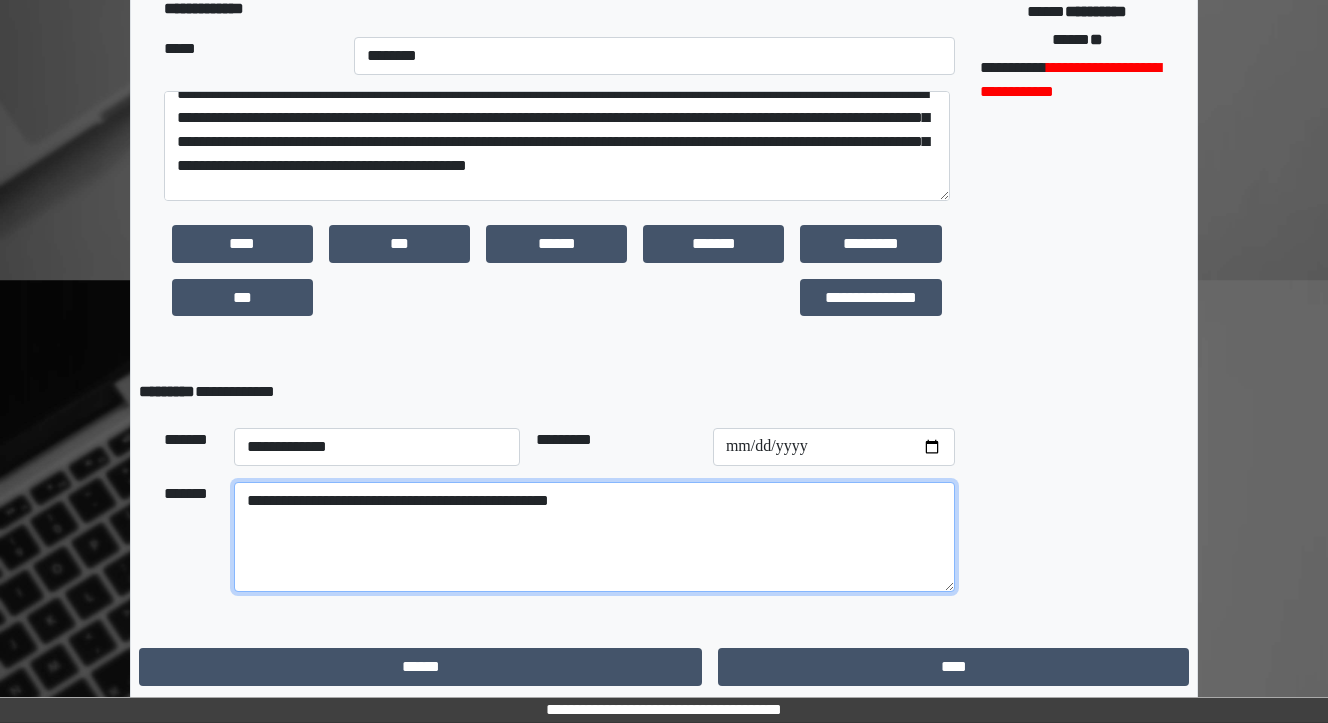 click on "**********" at bounding box center [594, 537] 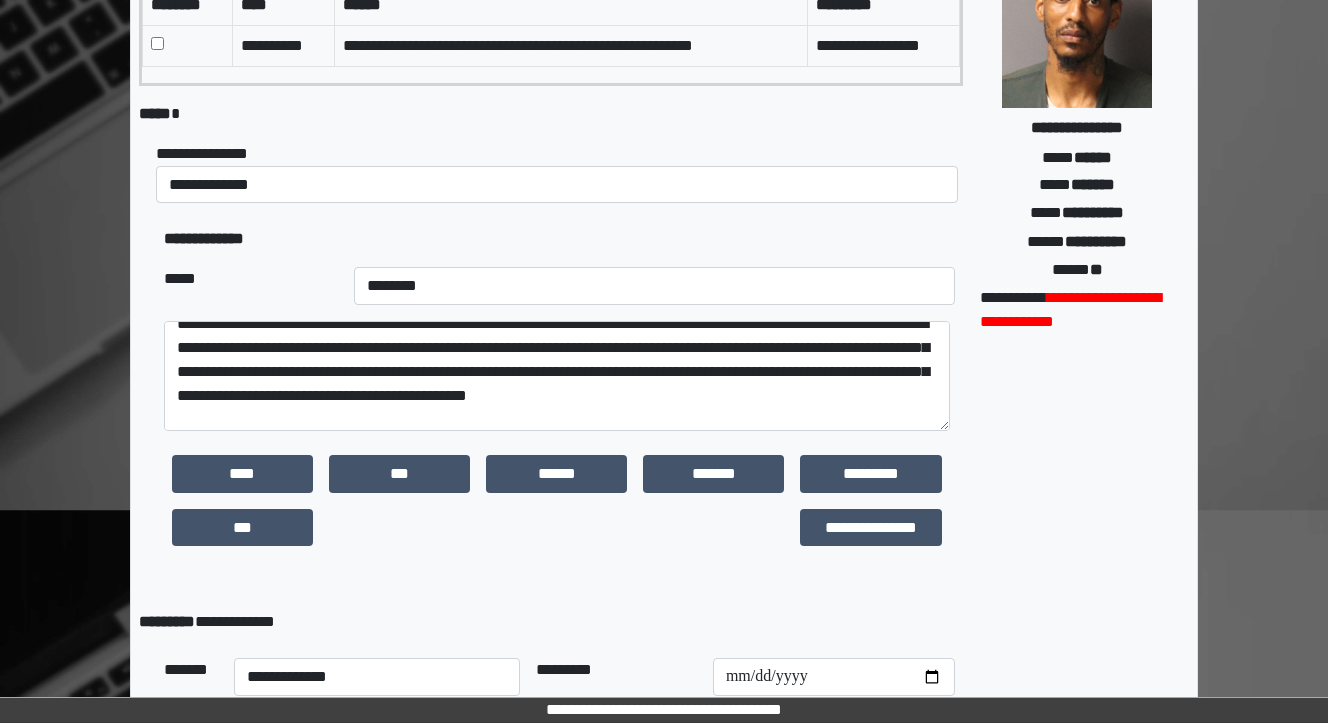 scroll, scrollTop: 265, scrollLeft: 0, axis: vertical 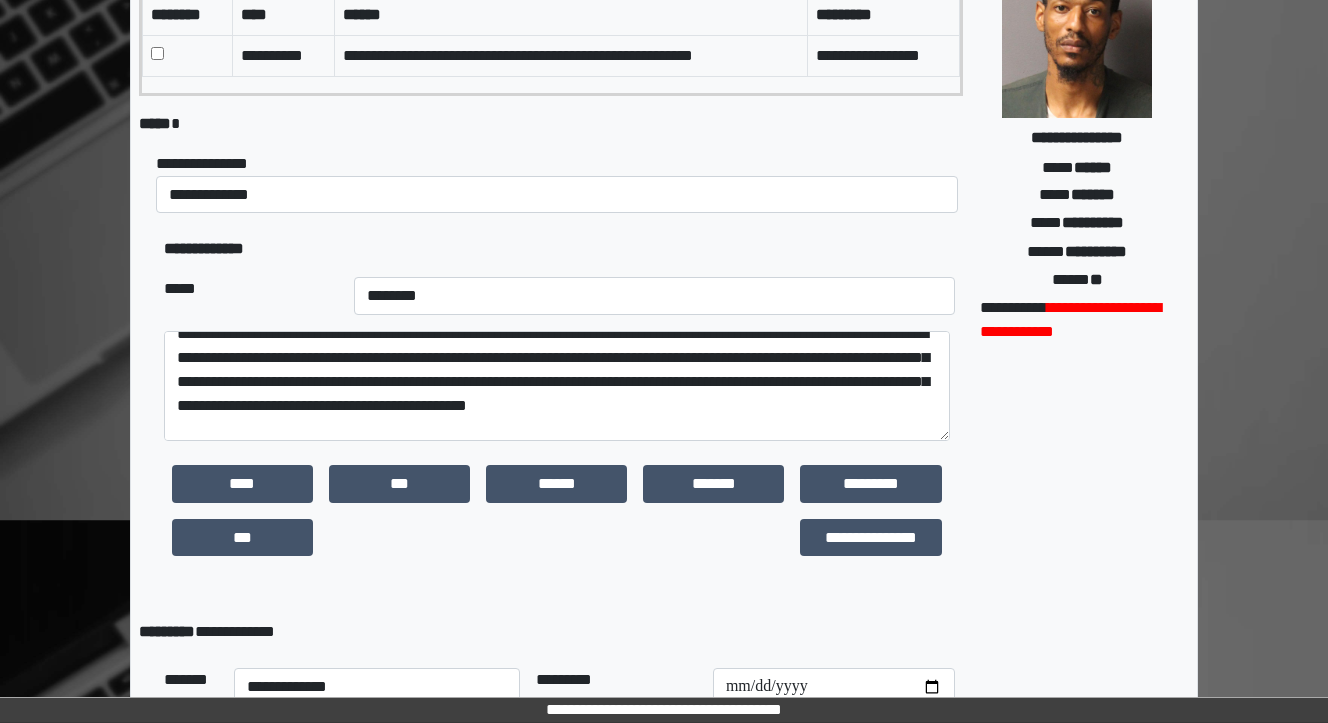 type on "**********" 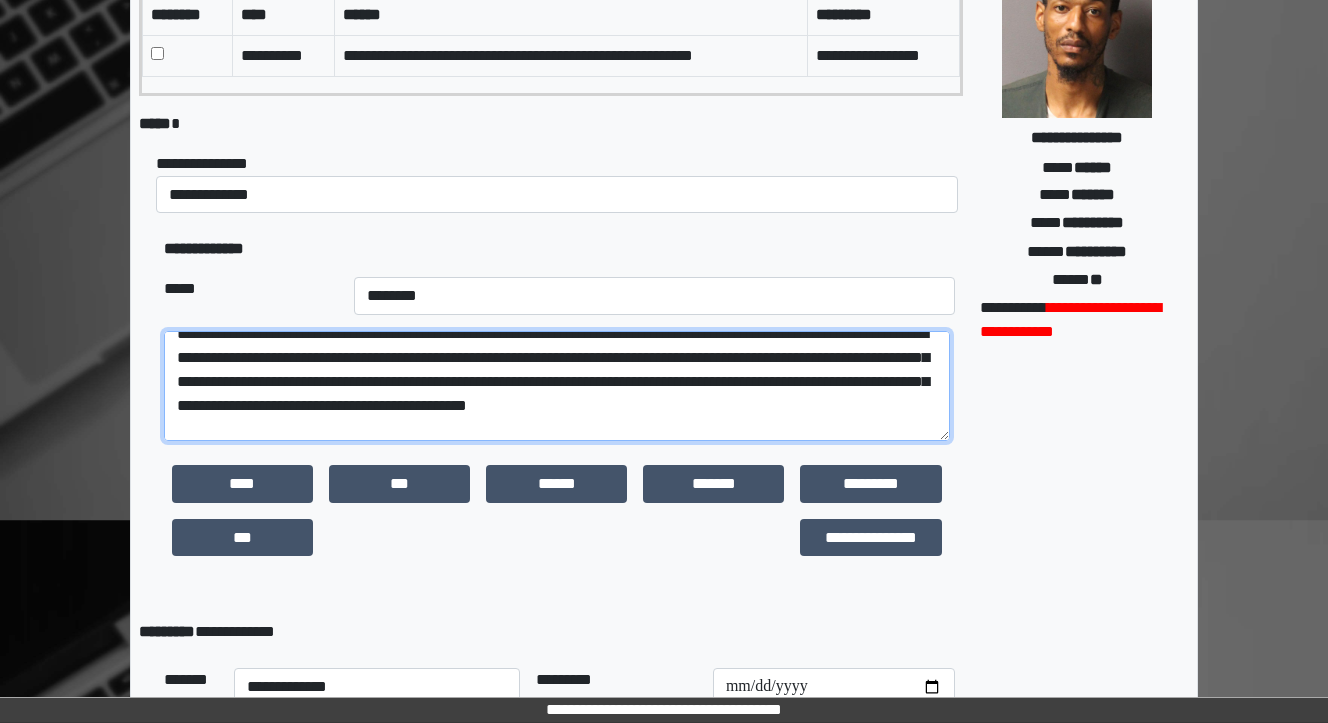 click on "**********" at bounding box center (557, 386) 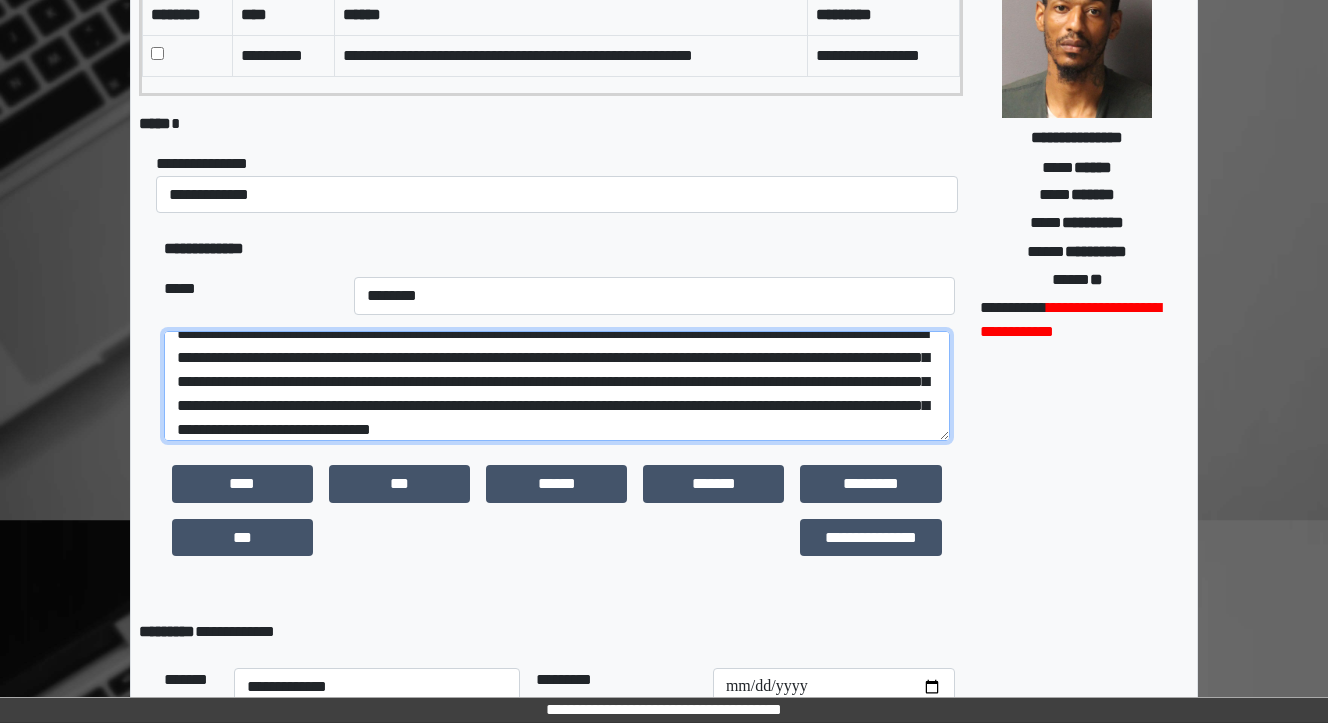 scroll, scrollTop: 112, scrollLeft: 0, axis: vertical 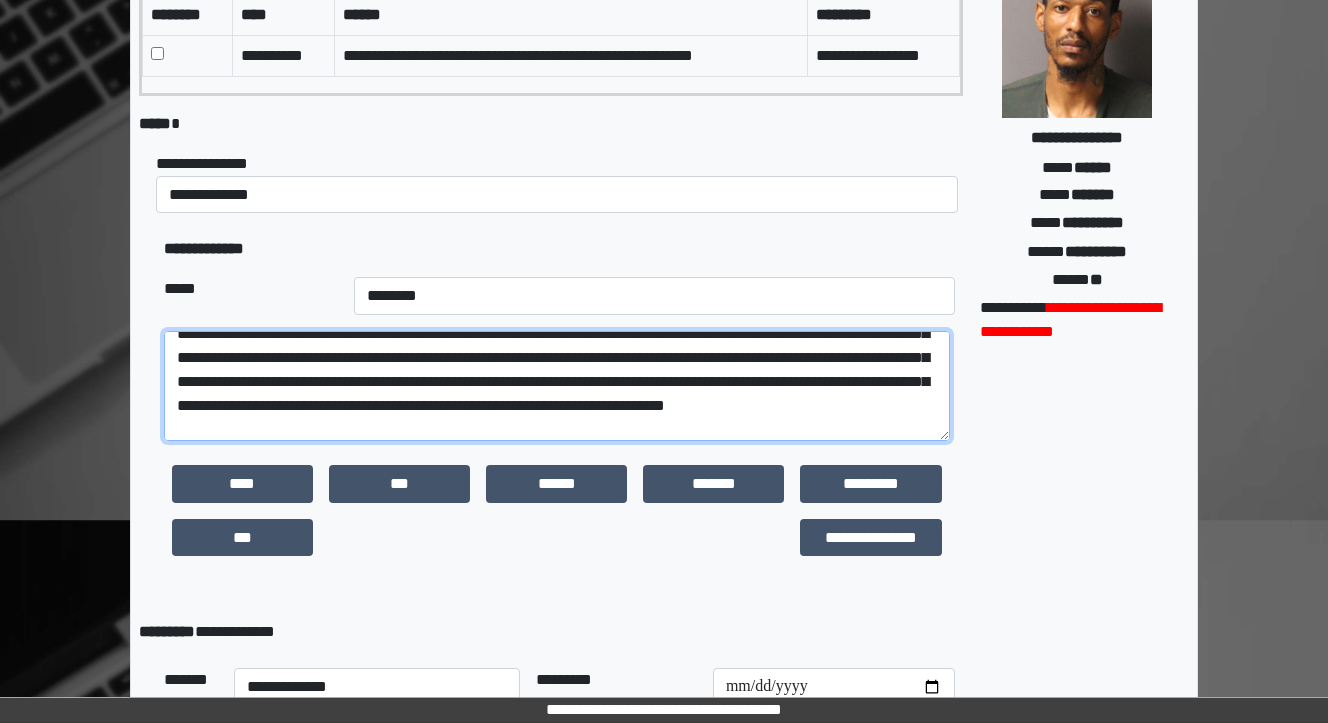 click at bounding box center (557, 386) 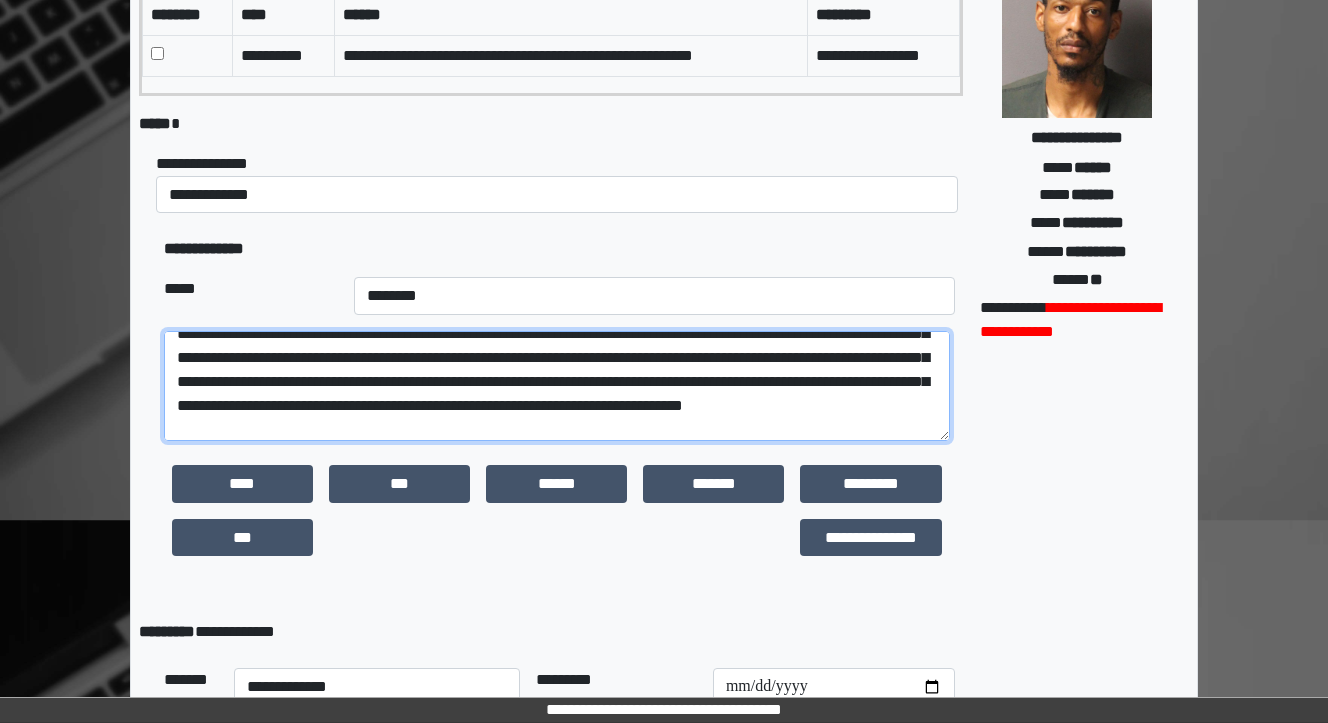 click at bounding box center [557, 386] 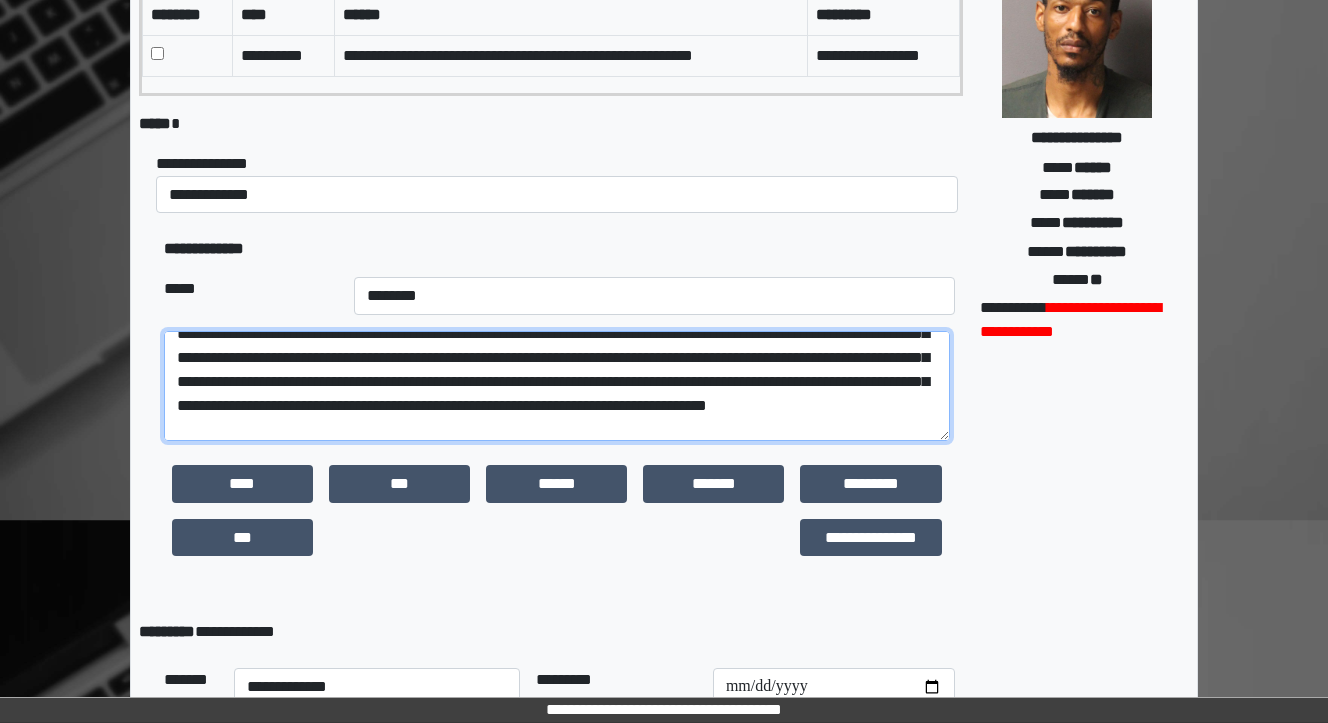 click at bounding box center [557, 386] 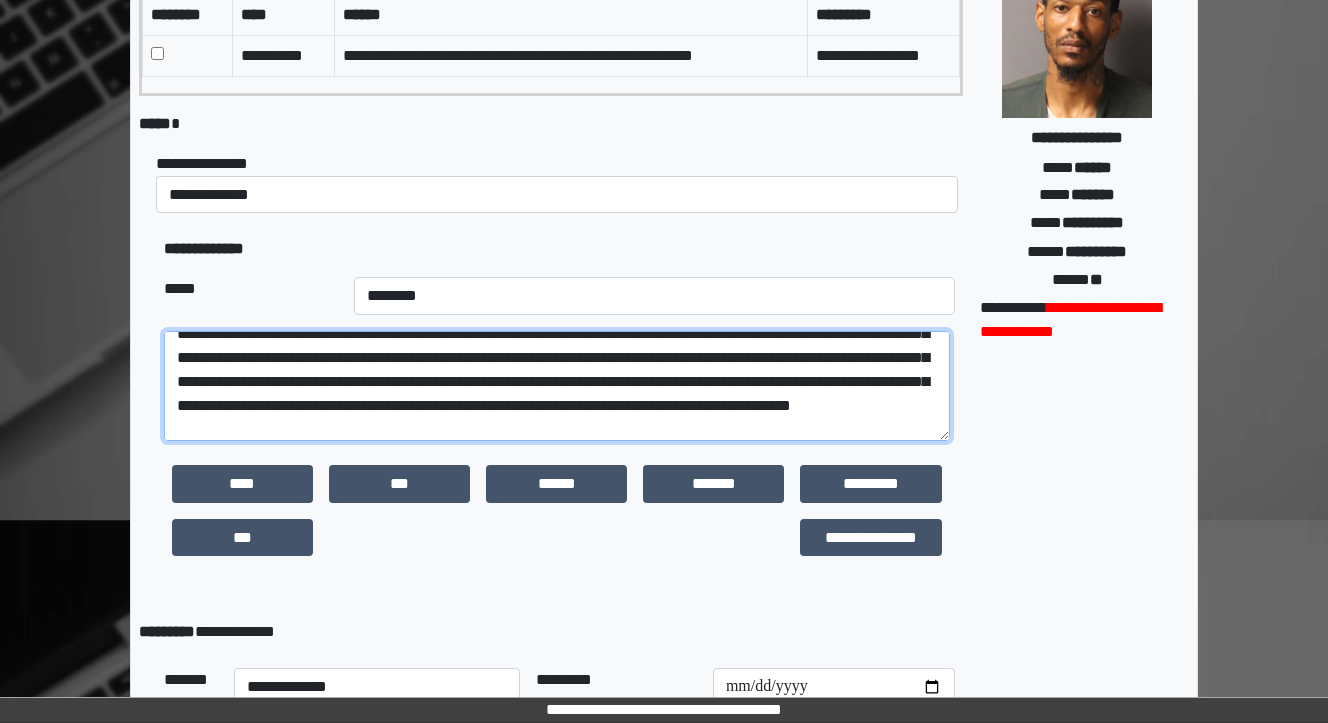 click at bounding box center [557, 386] 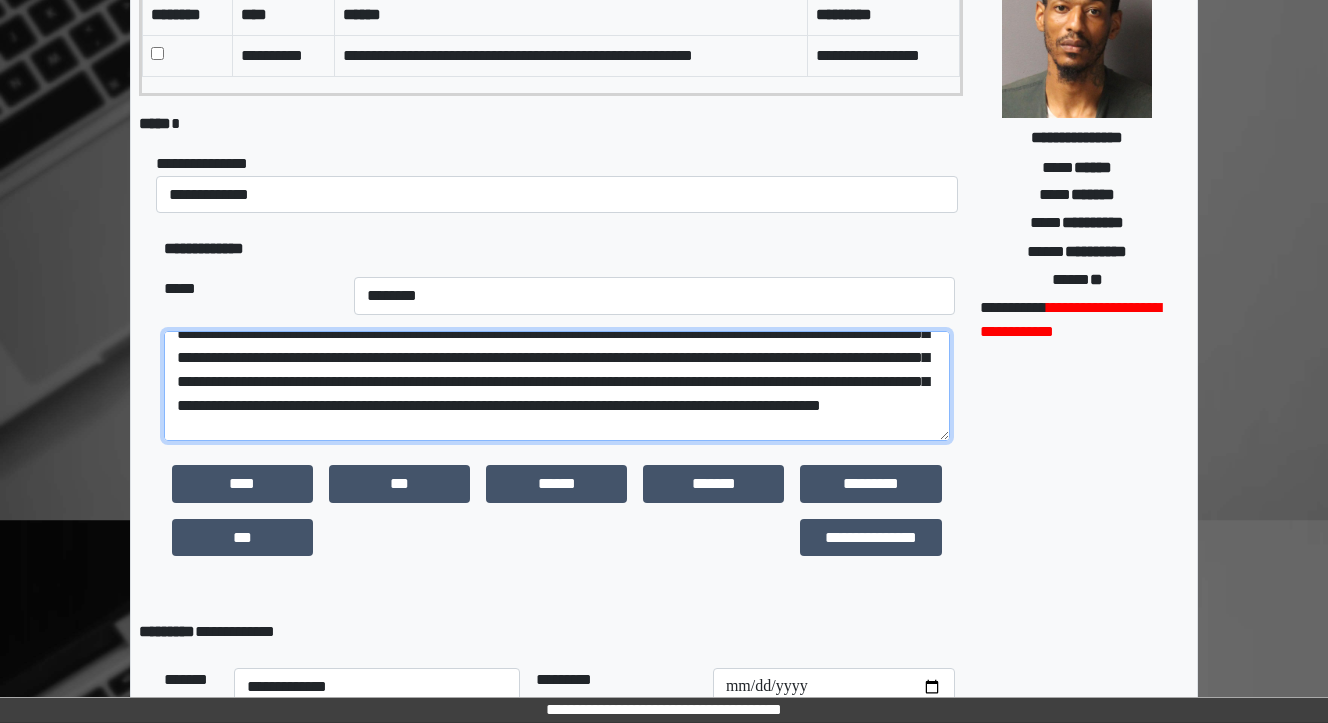 scroll, scrollTop: 160, scrollLeft: 0, axis: vertical 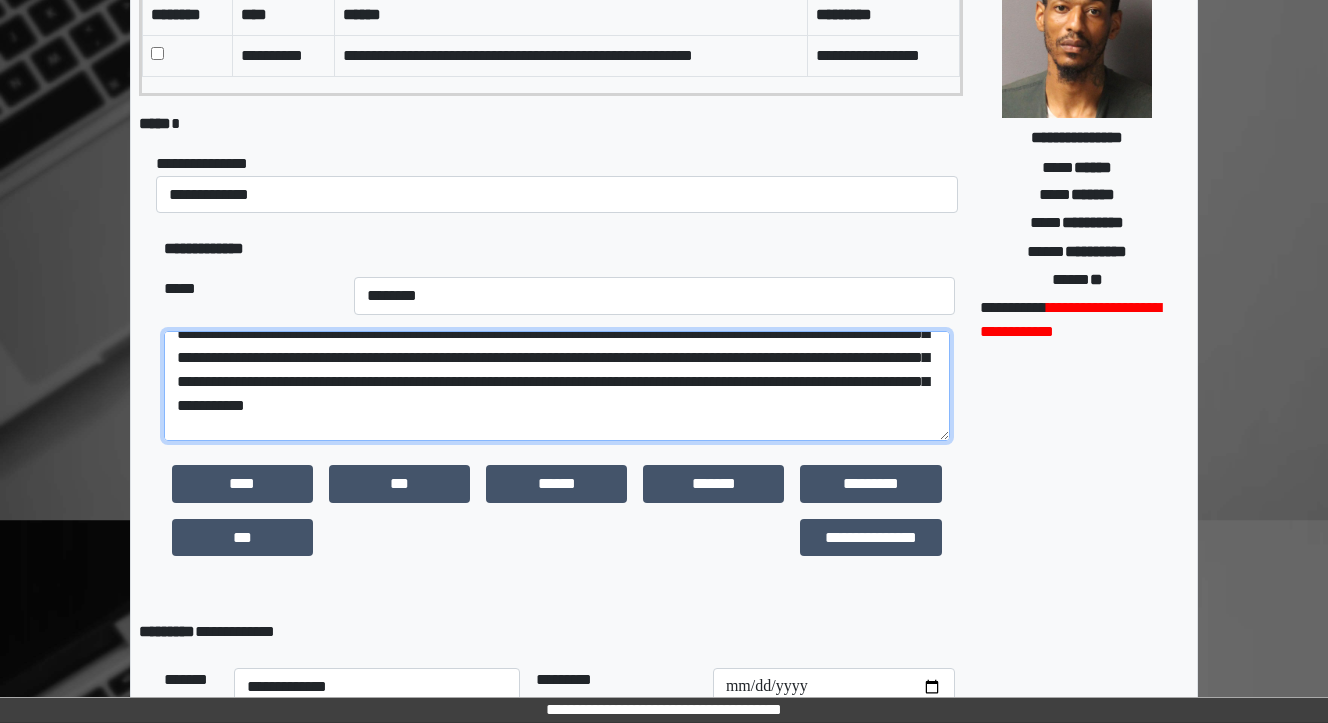 click at bounding box center (557, 386) 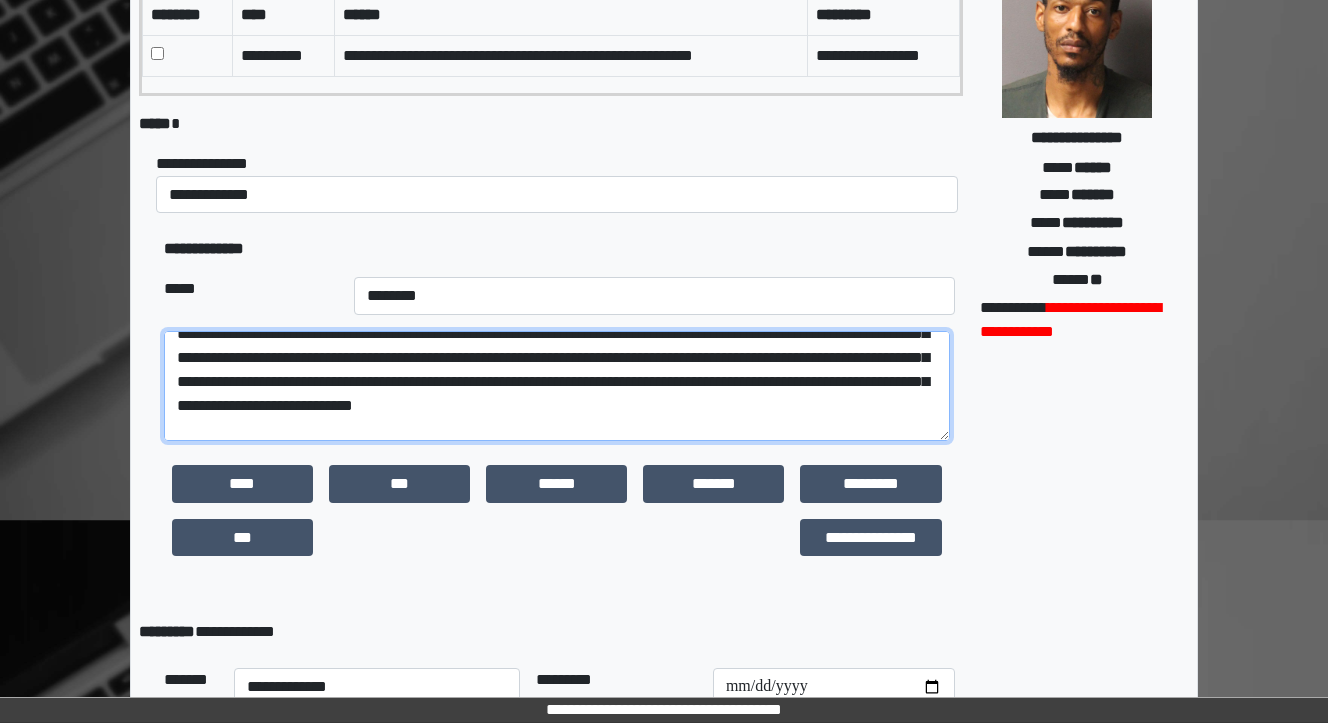 drag, startPoint x: 616, startPoint y: 402, endPoint x: 554, endPoint y: 396, distance: 62.289646 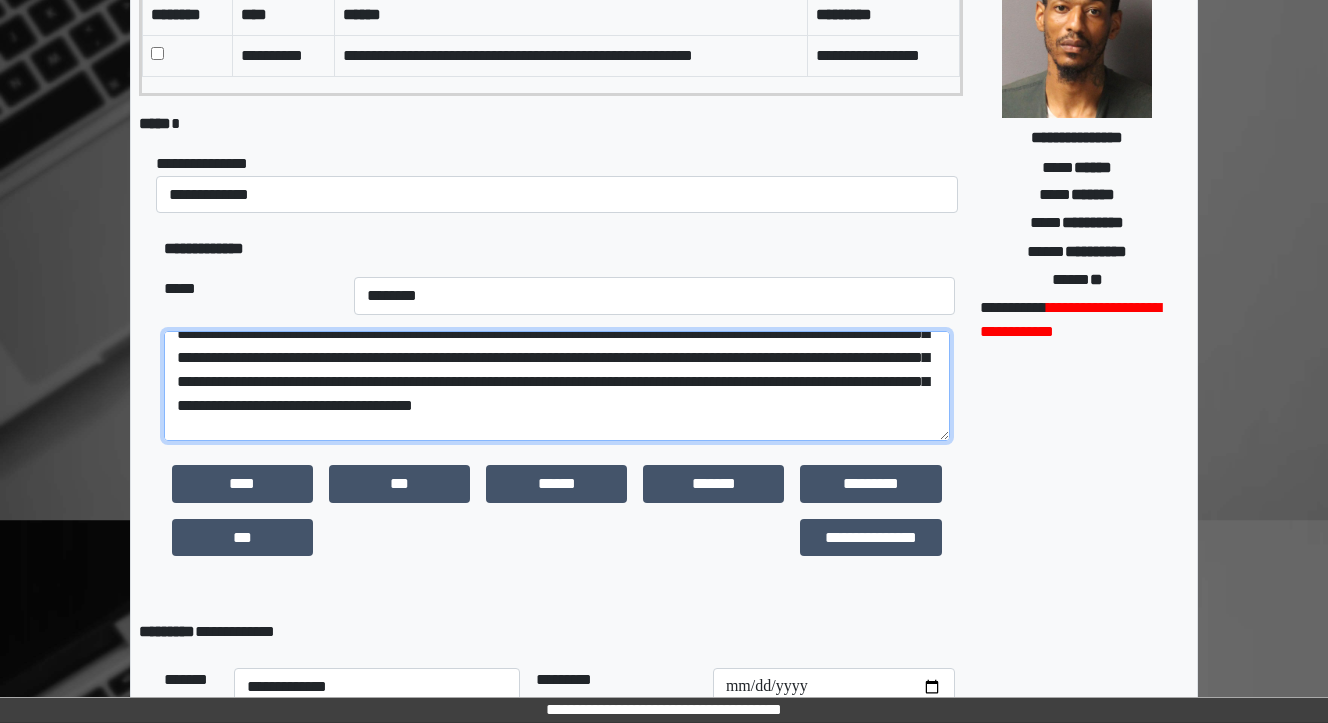 click at bounding box center (557, 386) 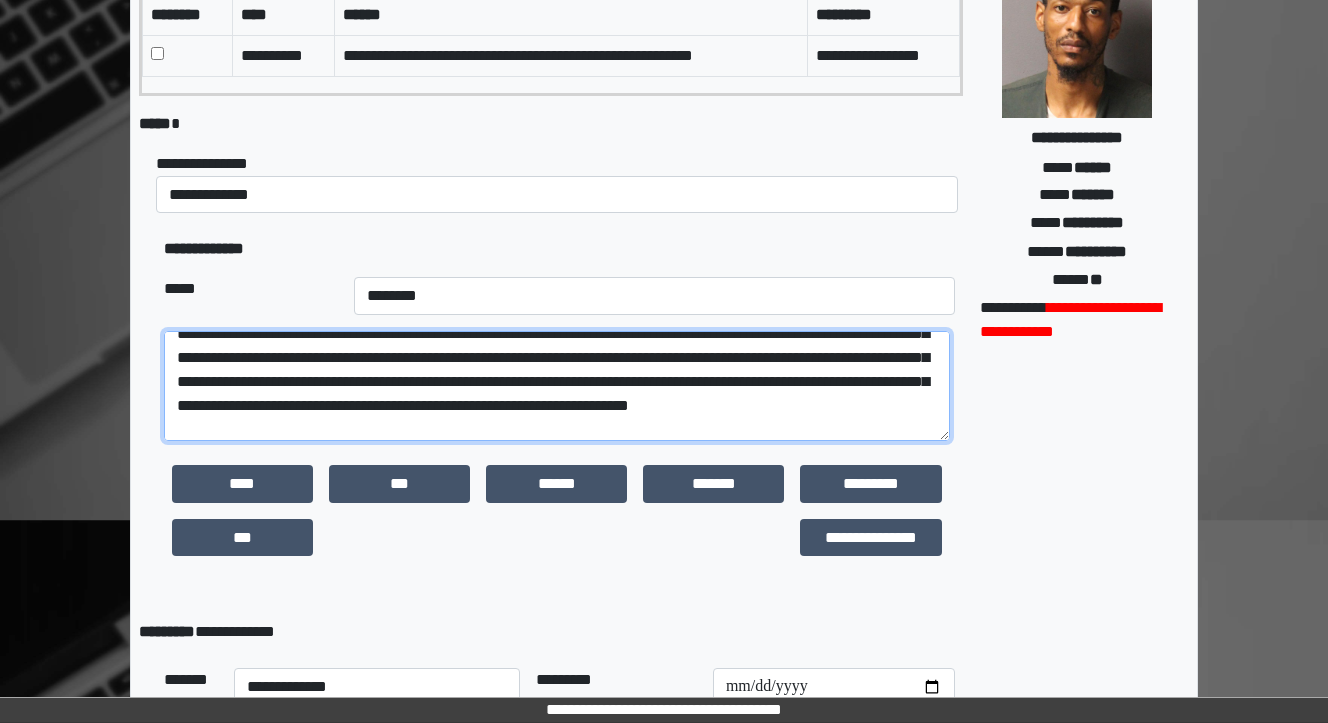 click at bounding box center (557, 386) 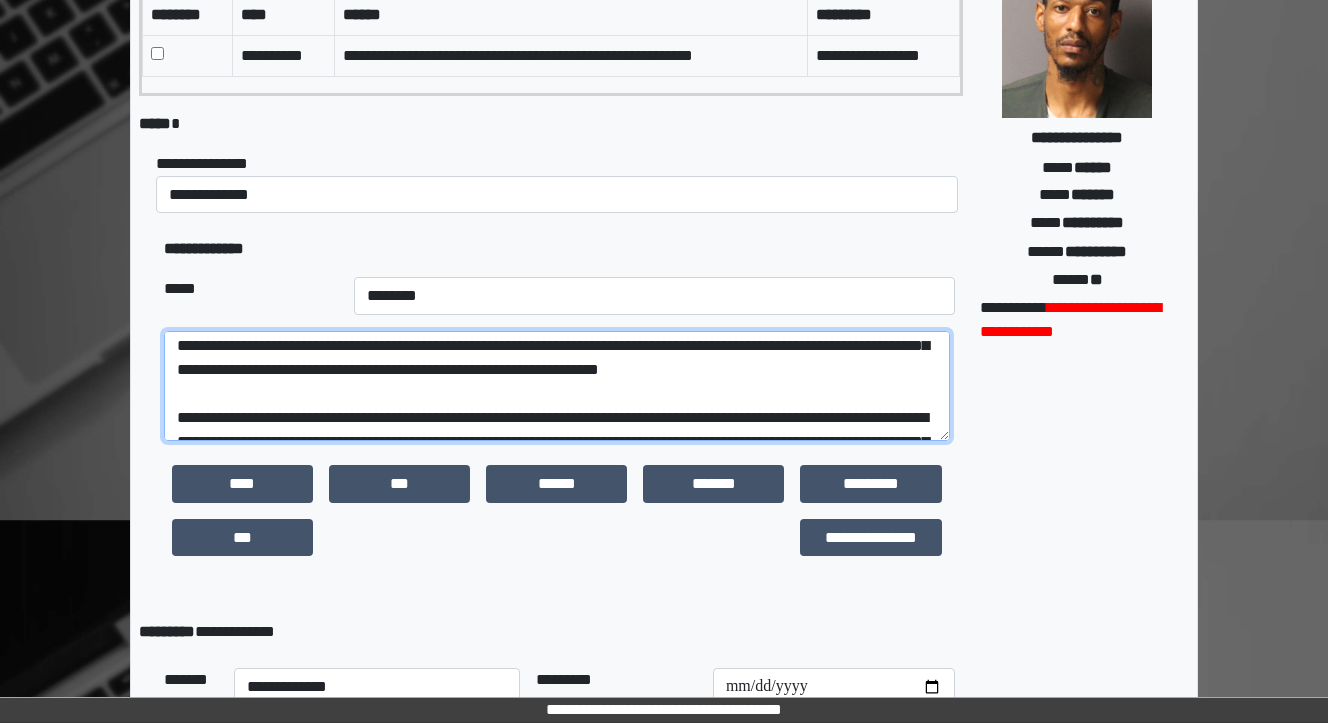 scroll, scrollTop: 160, scrollLeft: 0, axis: vertical 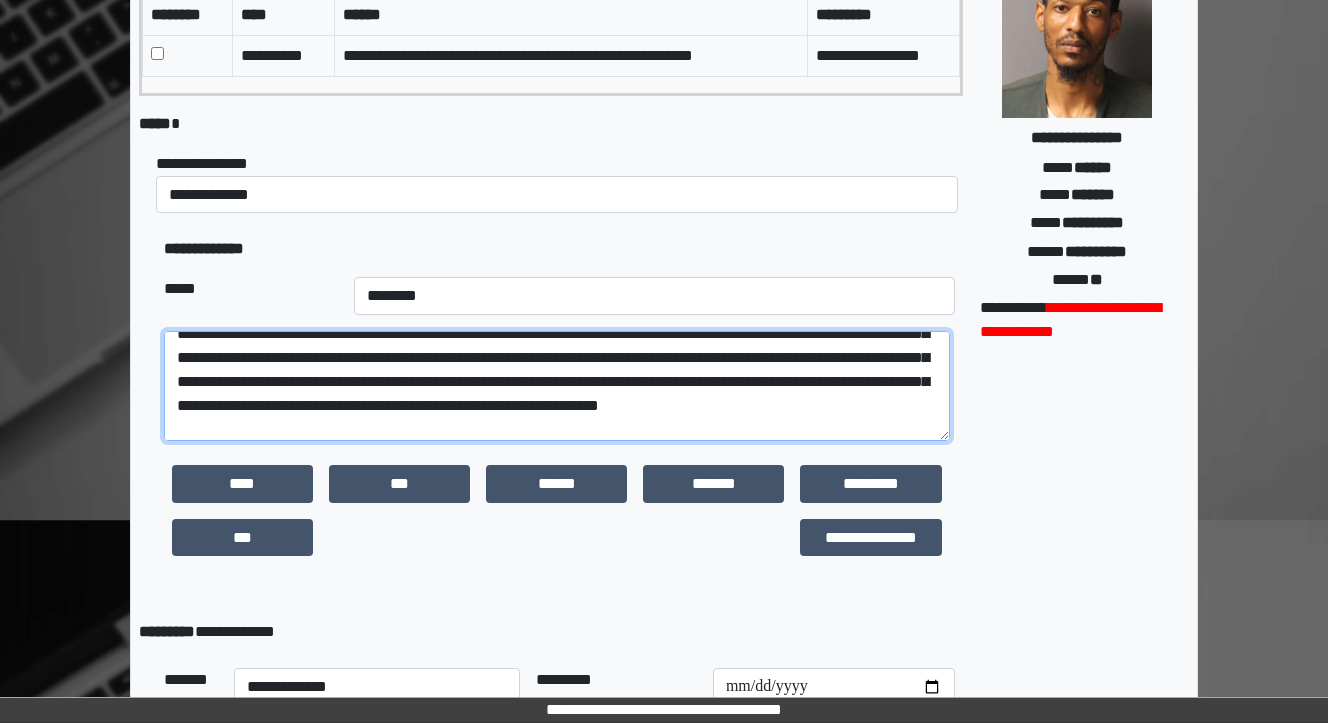 click at bounding box center [557, 386] 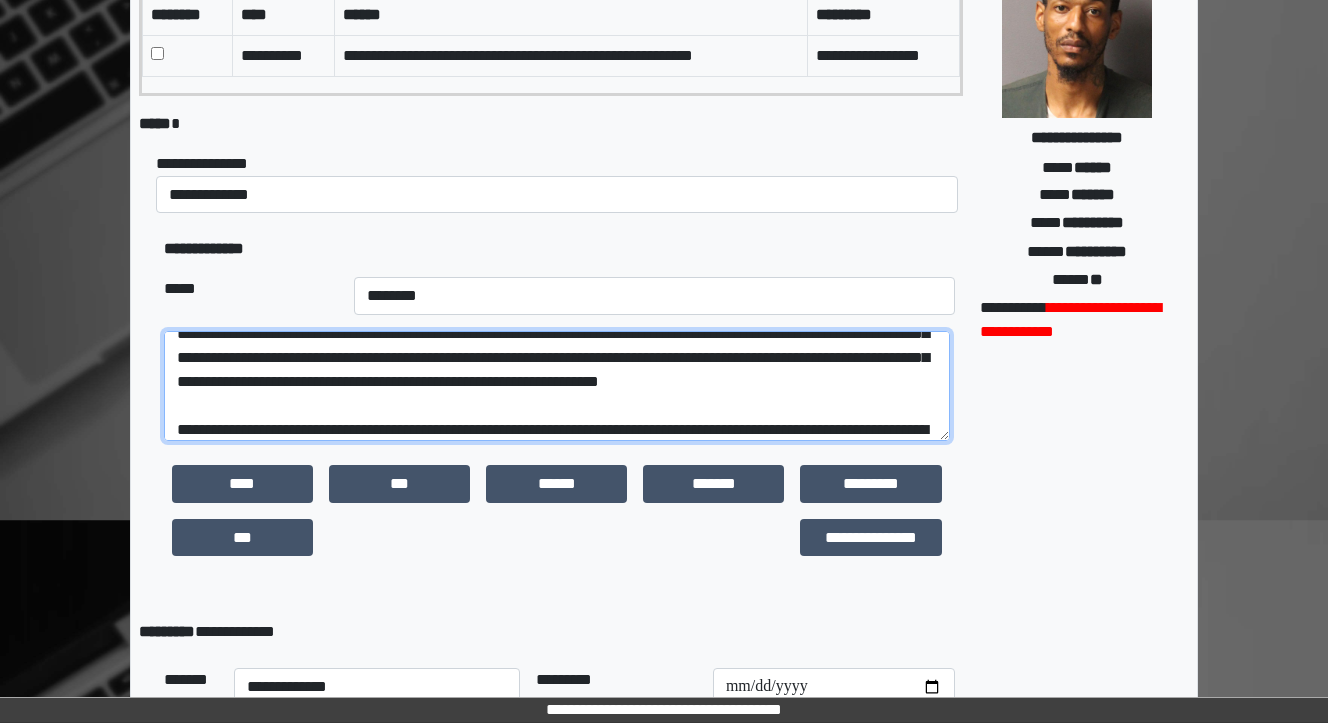 drag, startPoint x: 868, startPoint y: 426, endPoint x: 267, endPoint y: 411, distance: 601.18713 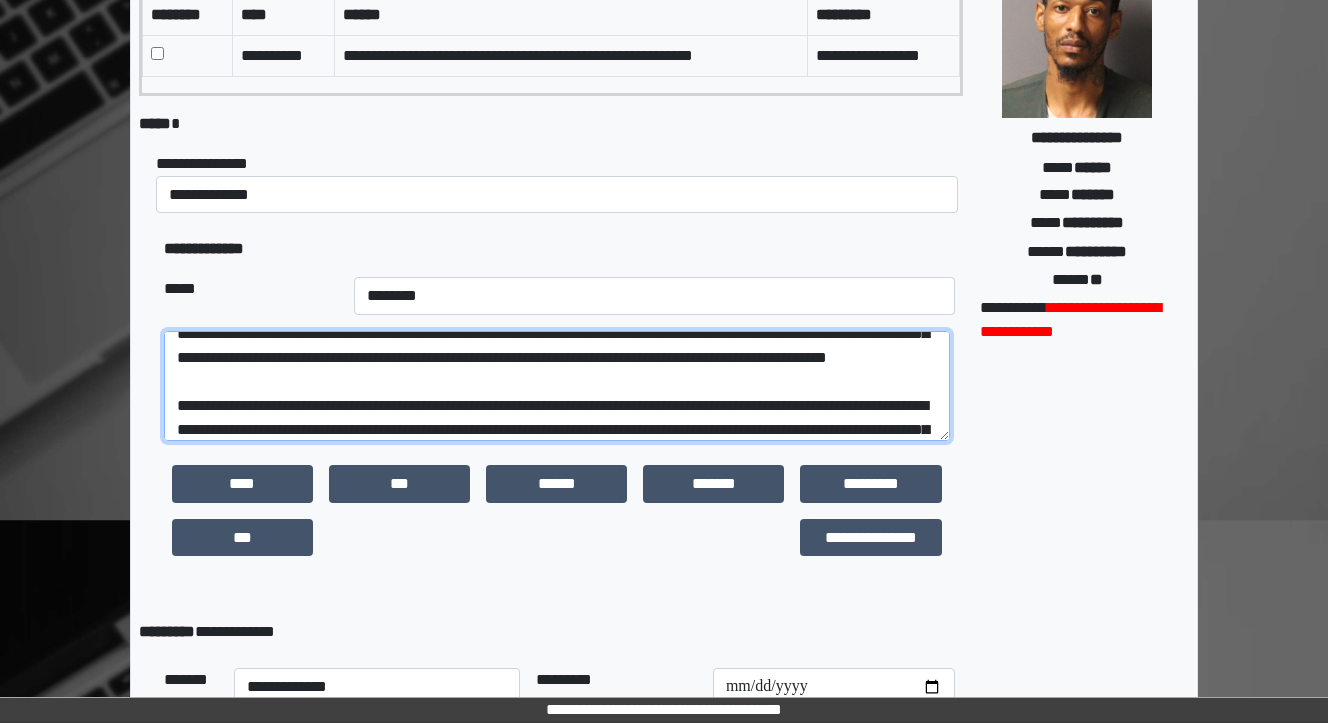 click at bounding box center (557, 386) 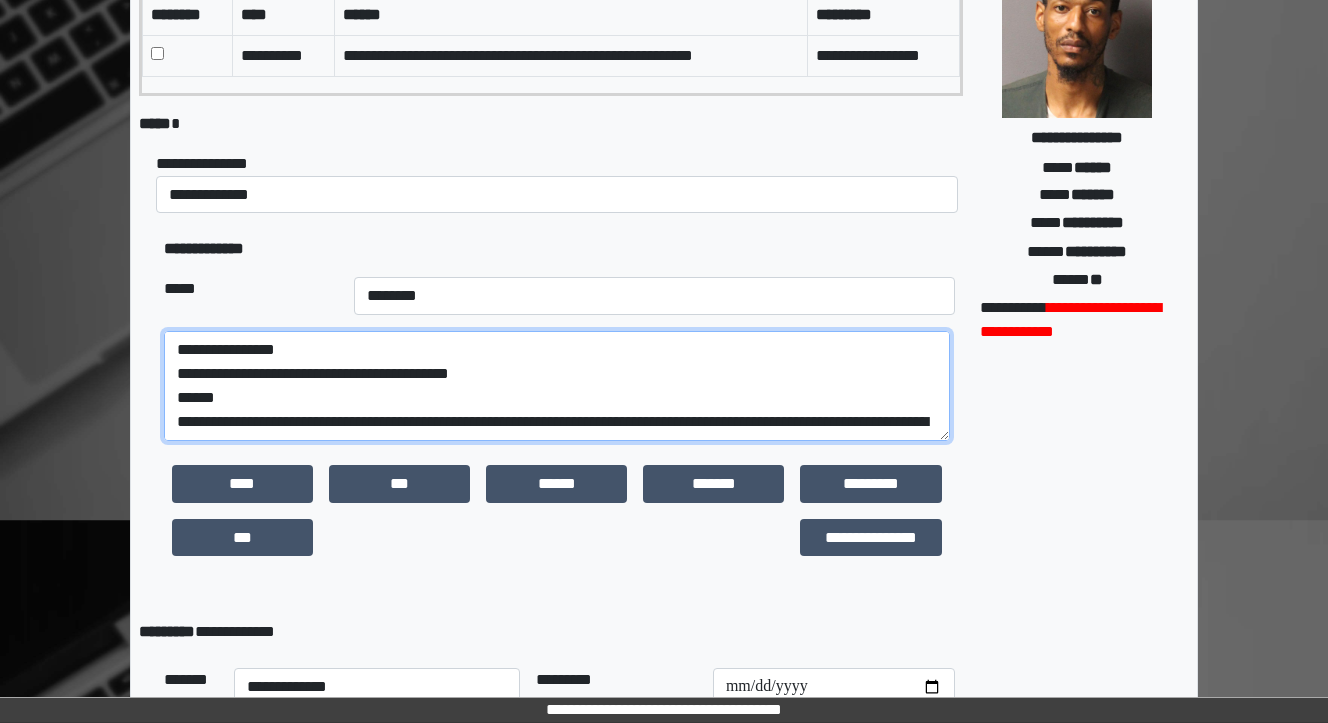 drag, startPoint x: 288, startPoint y: 378, endPoint x: 741, endPoint y: 341, distance: 454.5085 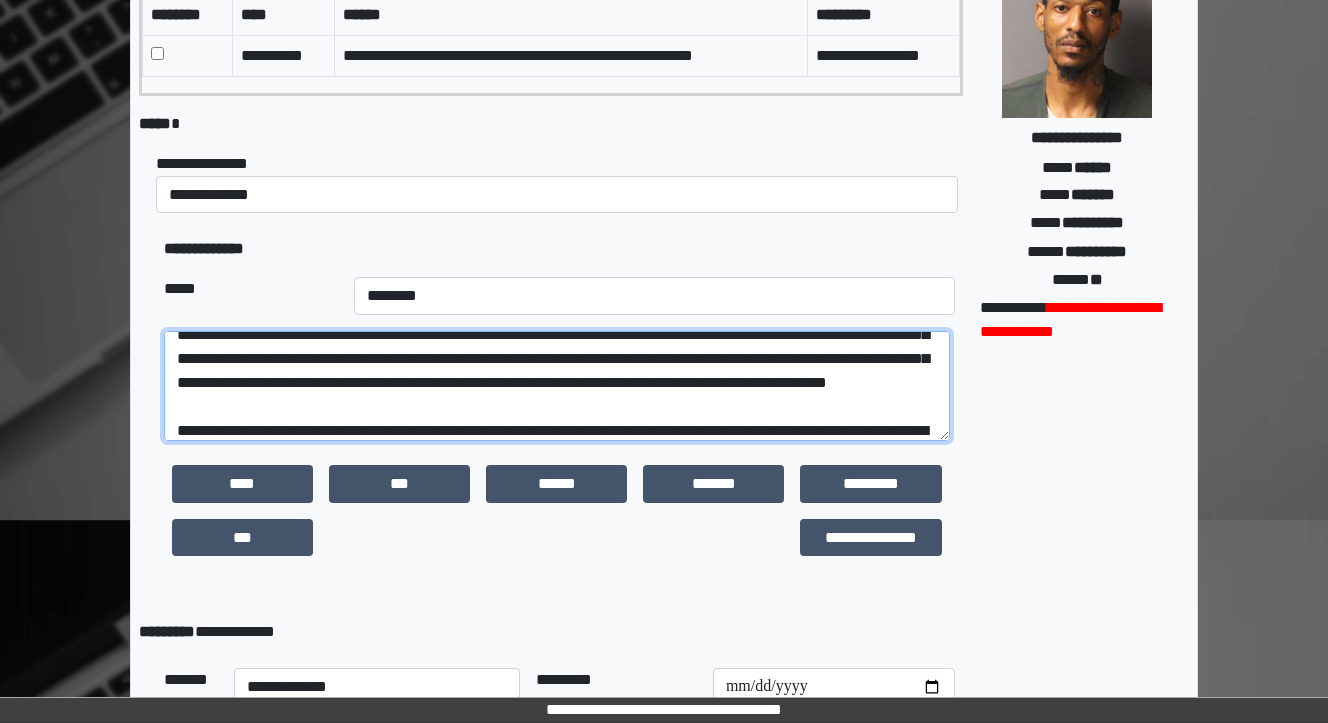 scroll, scrollTop: 160, scrollLeft: 0, axis: vertical 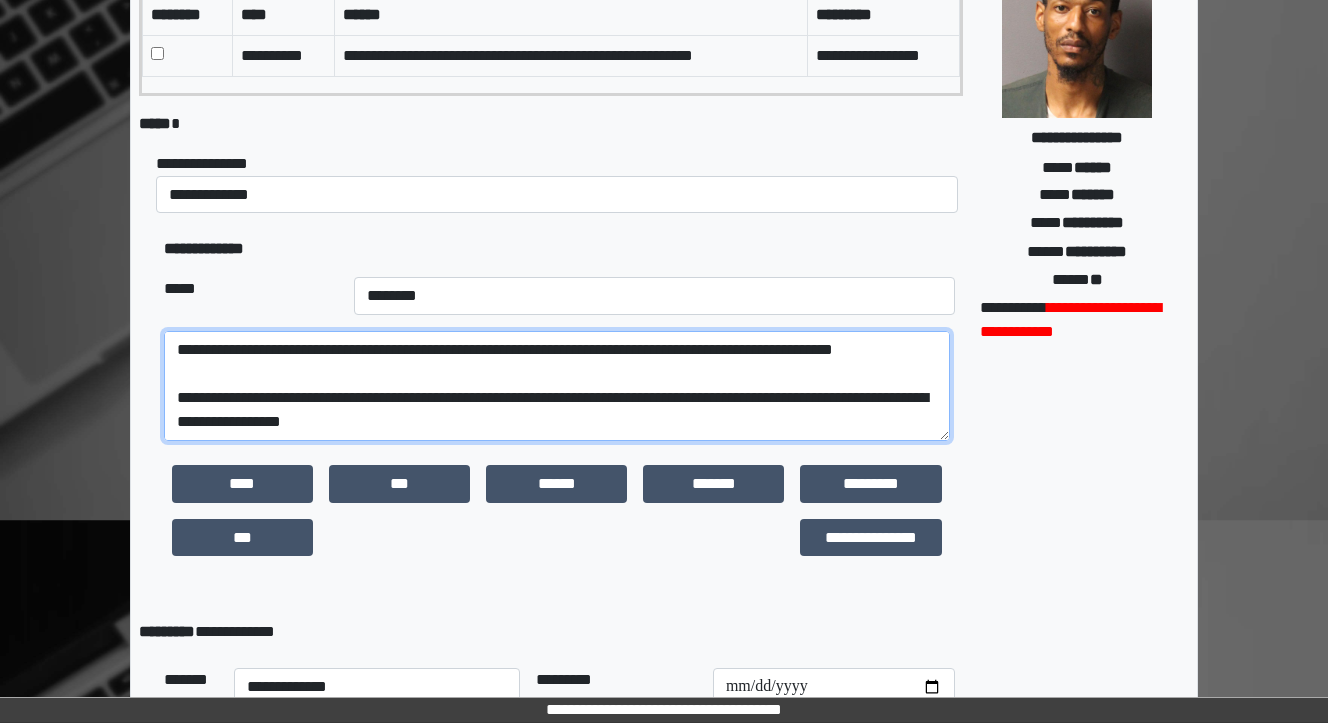 drag, startPoint x: 718, startPoint y: 379, endPoint x: 378, endPoint y: 383, distance: 340.02353 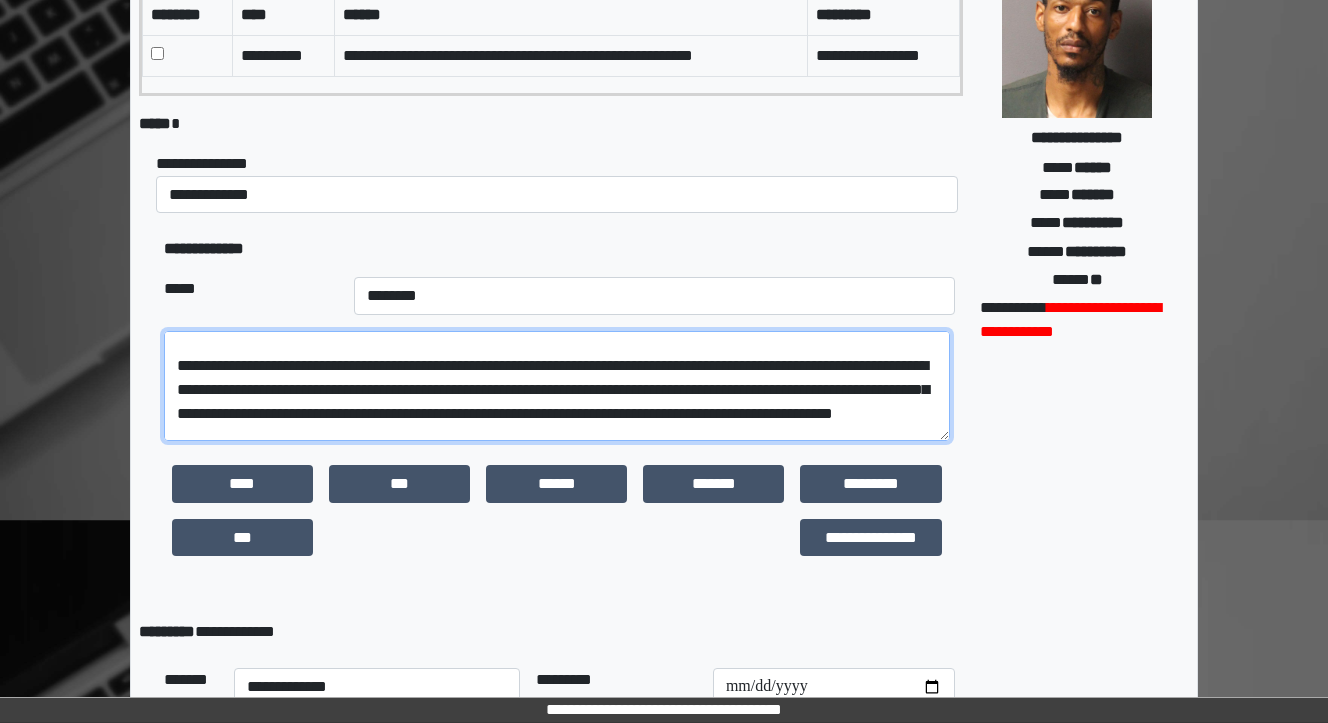 scroll, scrollTop: 200, scrollLeft: 0, axis: vertical 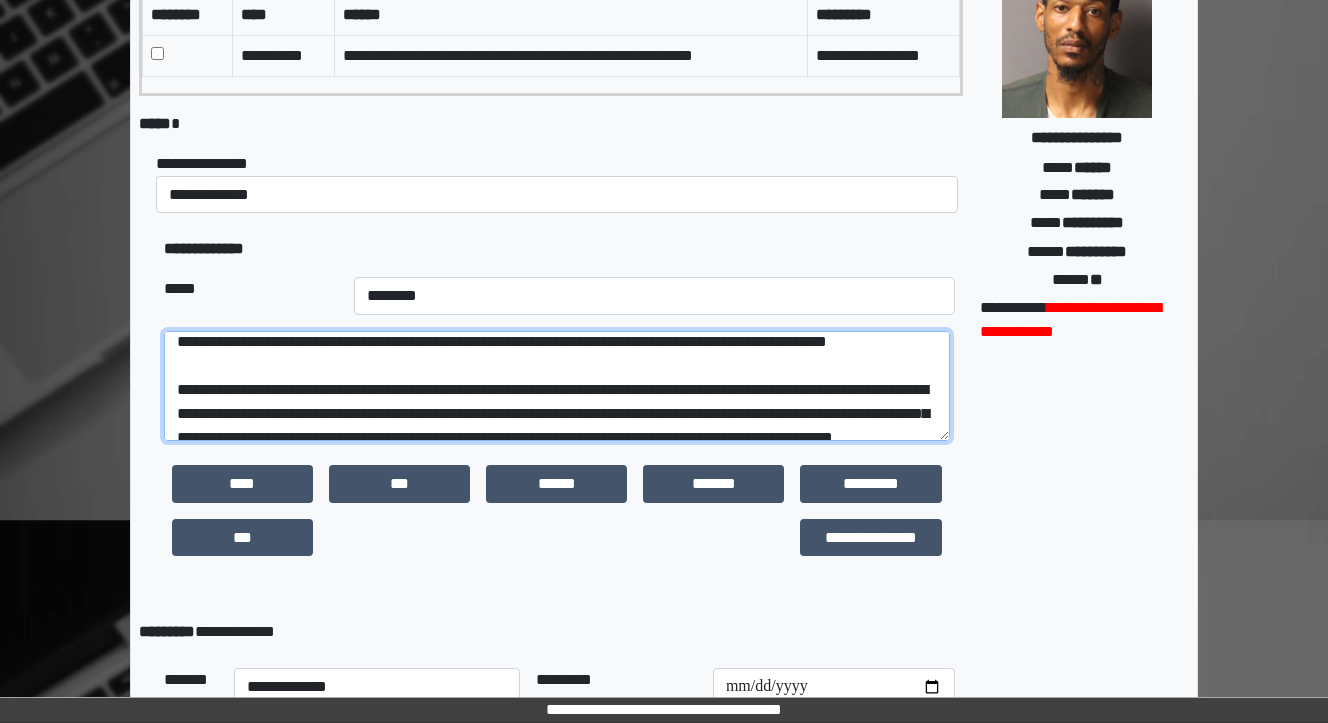 drag, startPoint x: 289, startPoint y: 365, endPoint x: 186, endPoint y: 361, distance: 103.077644 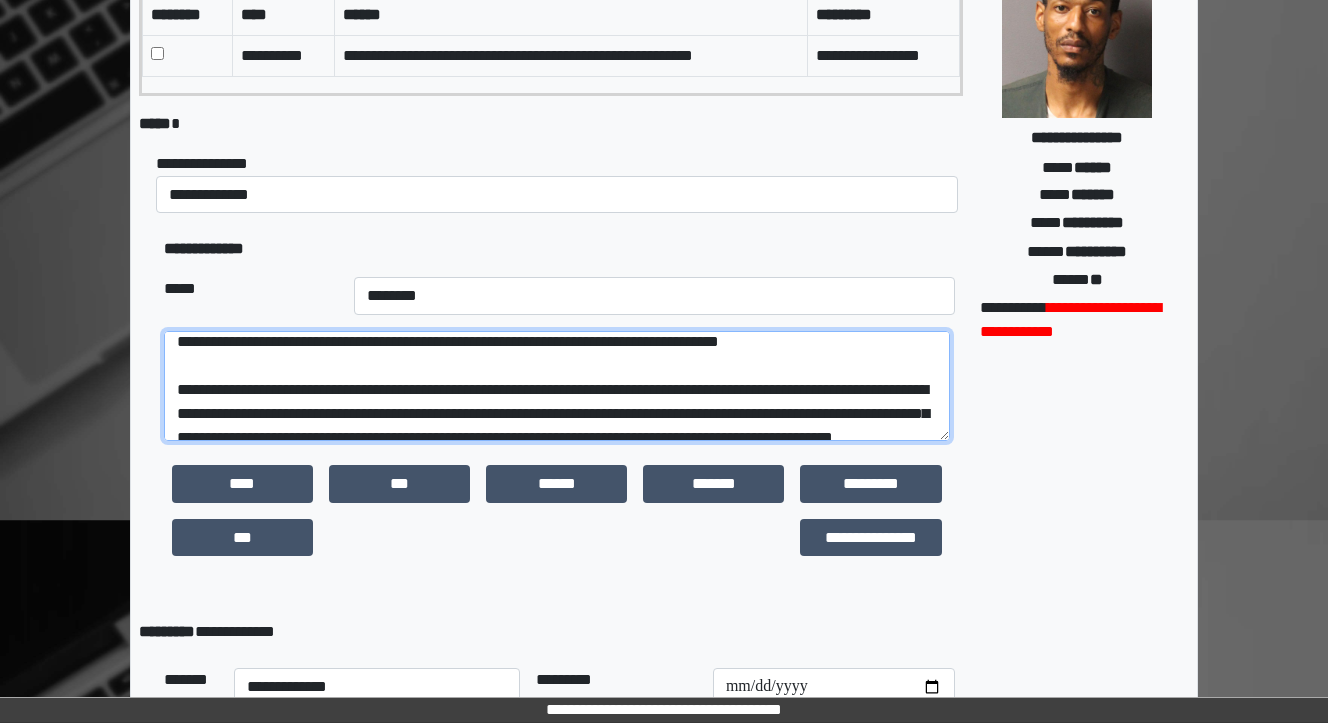 scroll, scrollTop: 199, scrollLeft: 0, axis: vertical 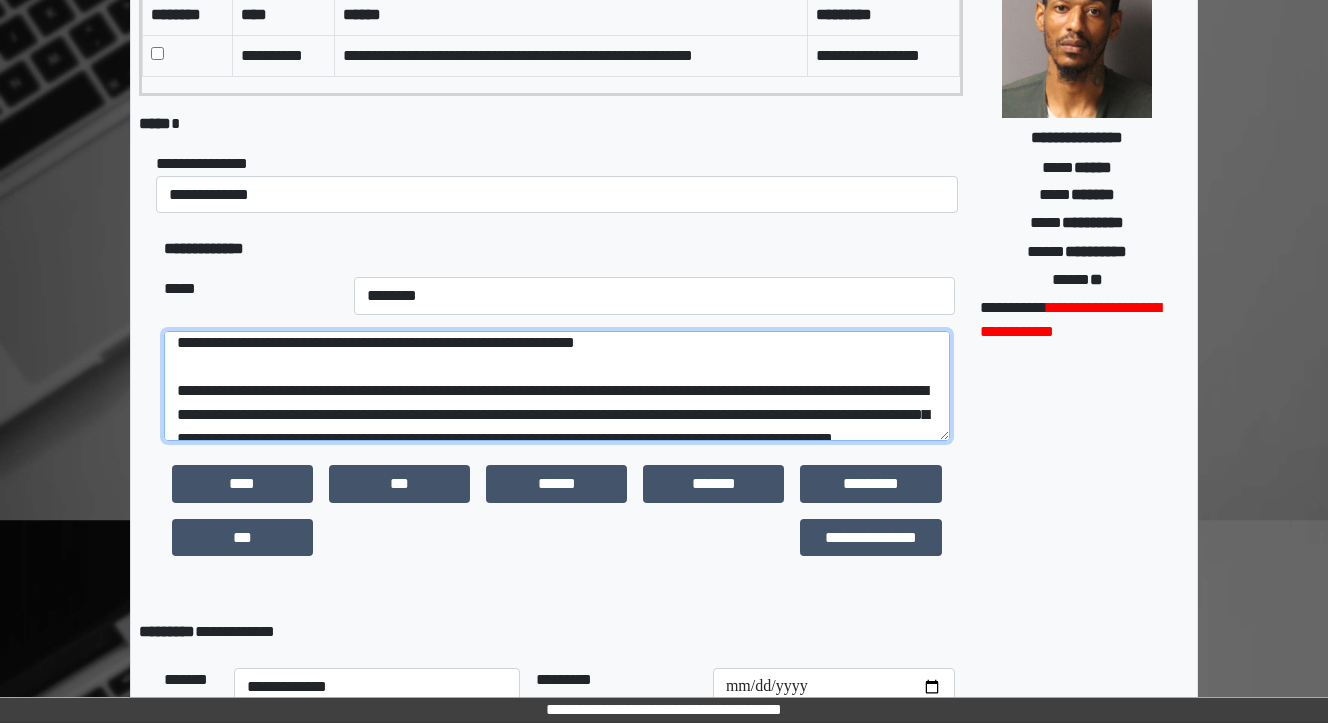 click at bounding box center [557, 386] 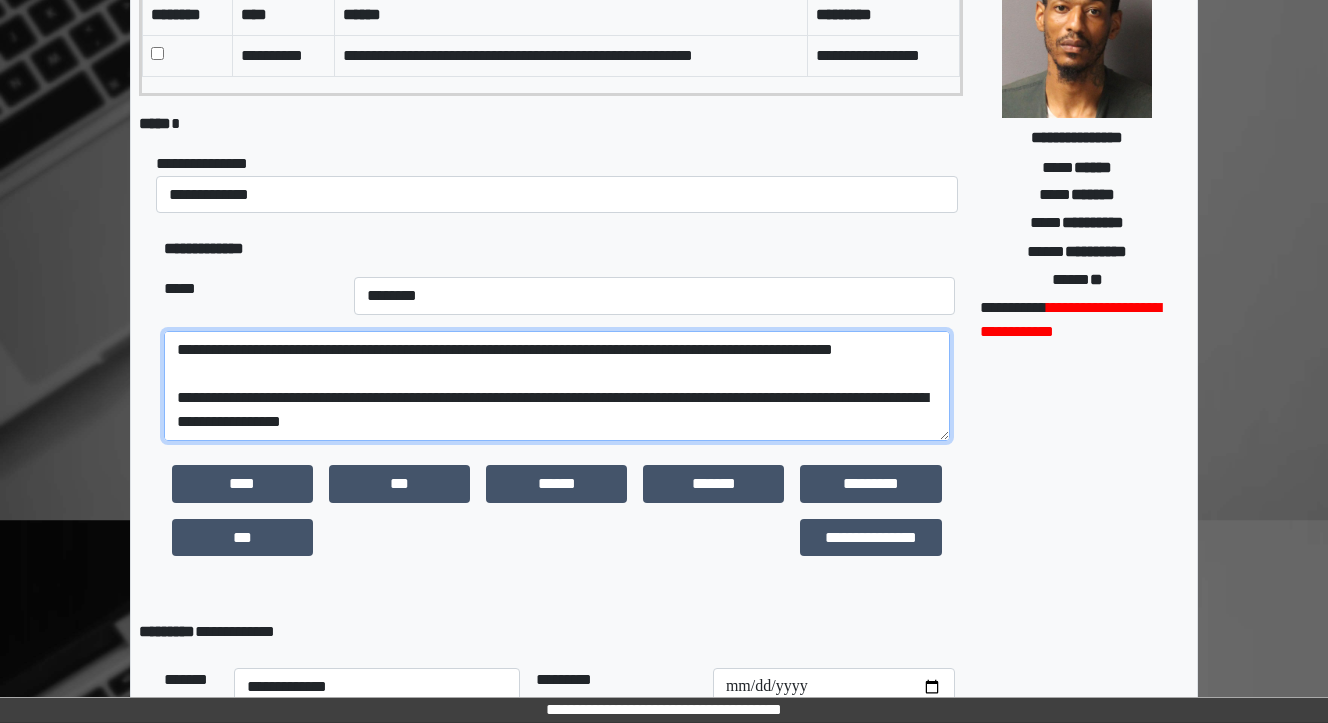 scroll, scrollTop: 336, scrollLeft: 0, axis: vertical 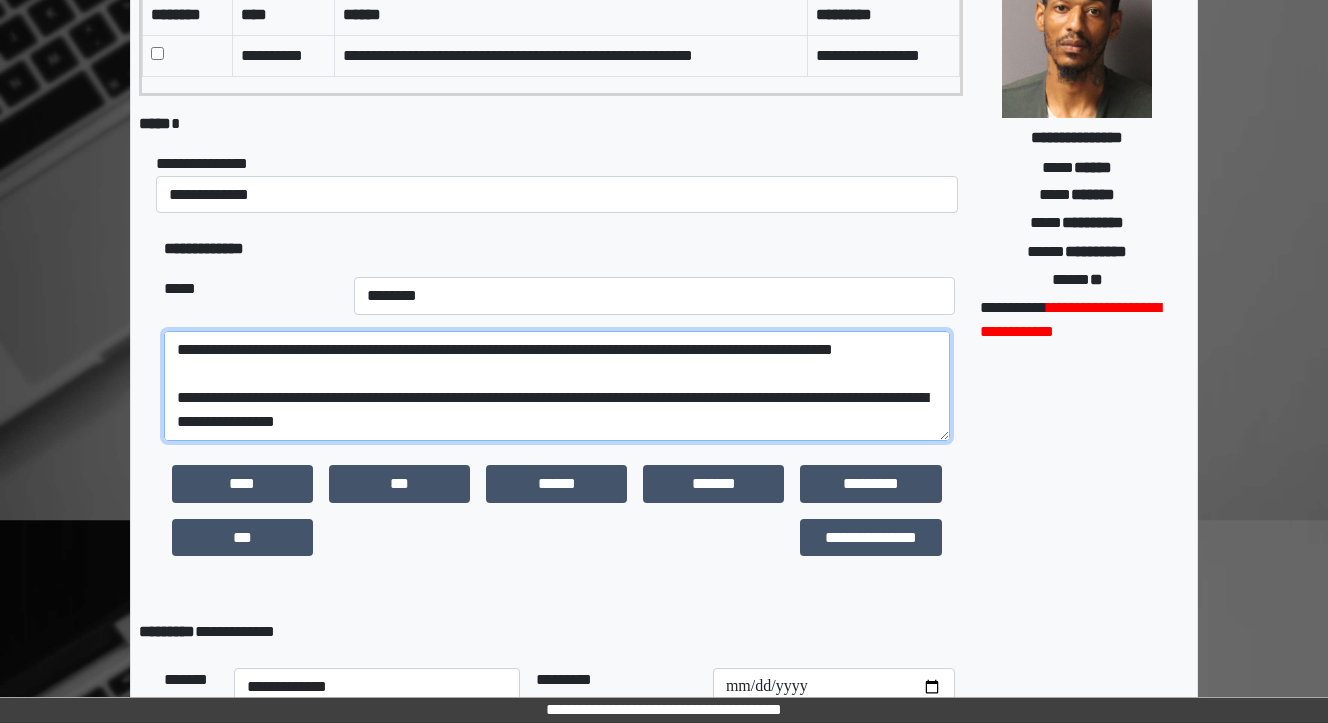 click at bounding box center [557, 386] 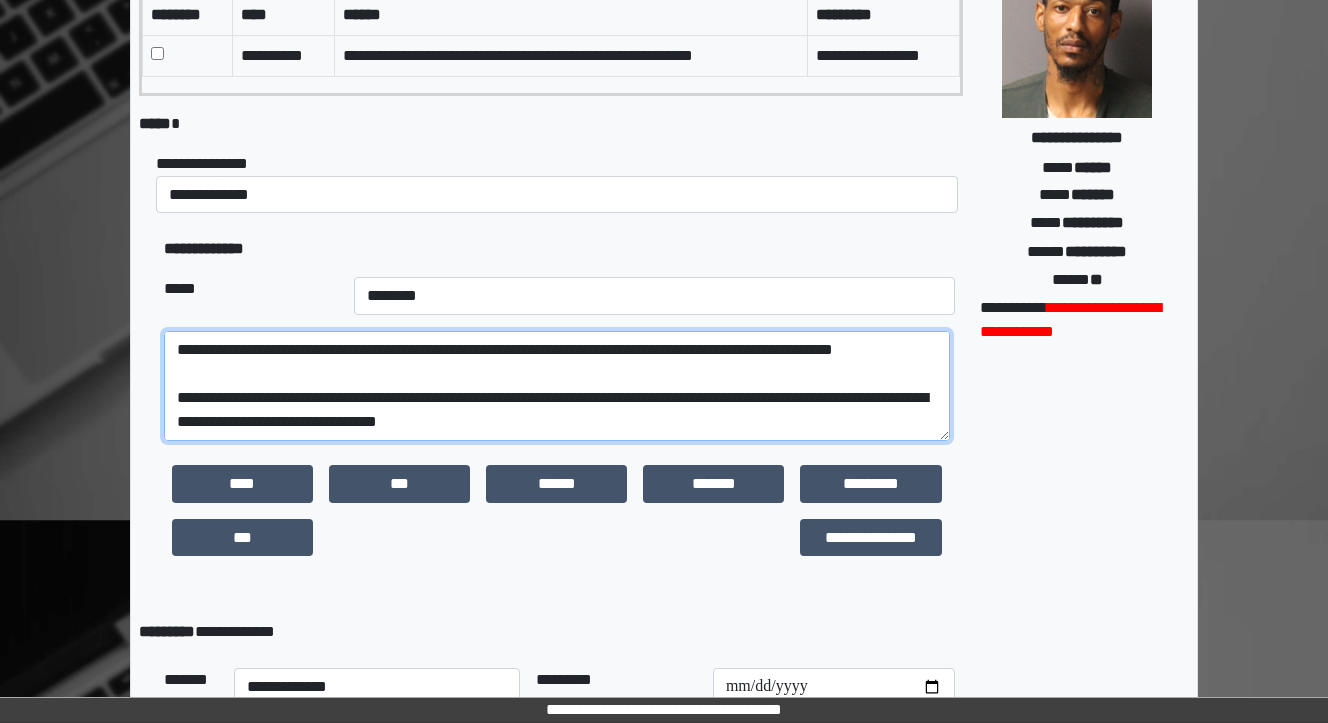 click at bounding box center (557, 386) 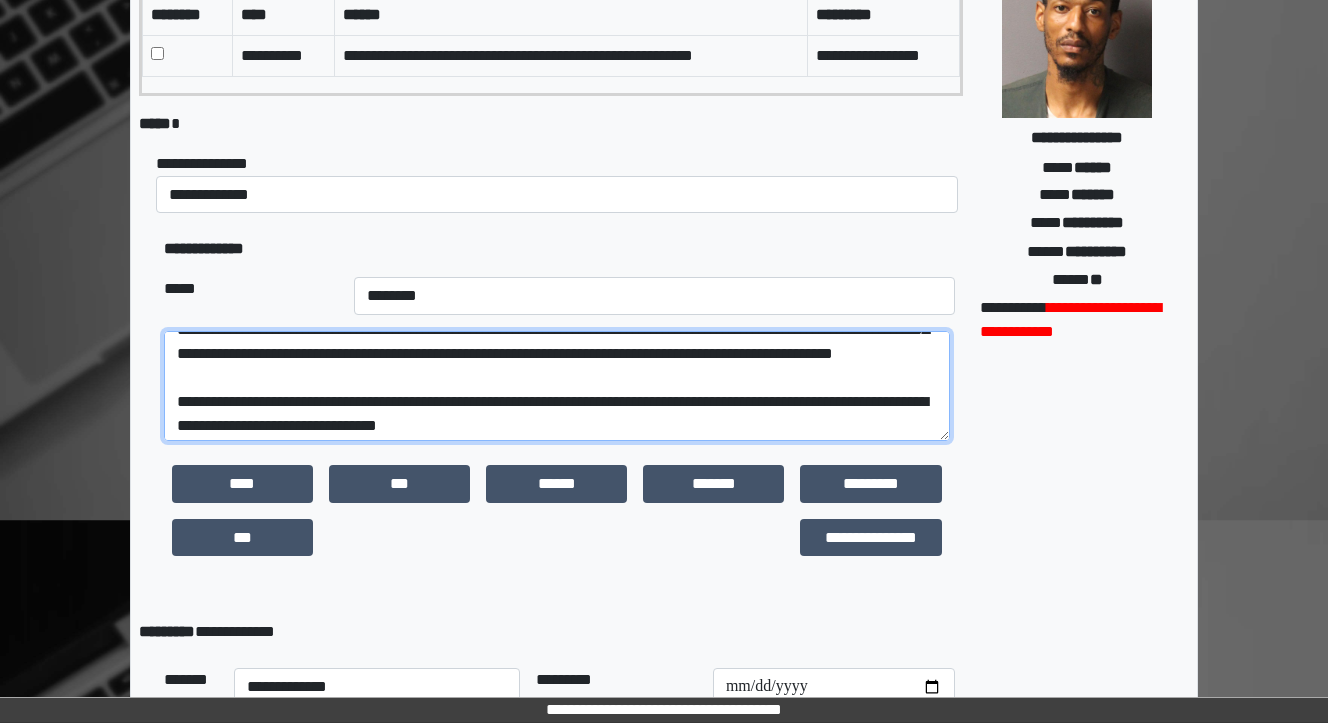 scroll, scrollTop: 256, scrollLeft: 0, axis: vertical 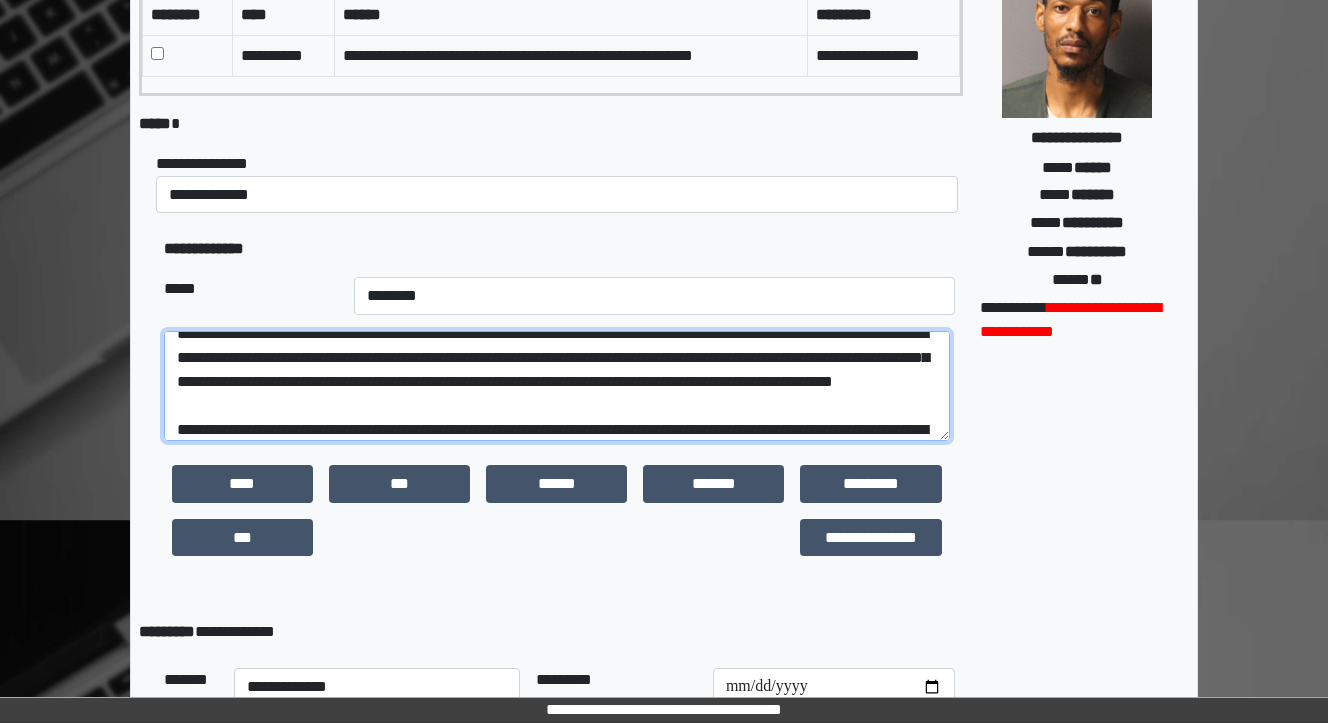 click at bounding box center [557, 386] 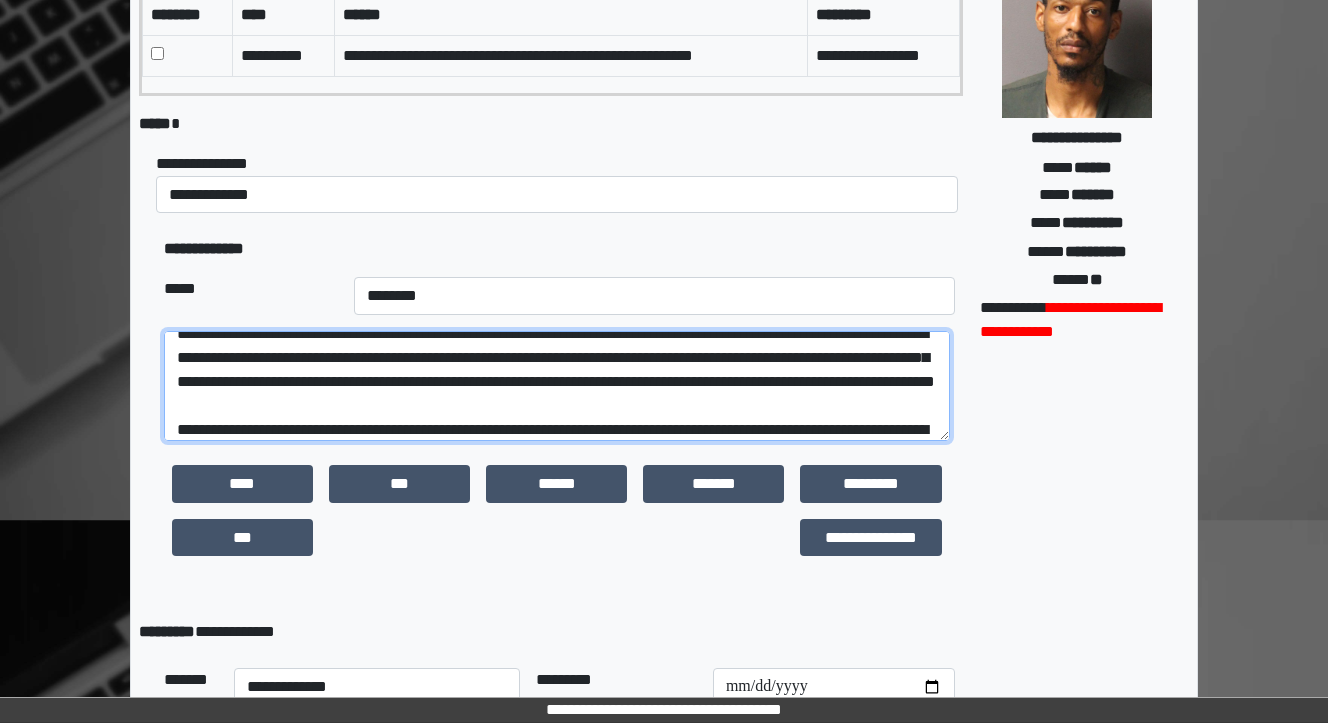 click at bounding box center [557, 386] 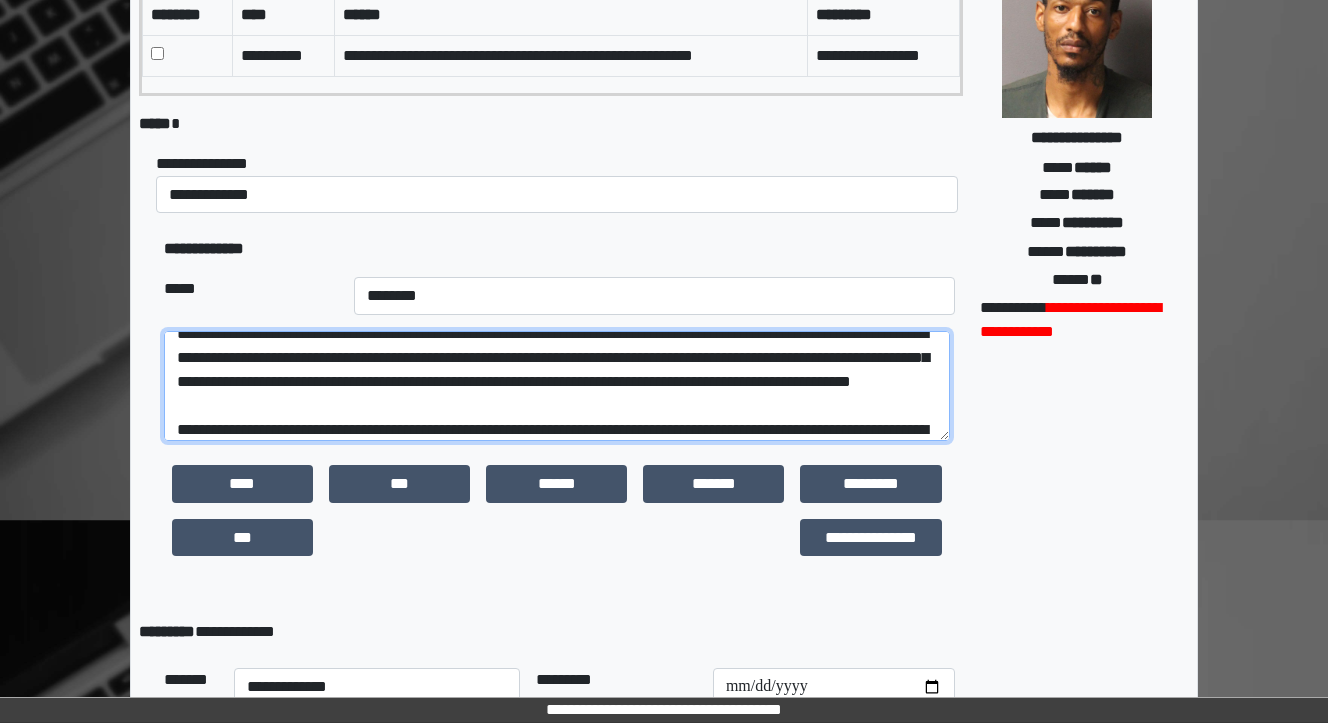 click at bounding box center [557, 386] 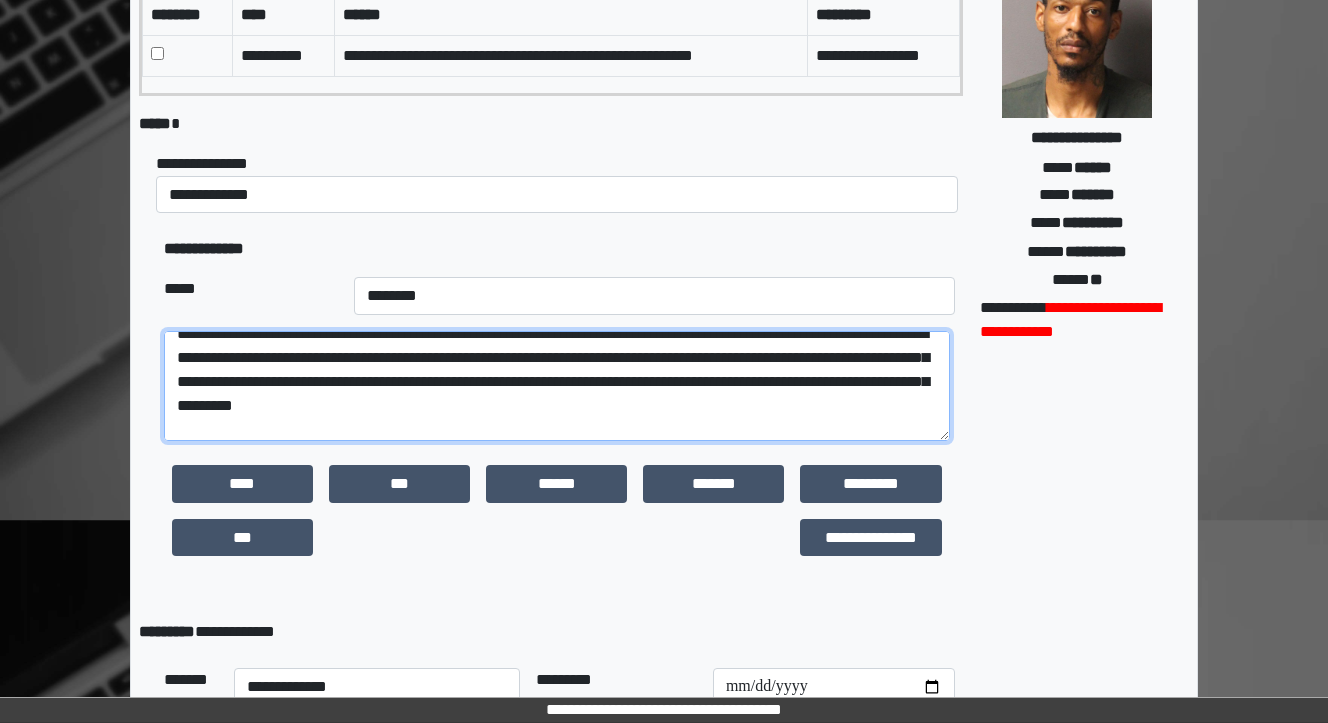 drag, startPoint x: 469, startPoint y: 356, endPoint x: 372, endPoint y: 366, distance: 97.5141 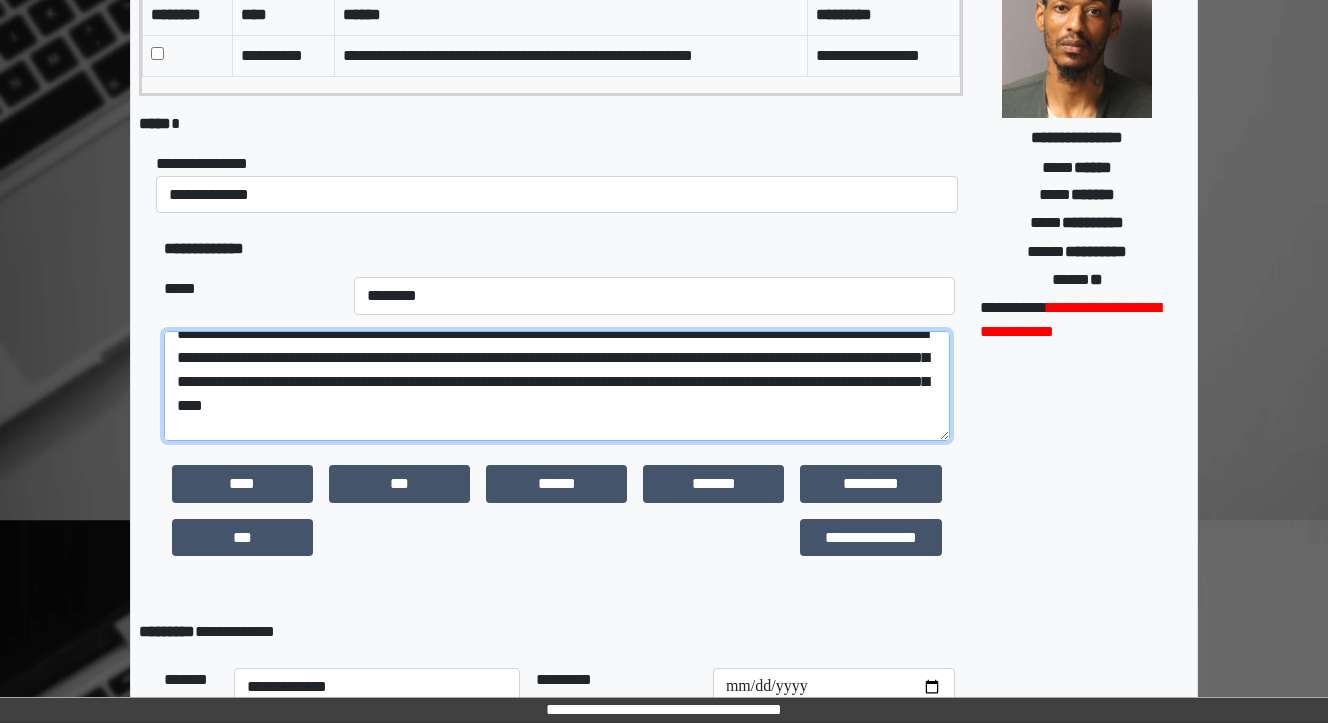 drag, startPoint x: 542, startPoint y: 360, endPoint x: 465, endPoint y: 358, distance: 77.02597 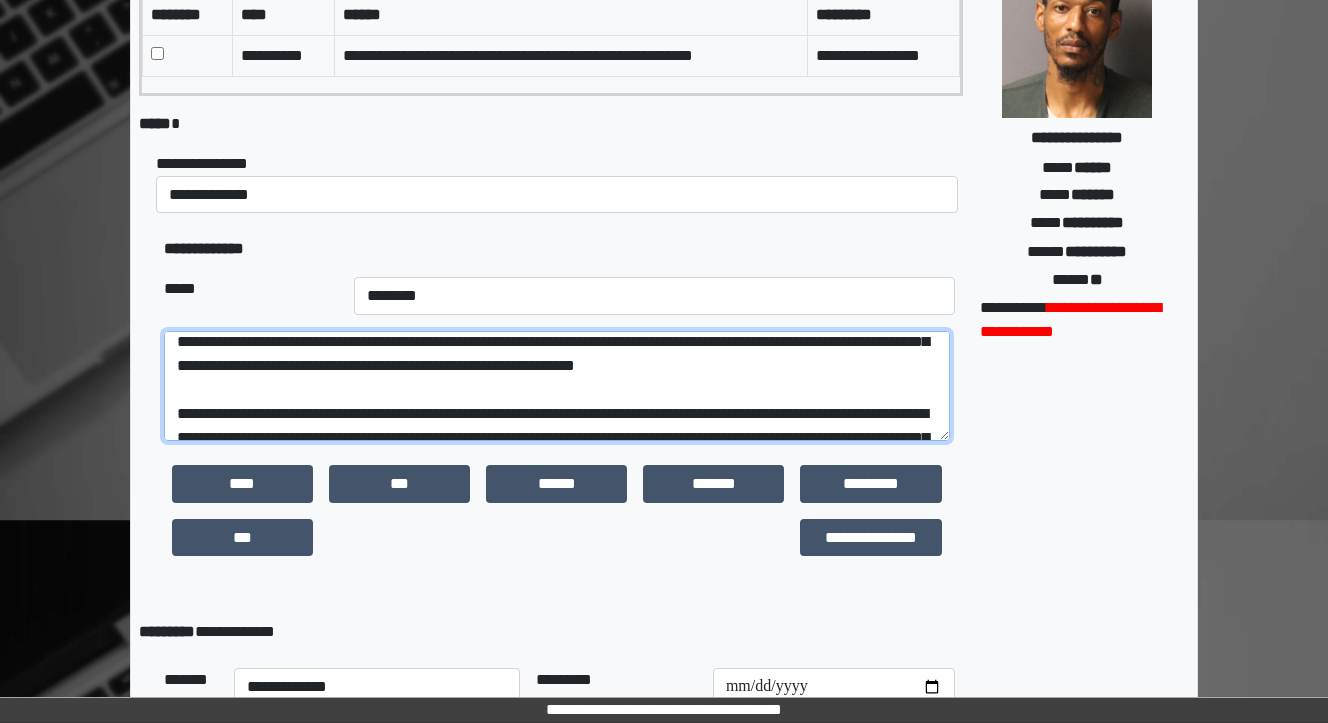 click at bounding box center [557, 386] 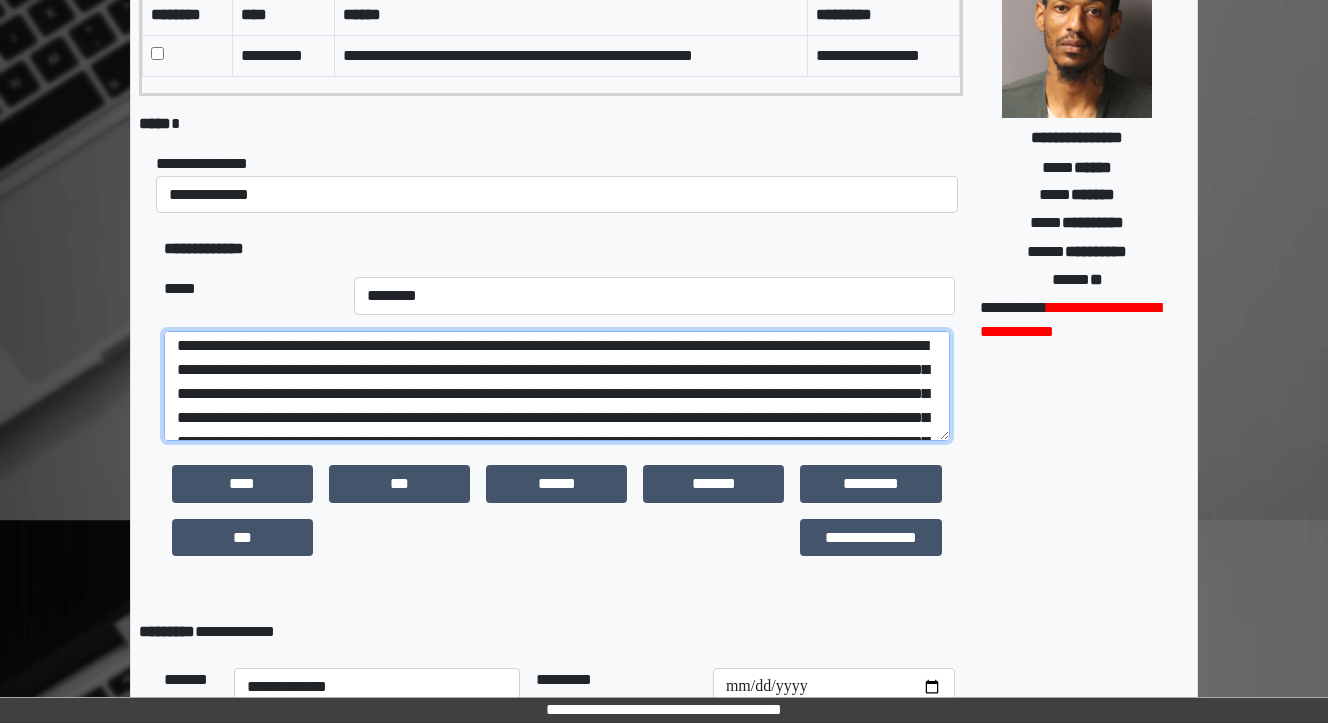 scroll, scrollTop: 104, scrollLeft: 0, axis: vertical 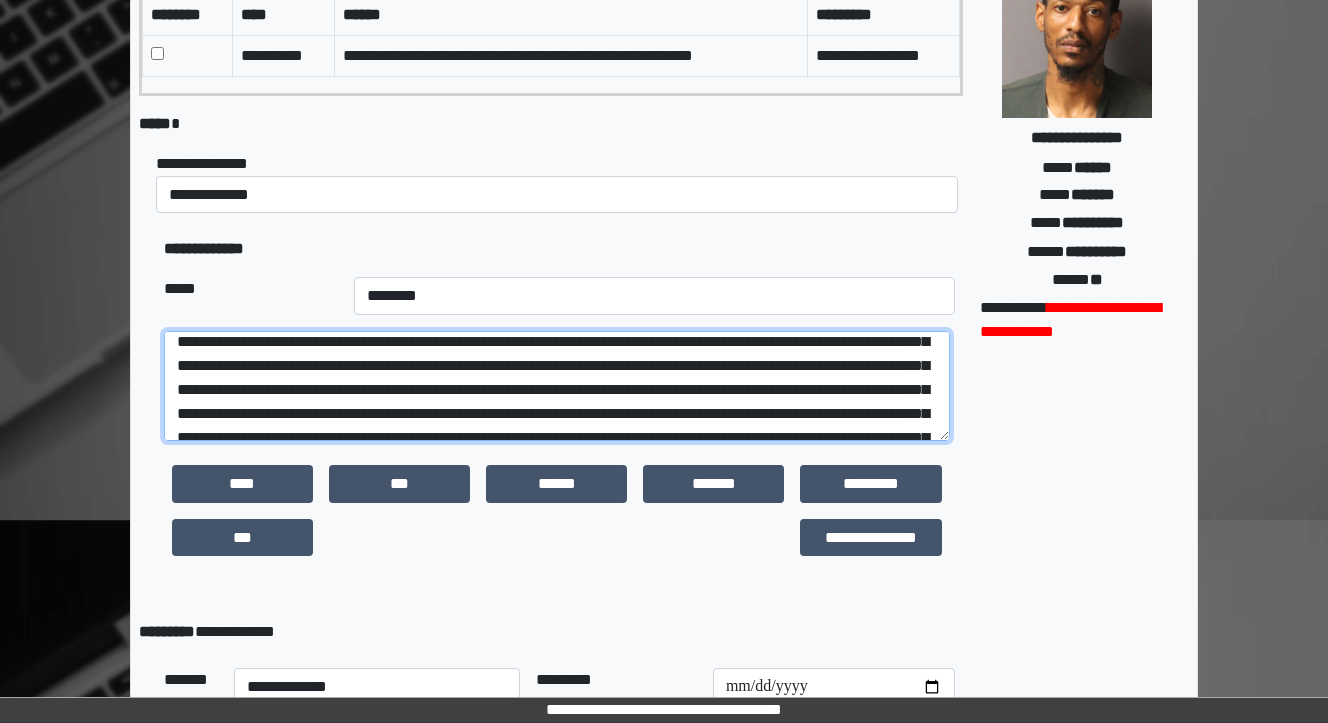 click at bounding box center [557, 386] 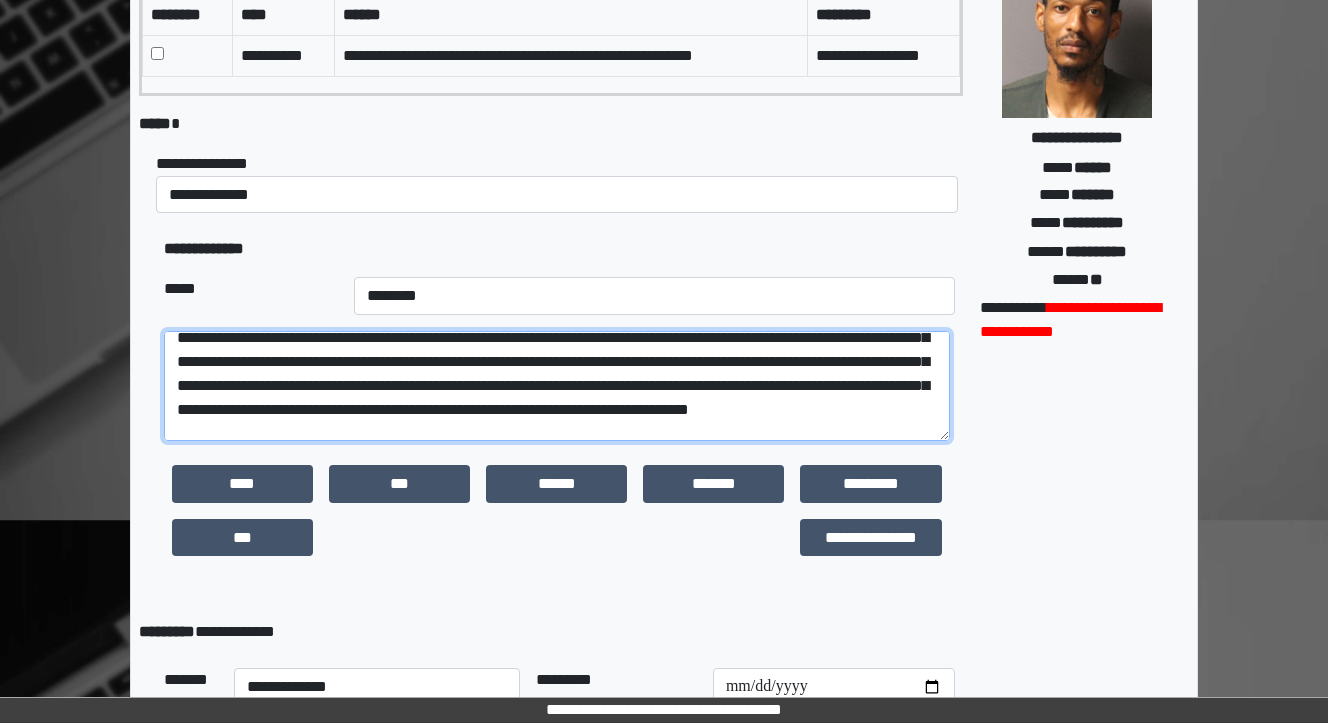scroll, scrollTop: 184, scrollLeft: 0, axis: vertical 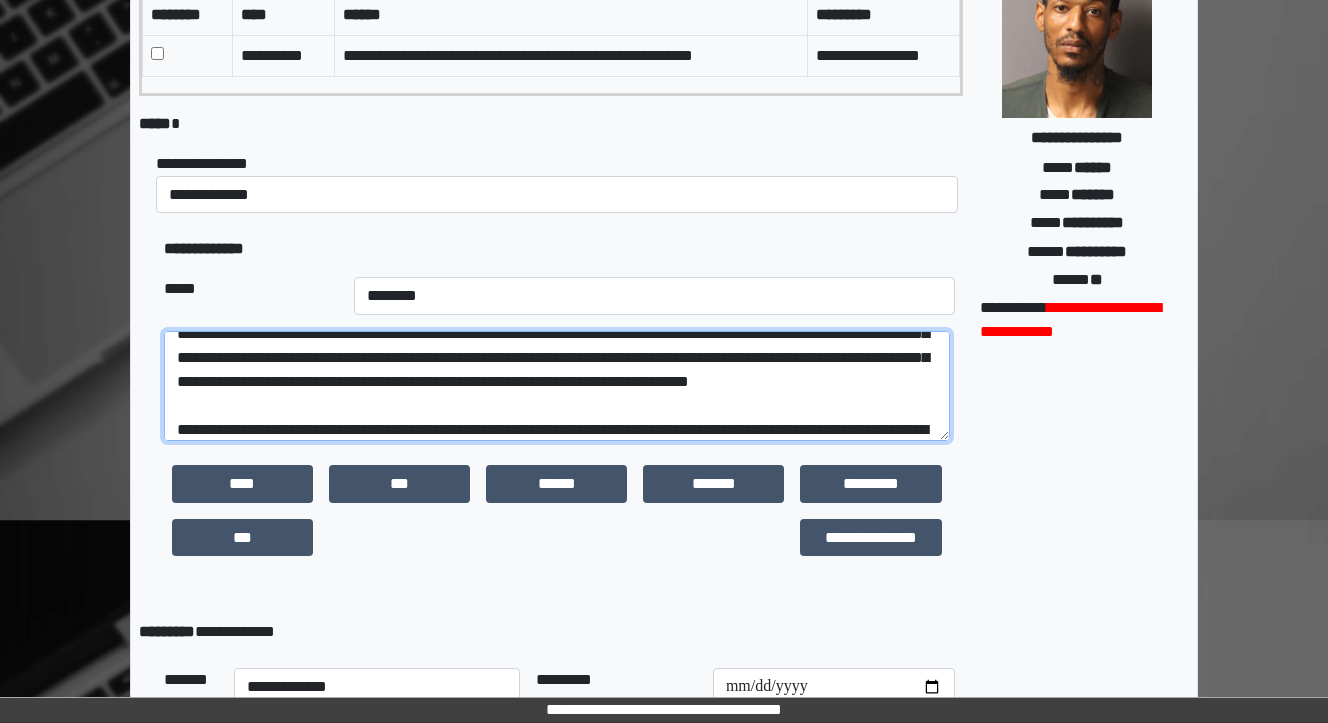 click at bounding box center (557, 386) 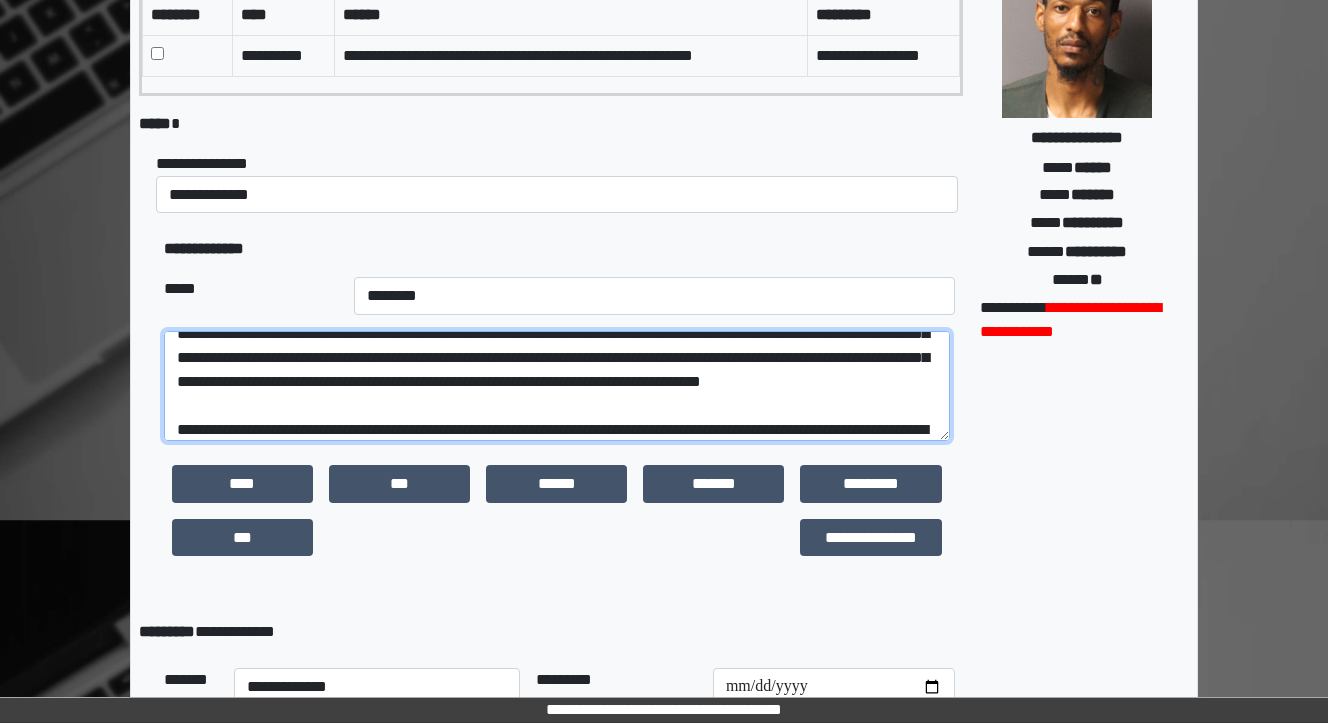 click at bounding box center [557, 386] 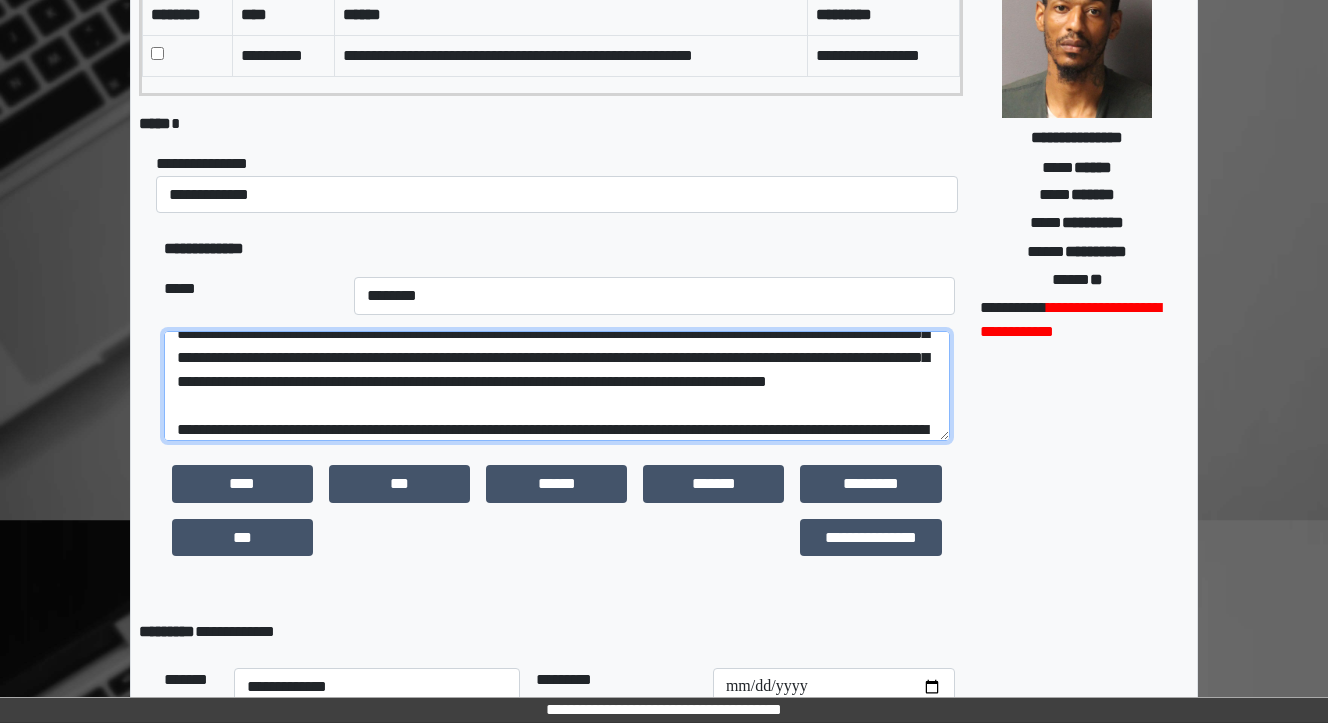 drag, startPoint x: 767, startPoint y: 377, endPoint x: 693, endPoint y: 372, distance: 74.168724 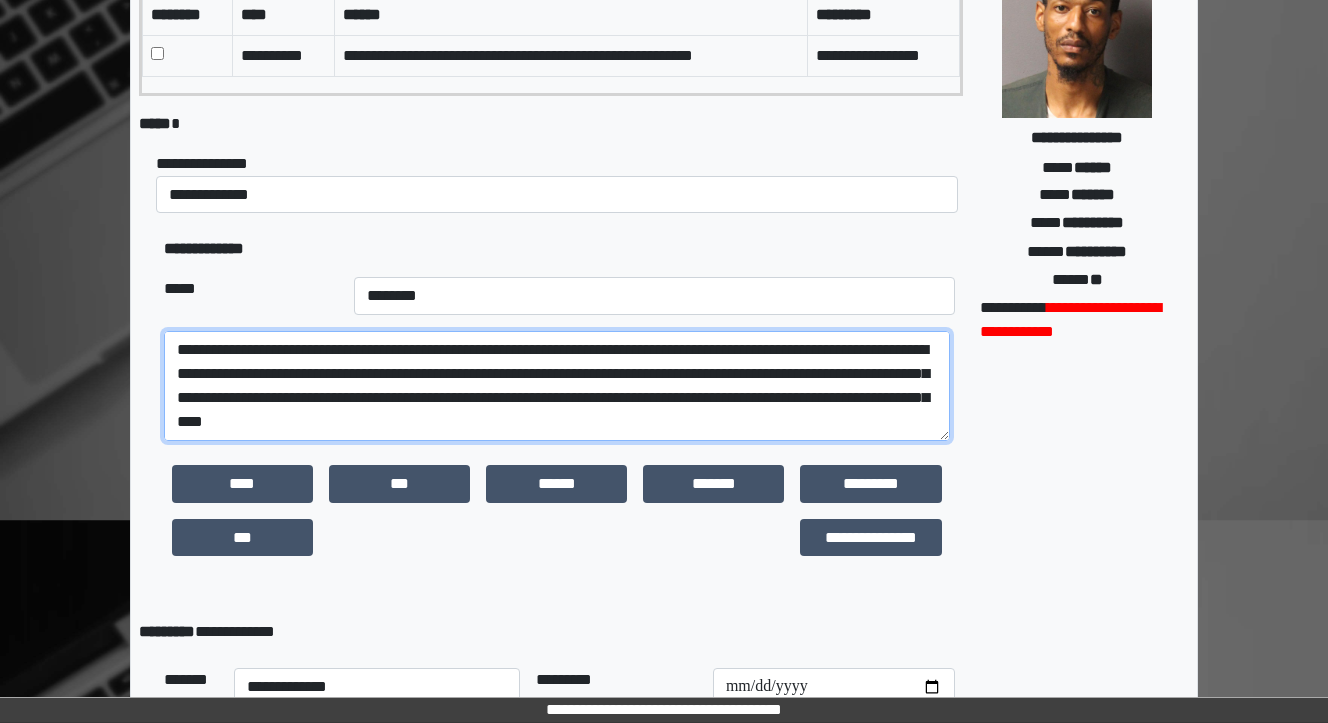 drag, startPoint x: 786, startPoint y: 395, endPoint x: 702, endPoint y: 396, distance: 84.00595 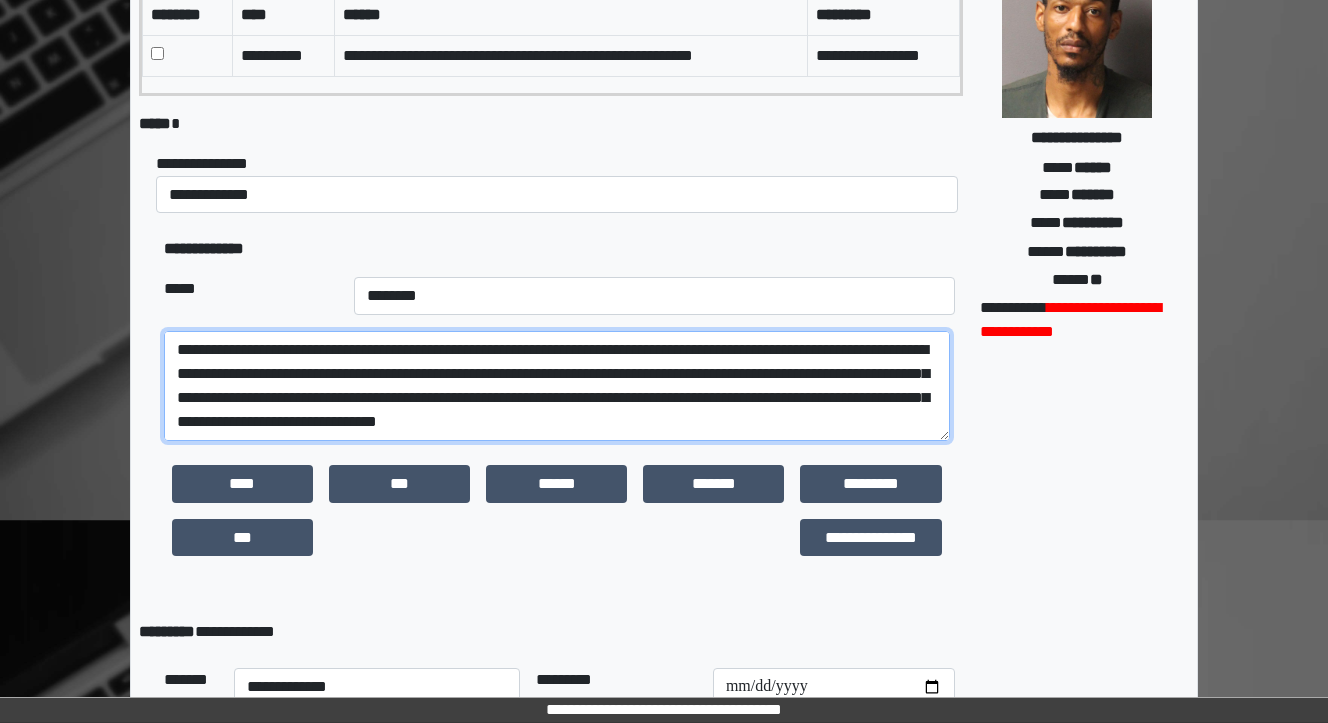 scroll, scrollTop: 184, scrollLeft: 0, axis: vertical 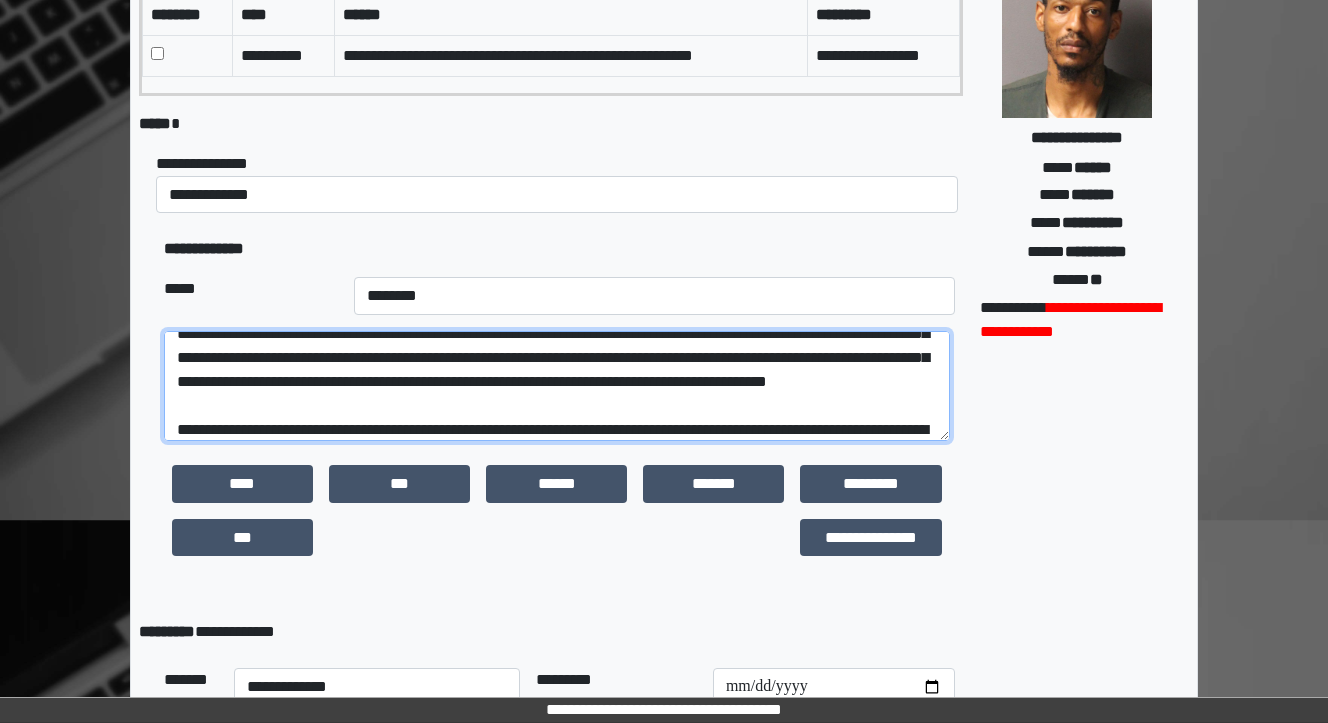click at bounding box center [557, 386] 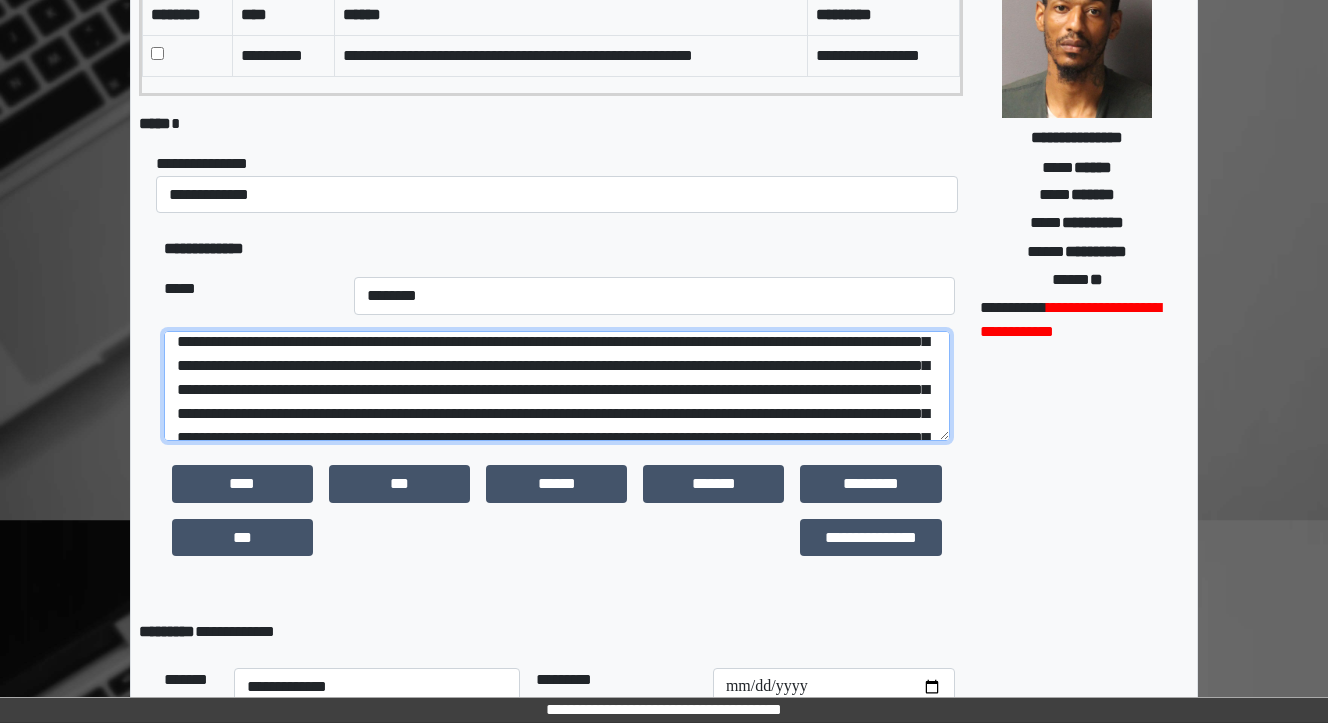 scroll, scrollTop: 184, scrollLeft: 0, axis: vertical 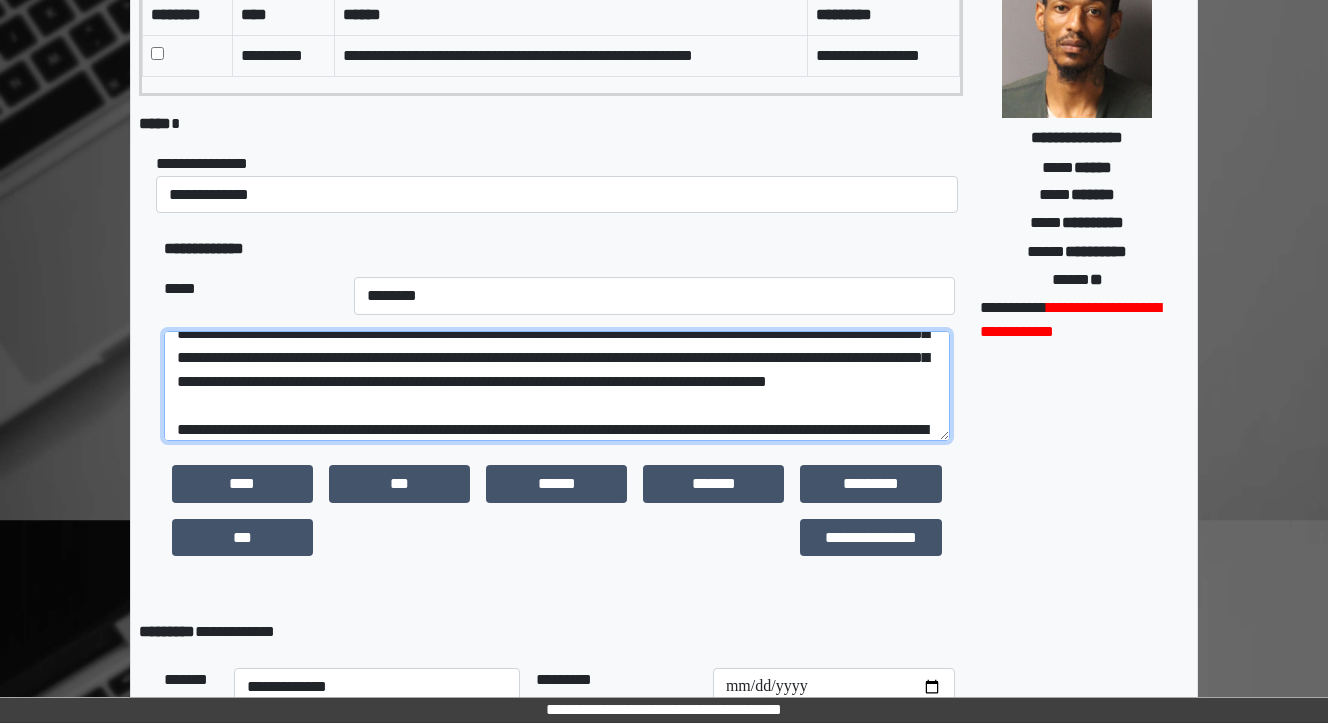 click at bounding box center [557, 386] 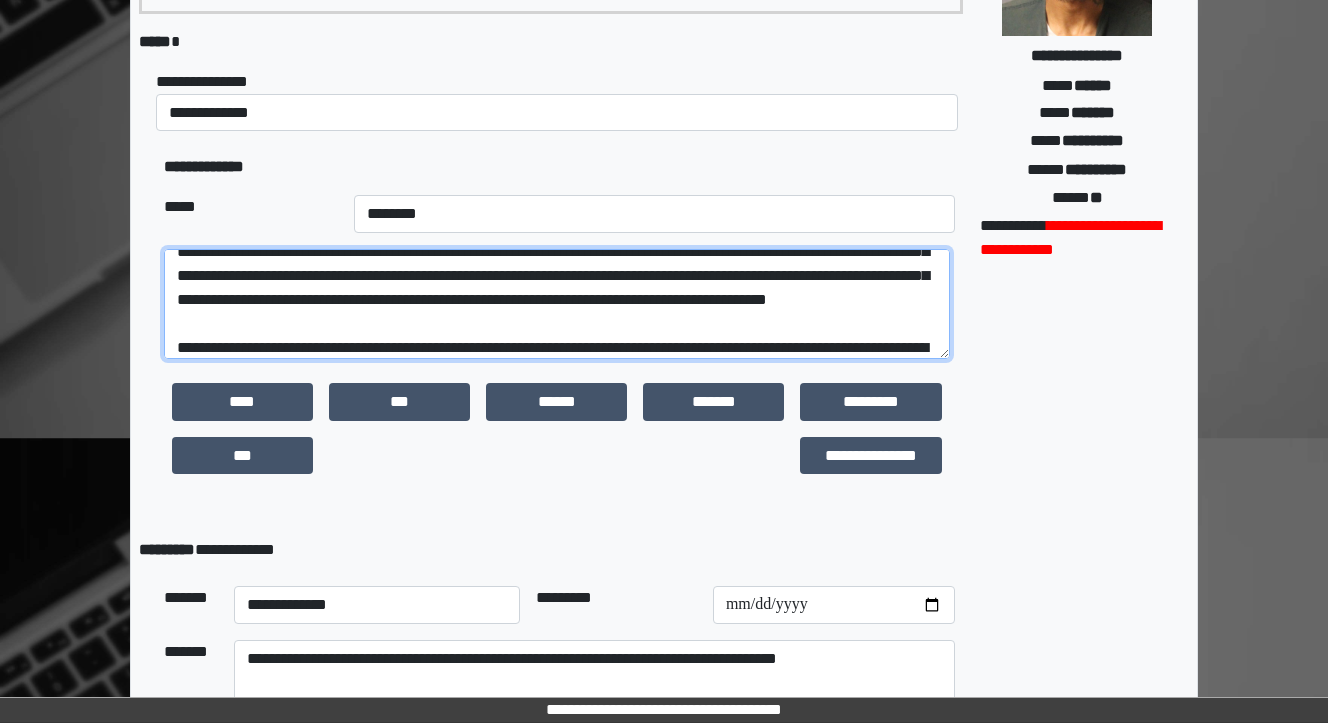 scroll, scrollTop: 345, scrollLeft: 0, axis: vertical 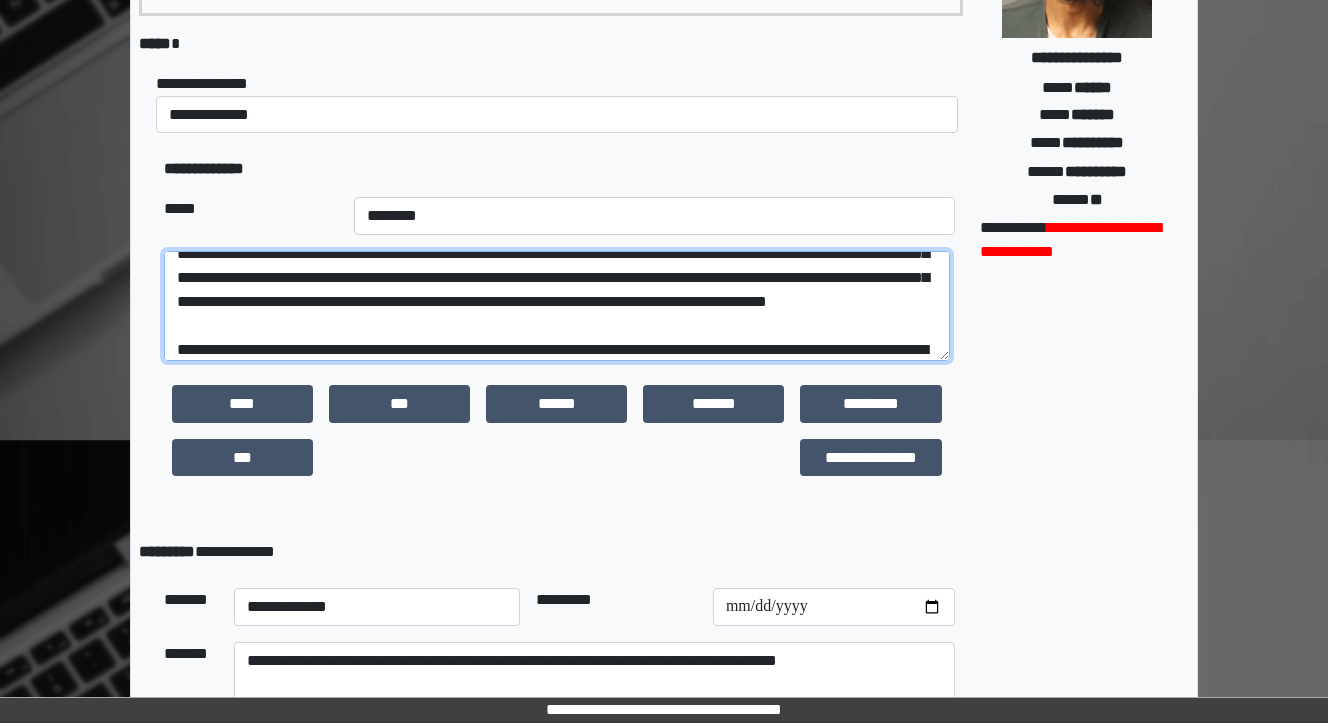 click at bounding box center [557, 306] 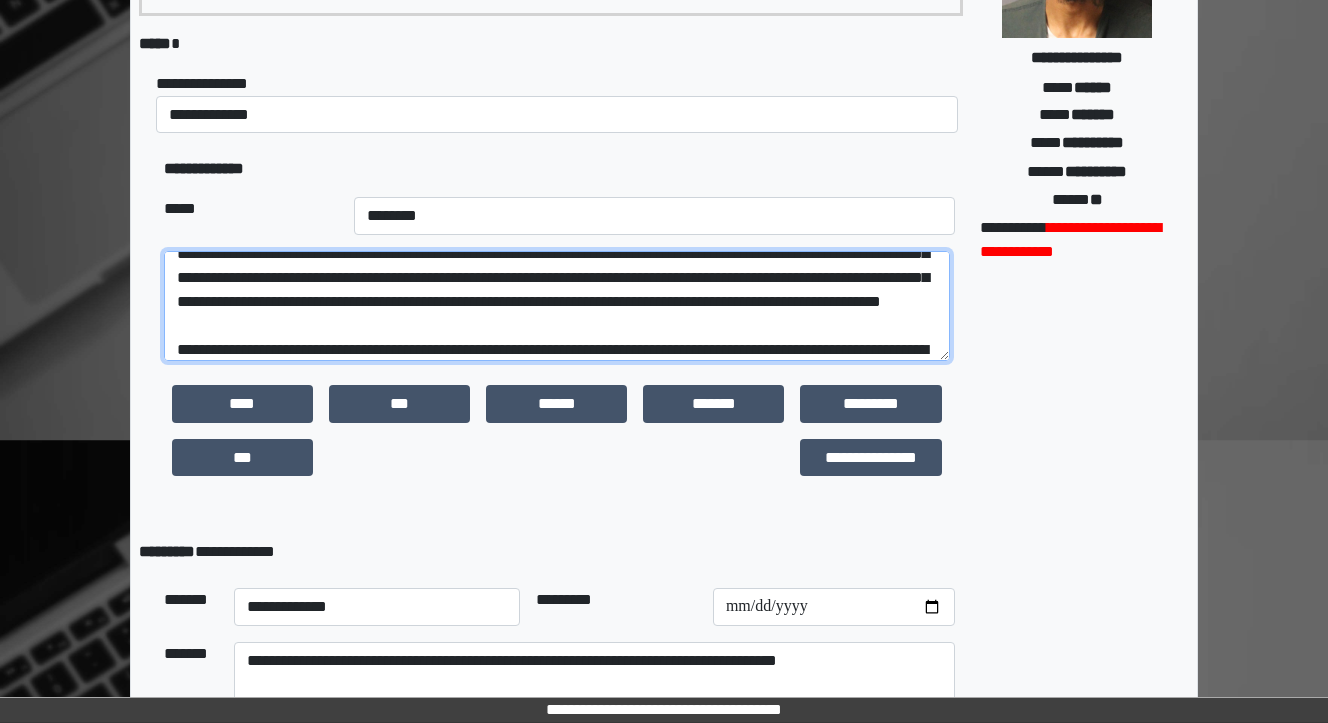 click at bounding box center (557, 306) 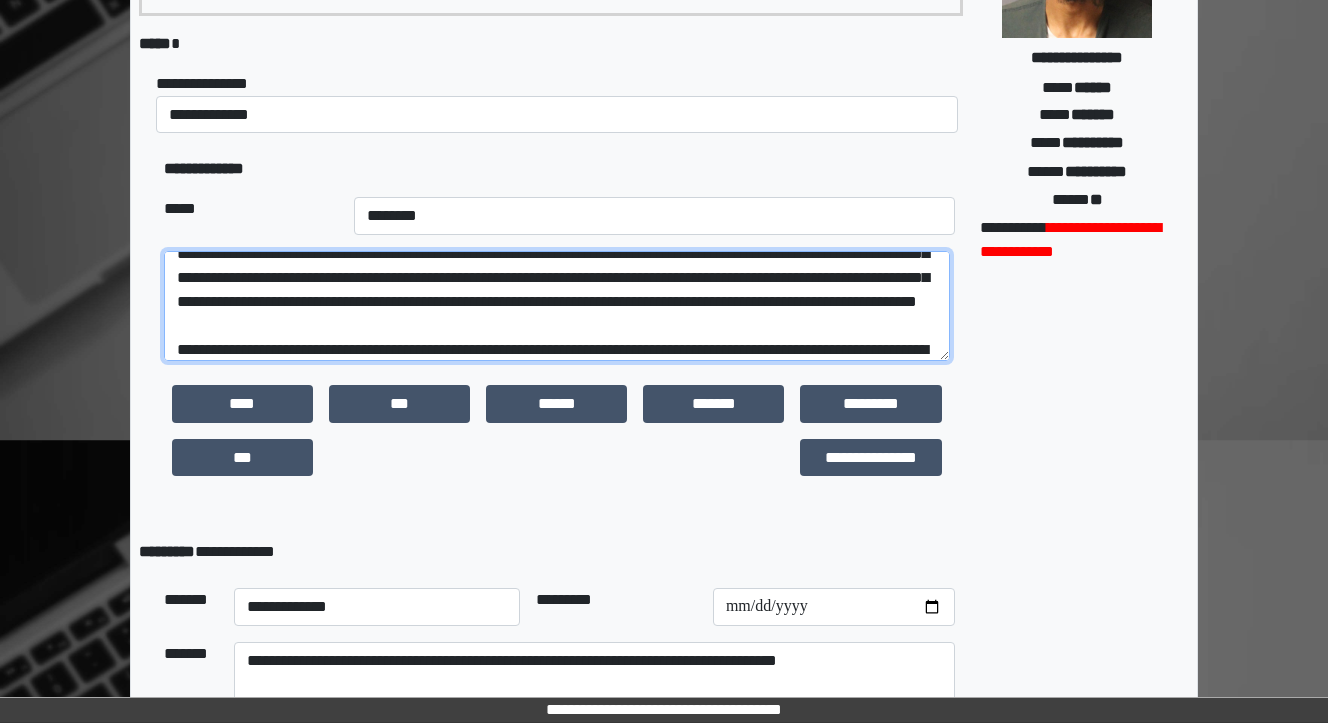 click at bounding box center (557, 306) 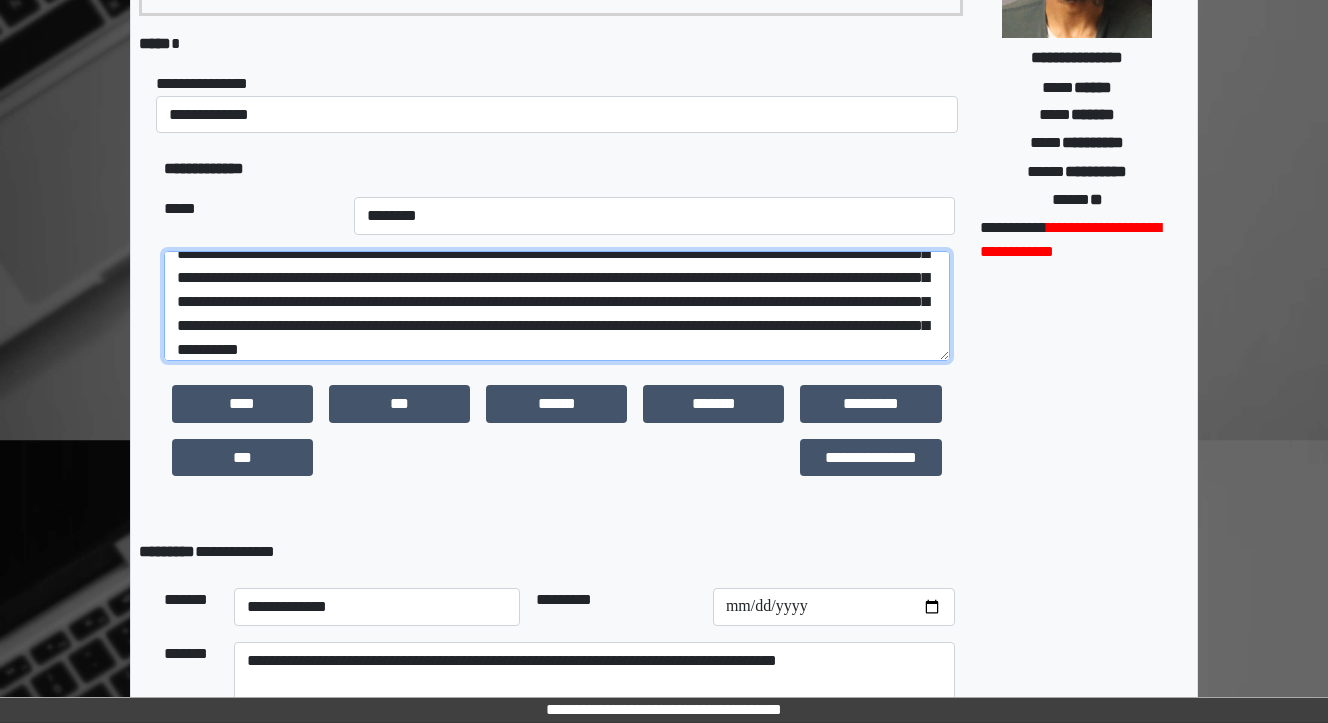 click at bounding box center [557, 306] 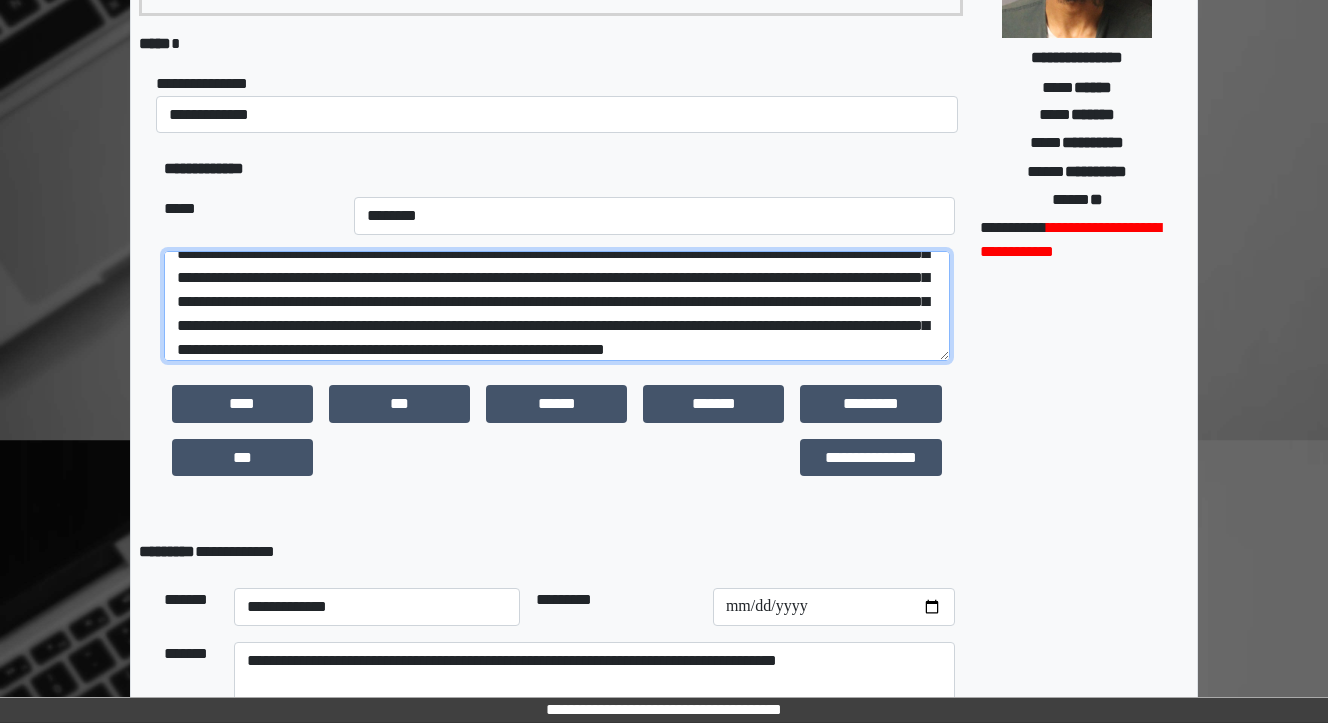 click at bounding box center [557, 306] 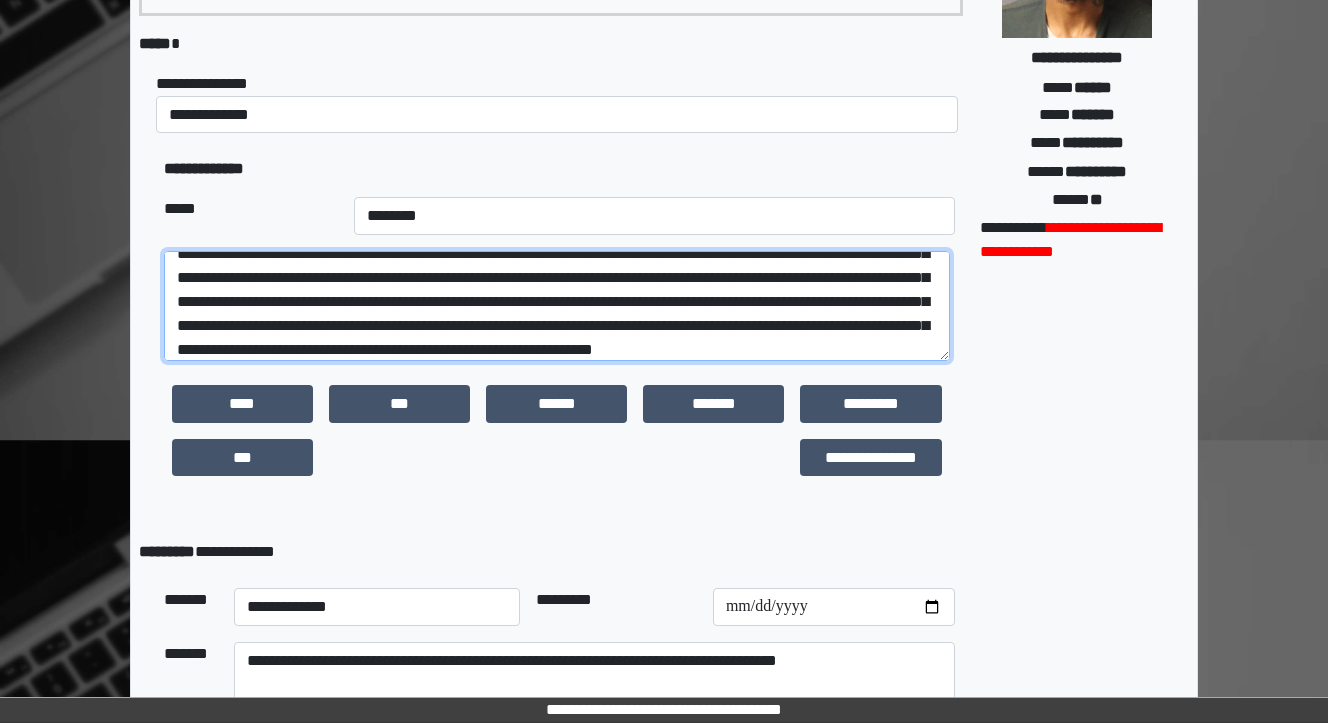 scroll, scrollTop: 264, scrollLeft: 0, axis: vertical 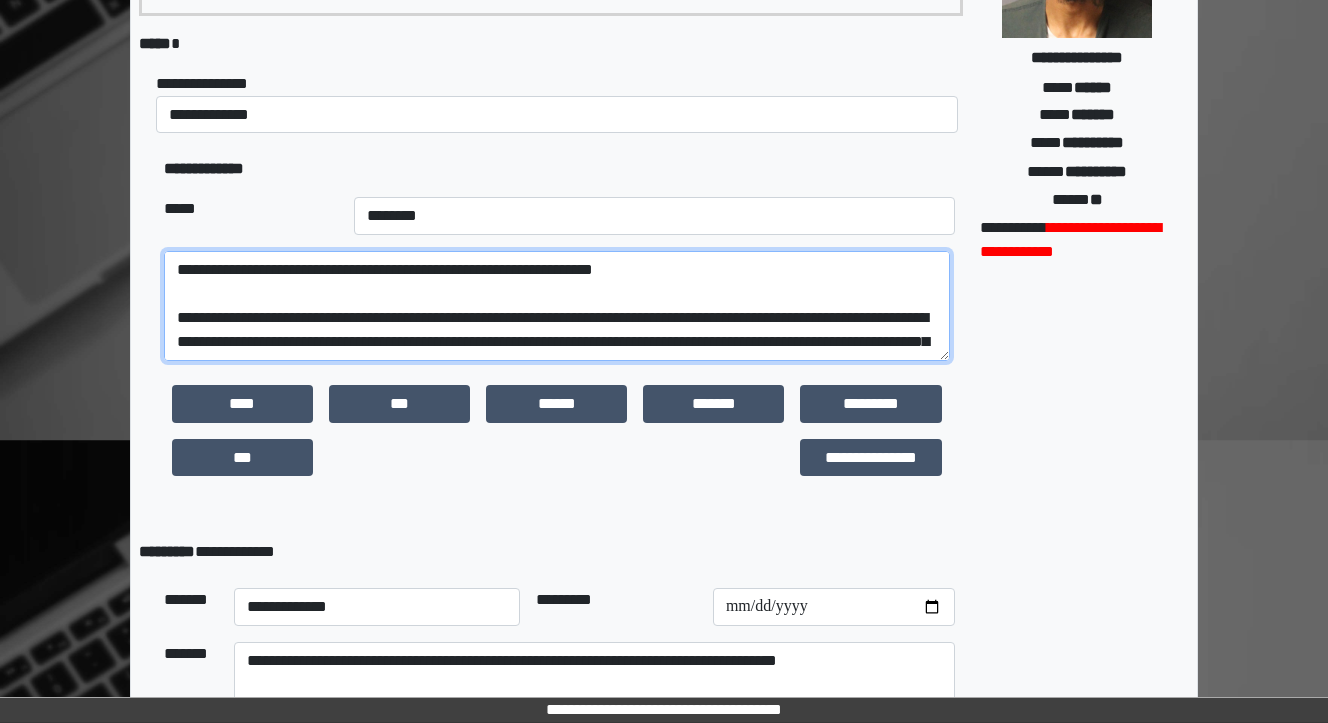 click at bounding box center [557, 306] 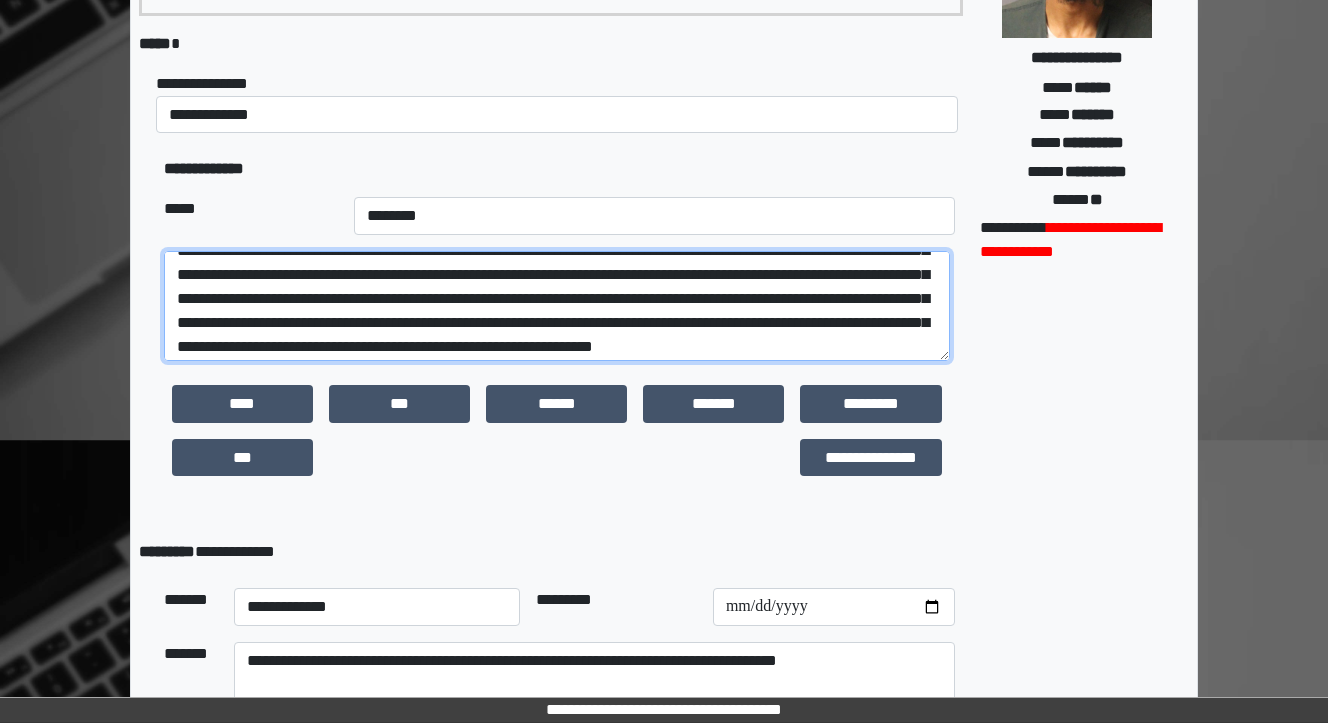 drag, startPoint x: 504, startPoint y: 267, endPoint x: 436, endPoint y: 260, distance: 68.359344 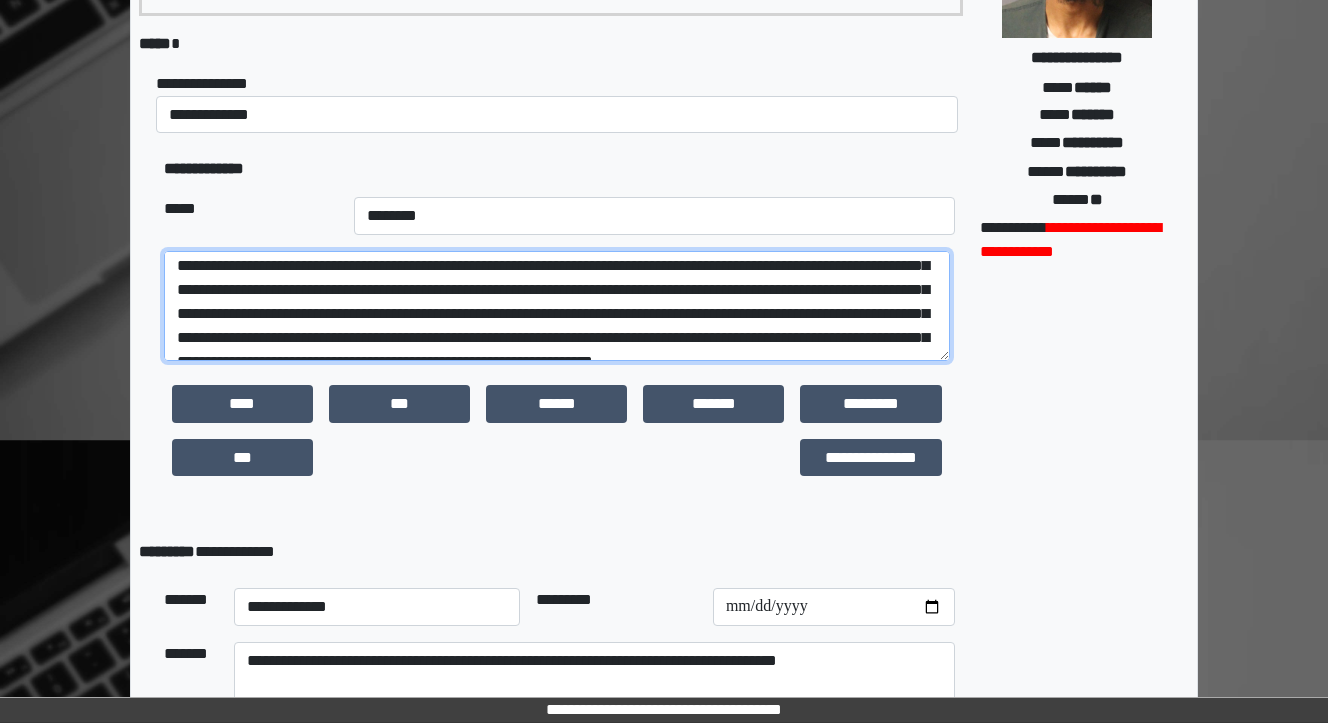 click at bounding box center [557, 306] 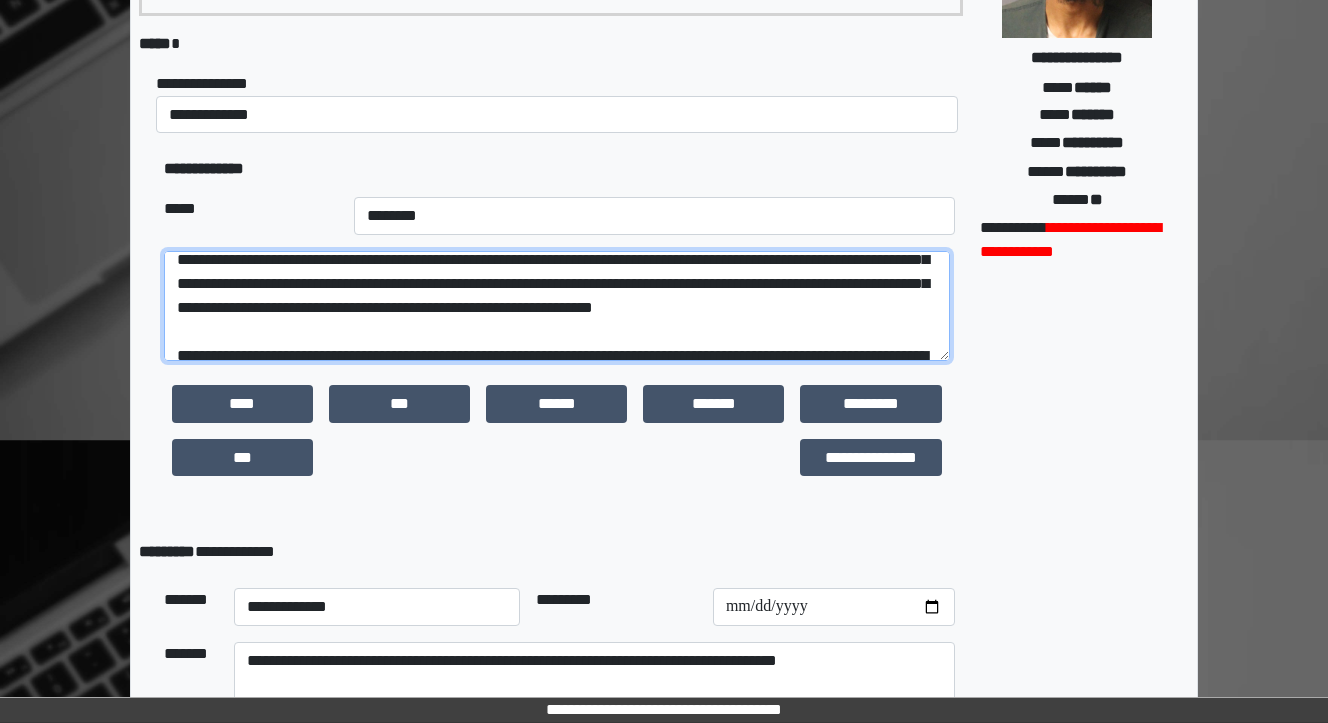 scroll, scrollTop: 252, scrollLeft: 0, axis: vertical 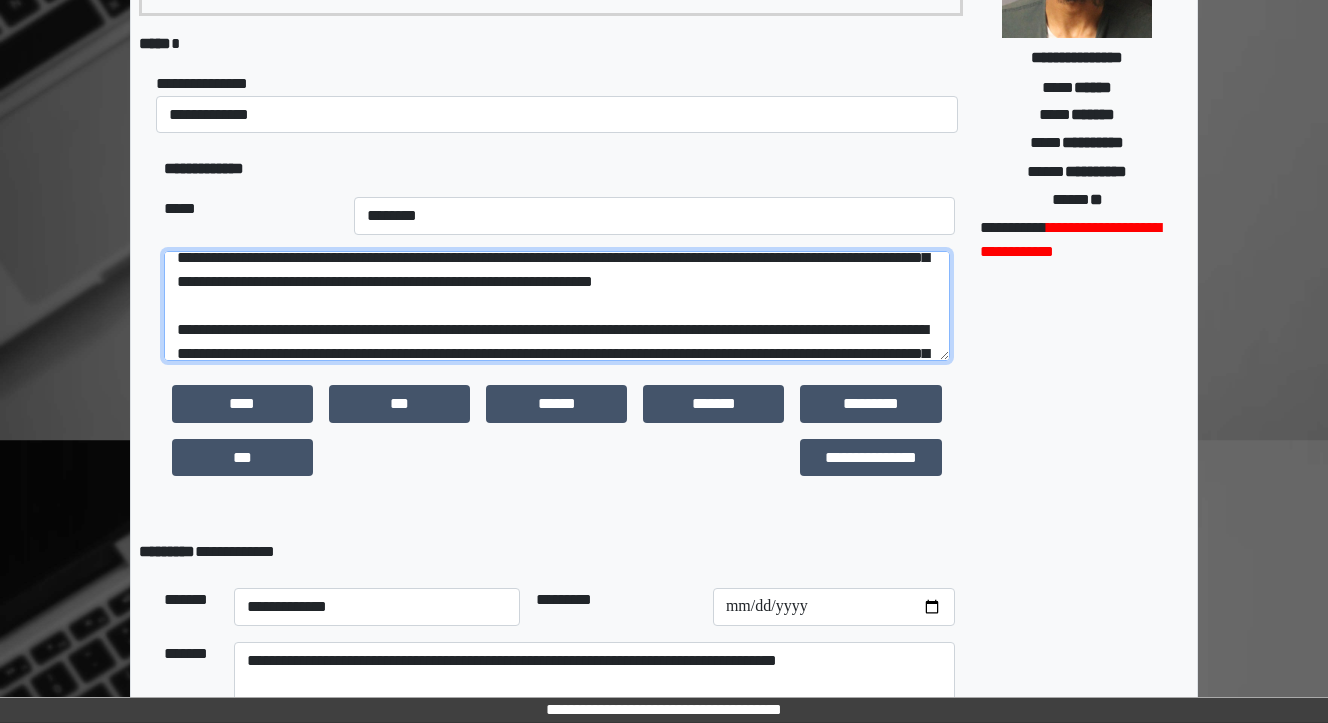 drag, startPoint x: 498, startPoint y: 278, endPoint x: 444, endPoint y: 275, distance: 54.08327 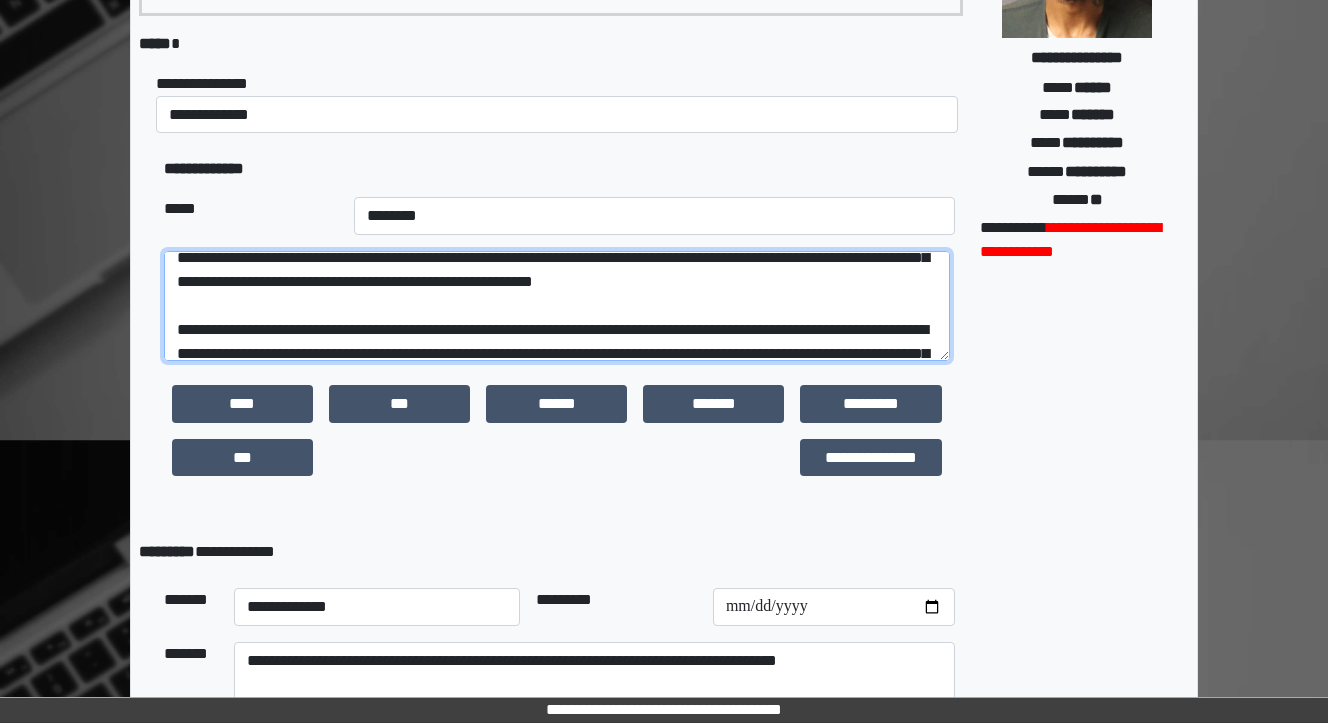 drag, startPoint x: 601, startPoint y: 280, endPoint x: 529, endPoint y: 279, distance: 72.00694 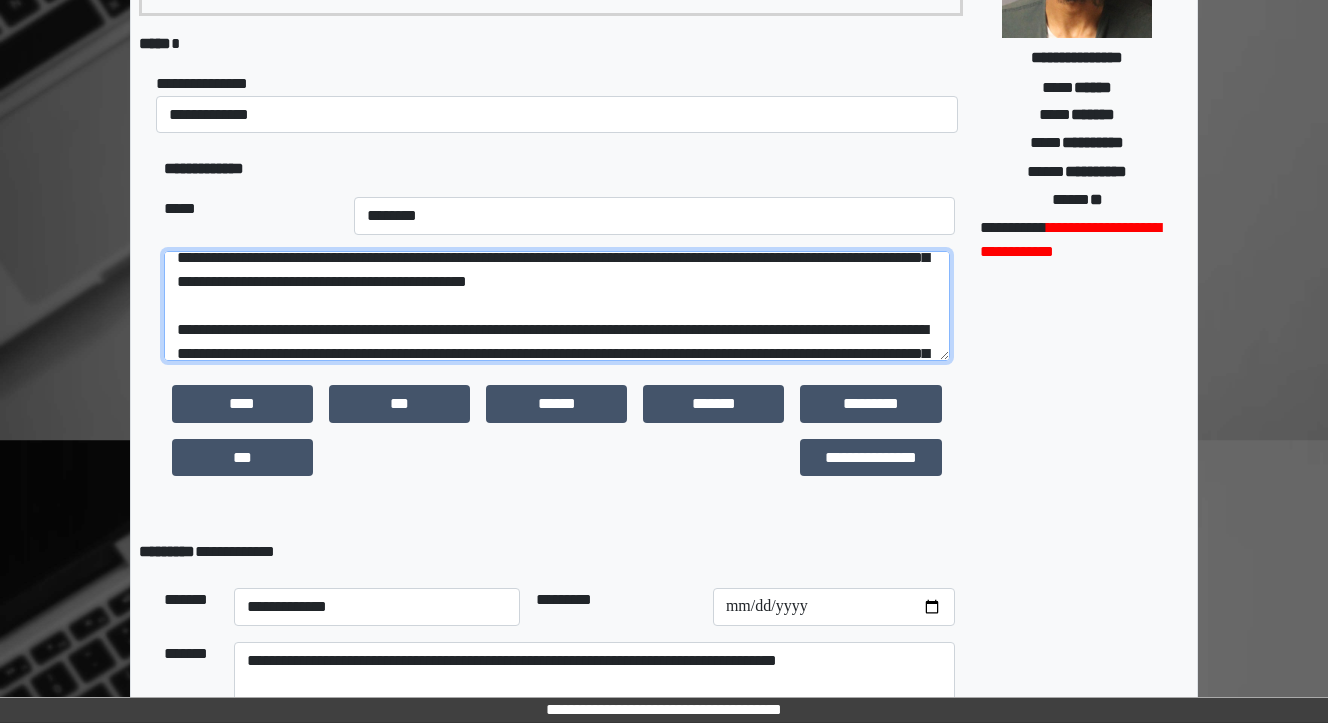 click at bounding box center (557, 306) 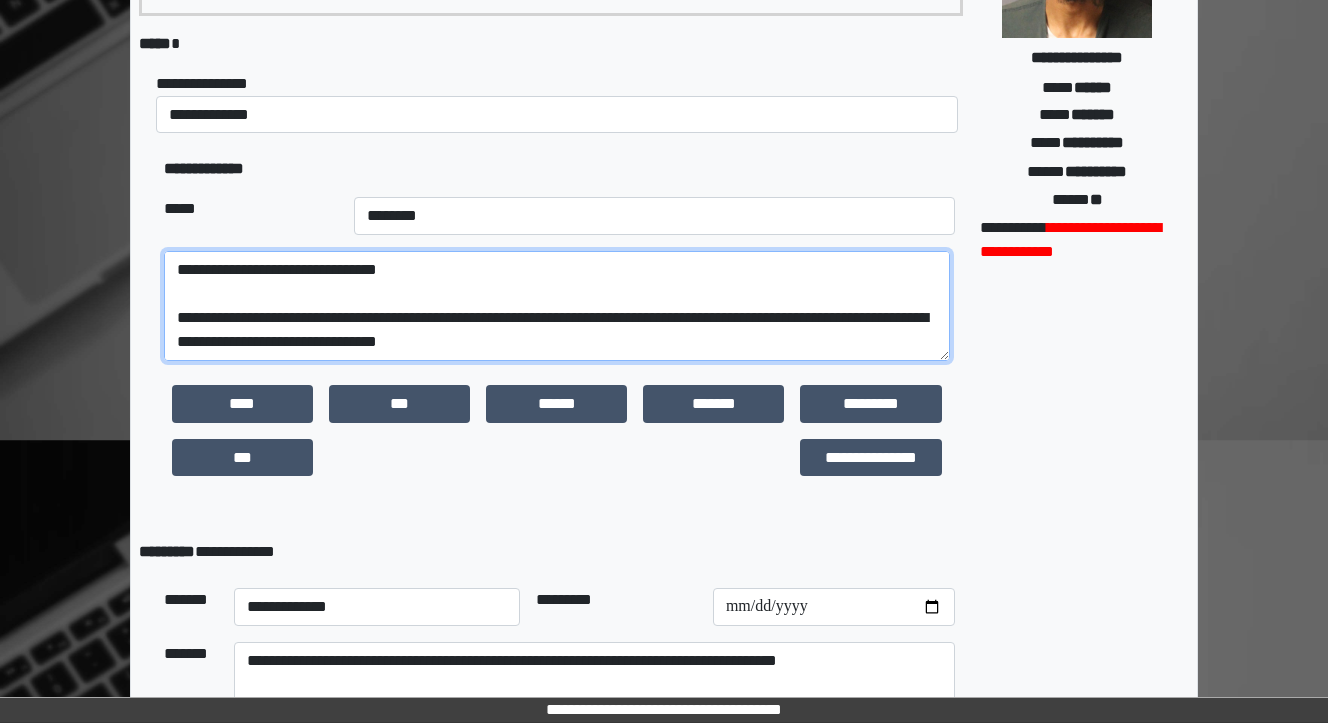 scroll, scrollTop: 432, scrollLeft: 0, axis: vertical 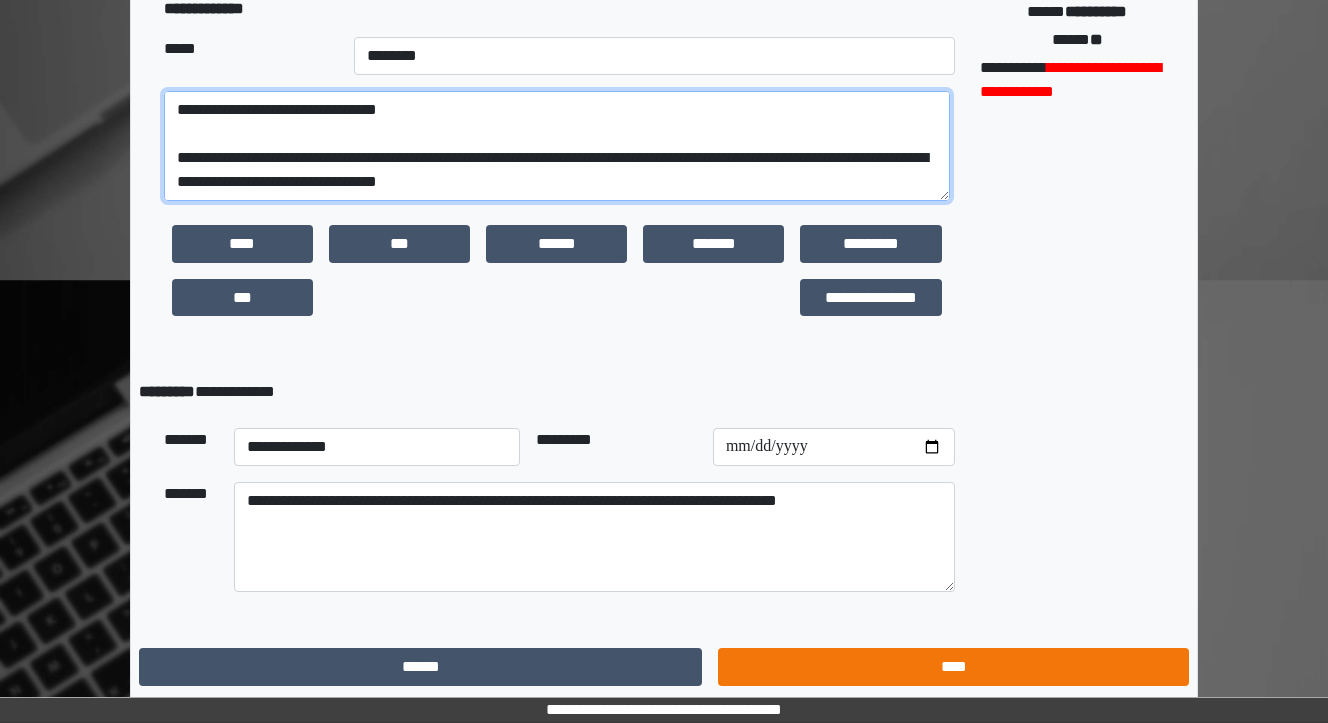 type on "**********" 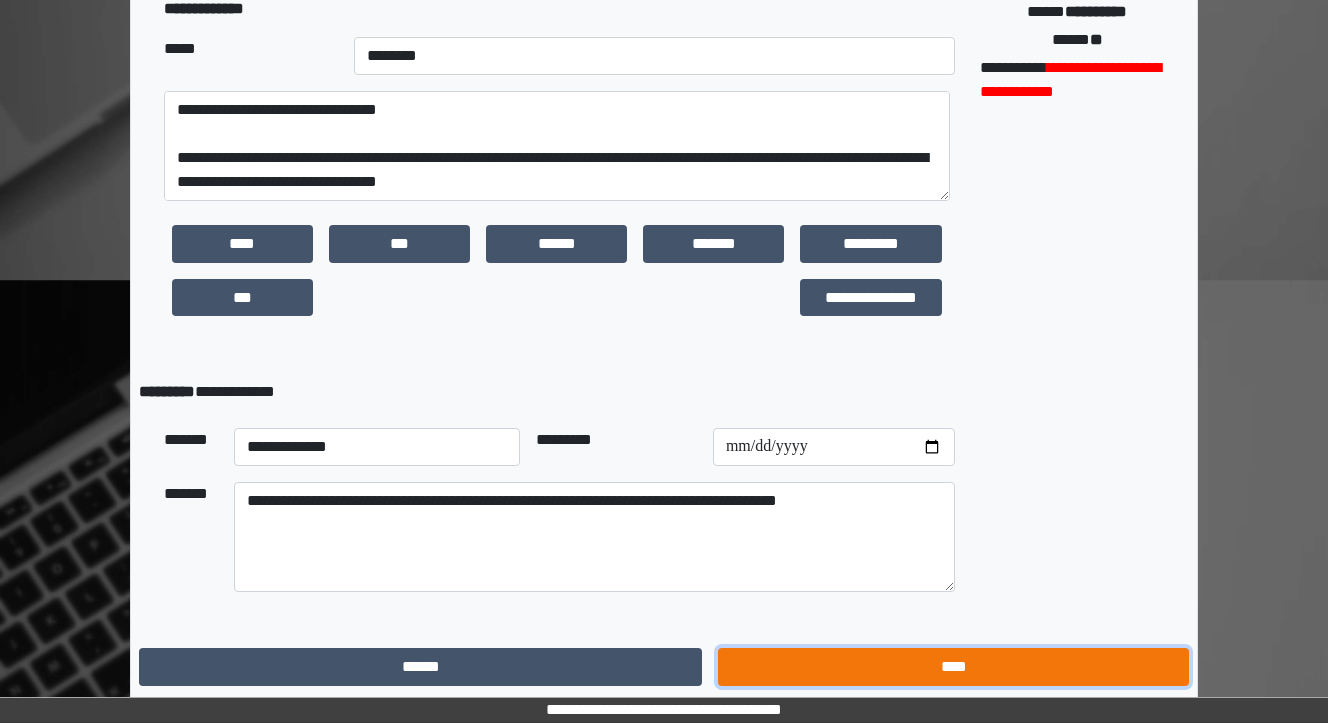click on "****" at bounding box center (953, 667) 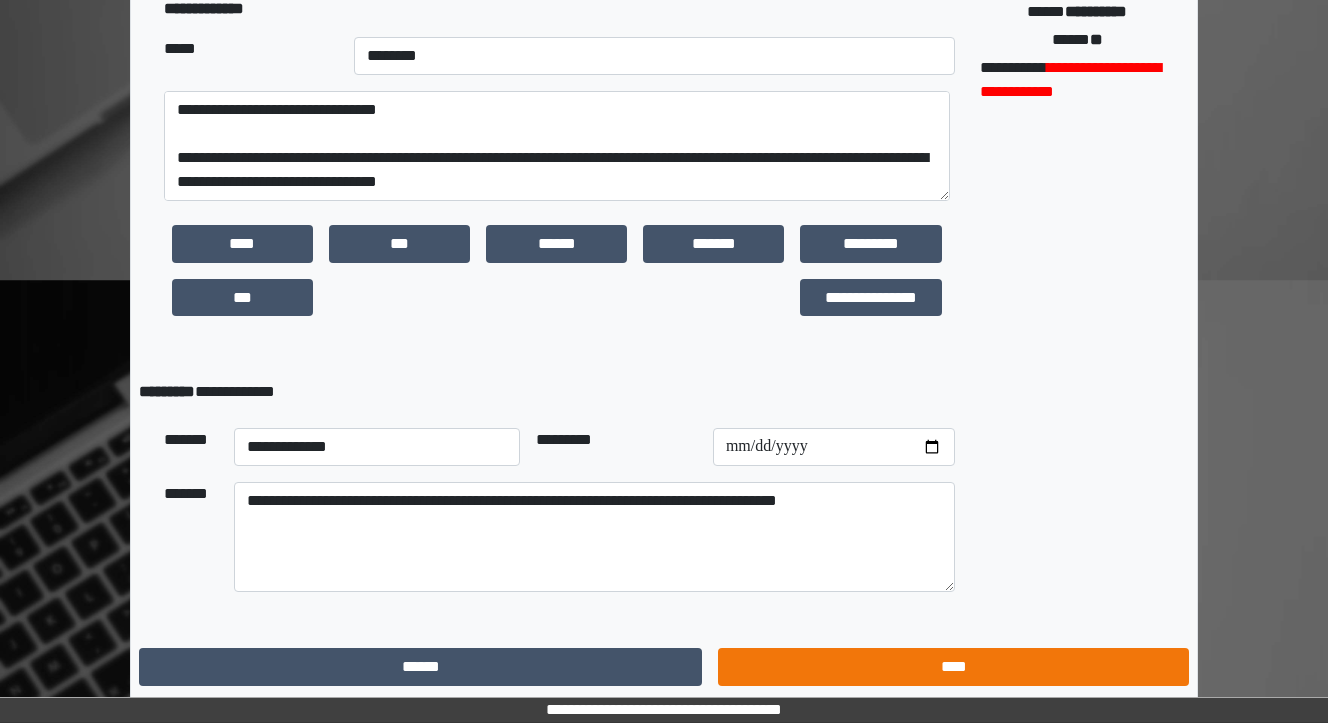 scroll, scrollTop: 0, scrollLeft: 0, axis: both 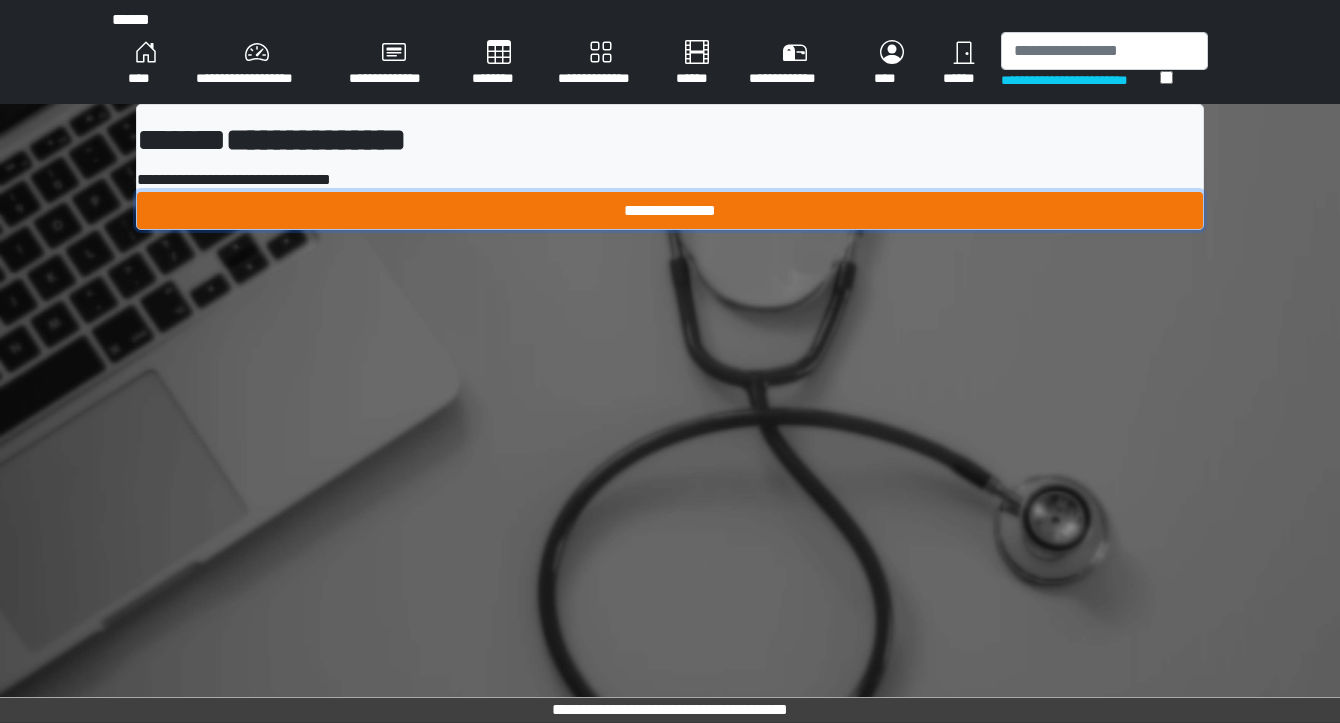 click on "**********" at bounding box center [670, 211] 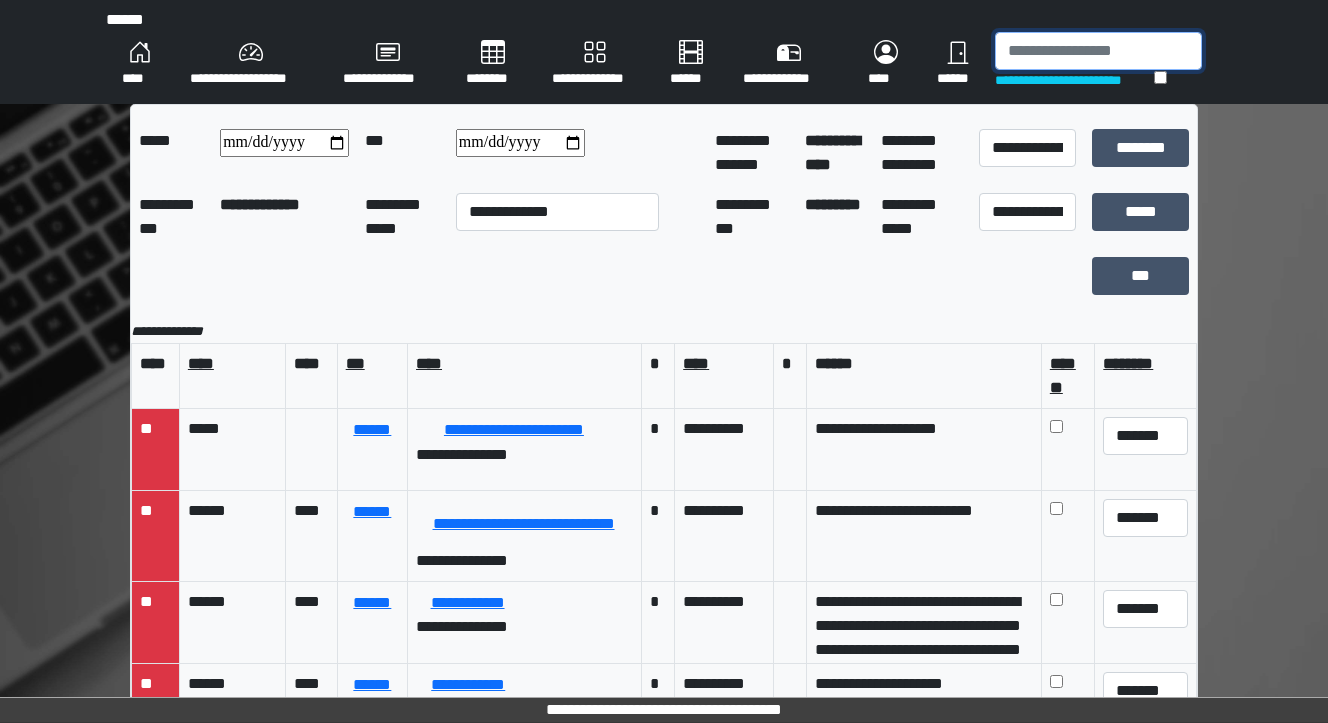 click at bounding box center (1098, 51) 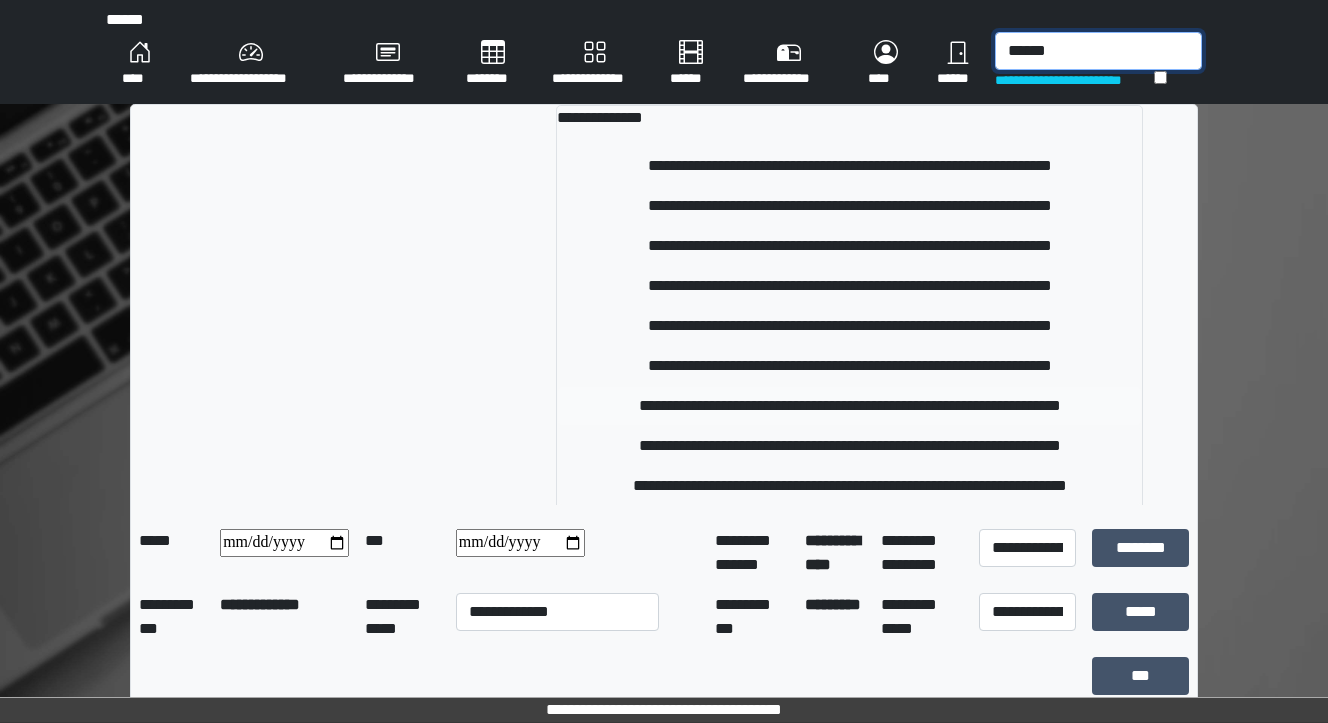 type on "******" 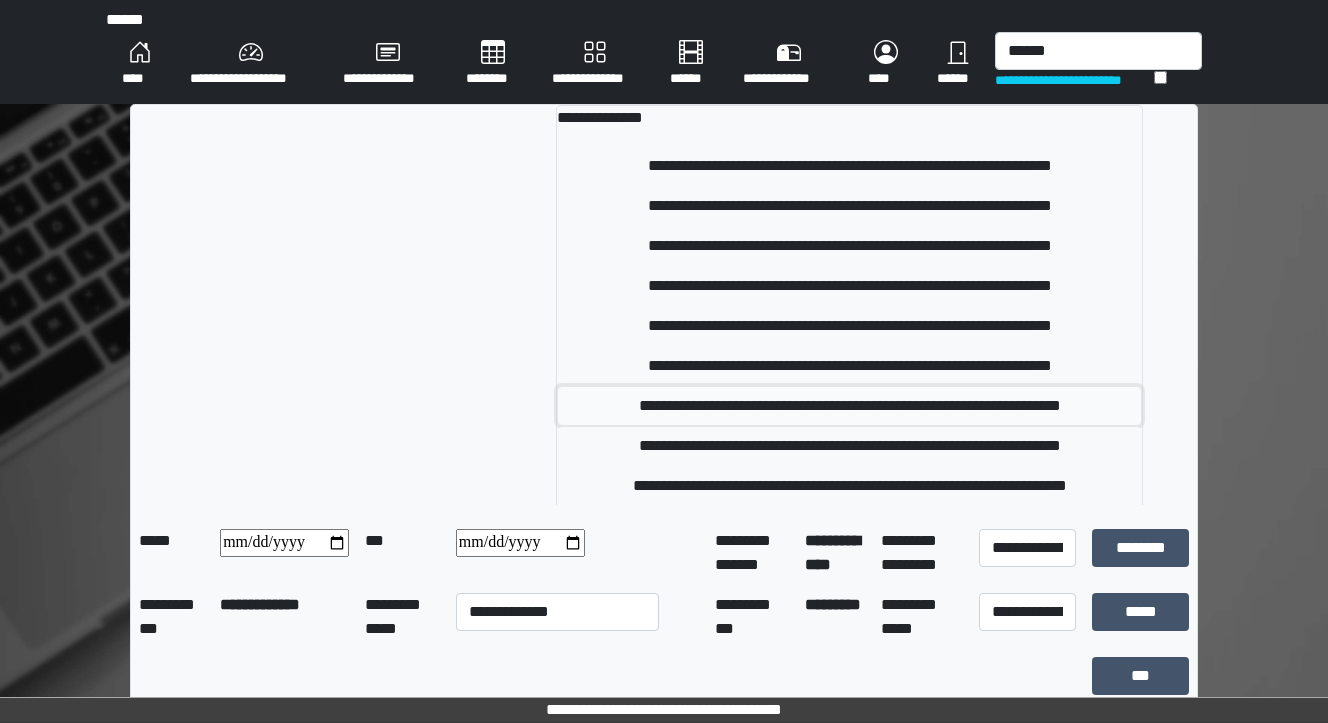 click on "**********" at bounding box center (850, 406) 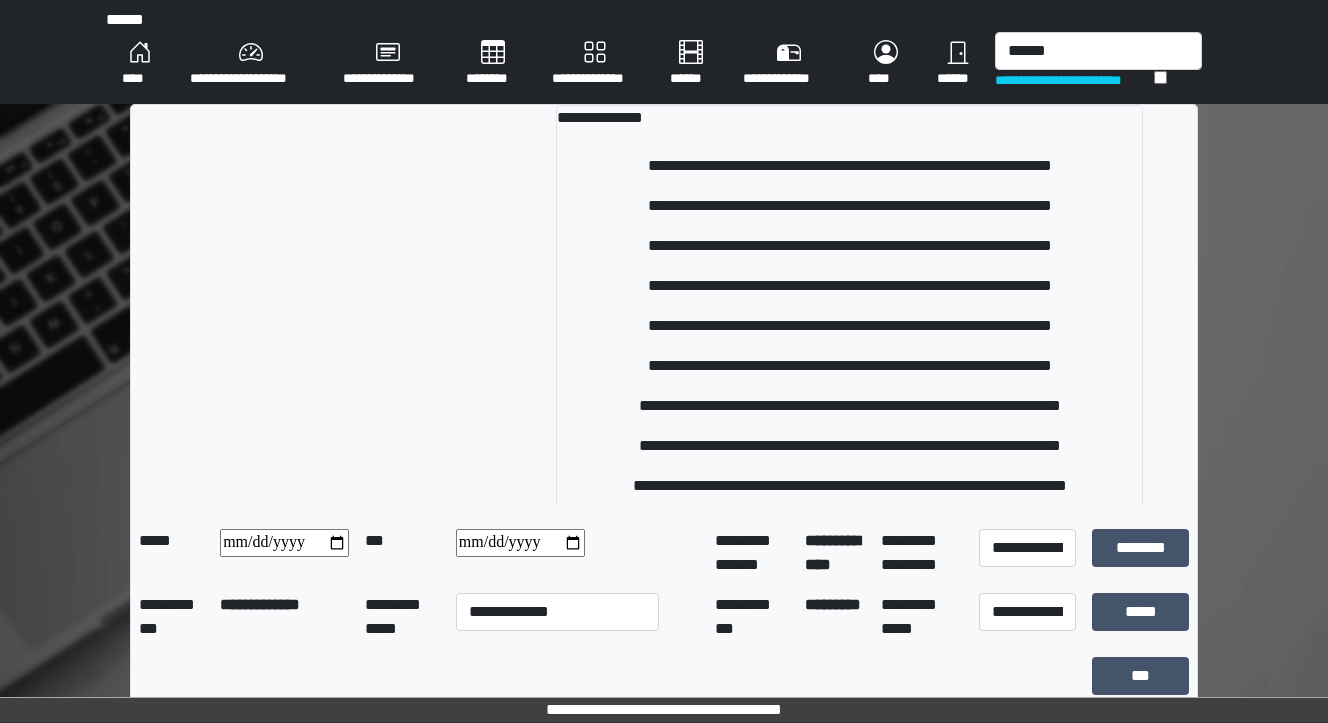 type 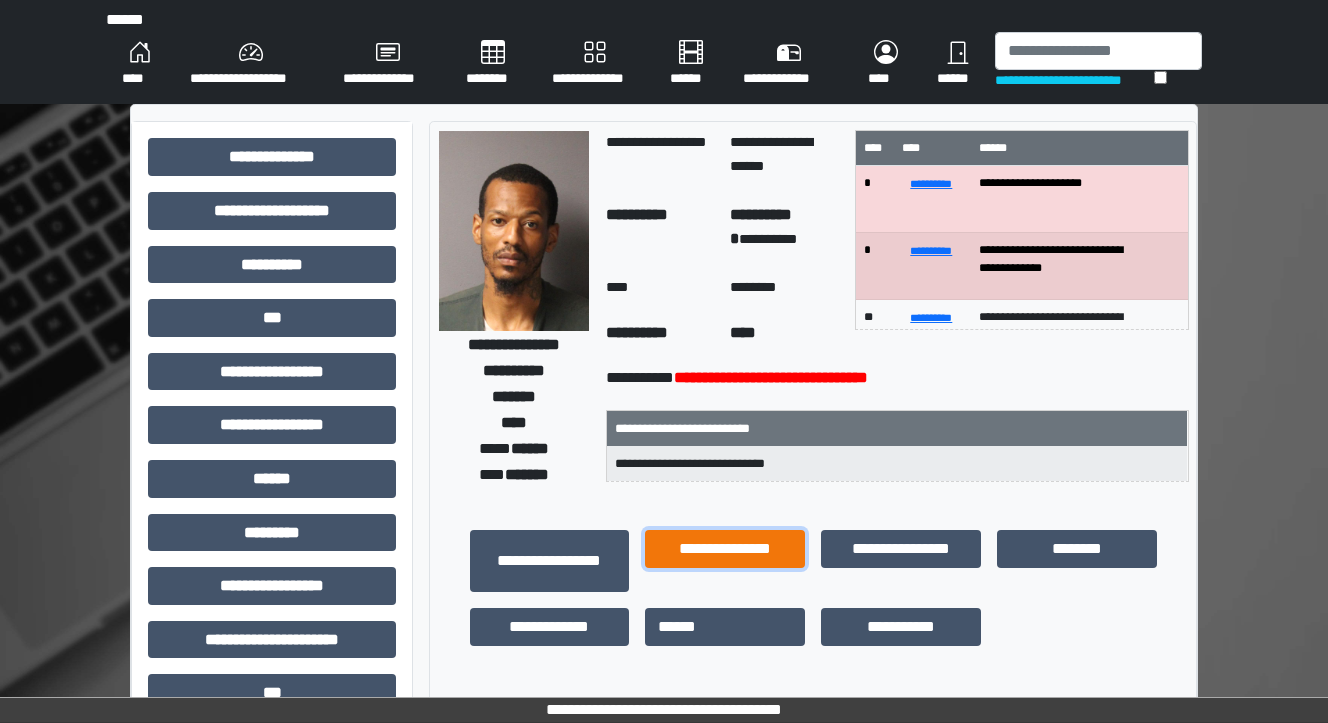 click on "**********" at bounding box center (725, 549) 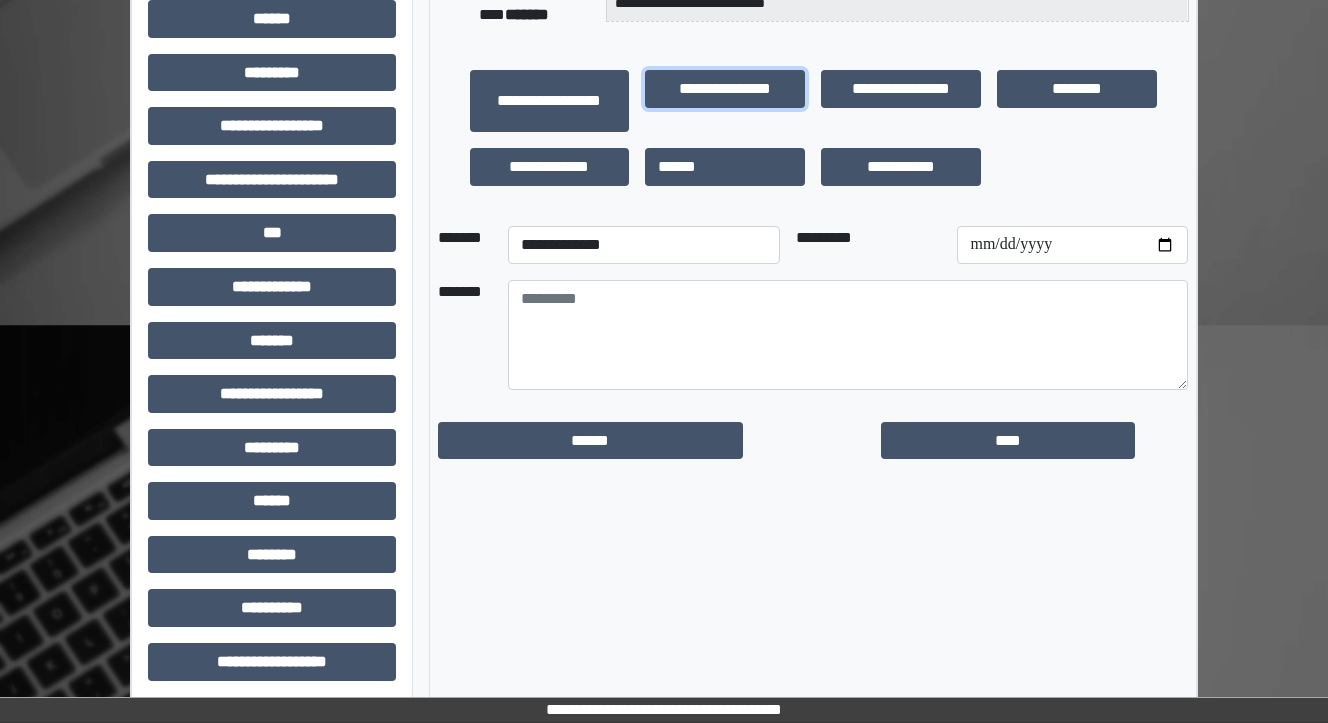 scroll, scrollTop: 467, scrollLeft: 0, axis: vertical 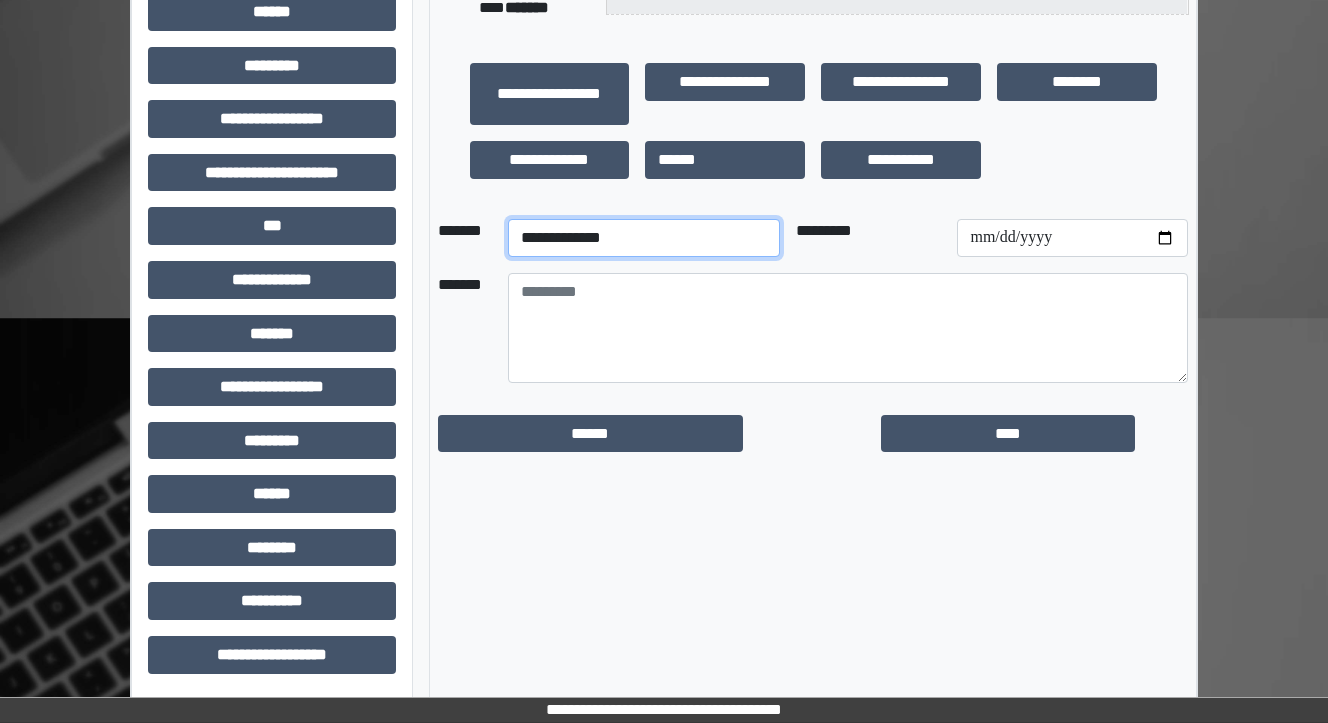 click on "**********" at bounding box center (644, 238) 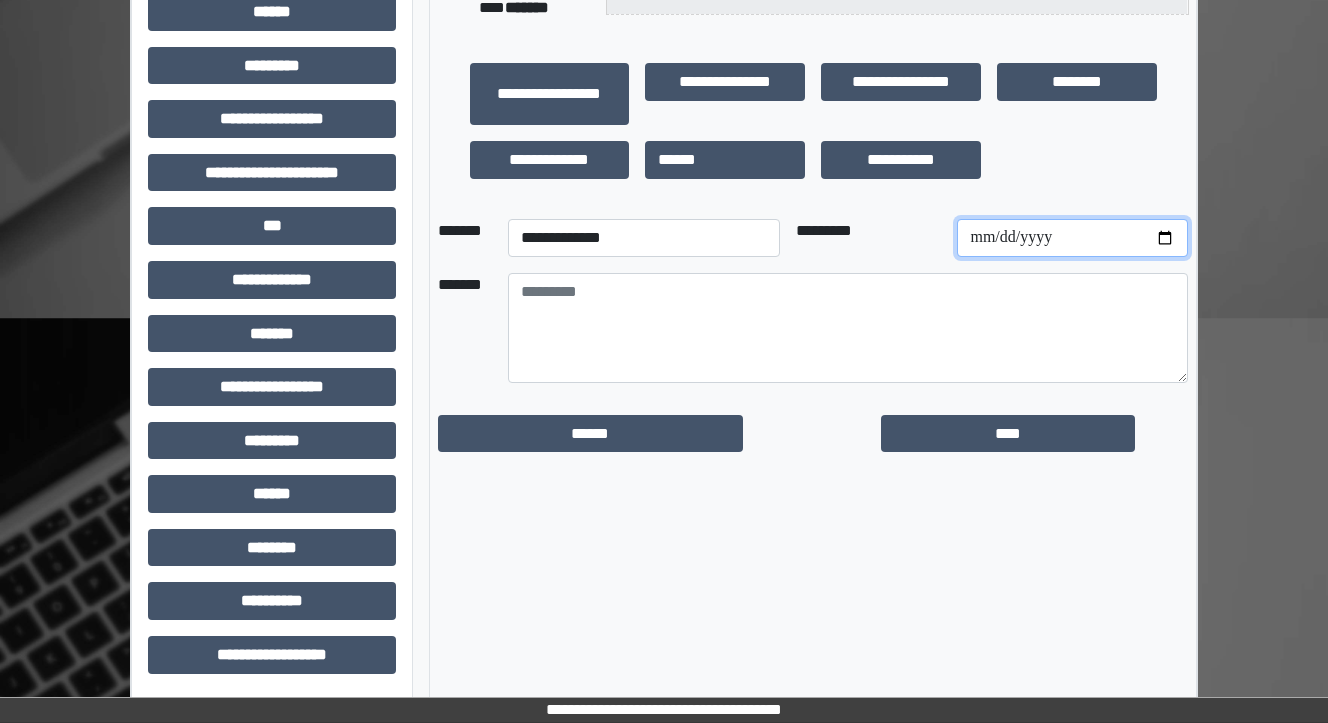 click at bounding box center (1072, 238) 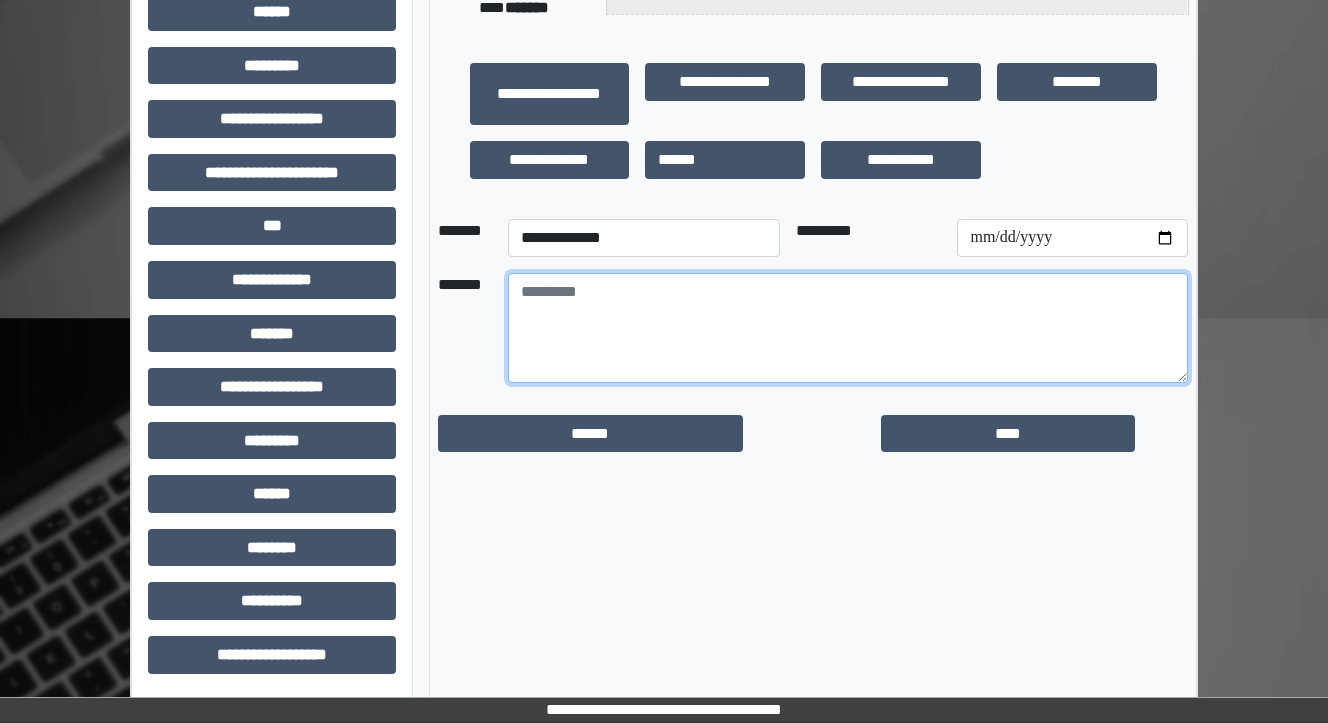 click at bounding box center [848, 328] 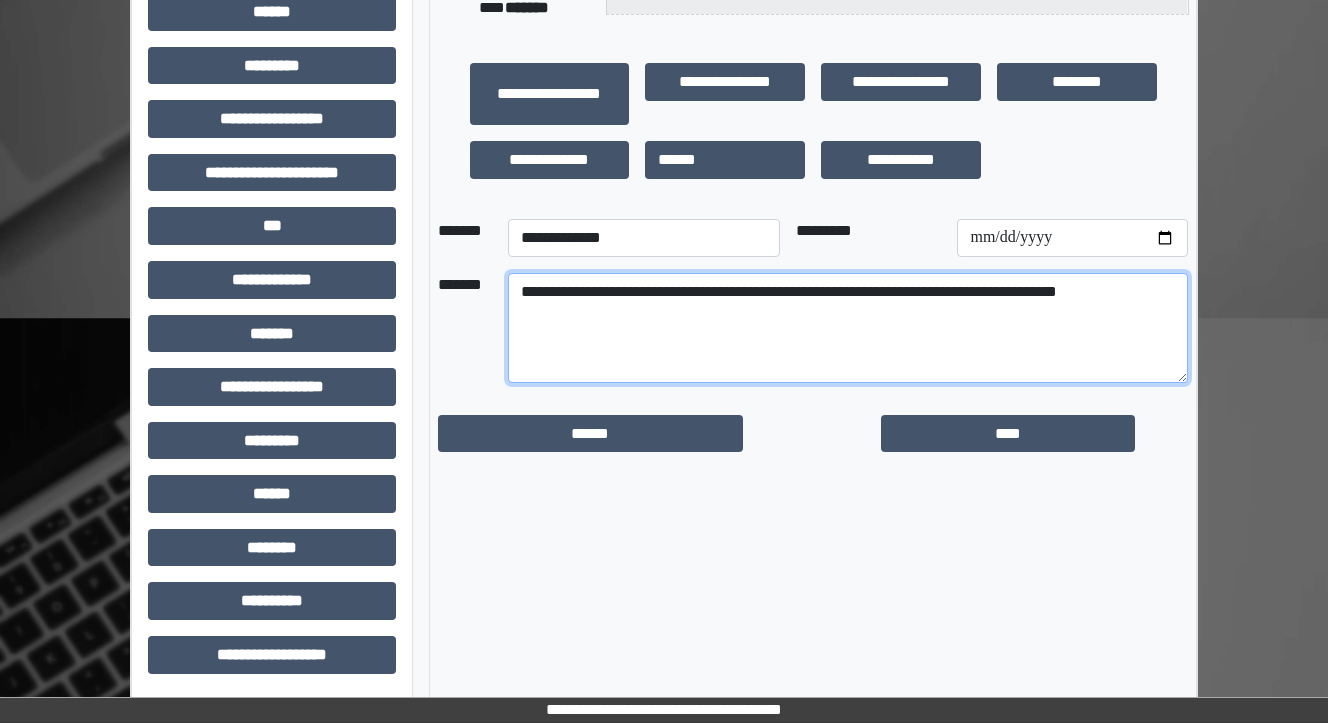 click on "**********" at bounding box center (848, 328) 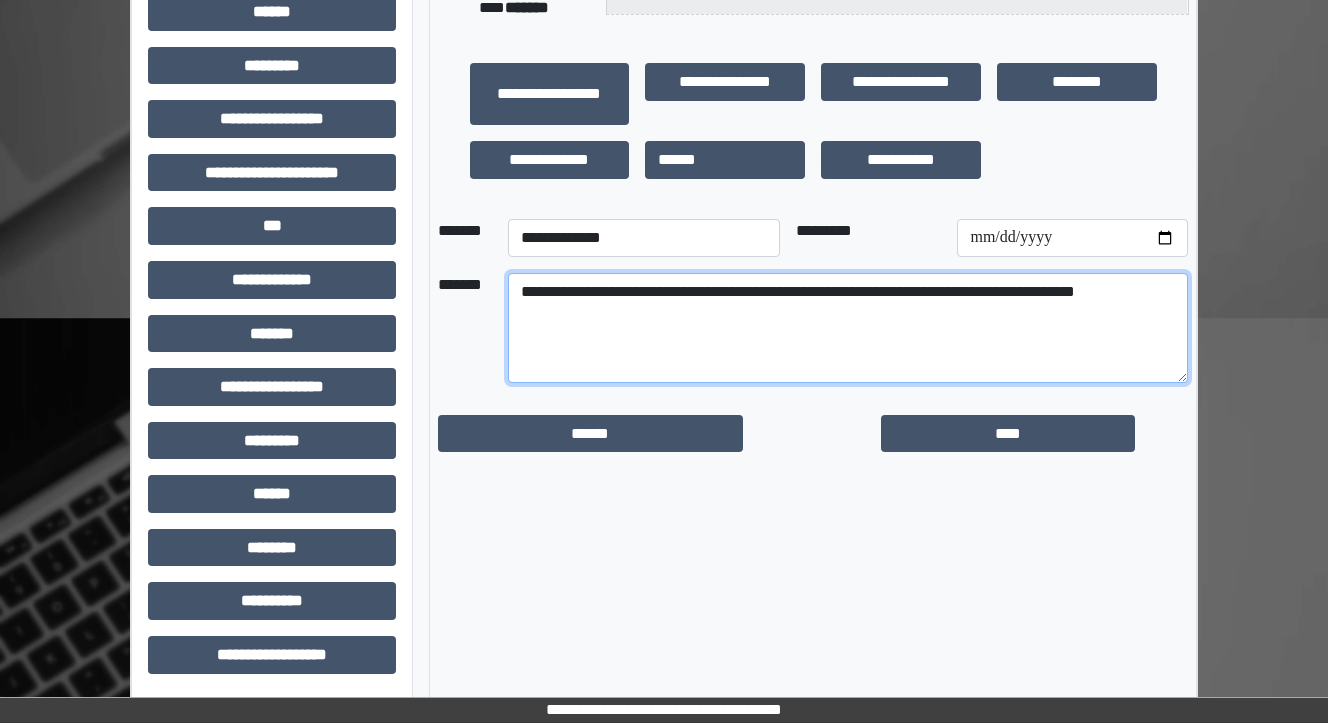 click on "**********" at bounding box center (848, 328) 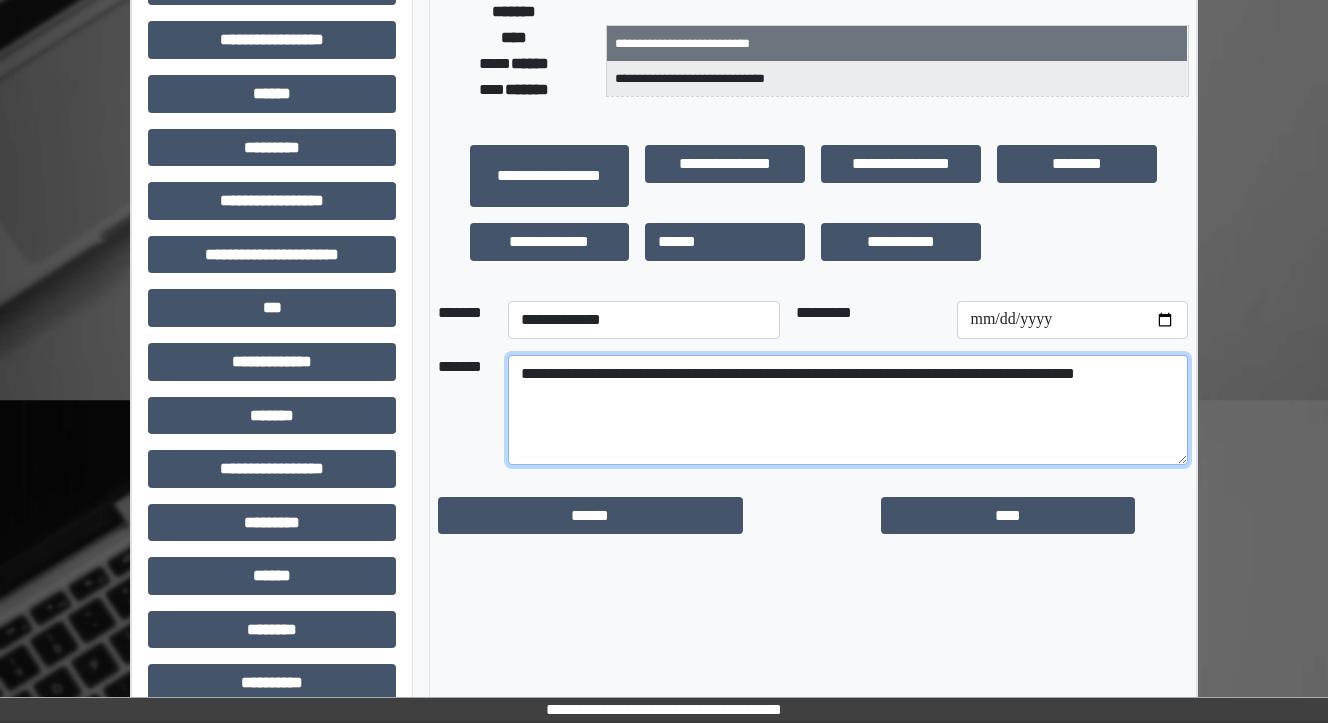scroll, scrollTop: 387, scrollLeft: 0, axis: vertical 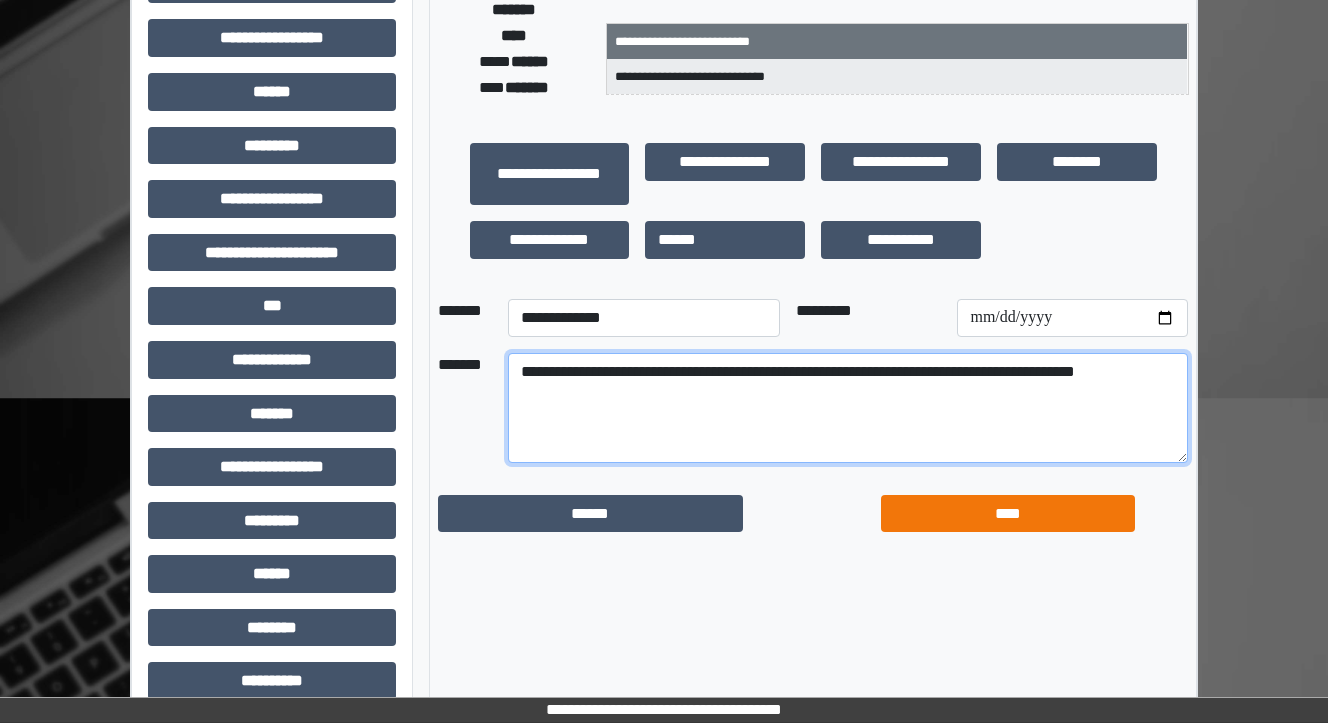 type on "**********" 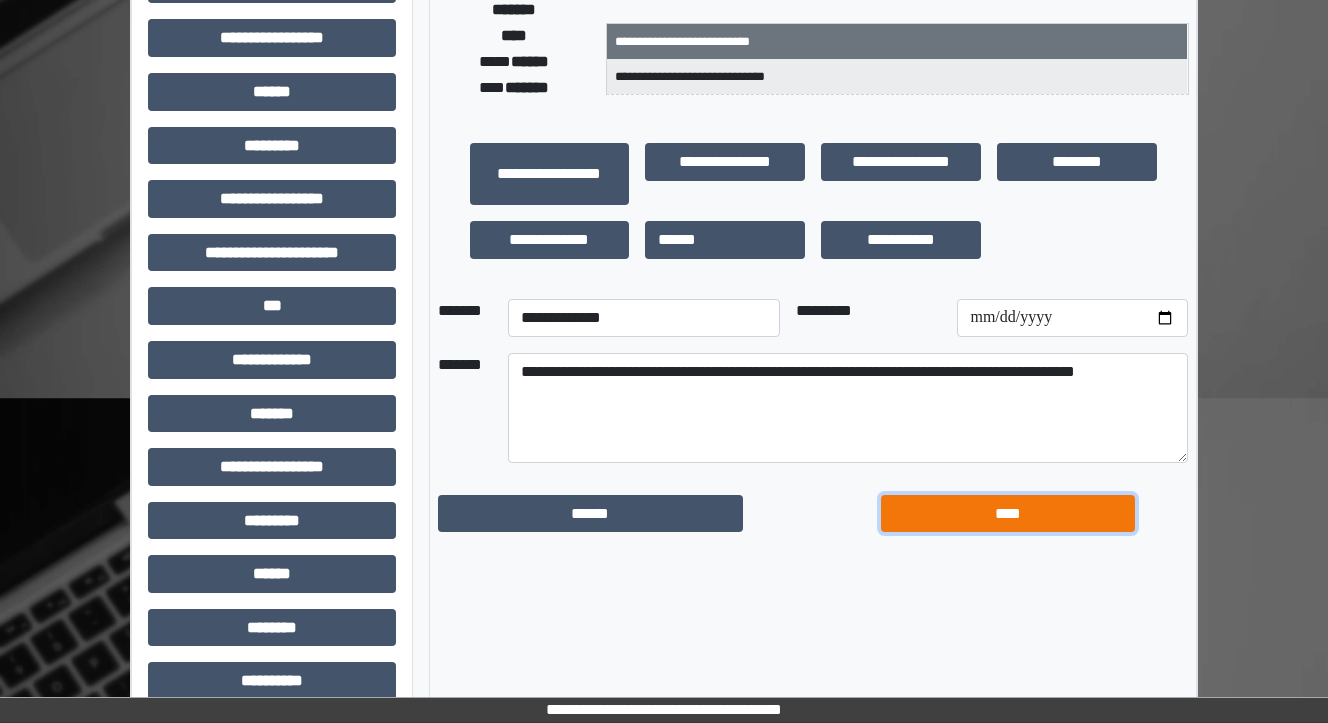 click on "****" at bounding box center [1008, 514] 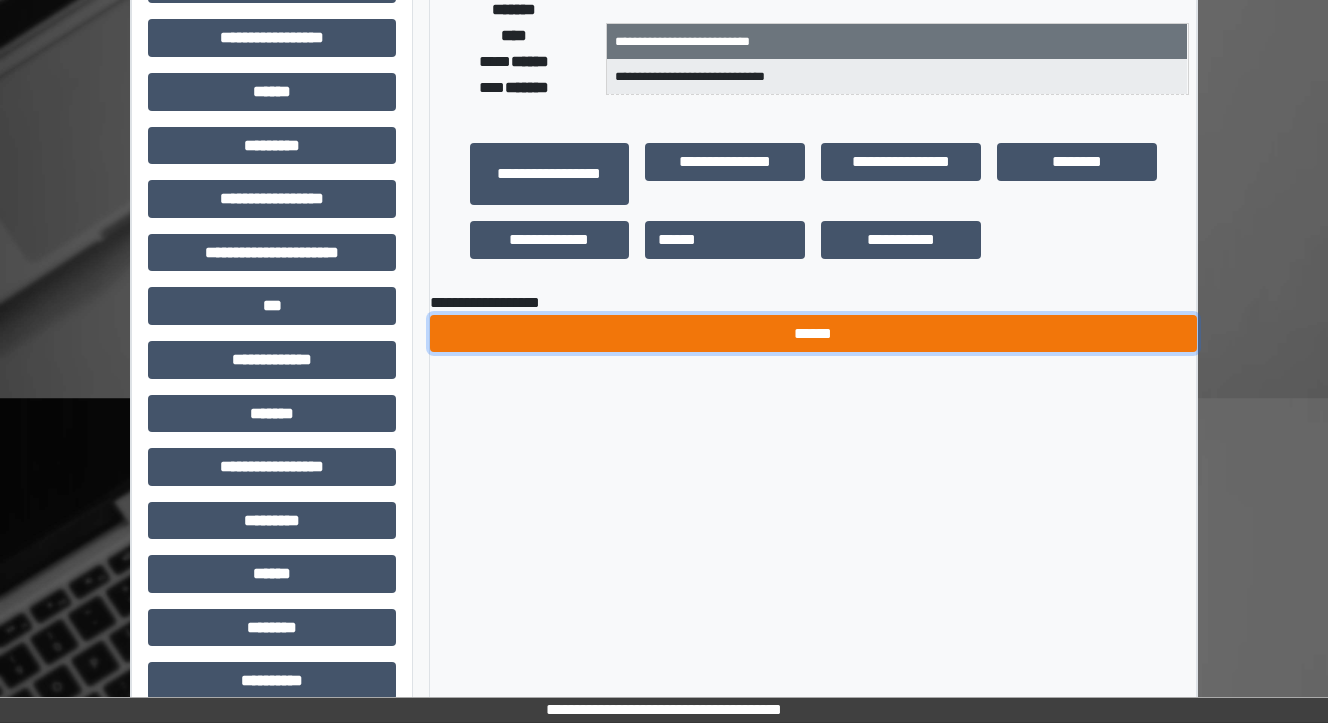 click on "******" at bounding box center [813, 334] 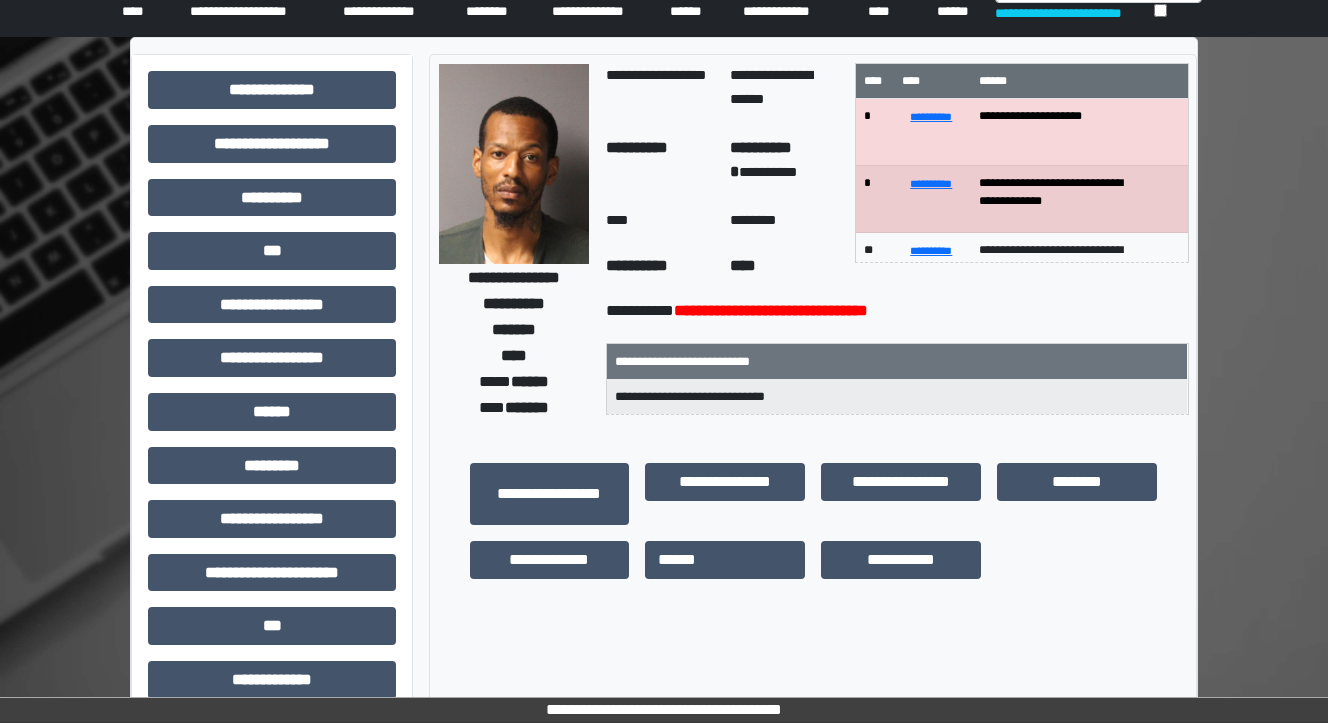 scroll, scrollTop: 0, scrollLeft: 0, axis: both 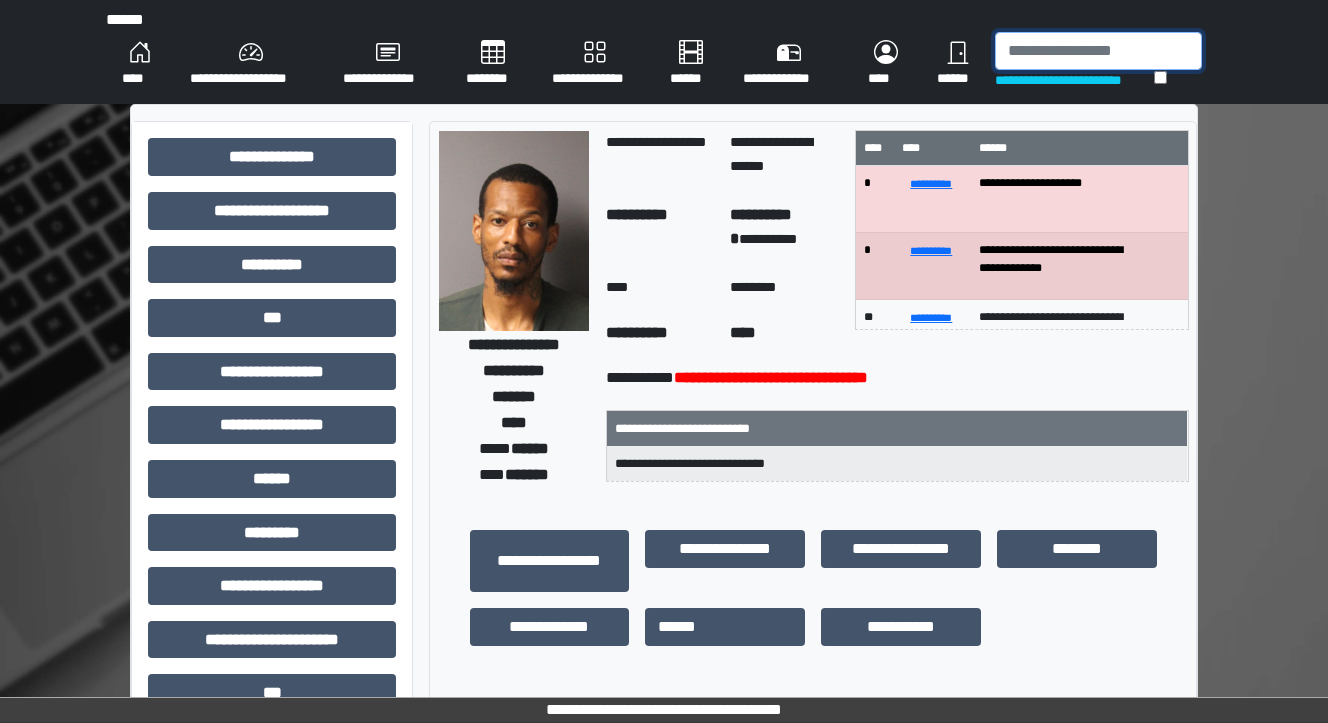 click at bounding box center [1098, 51] 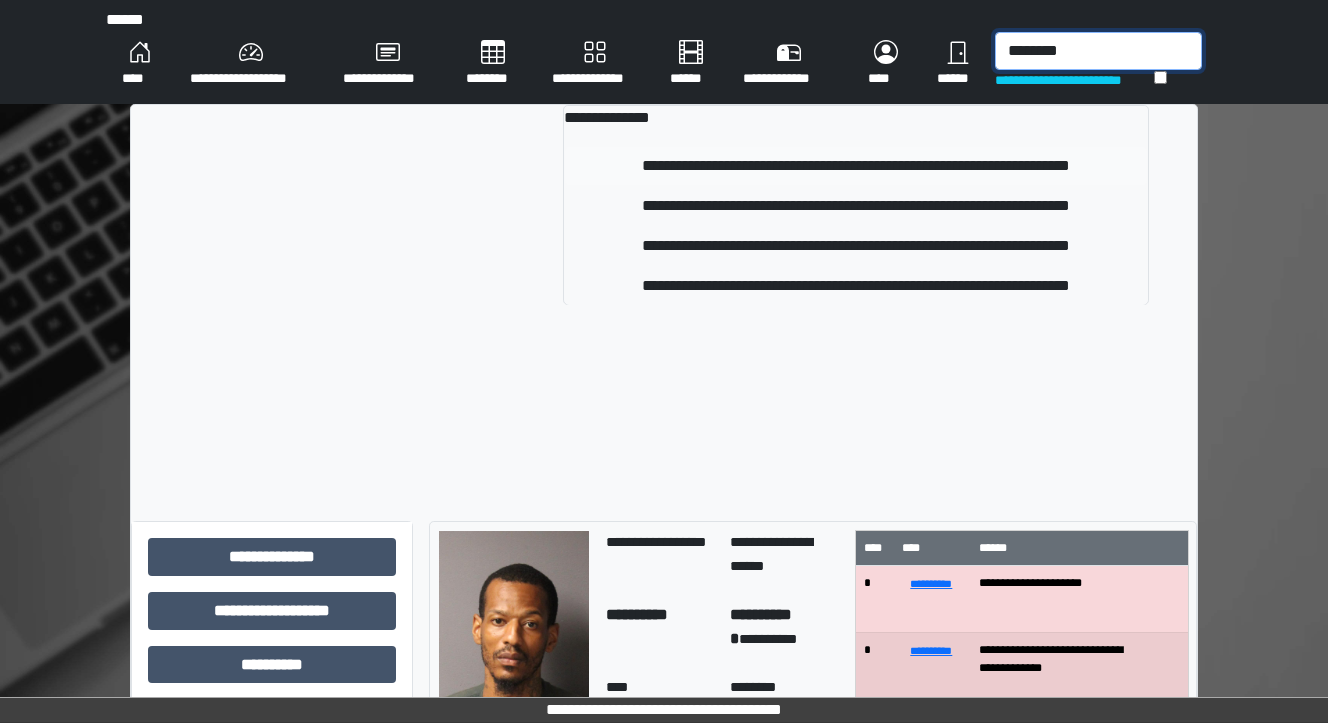 type on "********" 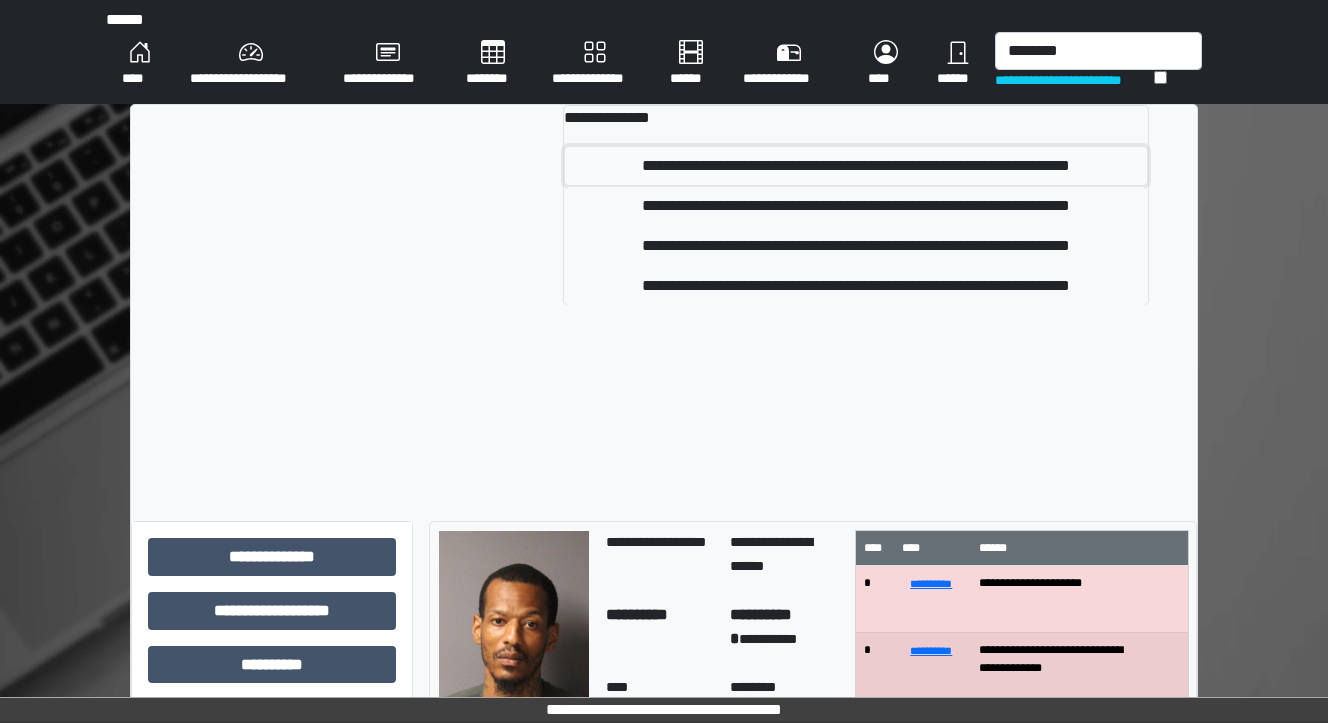 click on "**********" at bounding box center (856, 166) 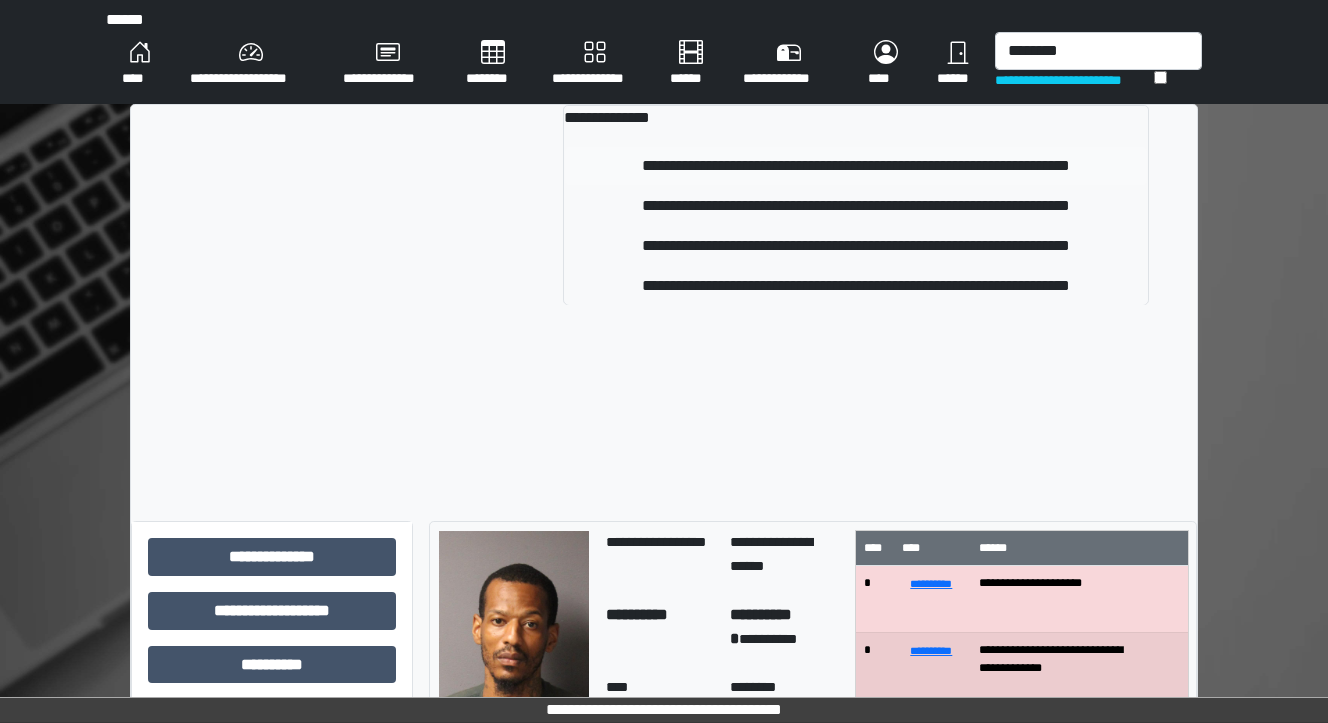 type 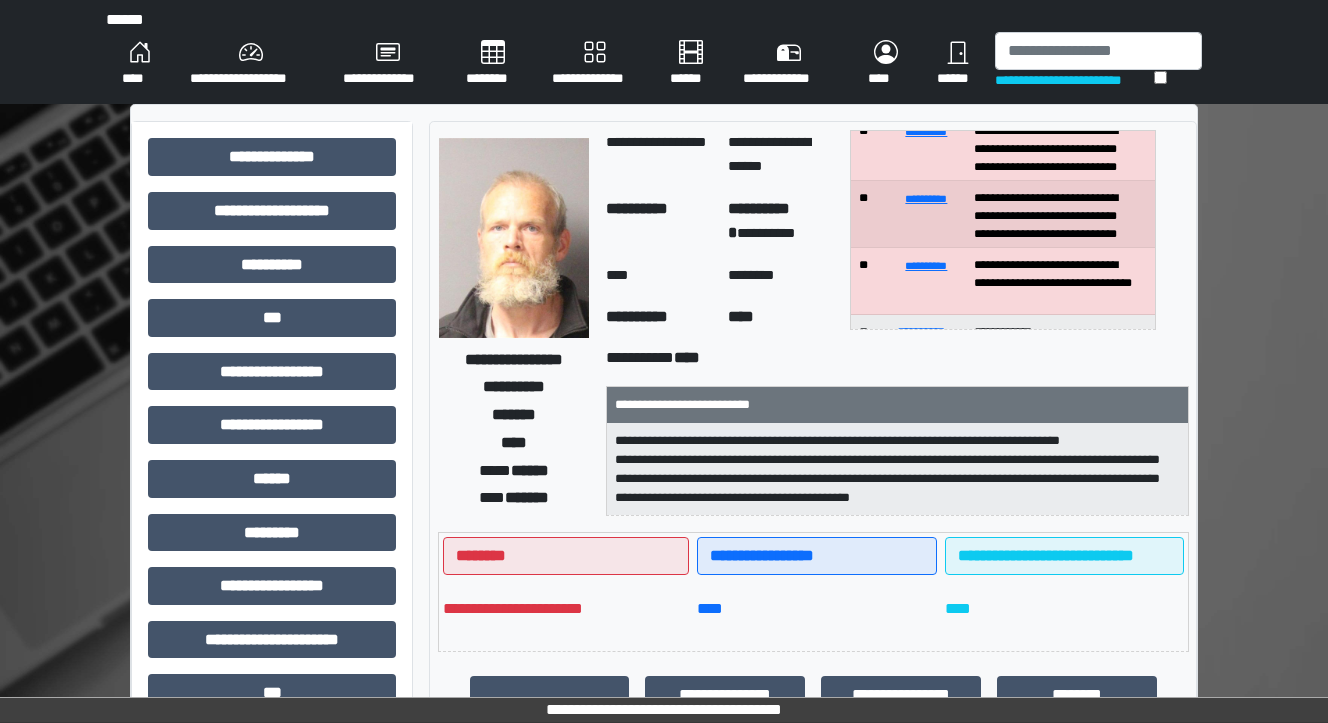 scroll, scrollTop: 80, scrollLeft: 0, axis: vertical 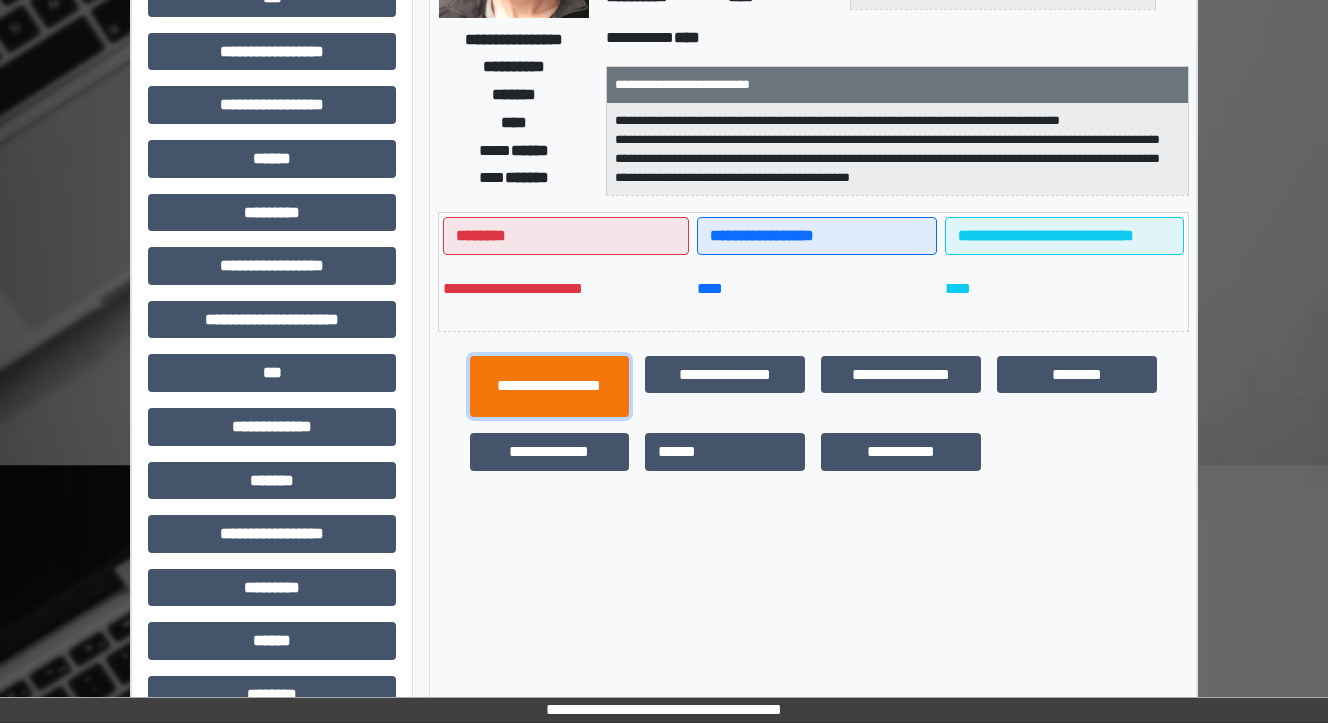 click on "**********" at bounding box center (550, 387) 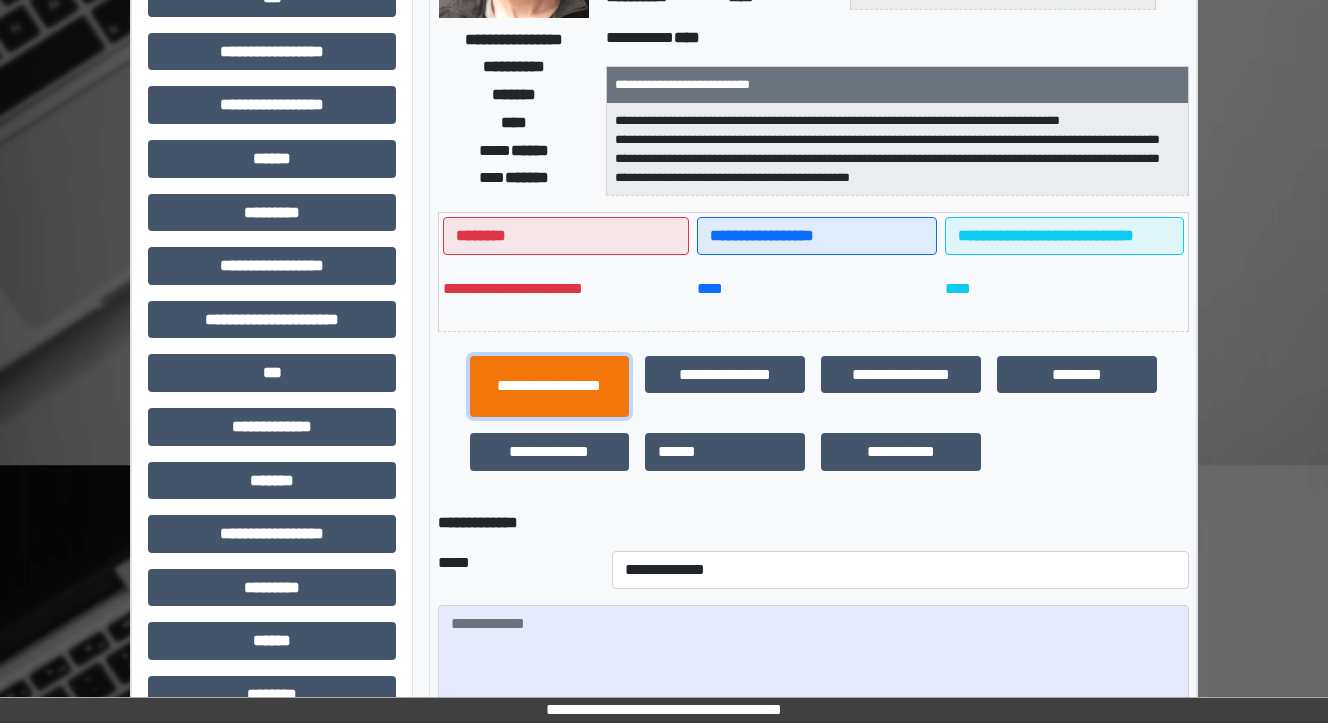 click on "**********" at bounding box center [550, 387] 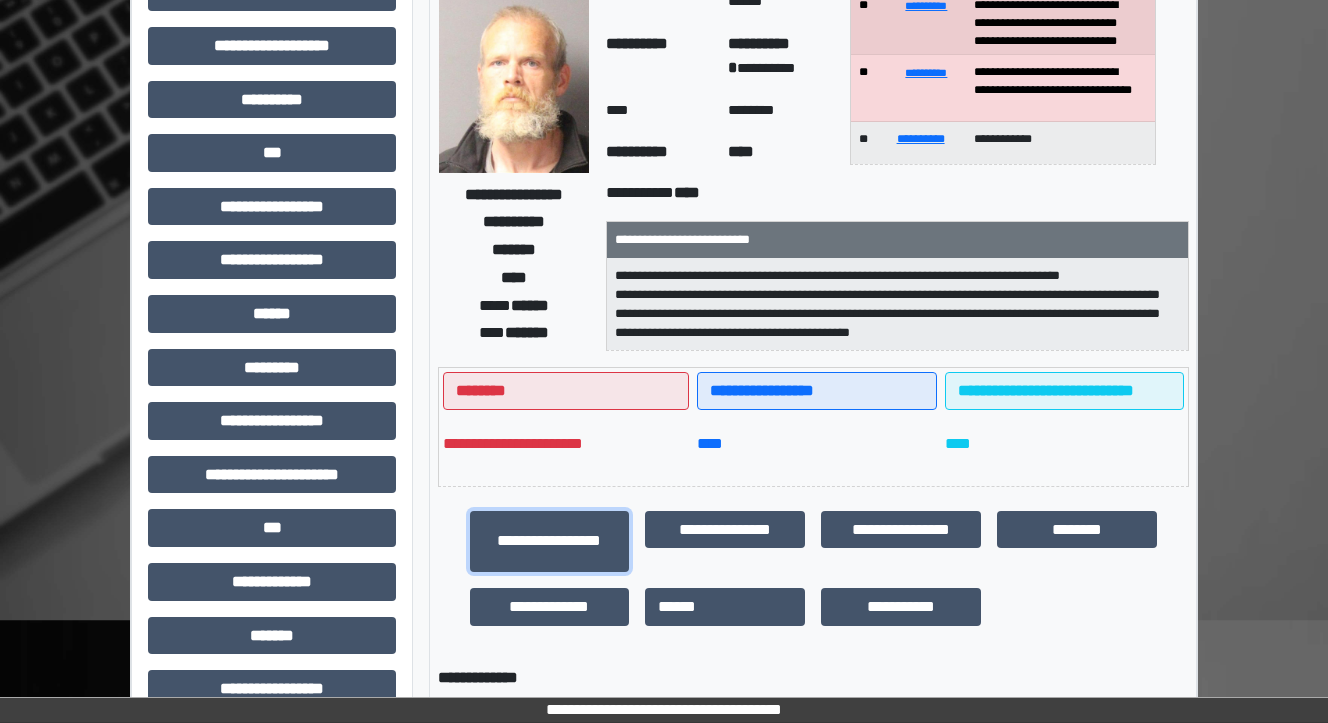 scroll, scrollTop: 0, scrollLeft: 0, axis: both 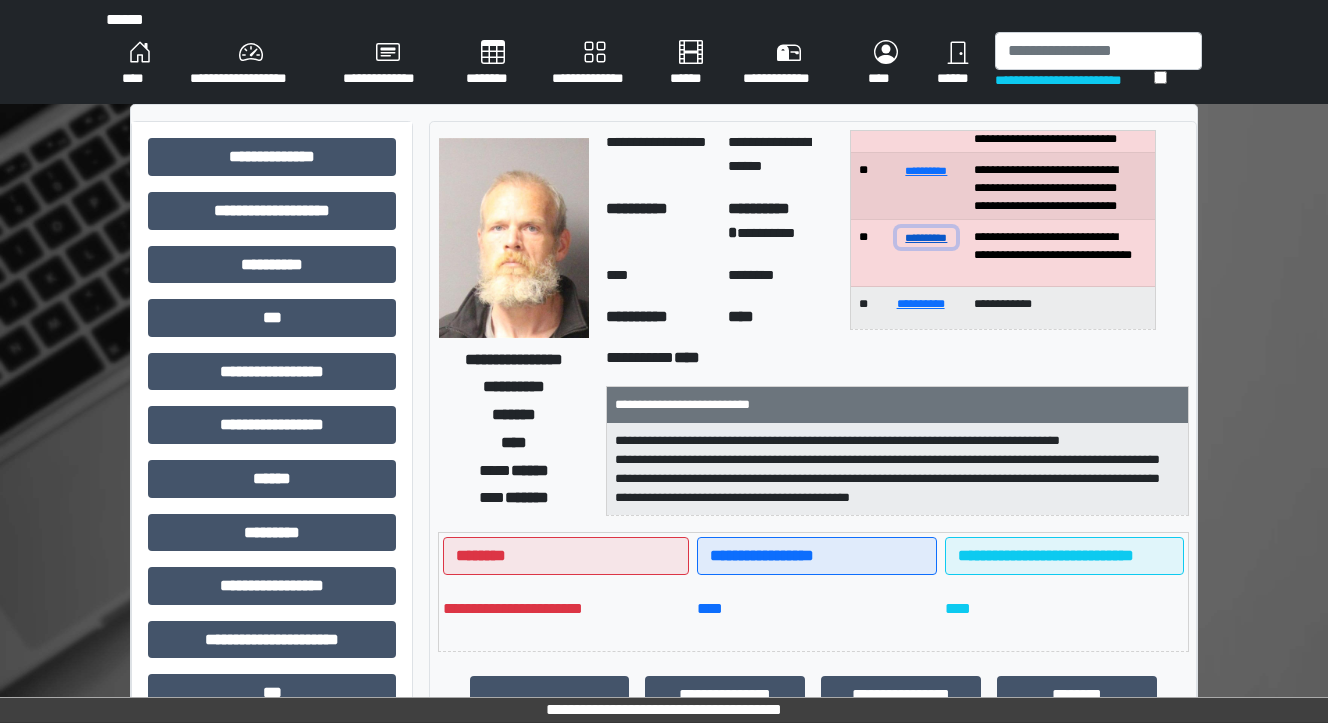 click on "**********" at bounding box center [927, 237] 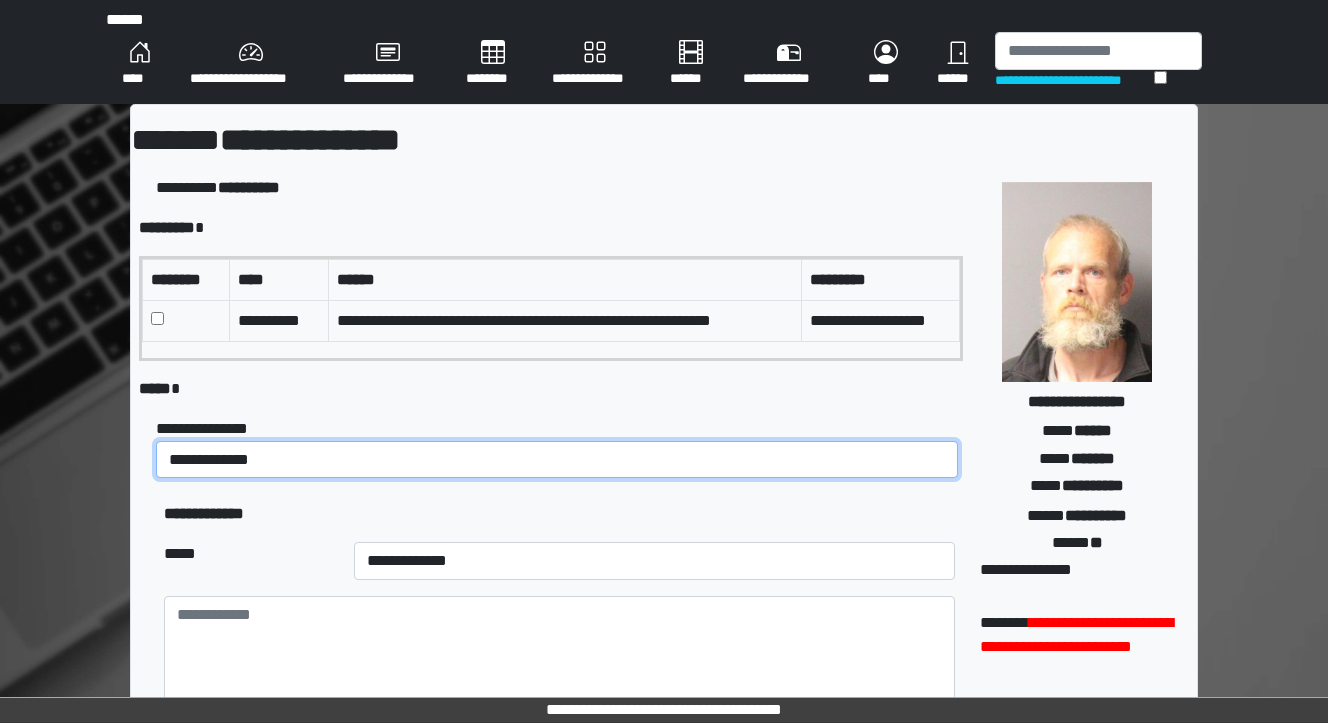 click on "**********" at bounding box center [557, 460] 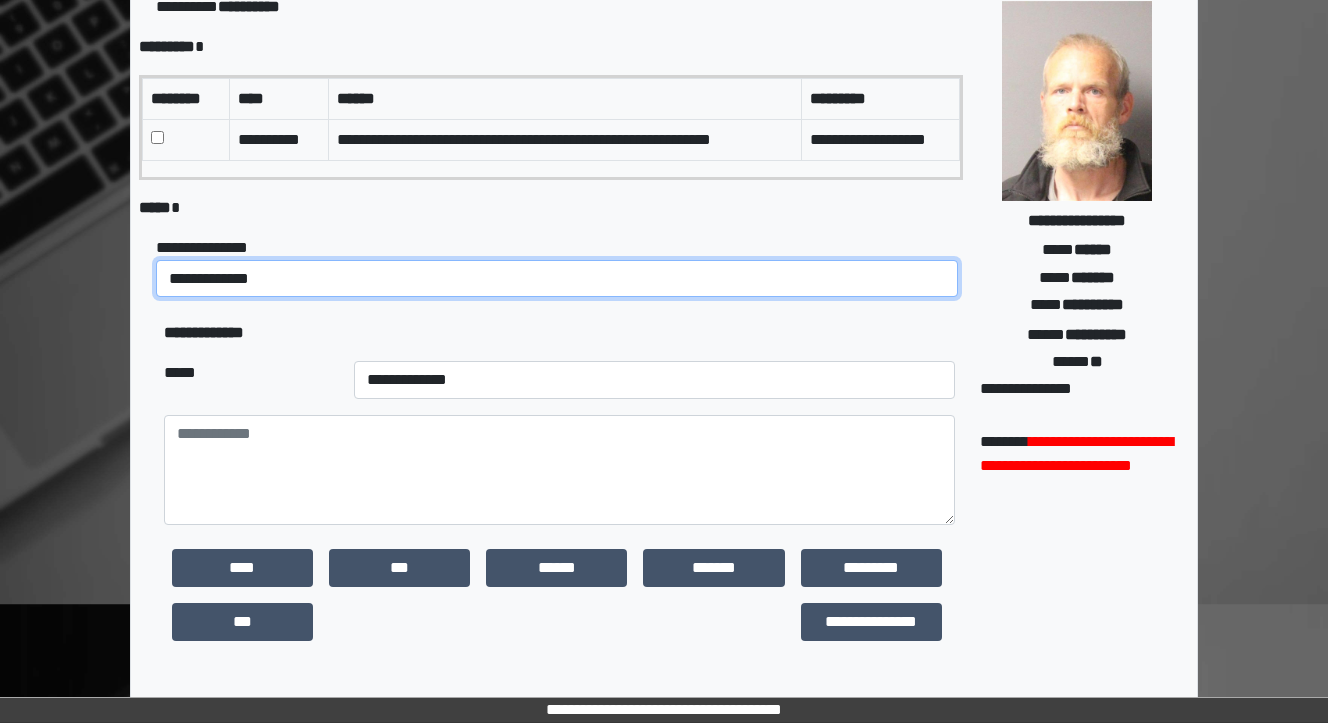 scroll, scrollTop: 160, scrollLeft: 0, axis: vertical 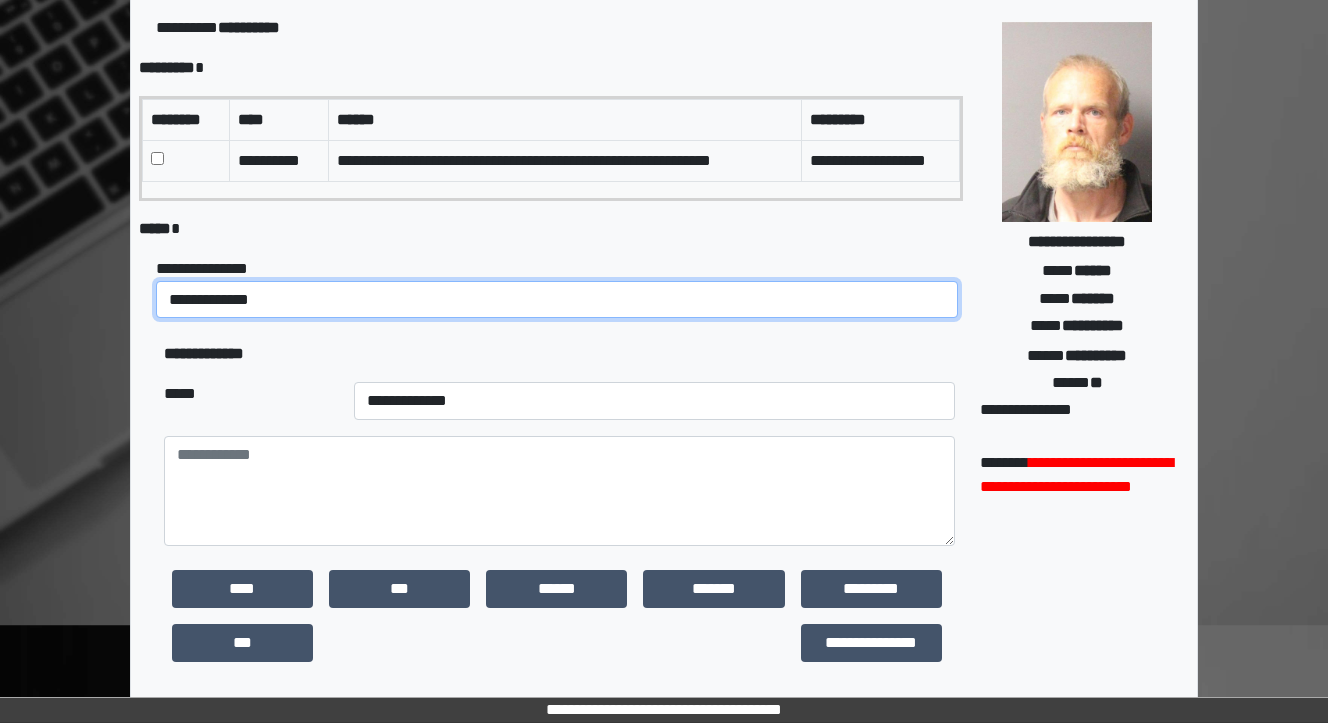click on "**********" at bounding box center (557, 300) 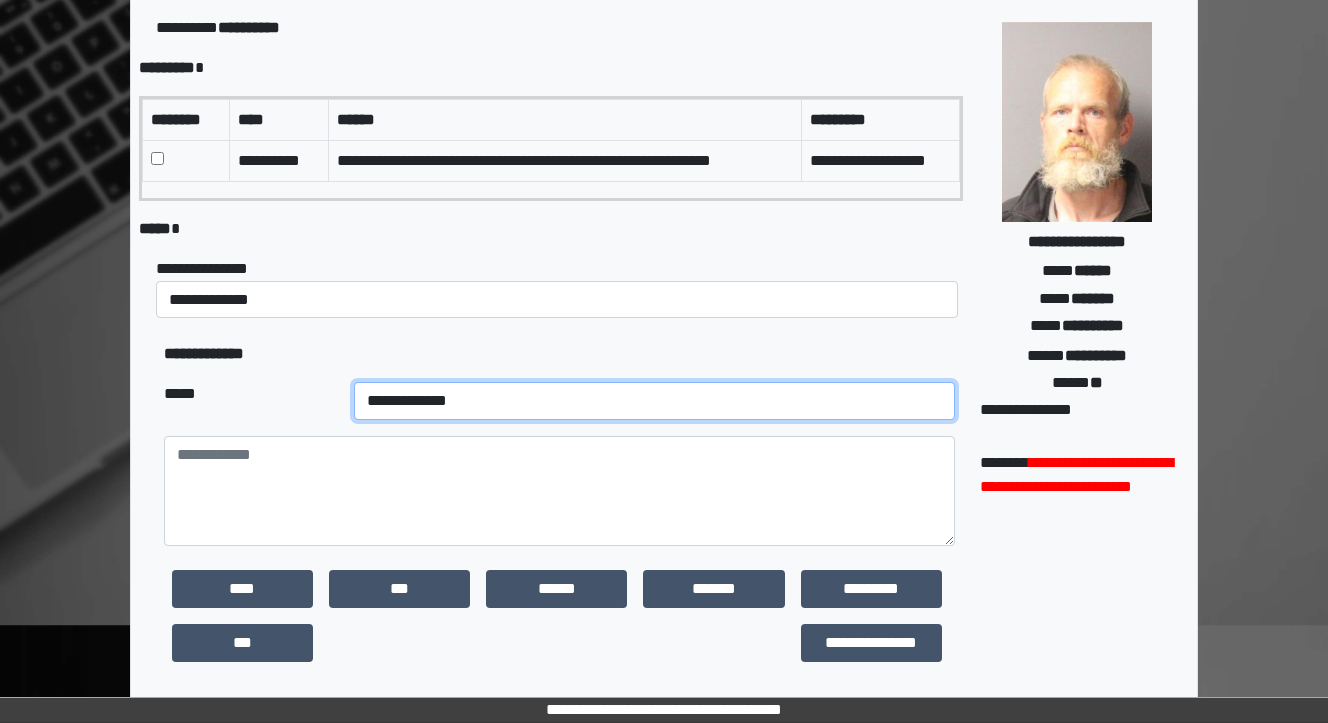 click on "**********" at bounding box center (654, 401) 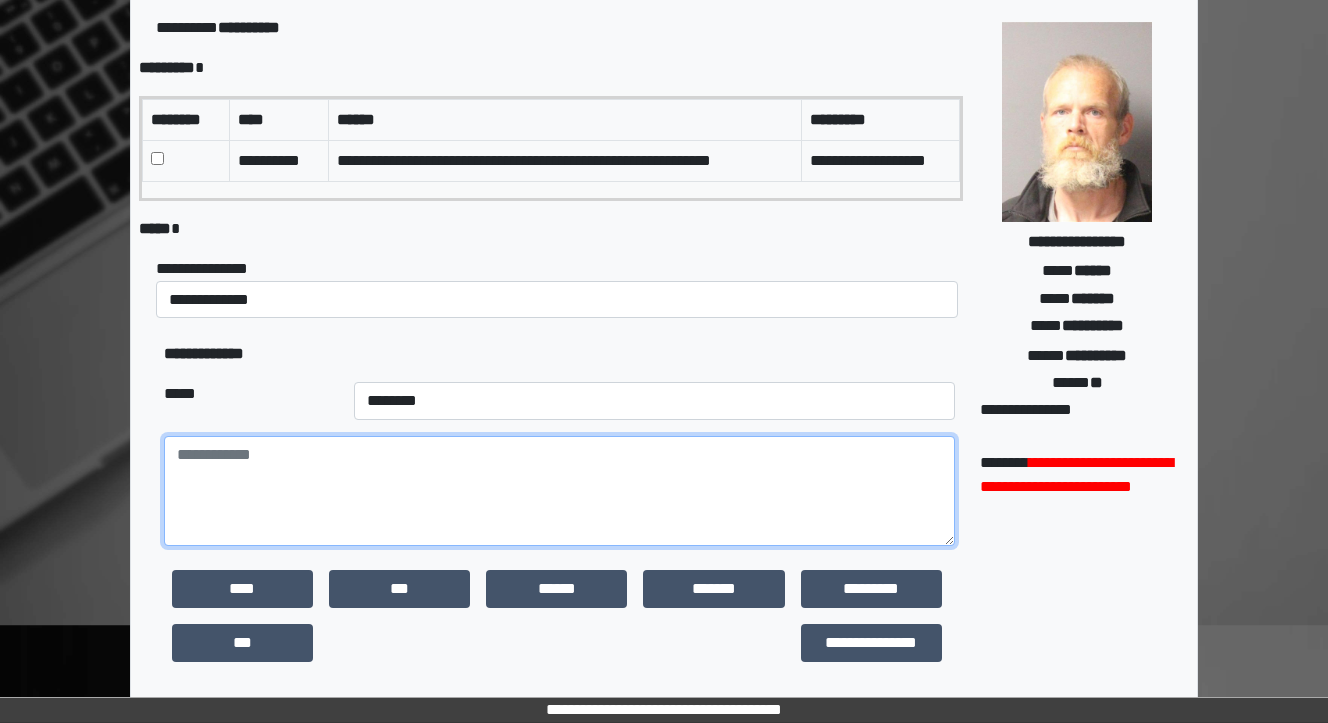 click at bounding box center [559, 491] 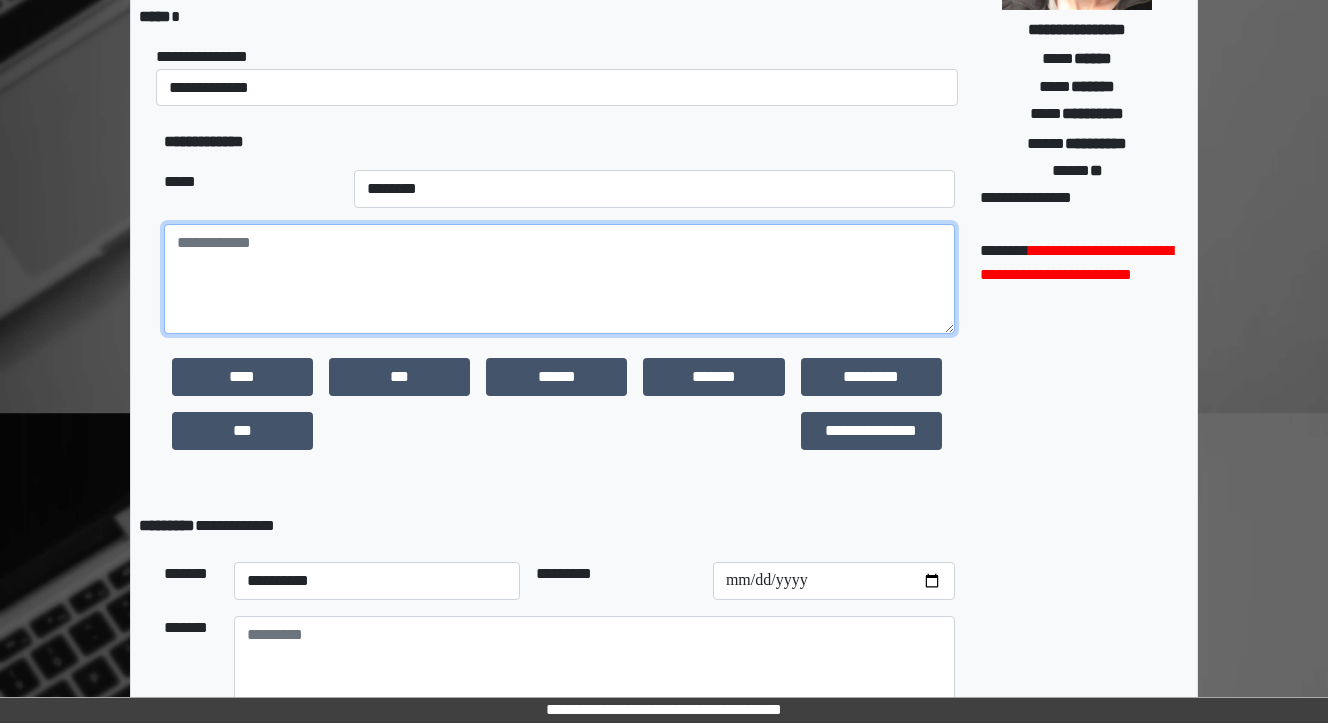 scroll, scrollTop: 400, scrollLeft: 0, axis: vertical 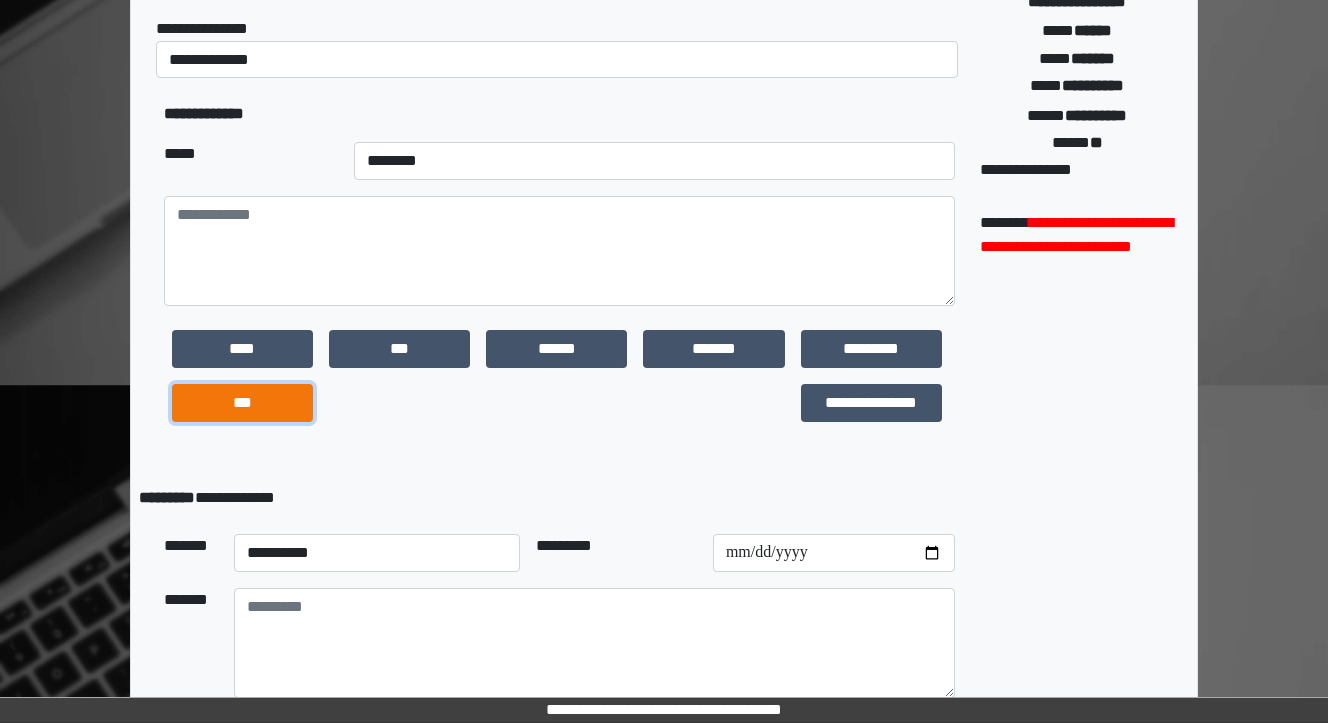click on "***" at bounding box center [242, 403] 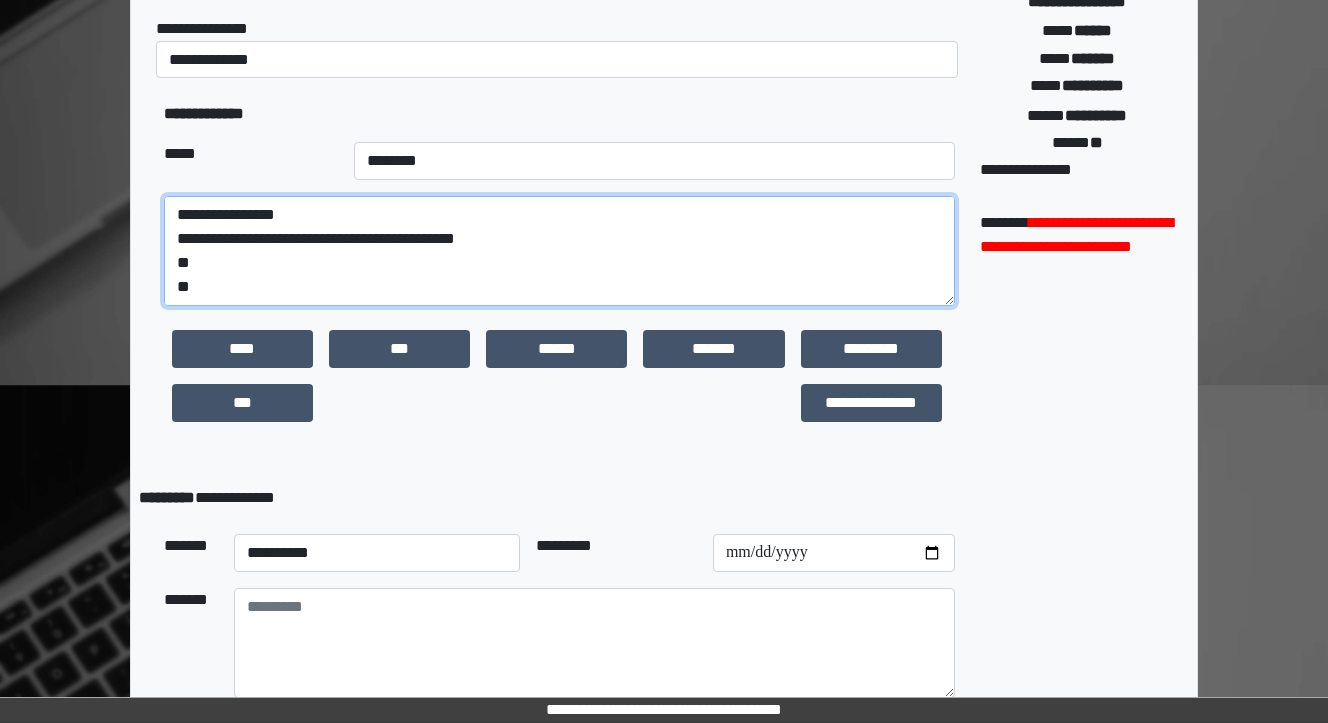 click on "**********" at bounding box center [559, 251] 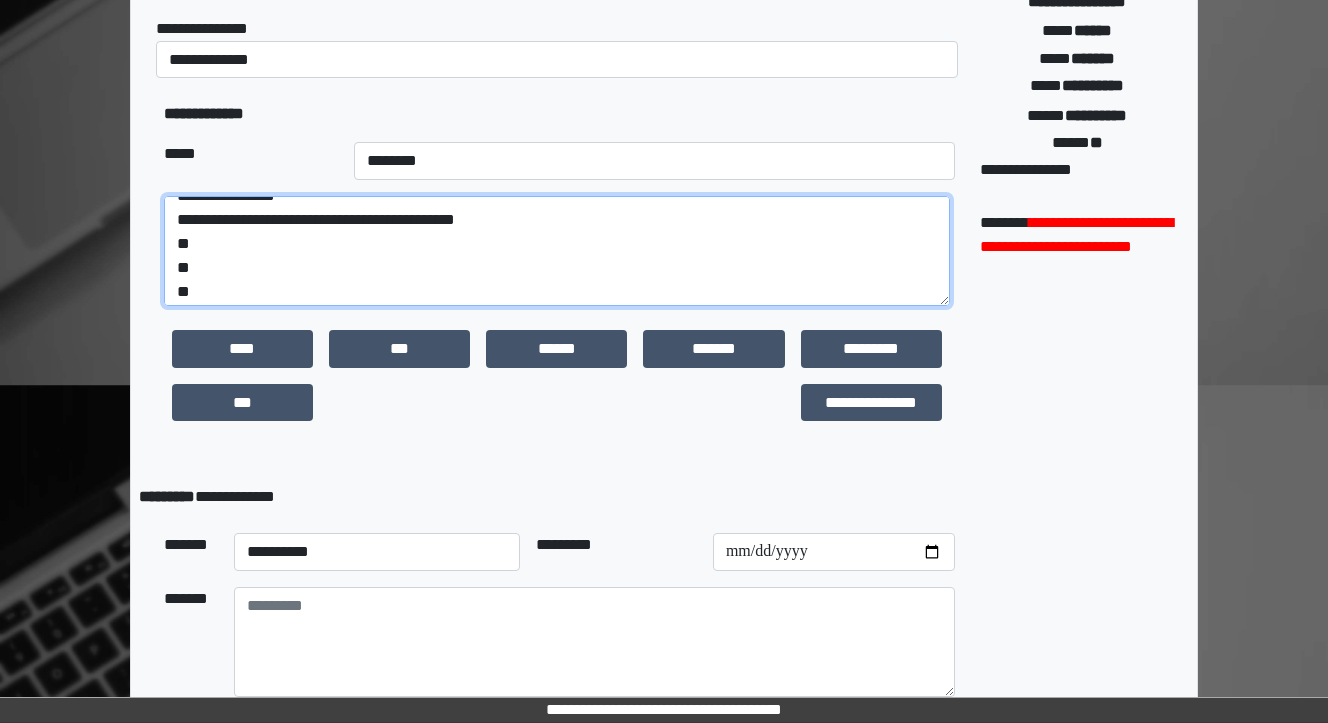 scroll, scrollTop: 24, scrollLeft: 0, axis: vertical 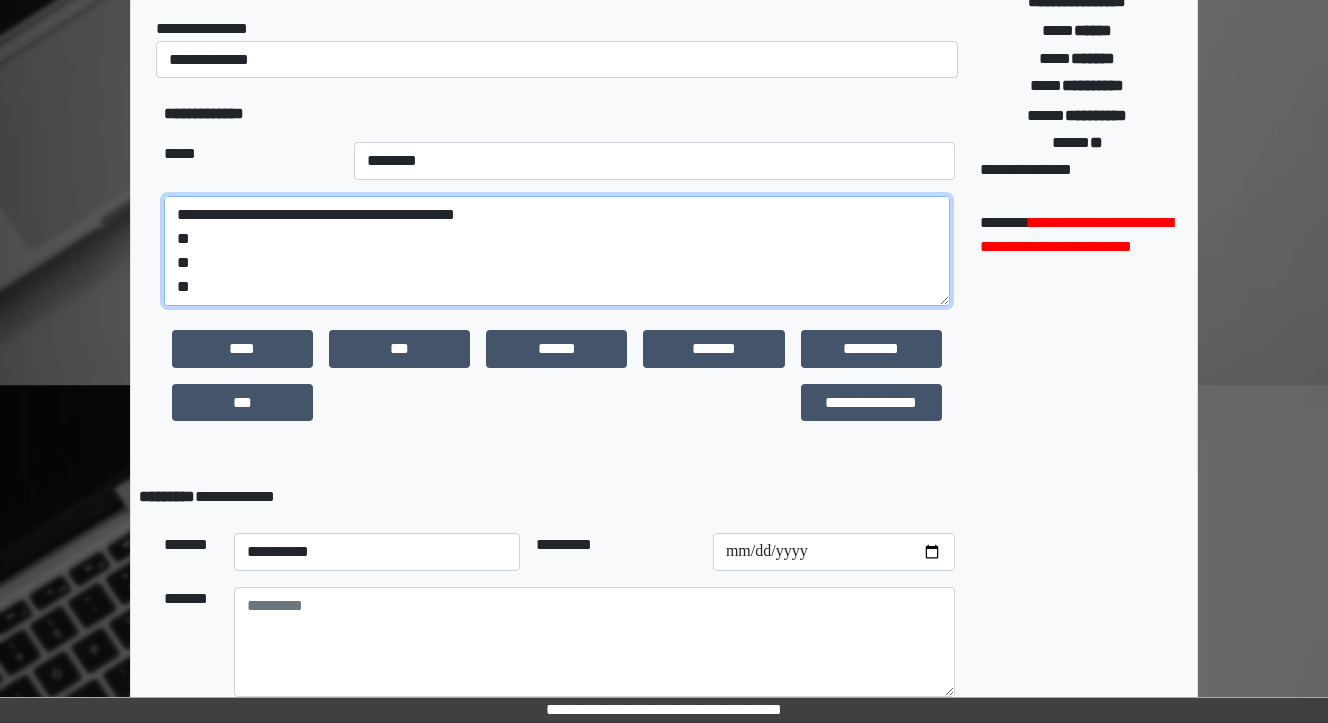 drag, startPoint x: 193, startPoint y: 295, endPoint x: 172, endPoint y: 275, distance: 29 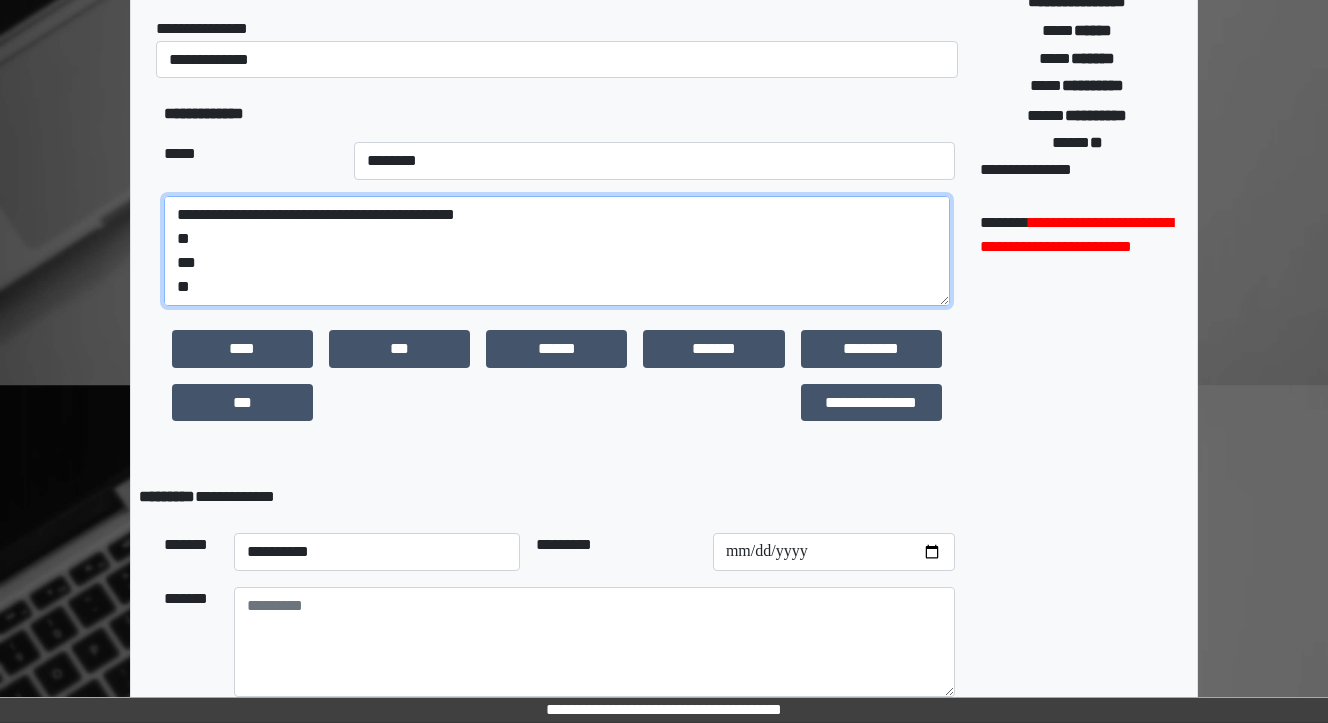 paste on "**********" 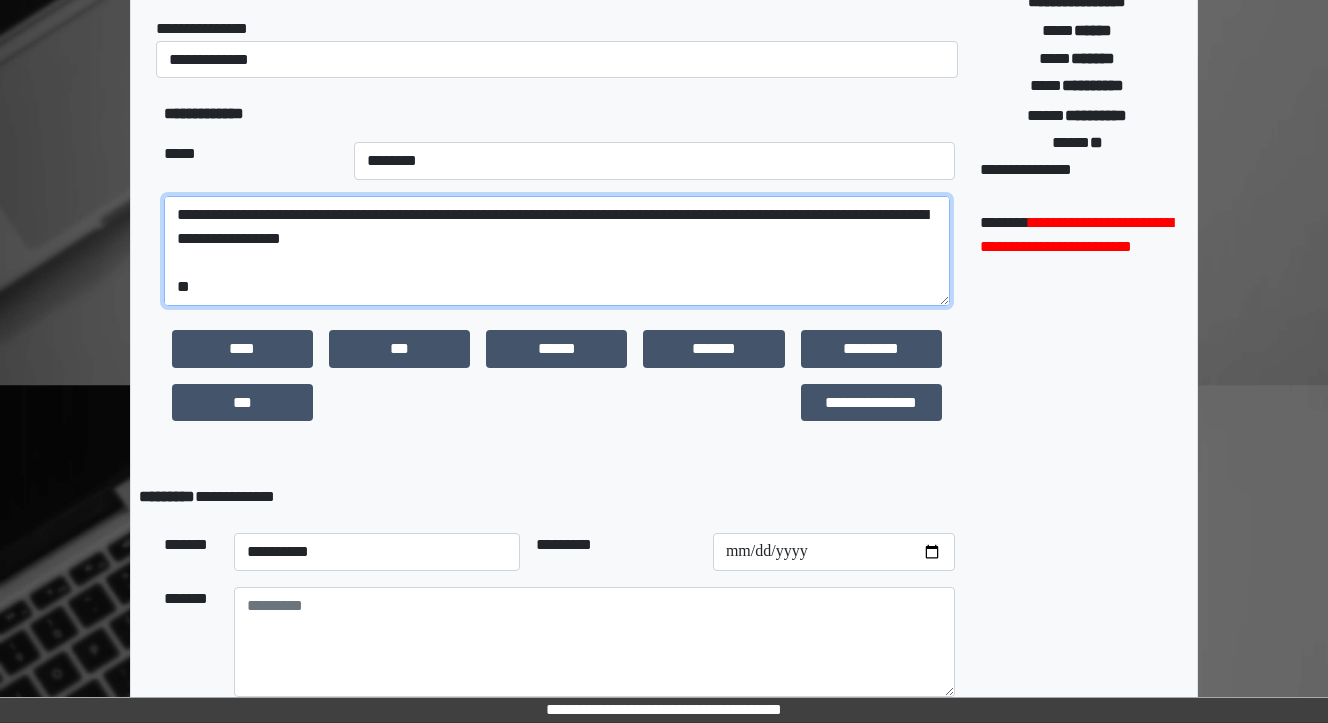 scroll, scrollTop: 240, scrollLeft: 0, axis: vertical 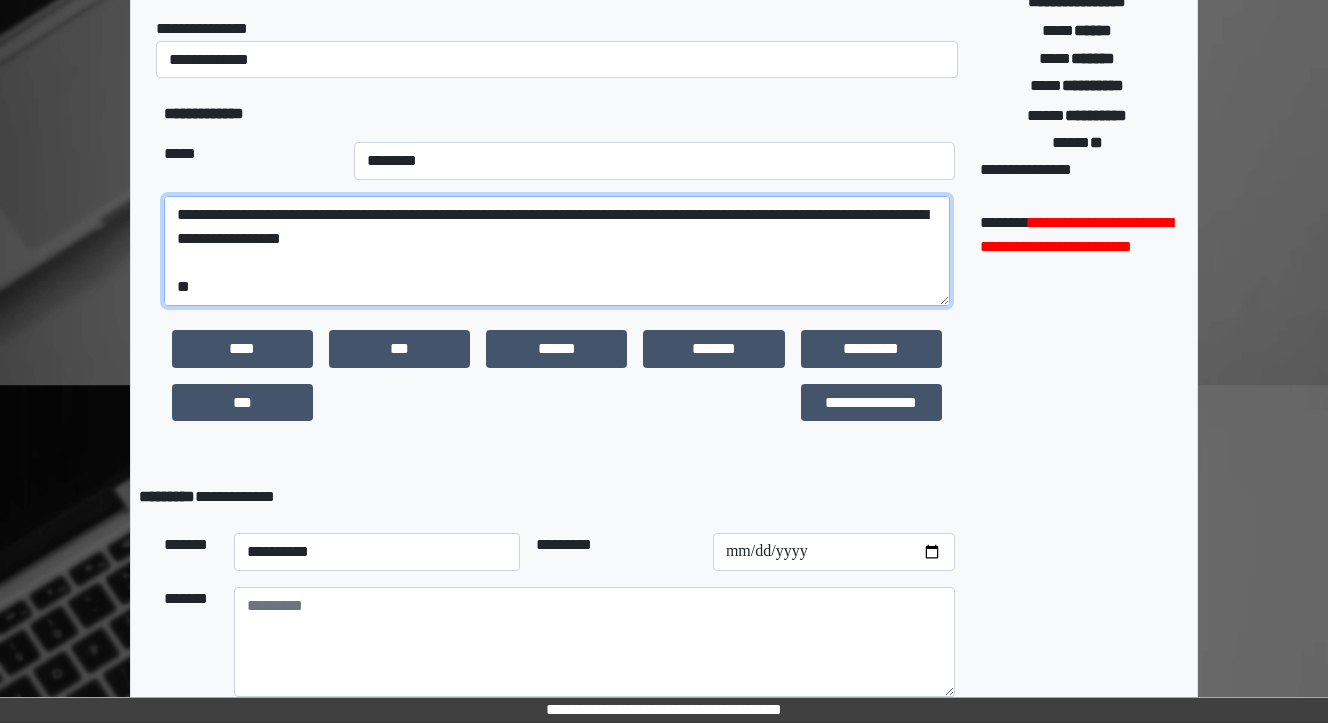 drag, startPoint x: 143, startPoint y: 292, endPoint x: 104, endPoint y: 289, distance: 39.115215 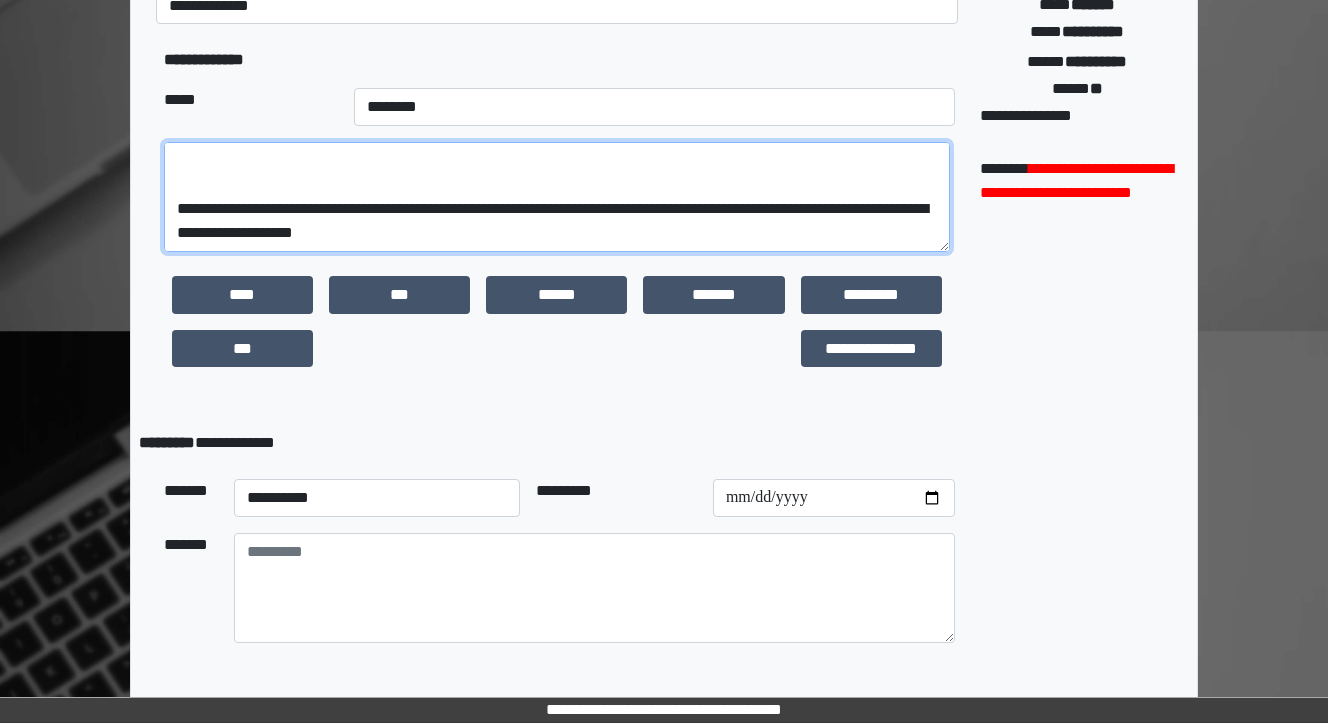 scroll, scrollTop: 480, scrollLeft: 0, axis: vertical 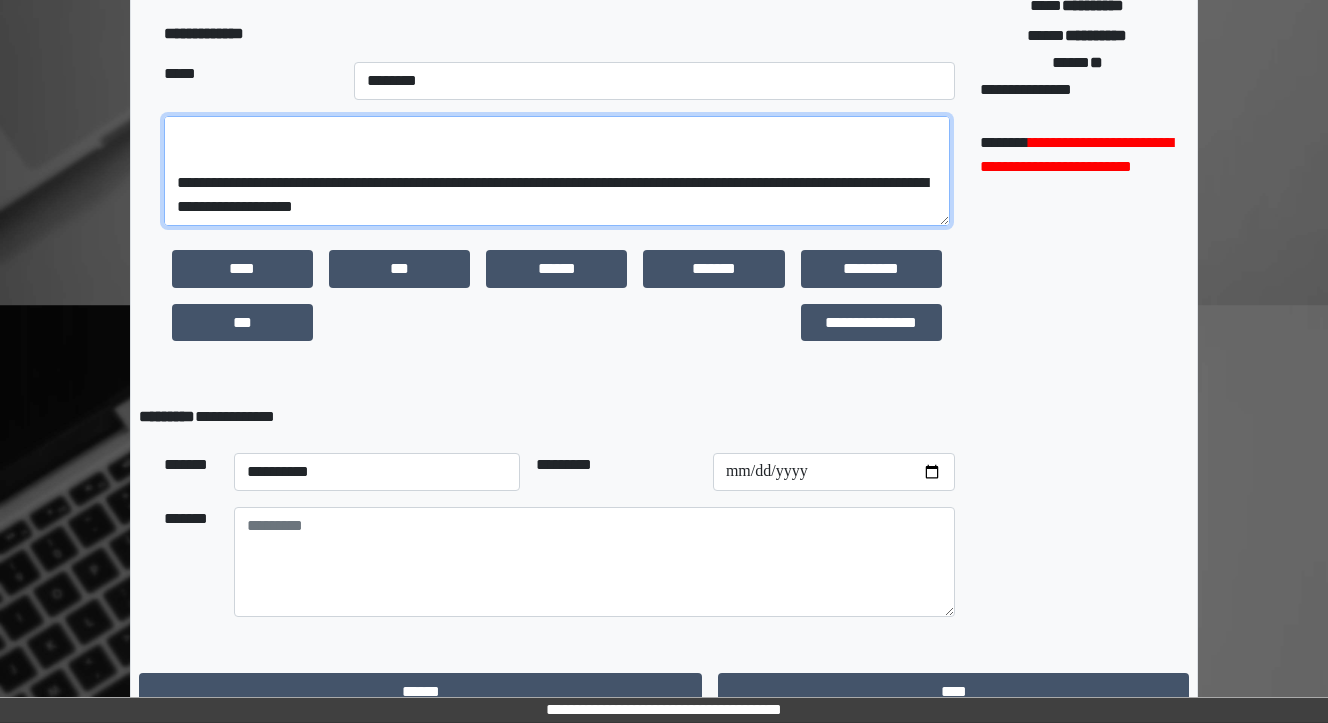 click on "**********" at bounding box center (557, 171) 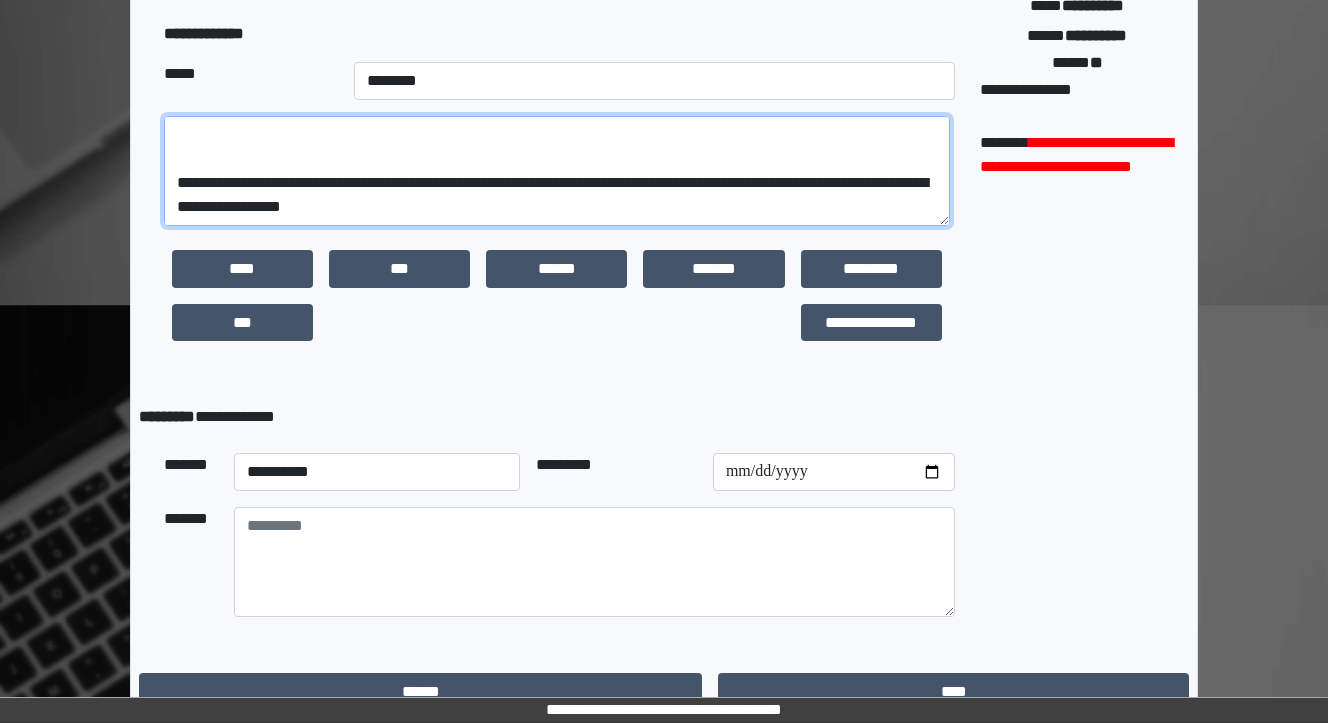 scroll, scrollTop: 192, scrollLeft: 0, axis: vertical 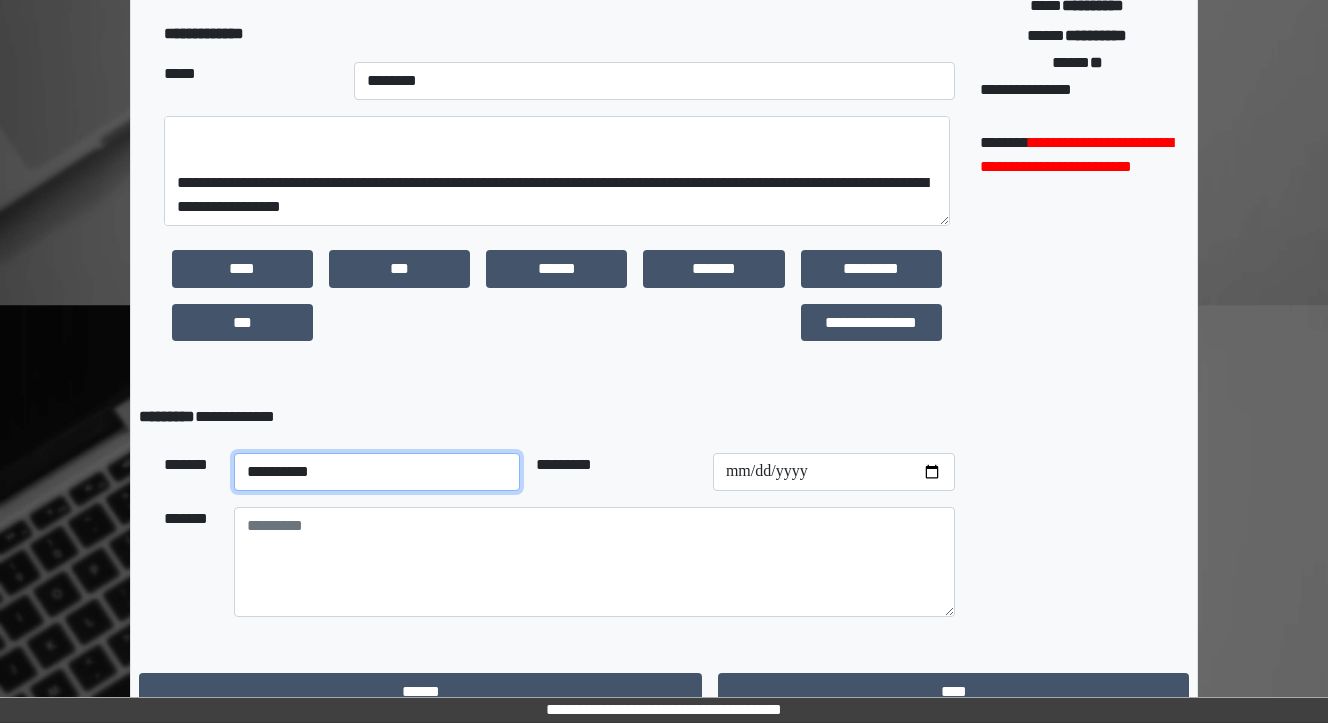 click on "**********" at bounding box center [377, 472] 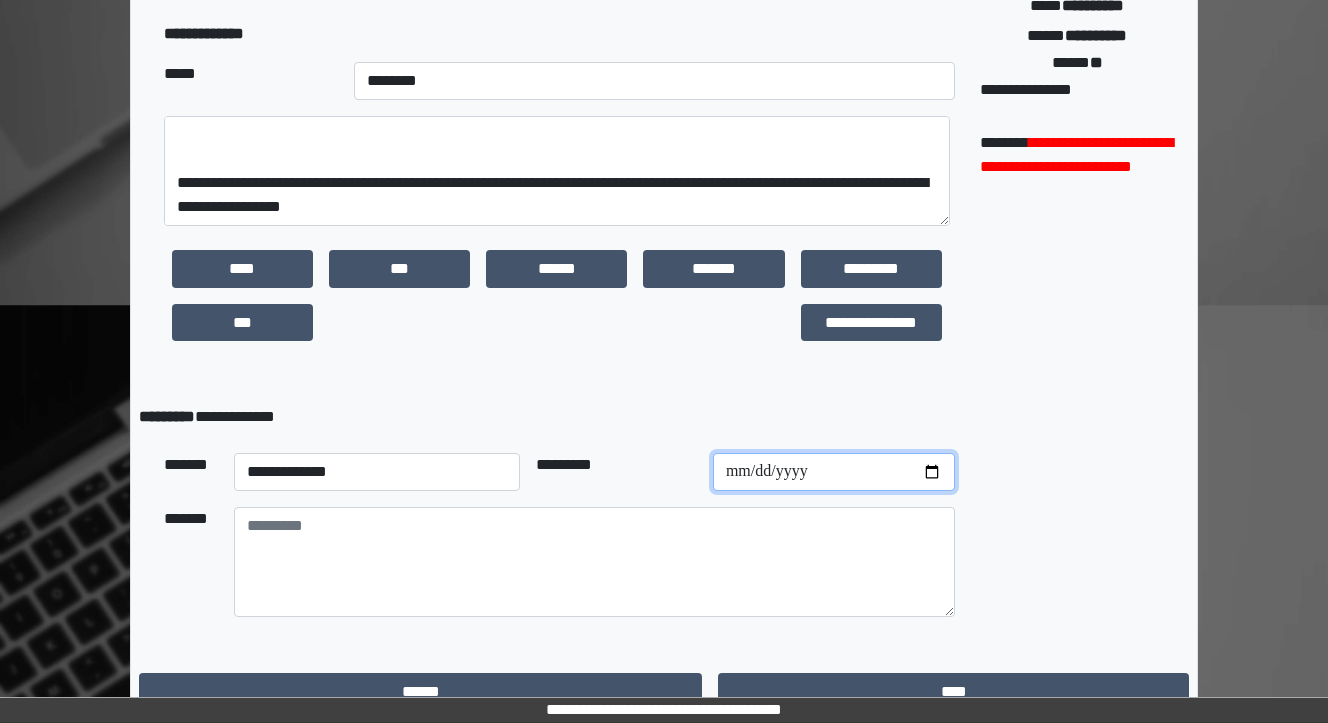 click at bounding box center [834, 472] 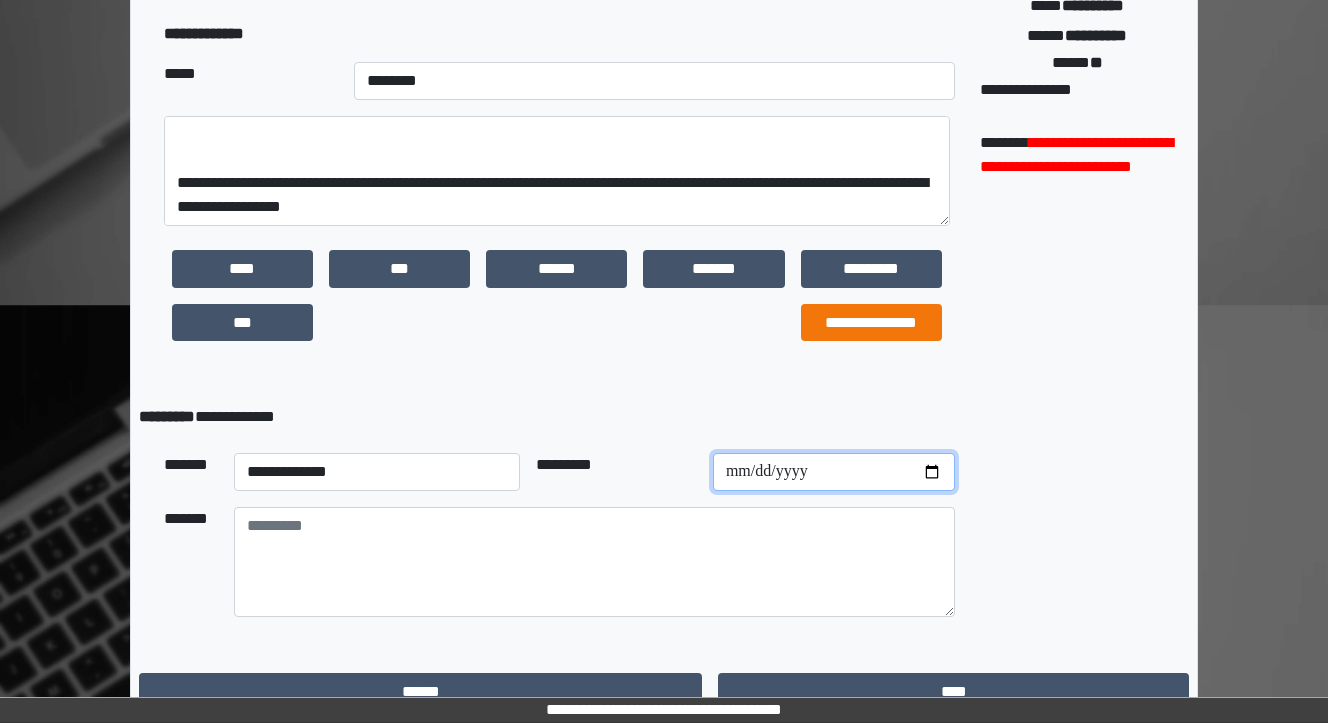 type on "**********" 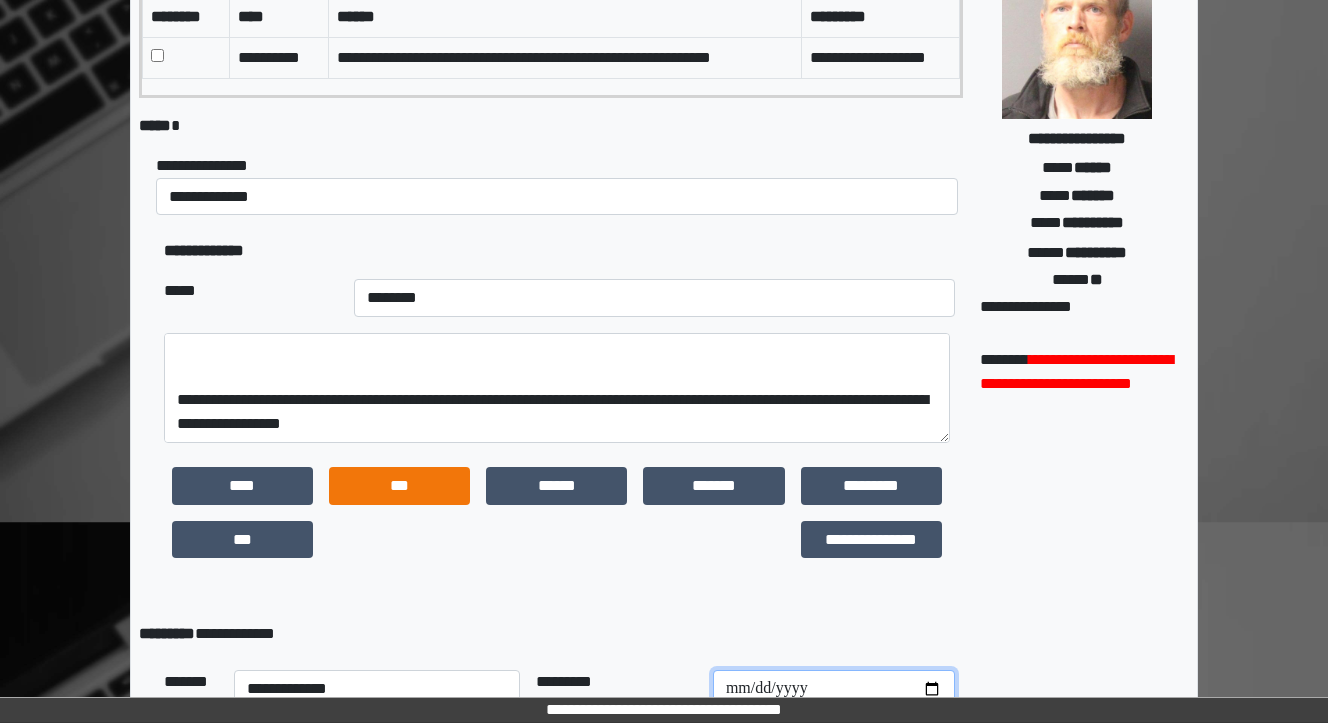 scroll, scrollTop: 240, scrollLeft: 0, axis: vertical 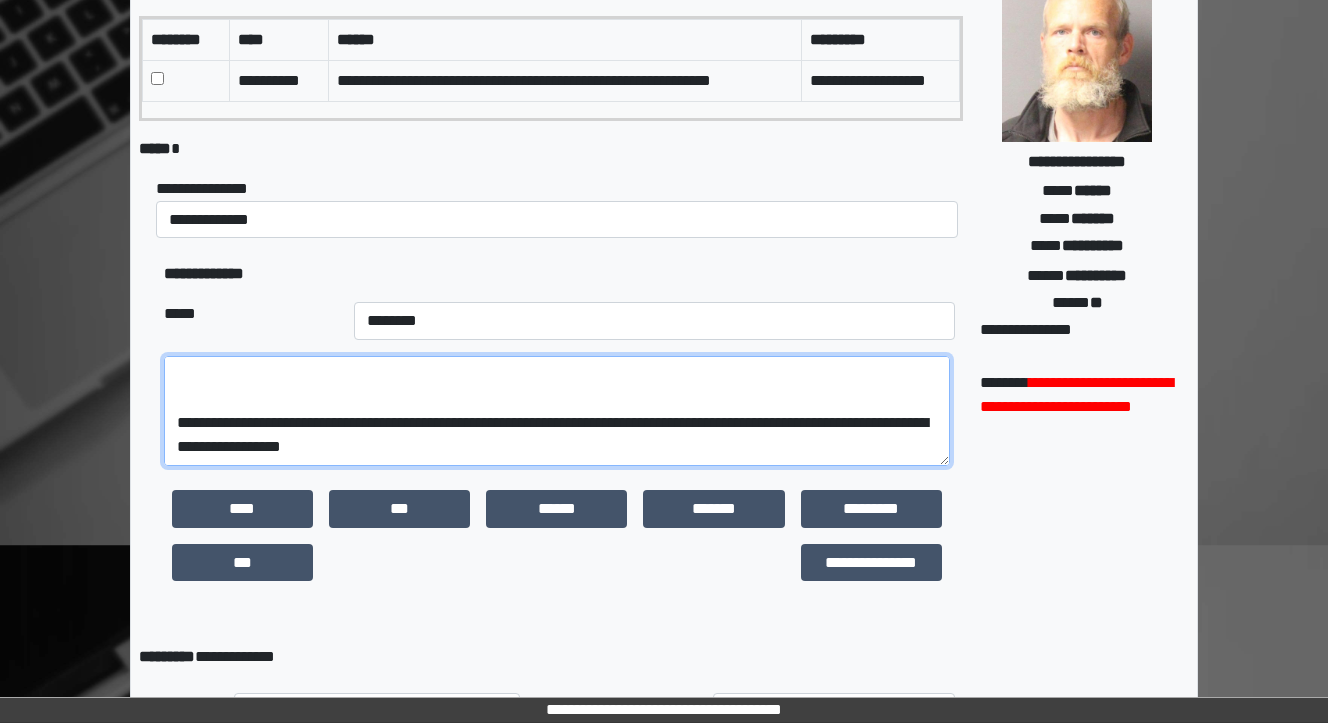 click on "**********" at bounding box center [557, 411] 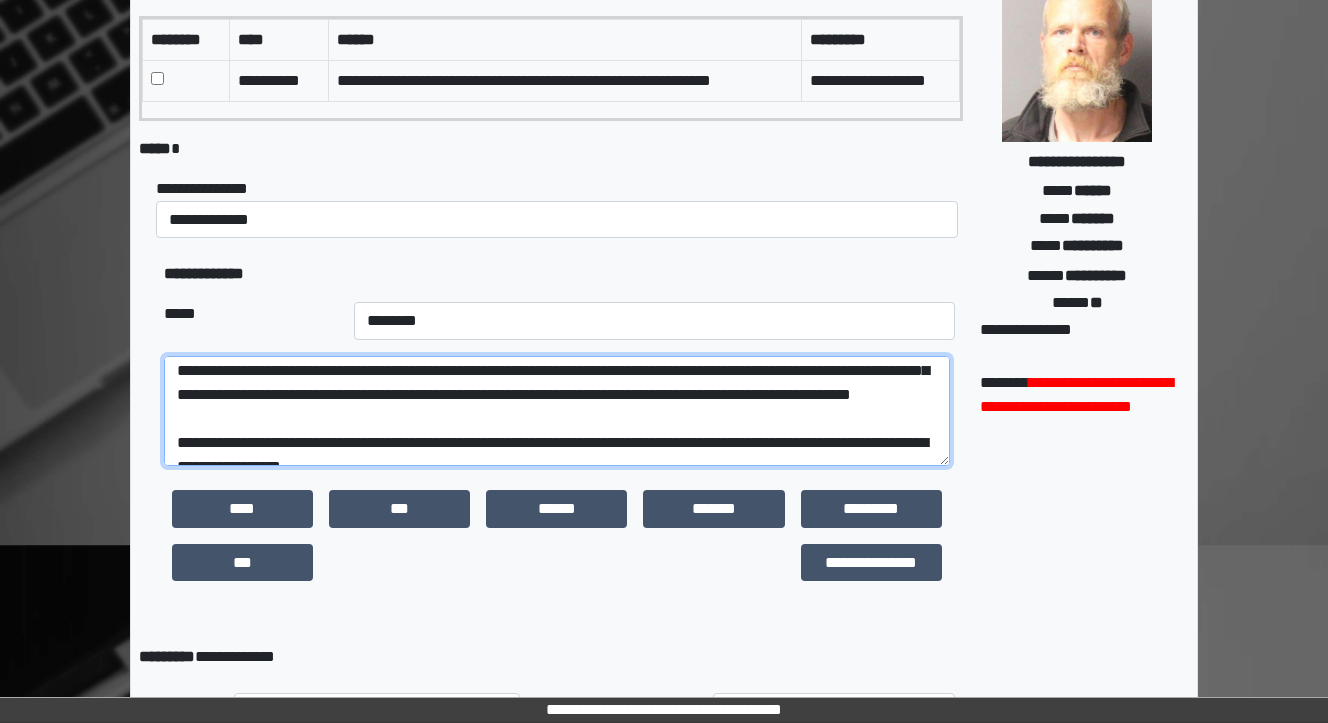 scroll, scrollTop: 64, scrollLeft: 0, axis: vertical 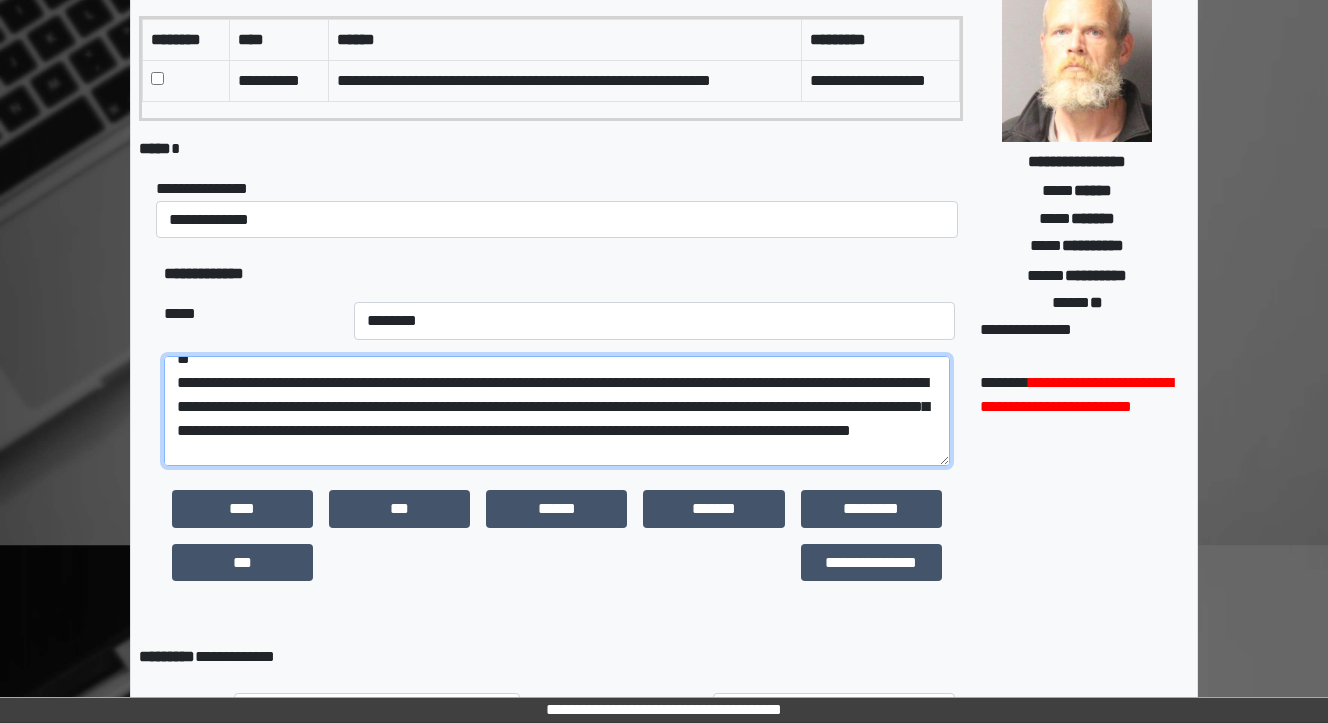 click on "**********" at bounding box center [557, 411] 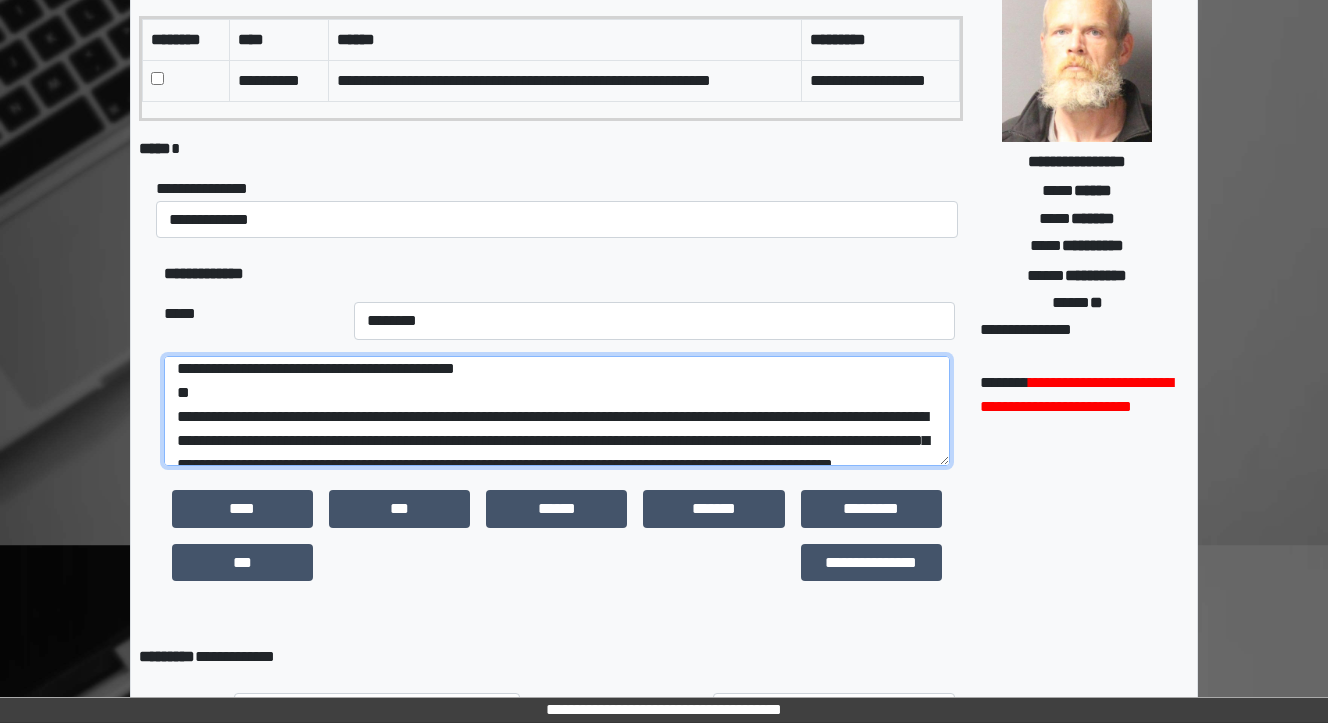 scroll, scrollTop: 0, scrollLeft: 0, axis: both 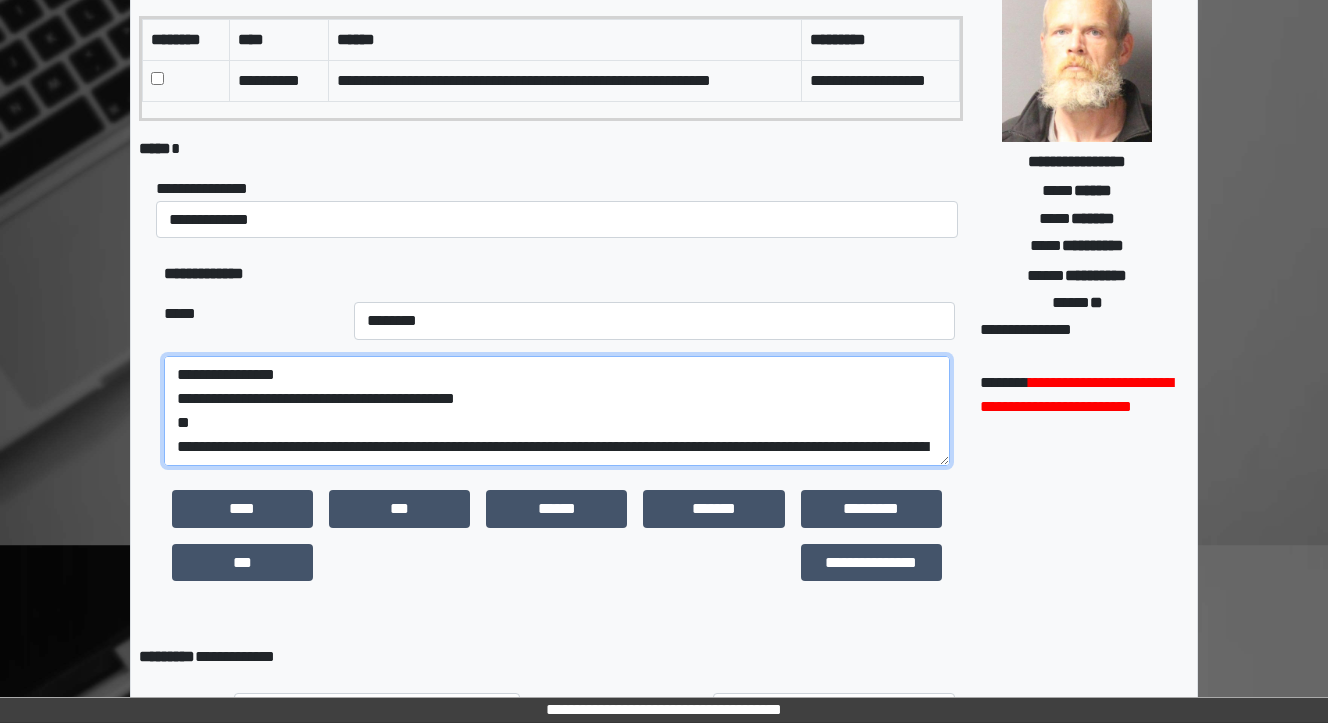 click on "**********" at bounding box center [557, 411] 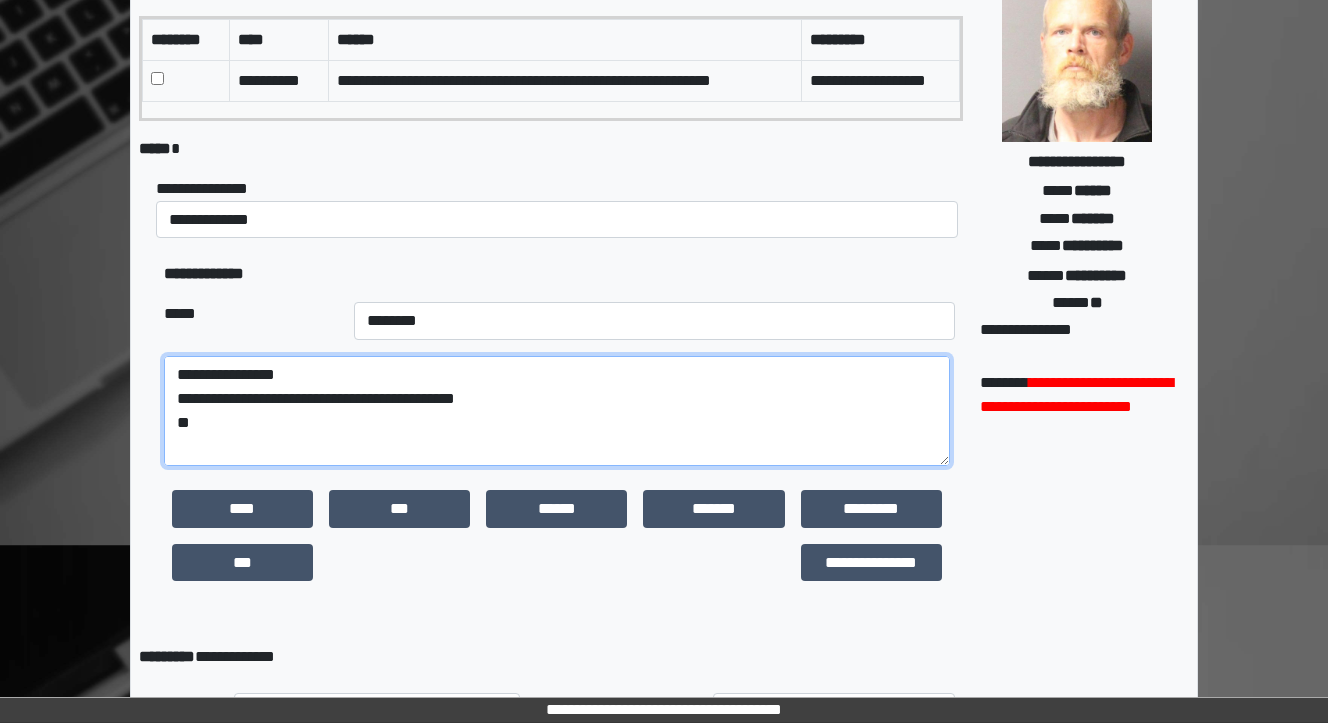 click on "**********" at bounding box center (557, 411) 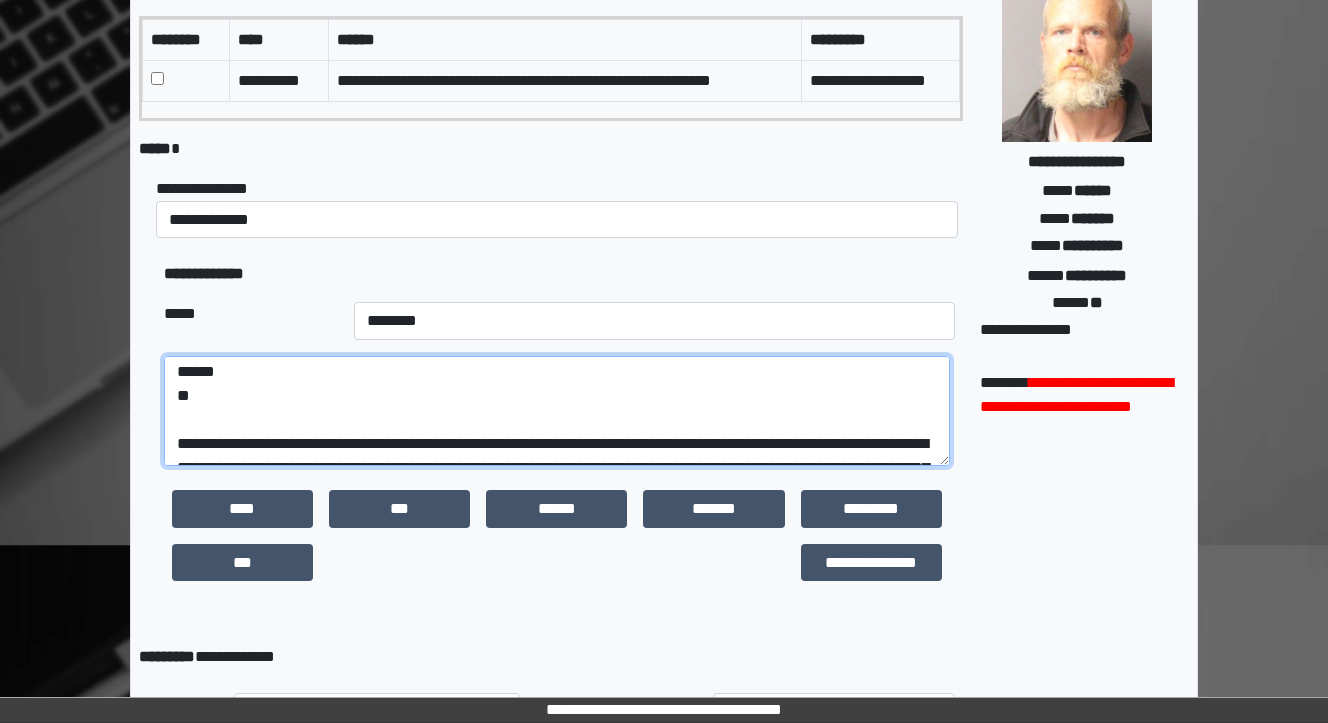 scroll, scrollTop: 80, scrollLeft: 0, axis: vertical 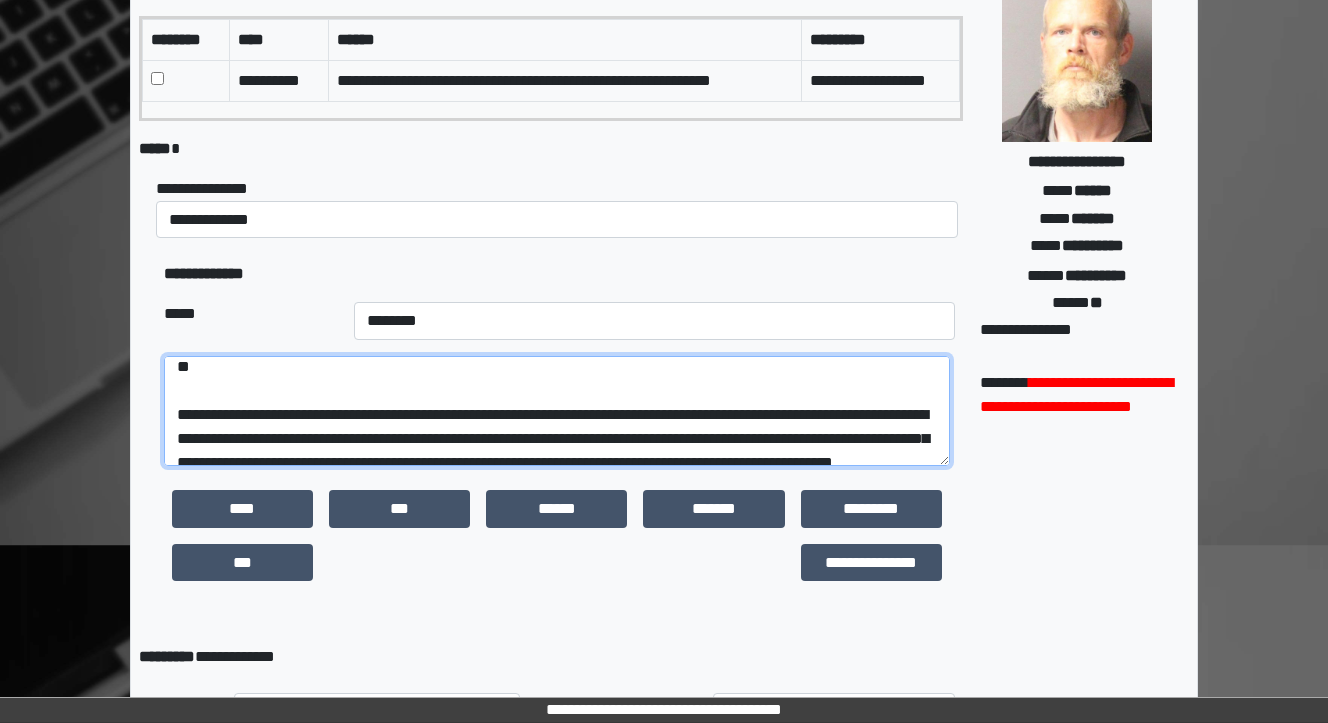 click on "**********" at bounding box center (557, 411) 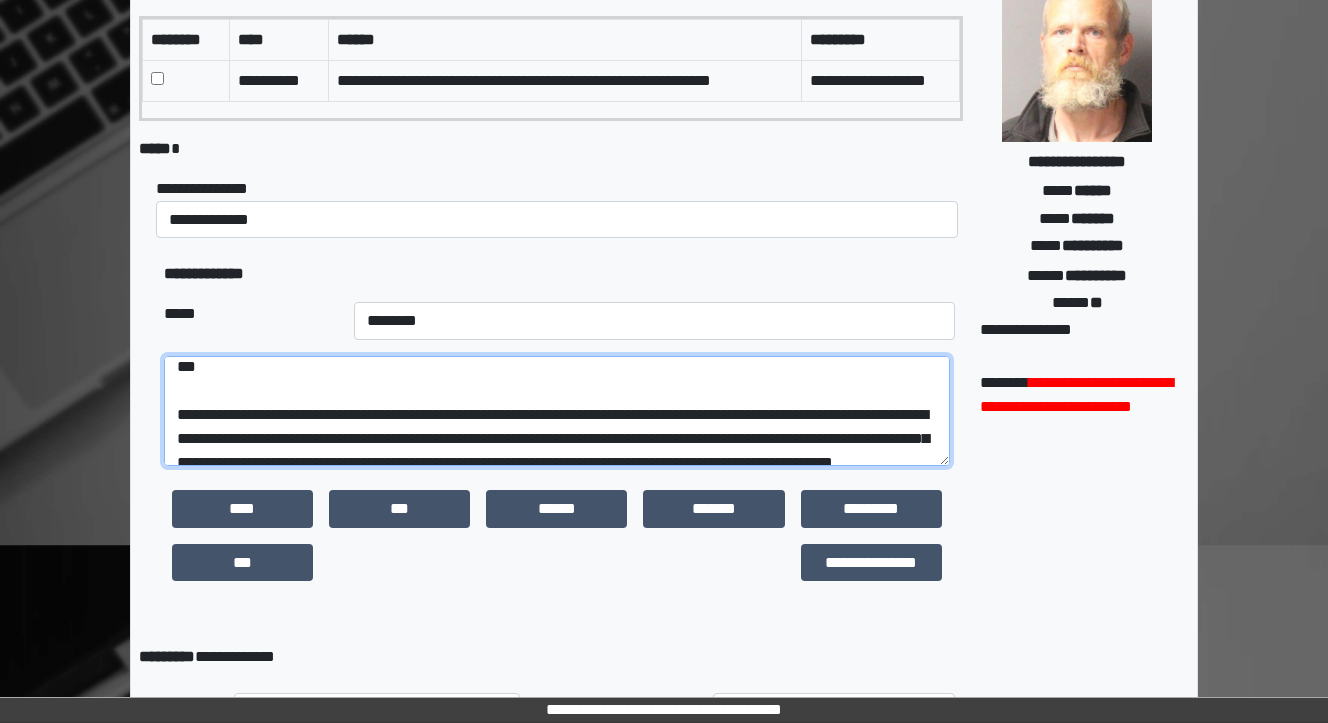 scroll, scrollTop: 79, scrollLeft: 0, axis: vertical 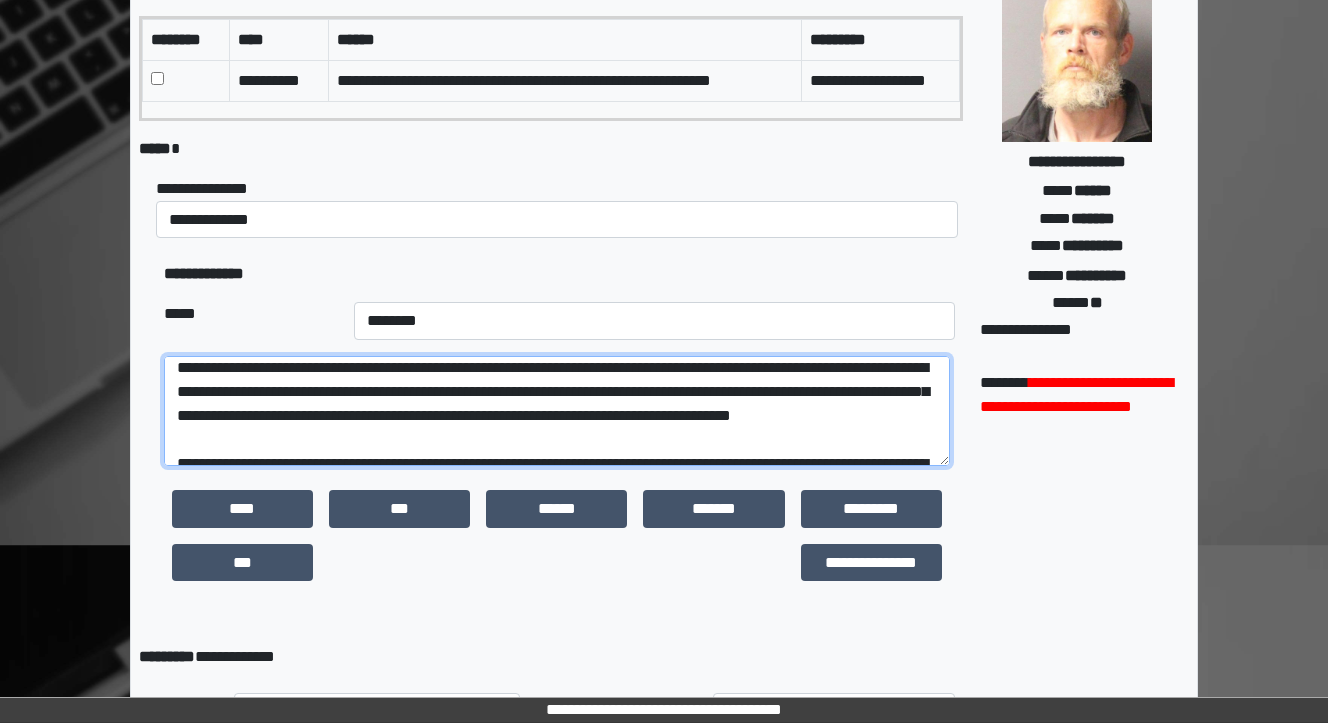 click on "**********" at bounding box center (557, 411) 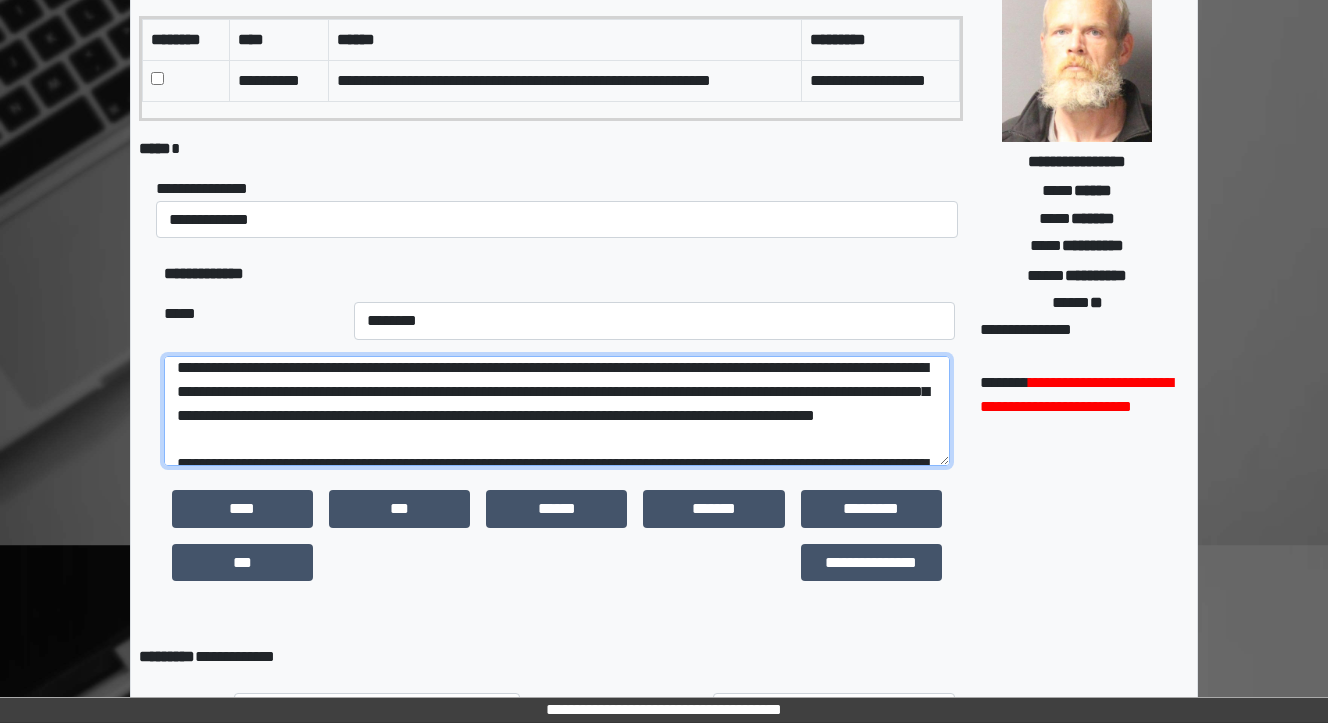 click on "**********" at bounding box center [557, 411] 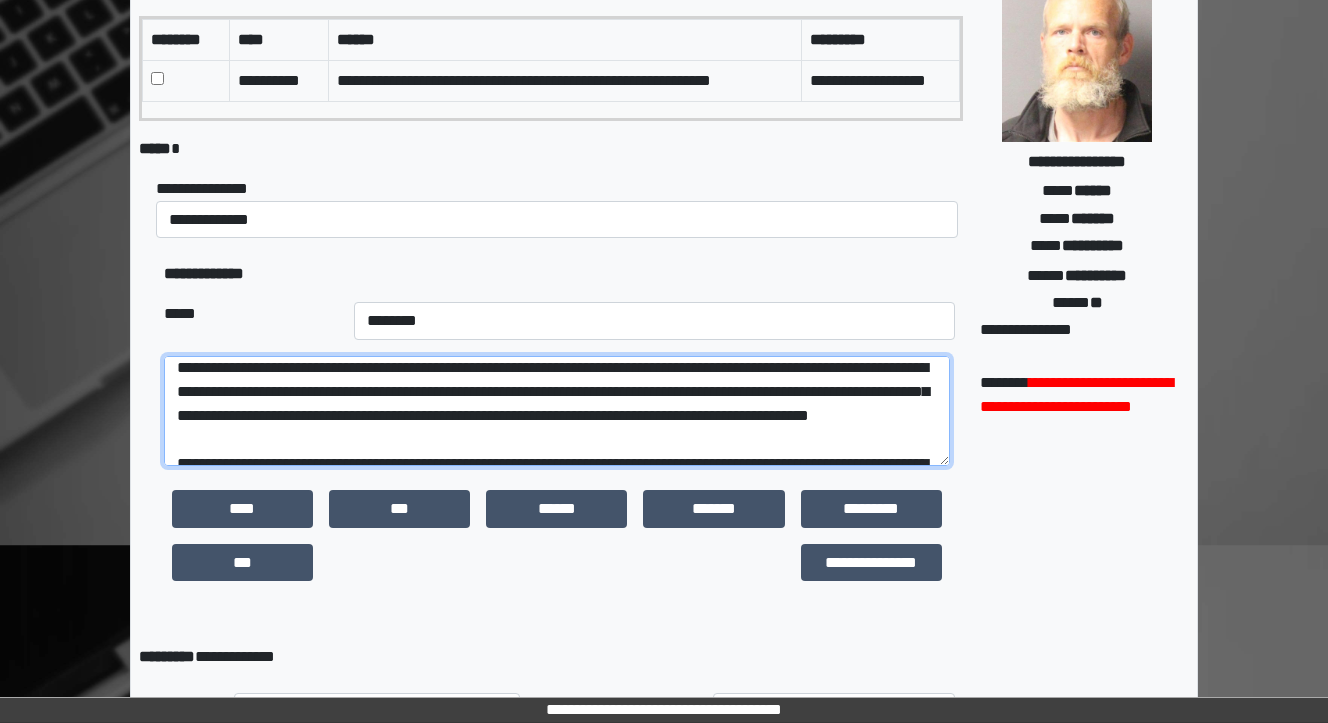 click on "**********" at bounding box center [557, 411] 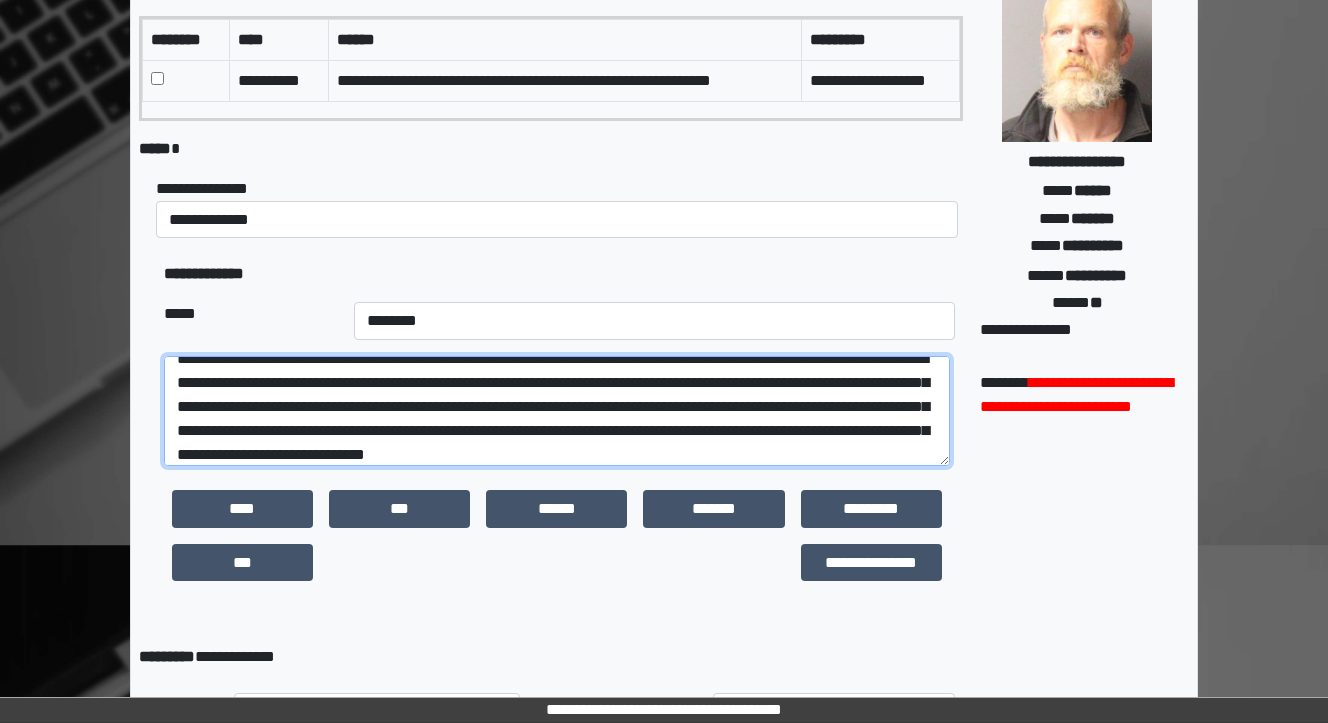 scroll, scrollTop: 112, scrollLeft: 0, axis: vertical 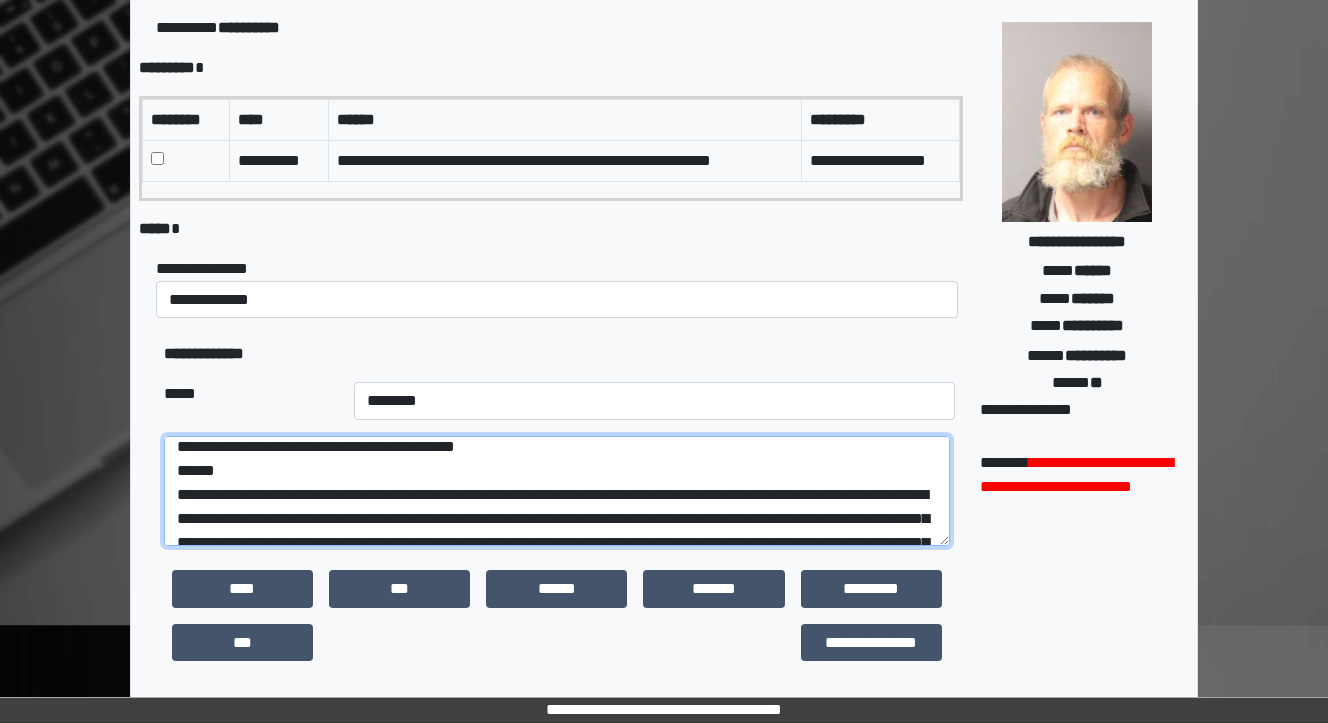 click at bounding box center (557, 491) 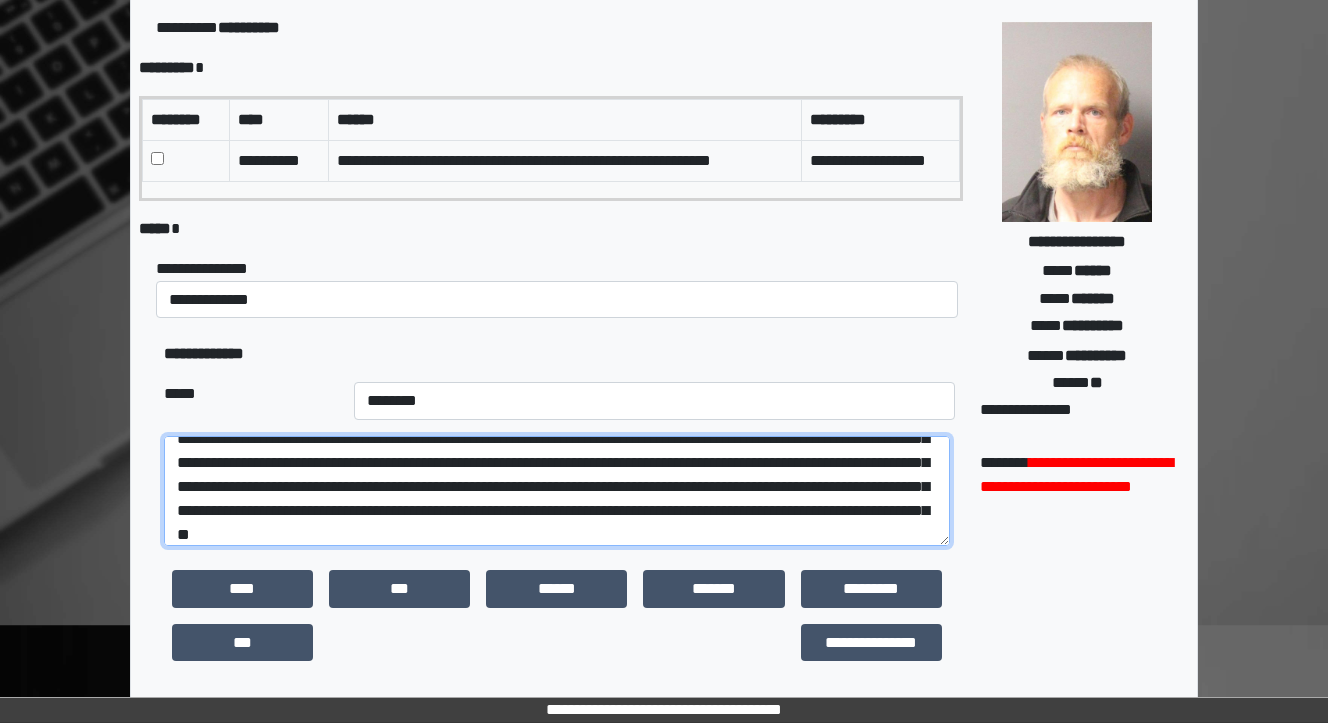 scroll, scrollTop: 192, scrollLeft: 0, axis: vertical 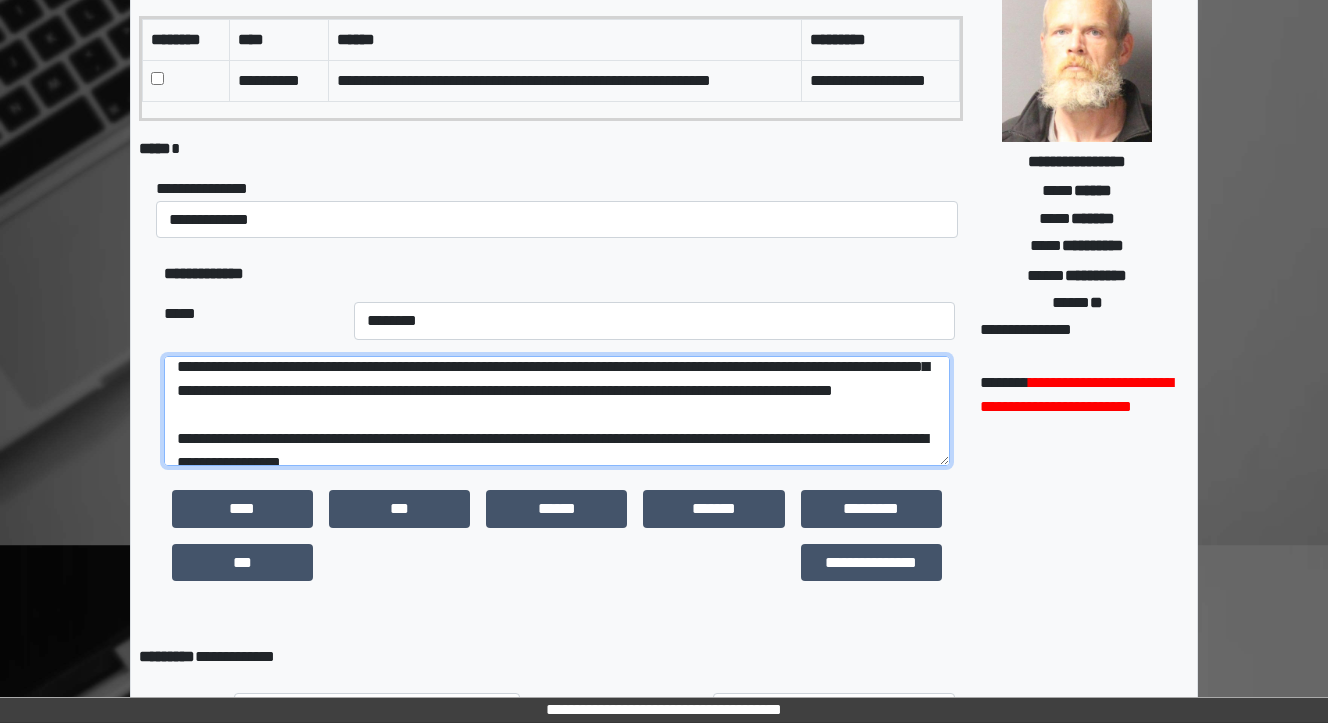 click at bounding box center [557, 411] 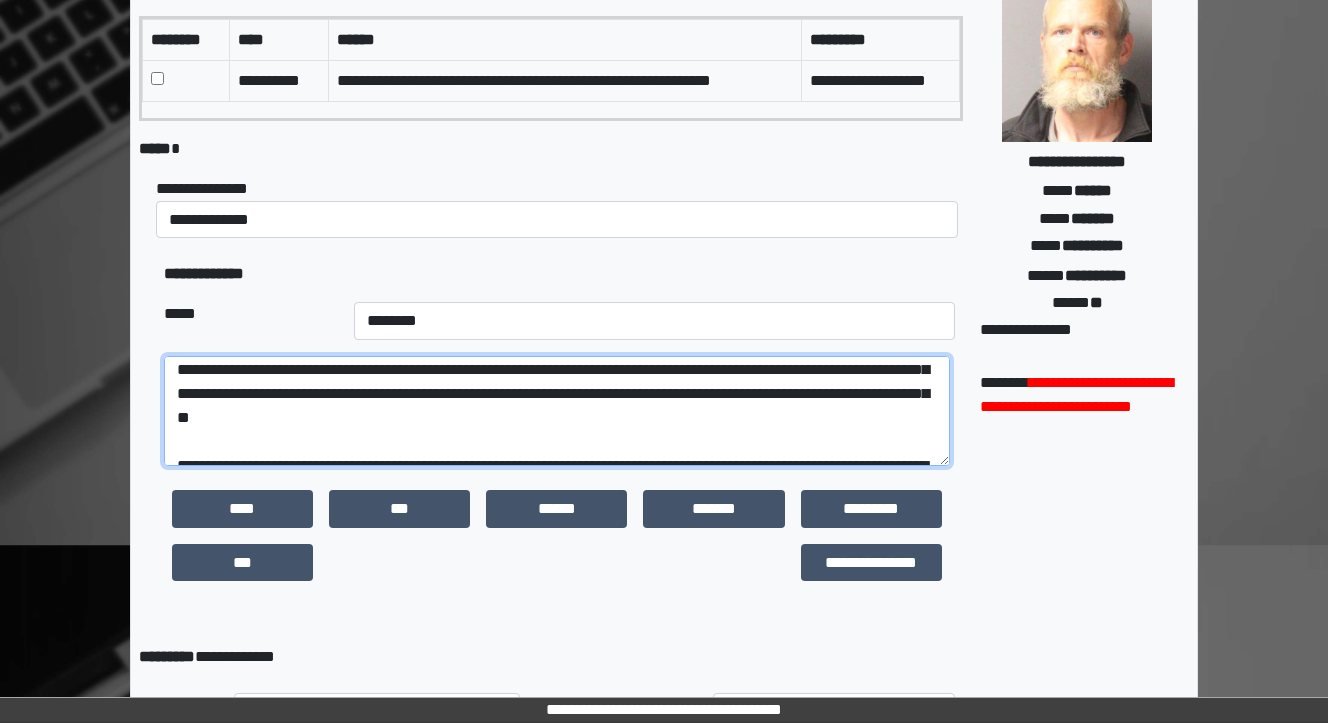 scroll, scrollTop: 112, scrollLeft: 0, axis: vertical 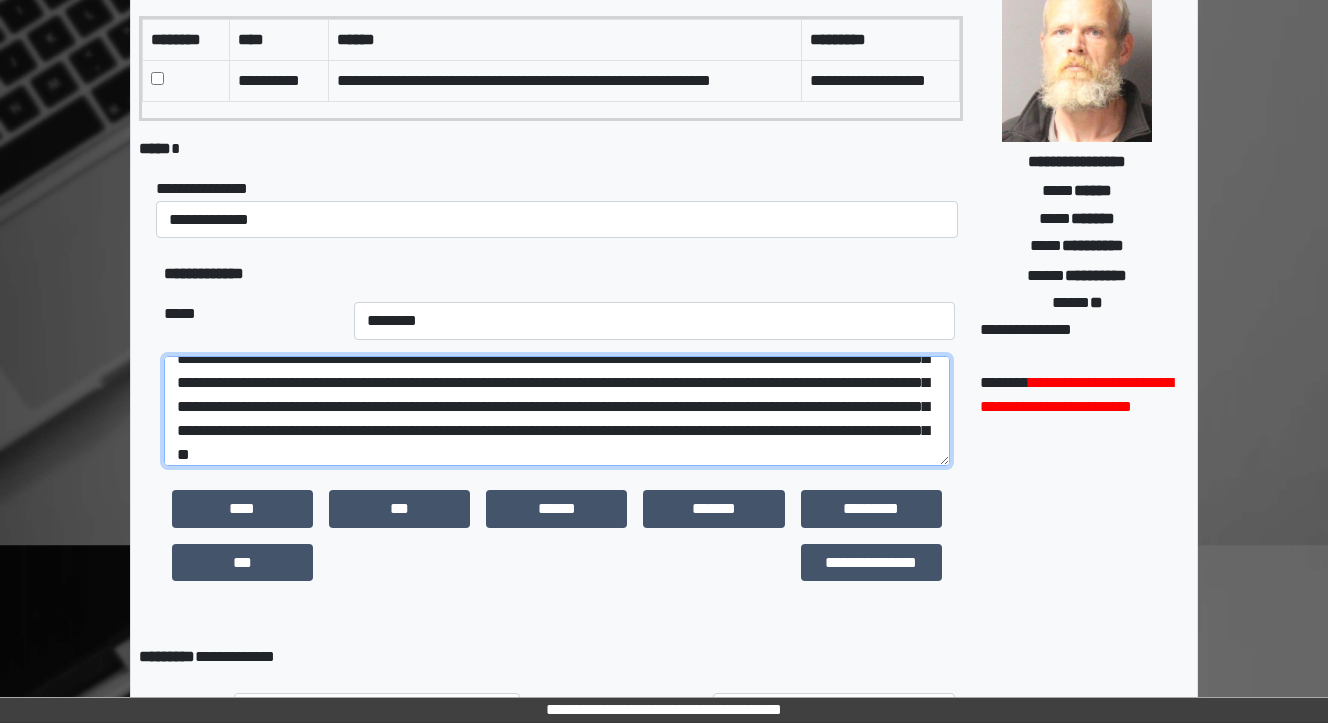 click at bounding box center [557, 411] 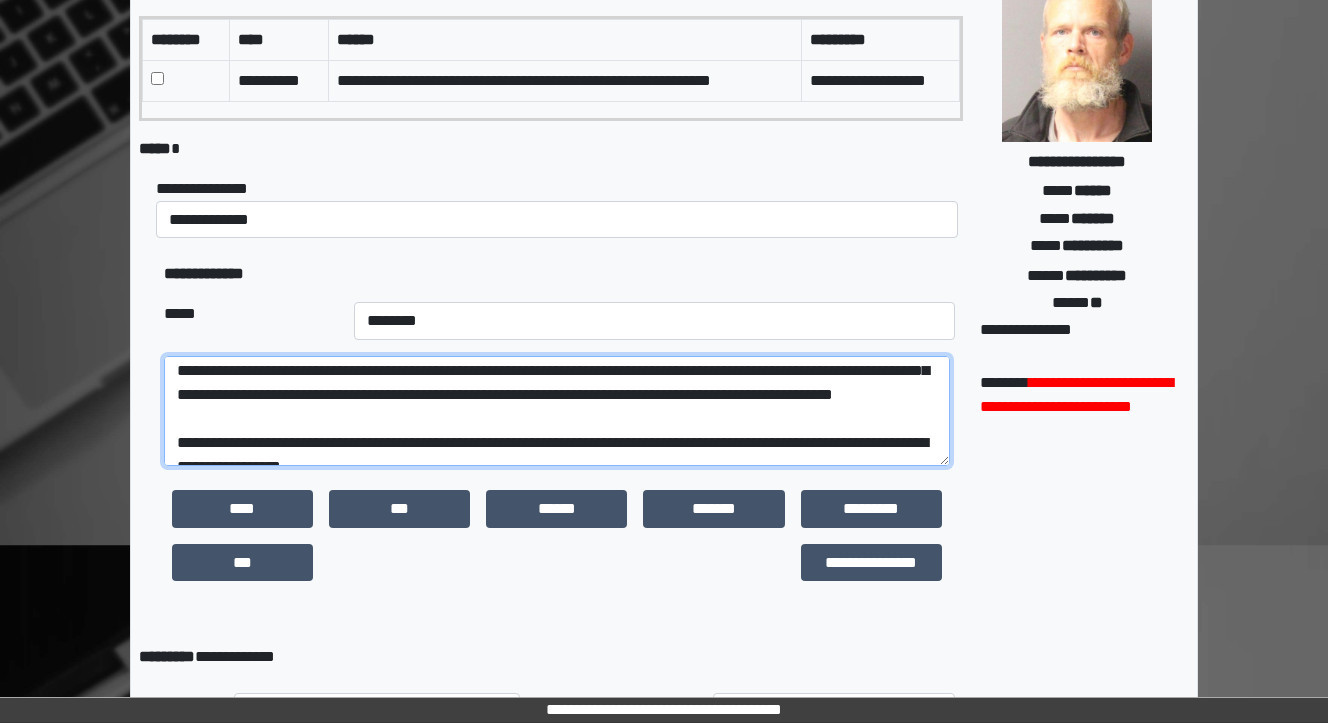 scroll, scrollTop: 296, scrollLeft: 0, axis: vertical 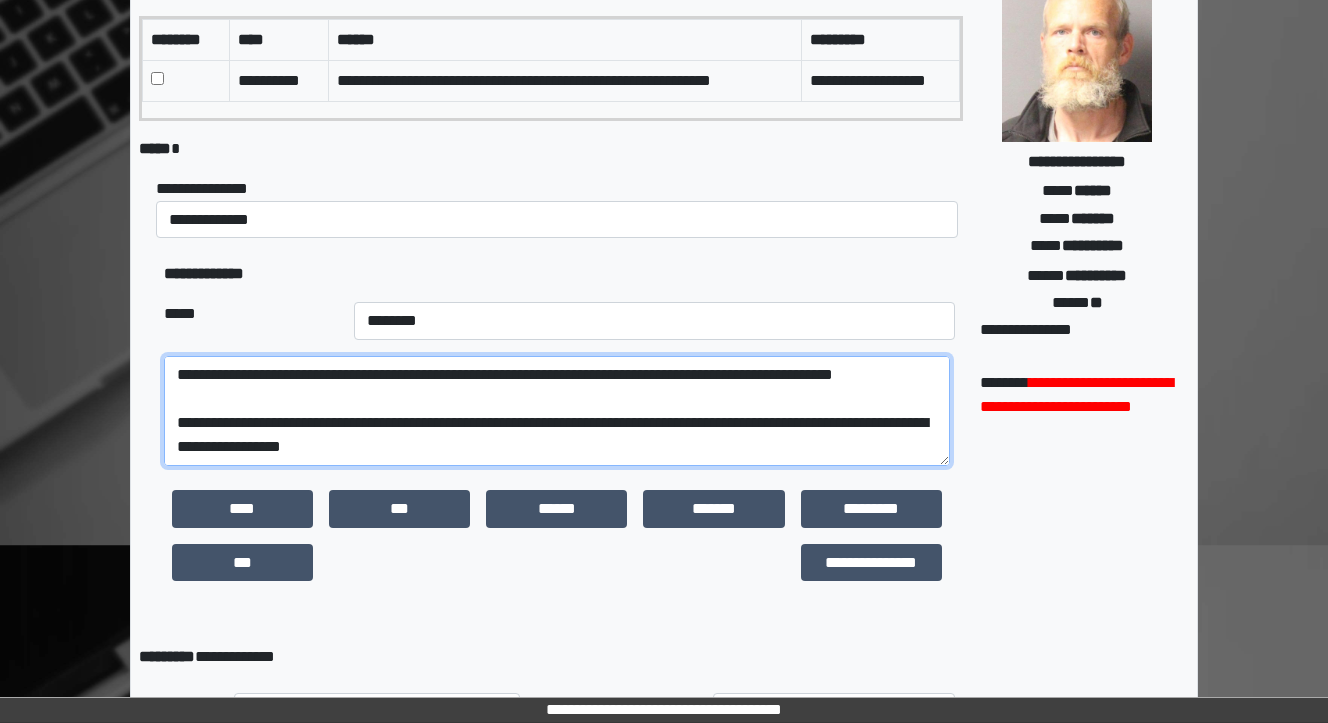 click at bounding box center [557, 411] 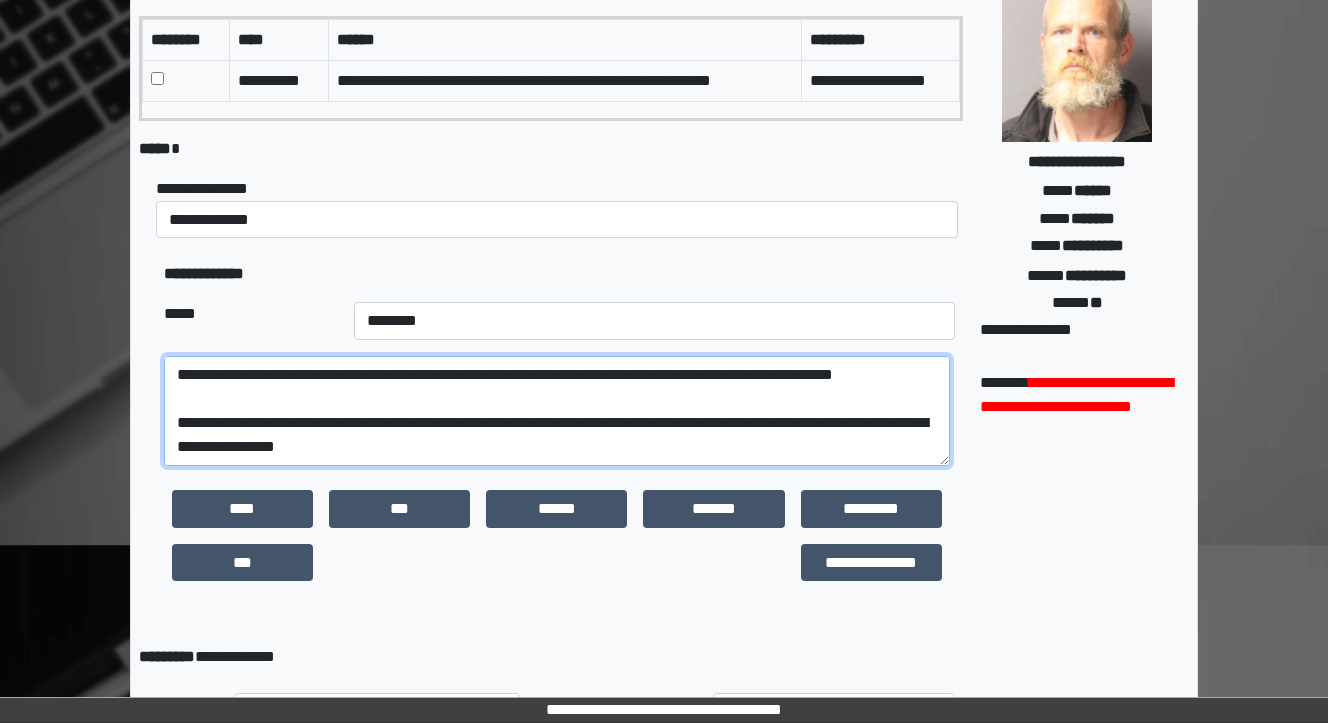 click at bounding box center [557, 411] 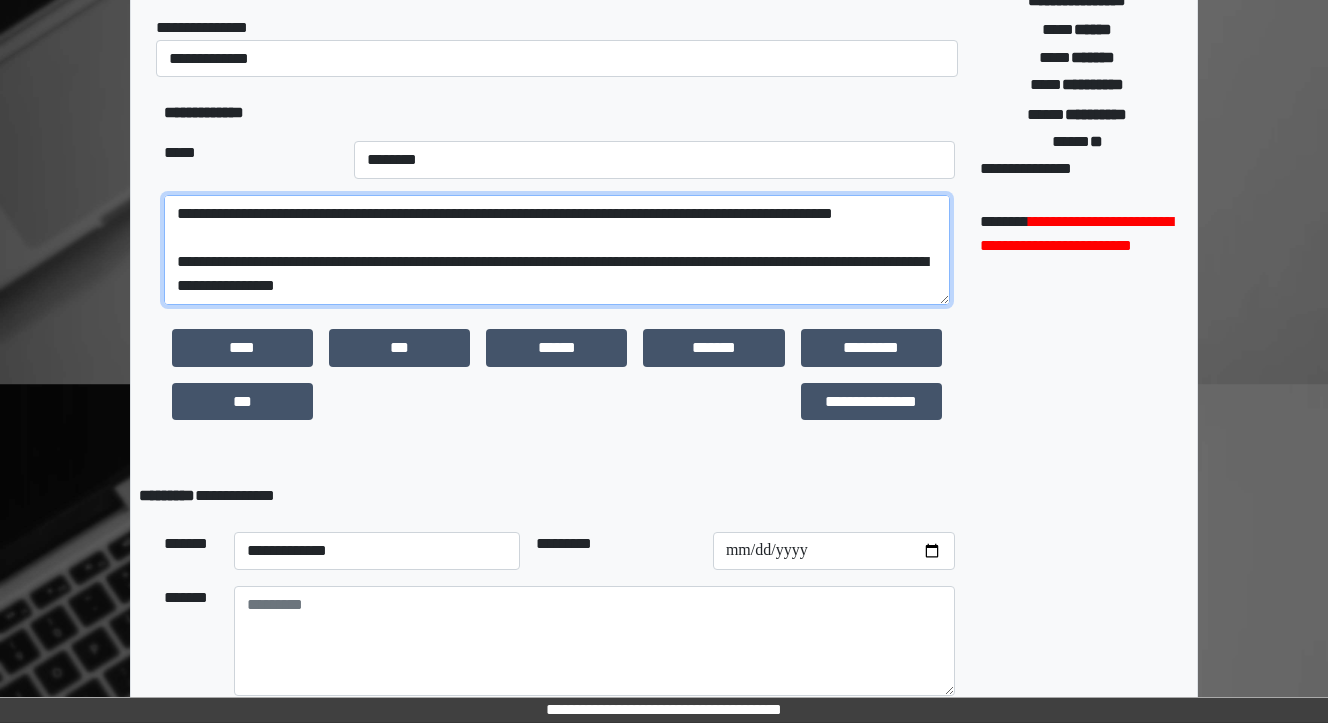 scroll, scrollTop: 480, scrollLeft: 0, axis: vertical 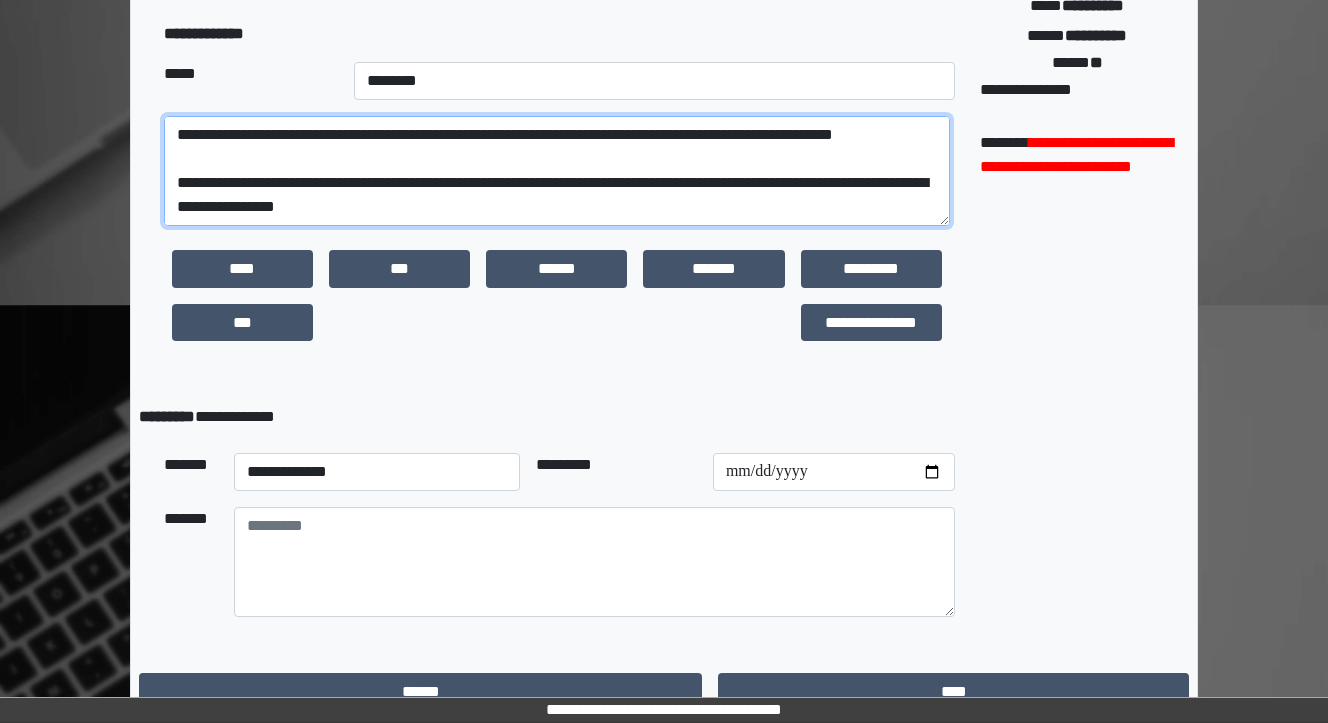 type on "**********" 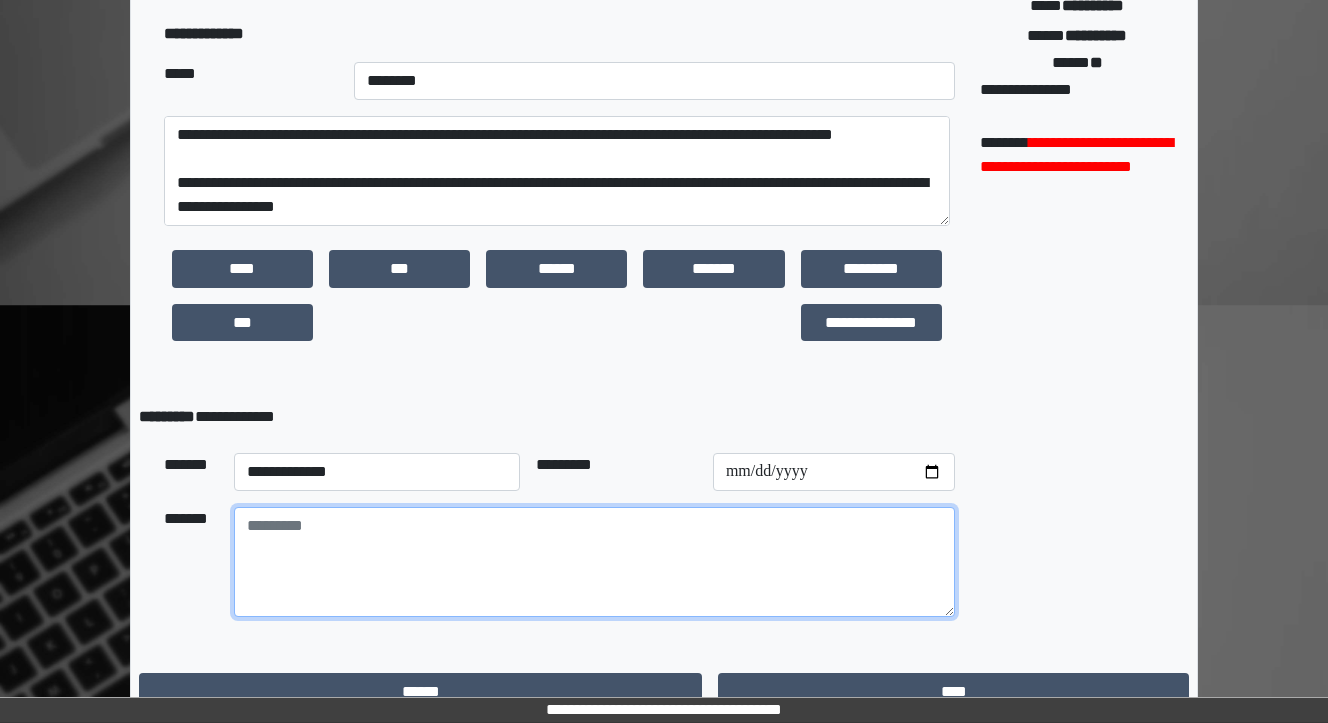 click at bounding box center [594, 562] 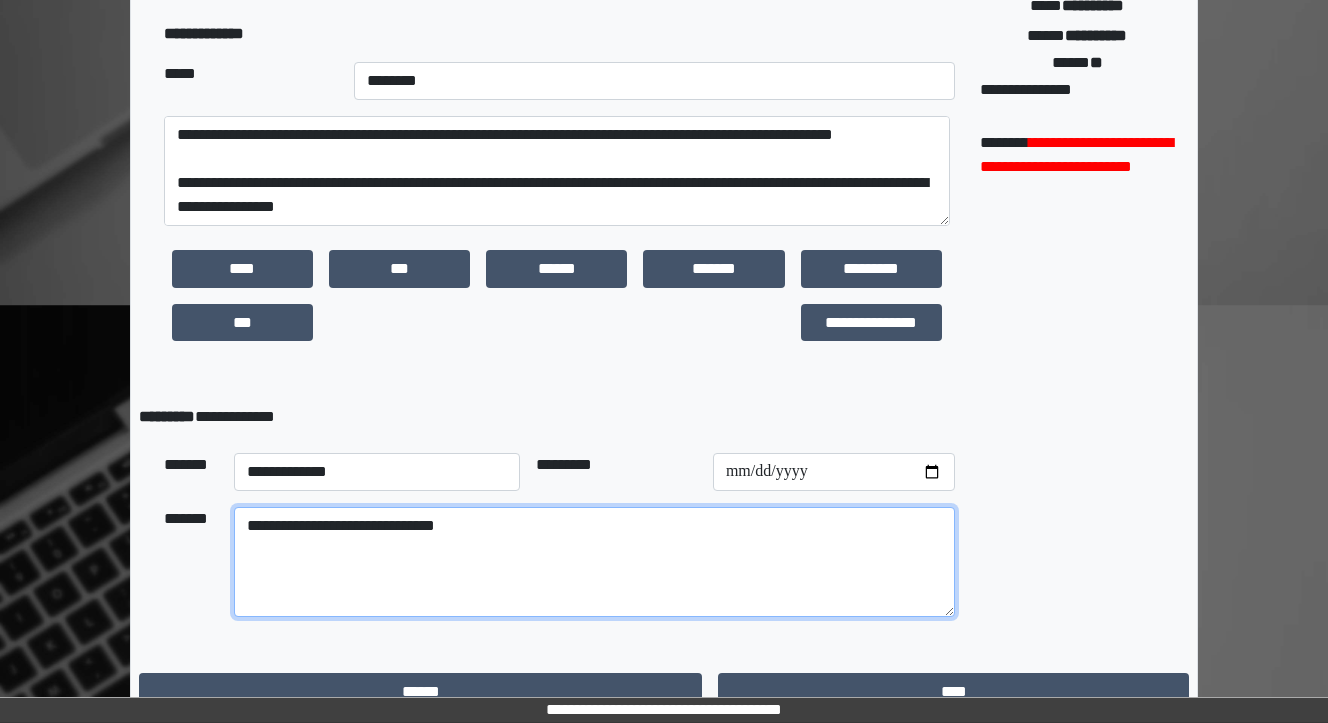 type on "**********" 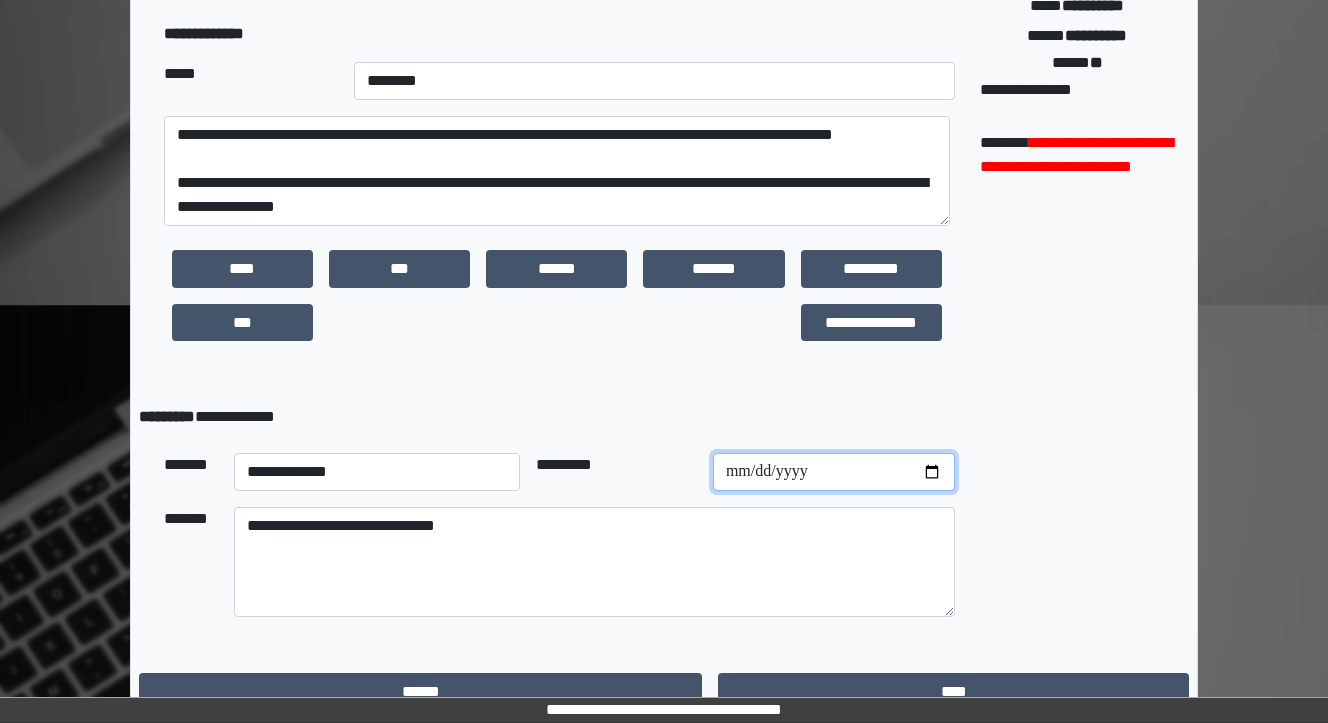 click on "**********" at bounding box center [834, 472] 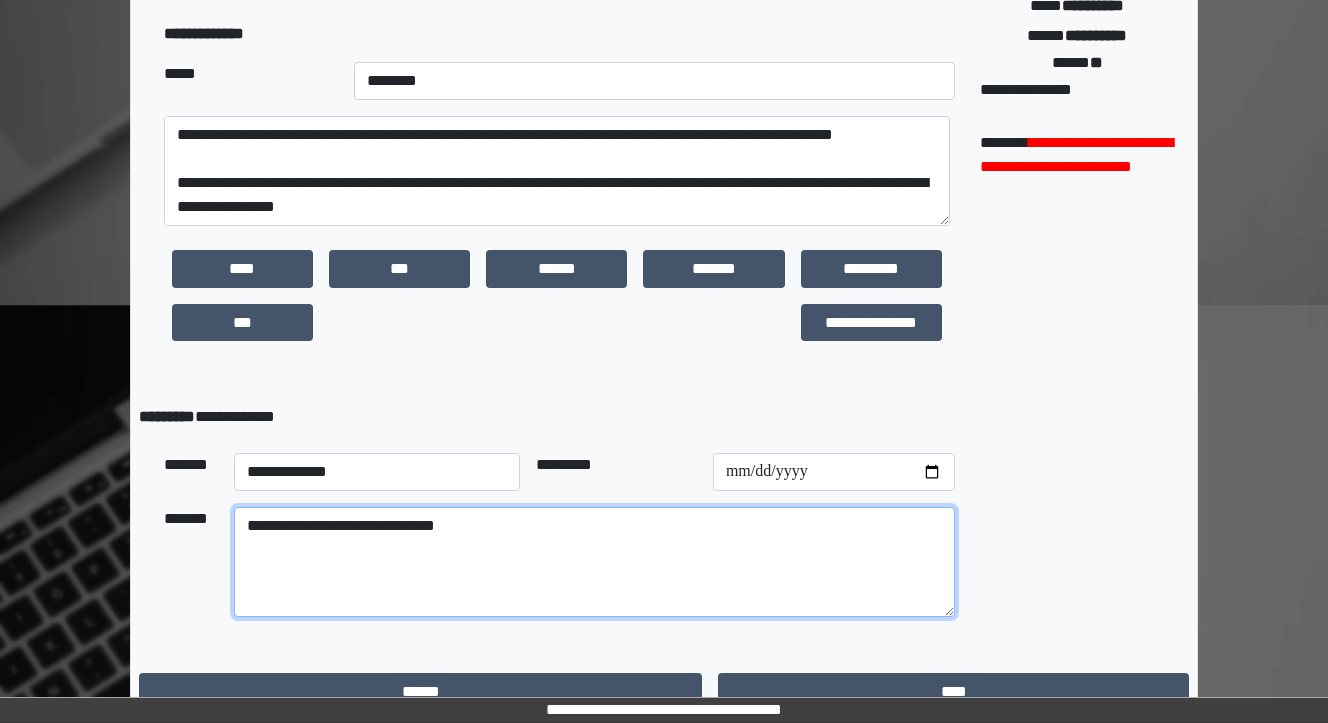 click on "**********" at bounding box center (594, 562) 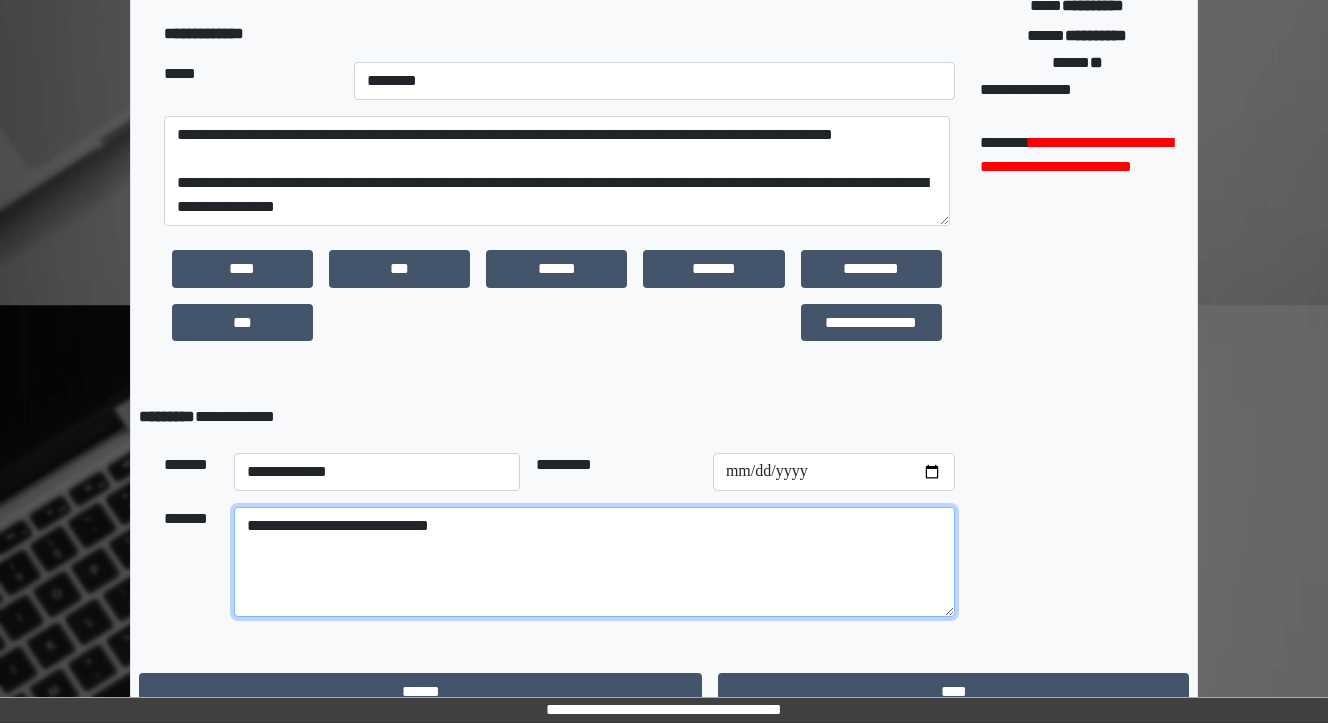 type on "**********" 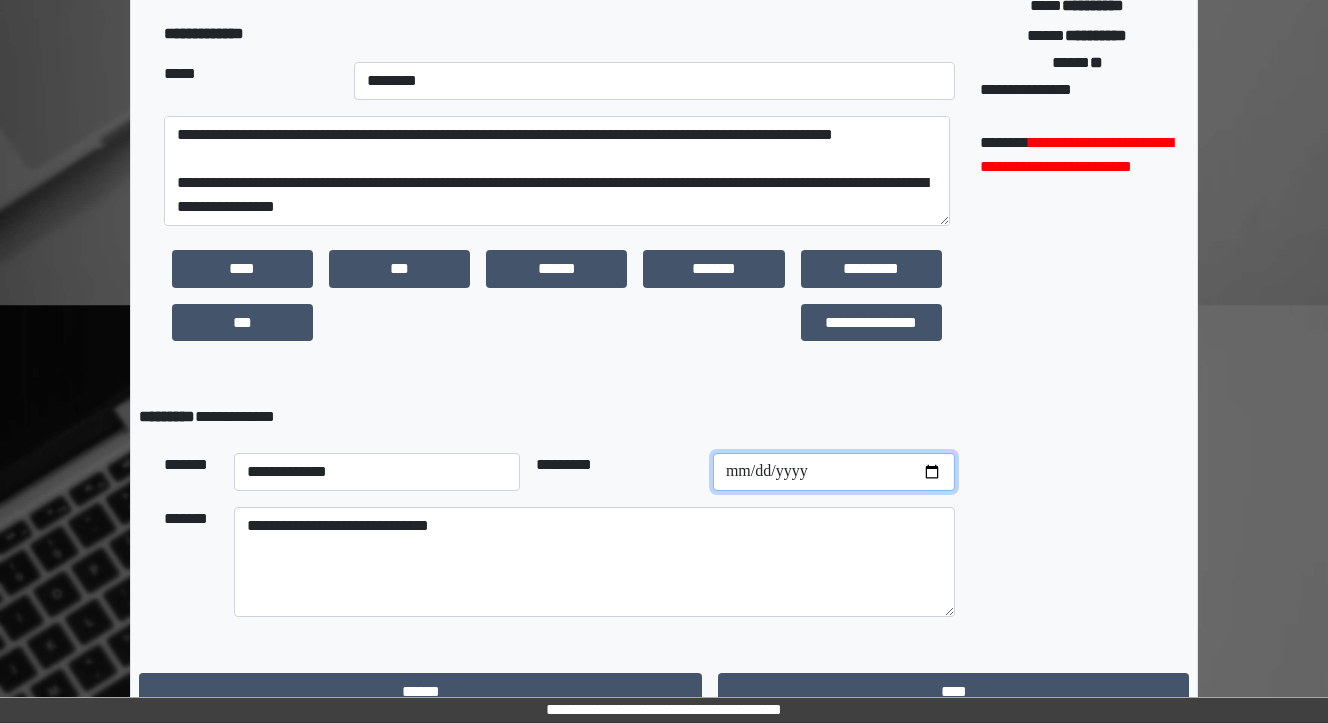 click on "**********" at bounding box center [834, 472] 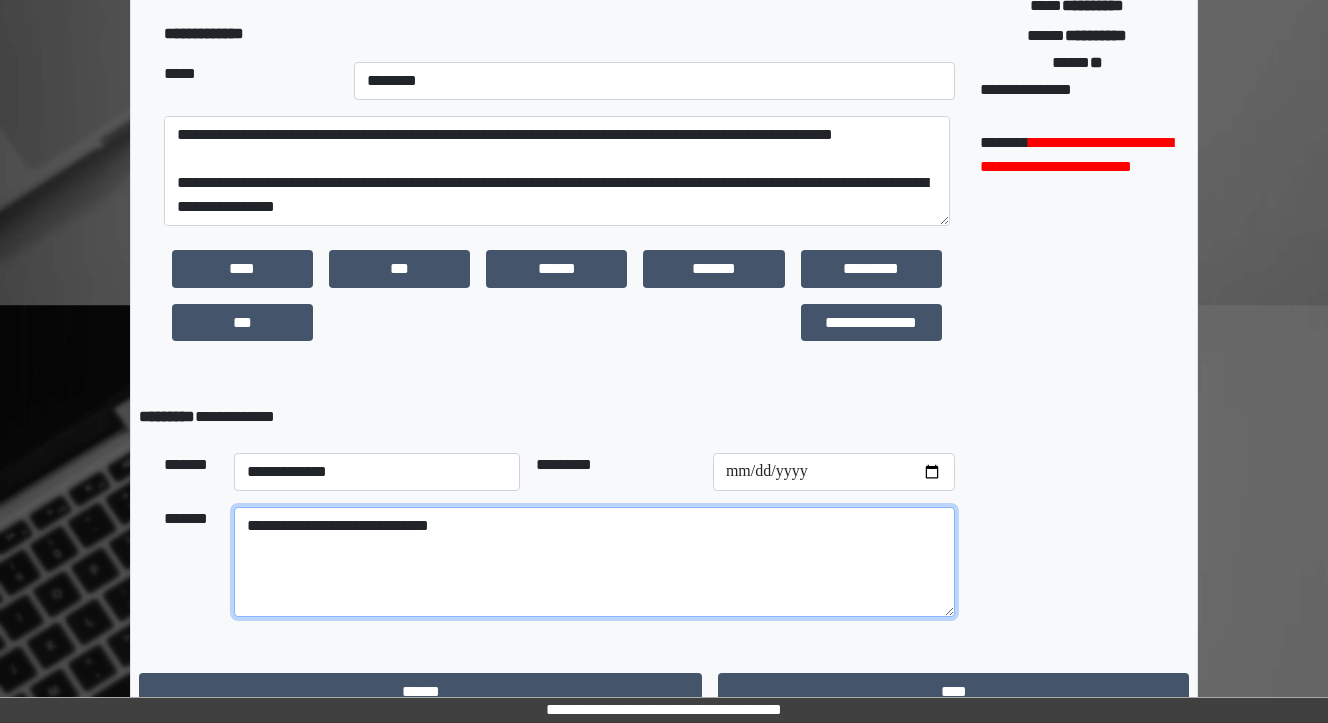 click on "**********" at bounding box center [594, 562] 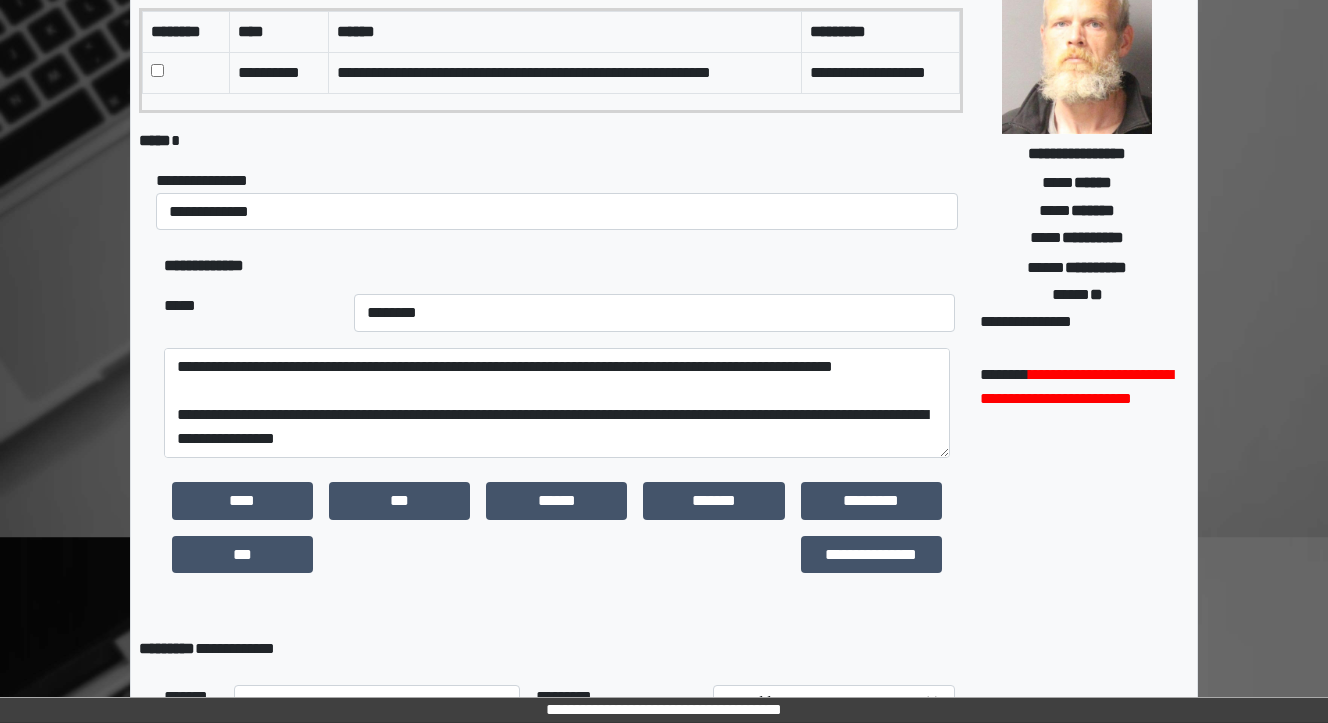 scroll, scrollTop: 240, scrollLeft: 0, axis: vertical 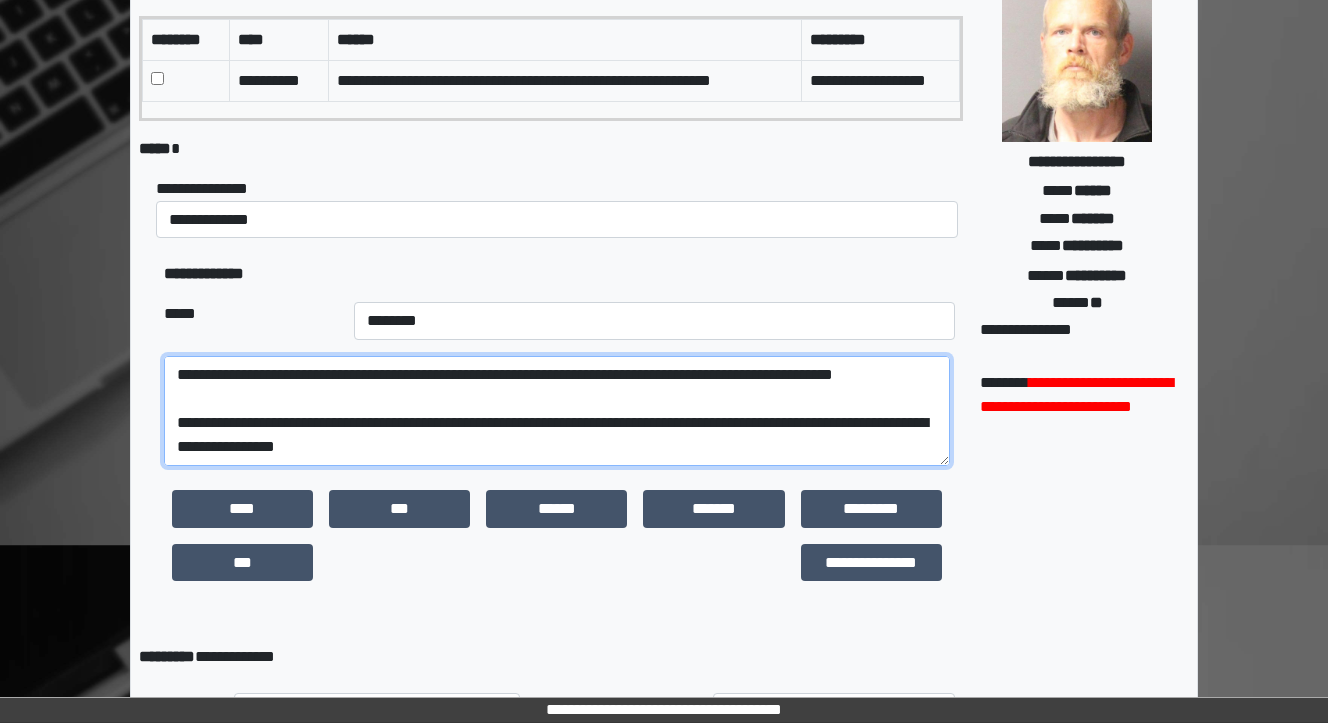click at bounding box center [557, 411] 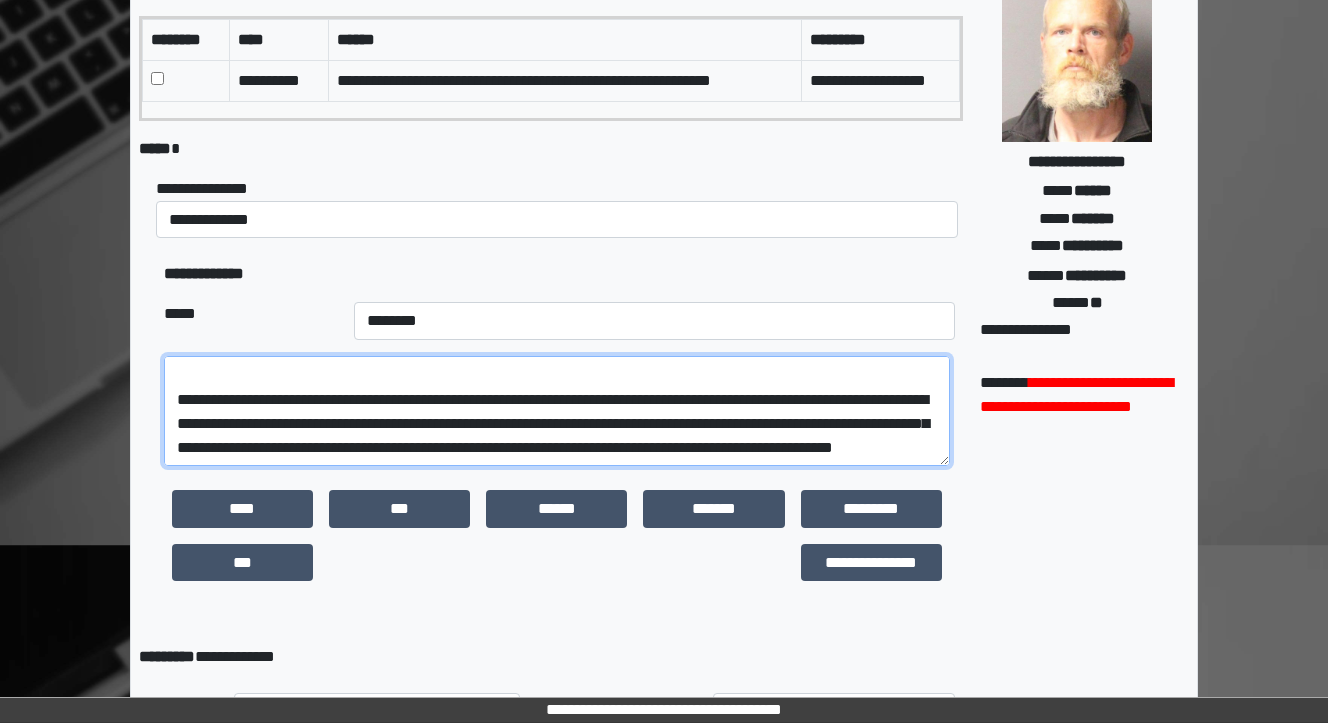 scroll, scrollTop: 176, scrollLeft: 0, axis: vertical 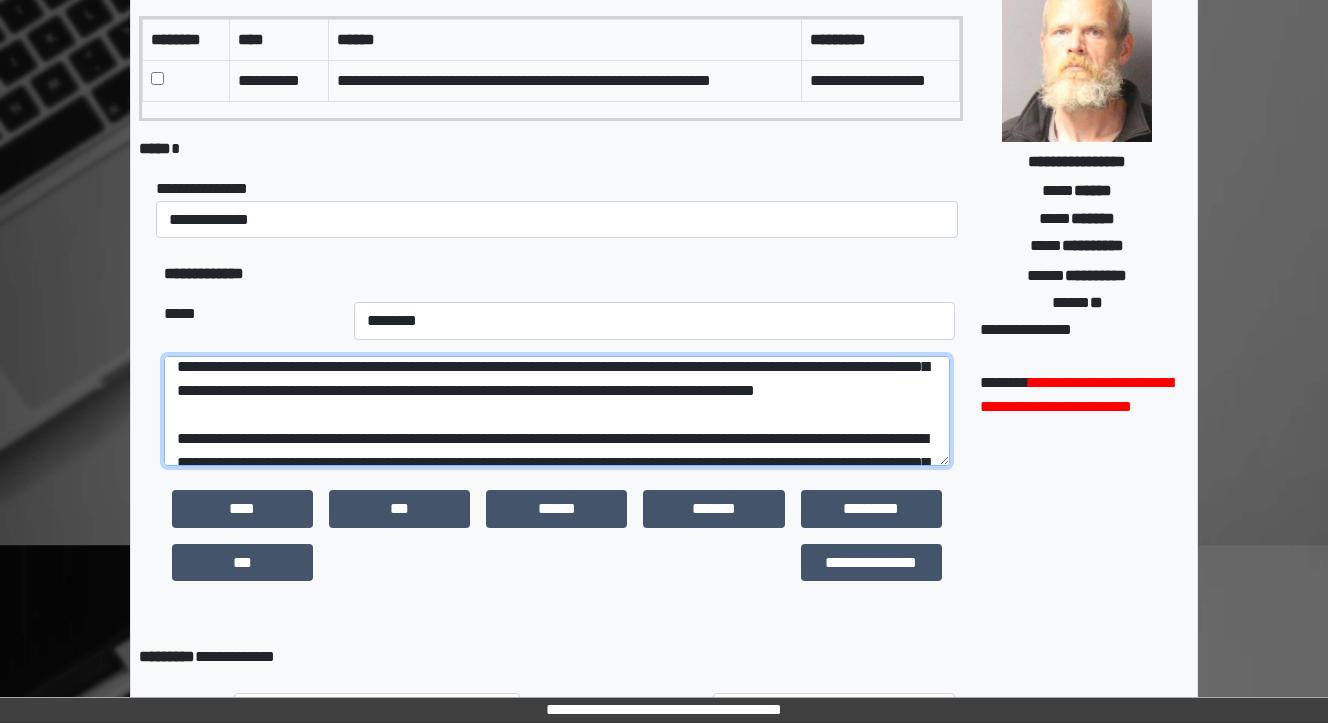 click at bounding box center (557, 411) 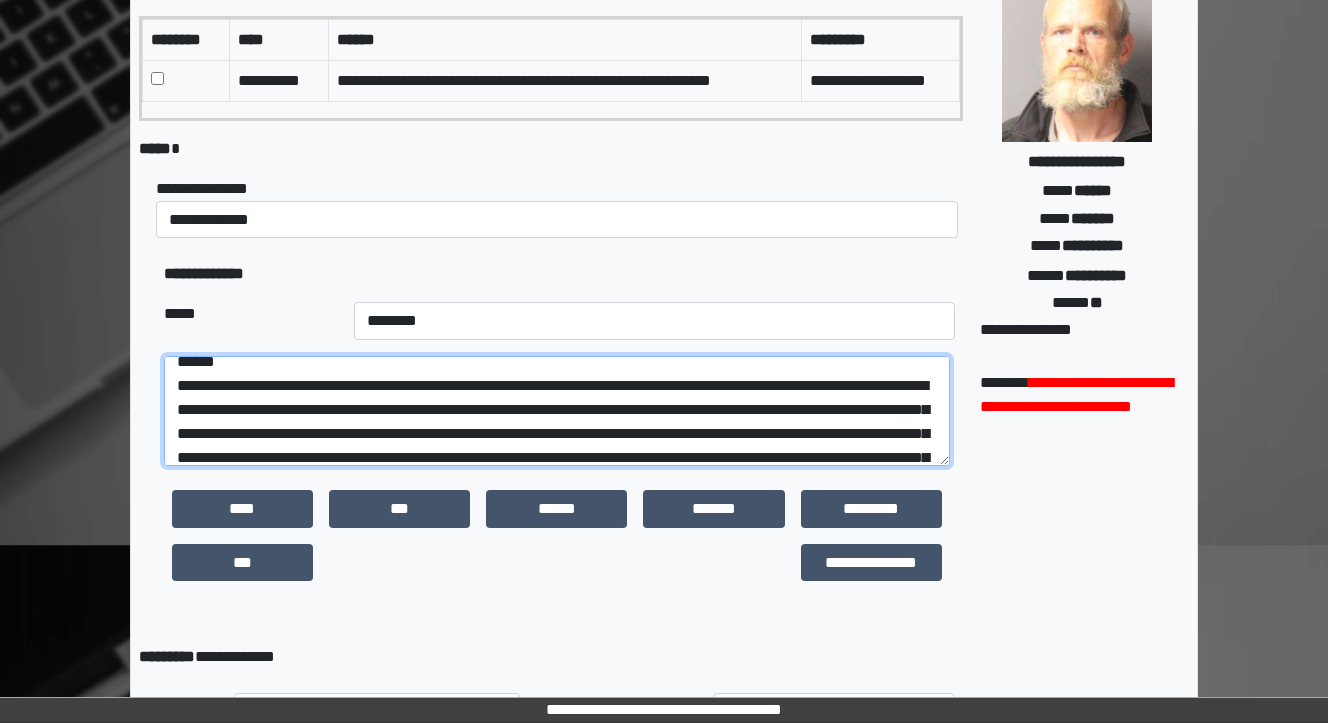 scroll, scrollTop: 80, scrollLeft: 0, axis: vertical 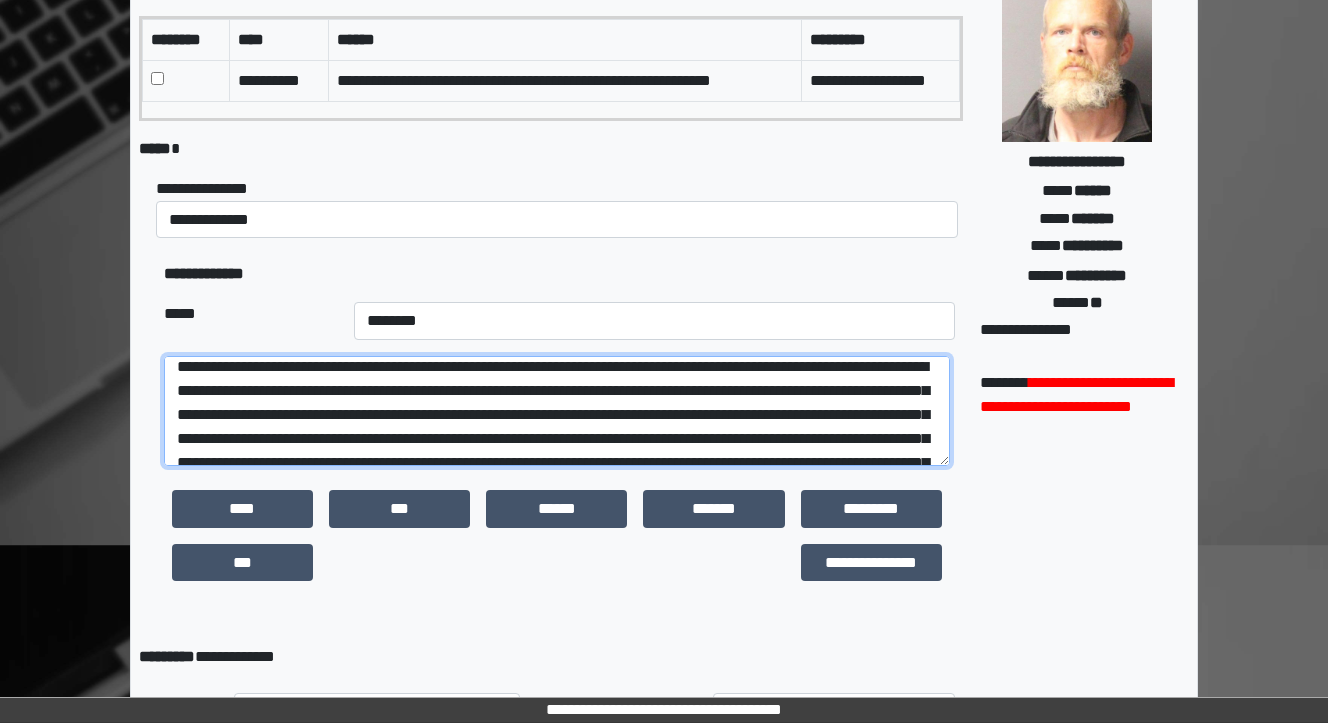 drag, startPoint x: 465, startPoint y: 412, endPoint x: 338, endPoint y: 412, distance: 127 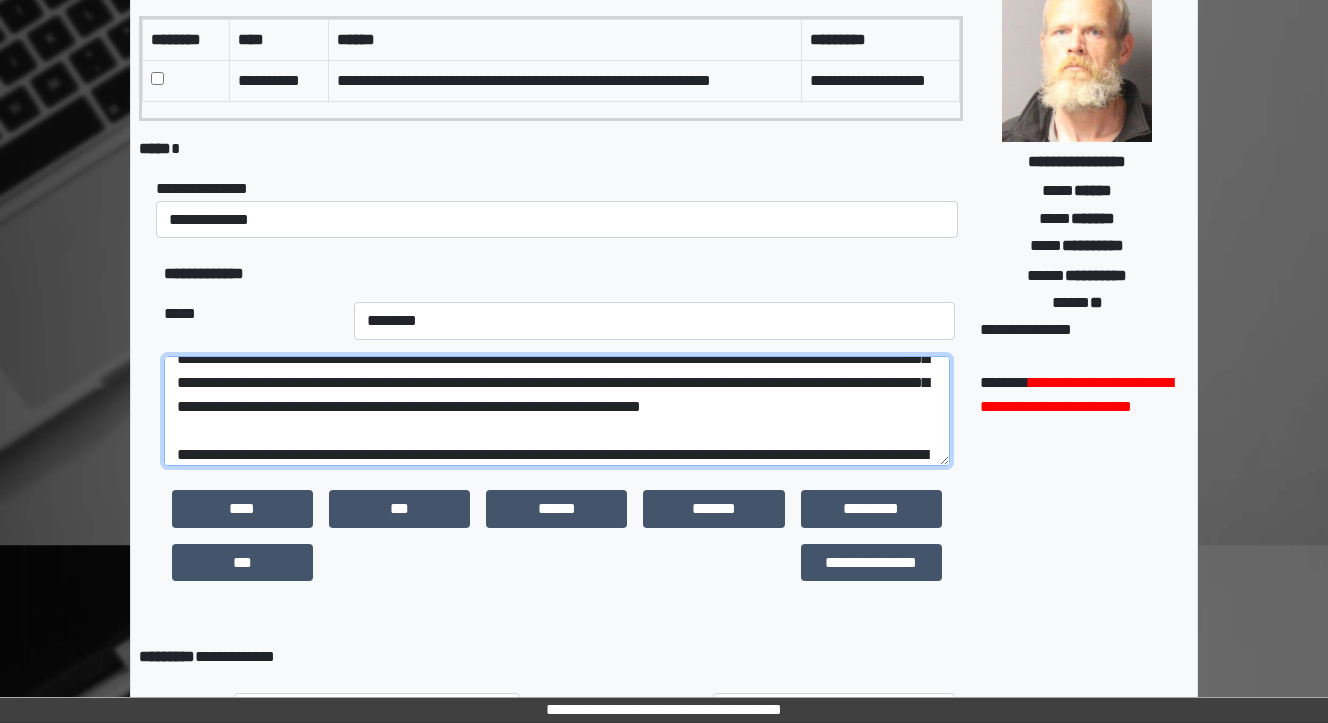 drag, startPoint x: 572, startPoint y: 385, endPoint x: 512, endPoint y: 383, distance: 60.033325 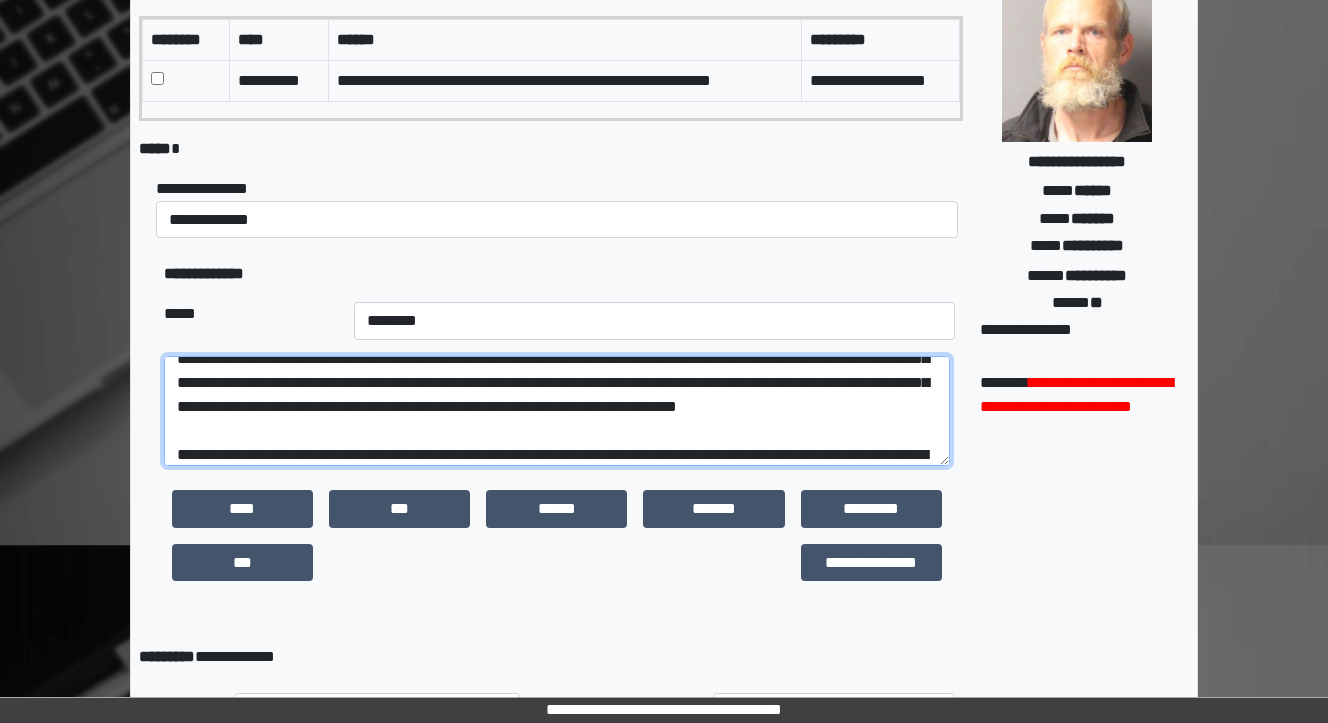 click at bounding box center (557, 411) 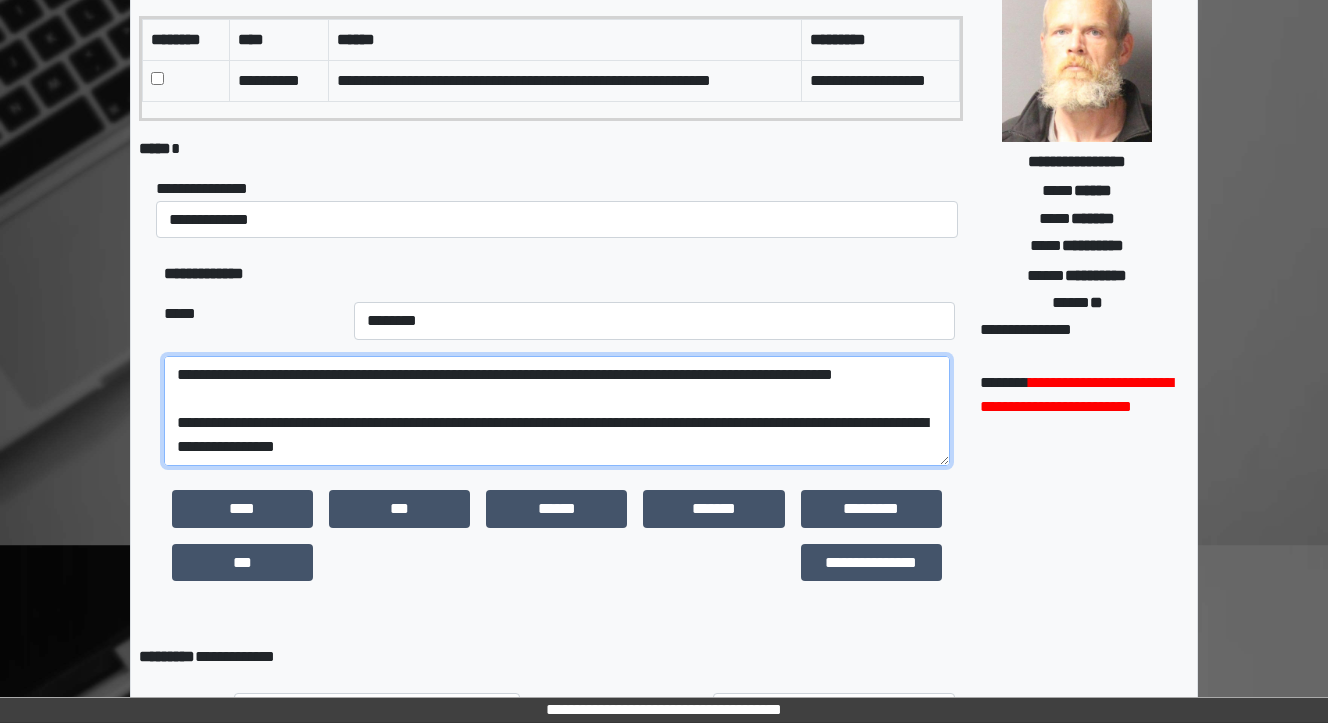 scroll, scrollTop: 336, scrollLeft: 0, axis: vertical 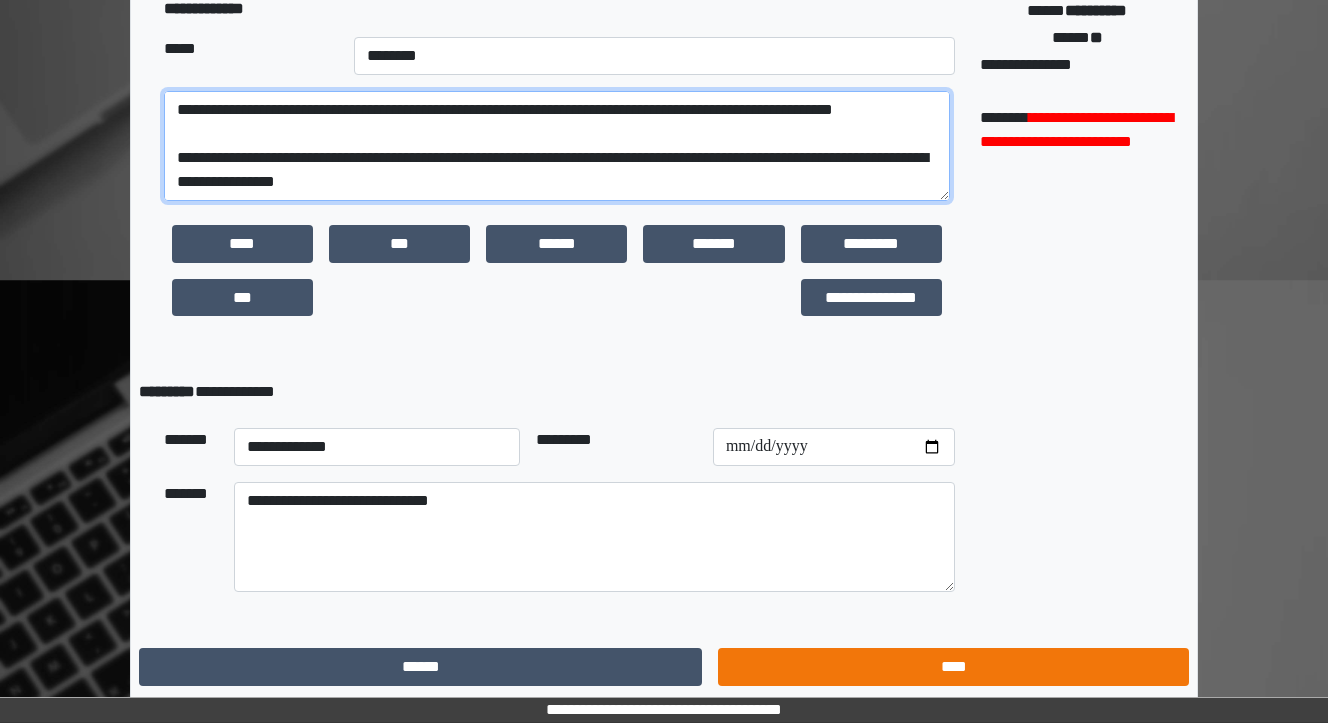 type on "**********" 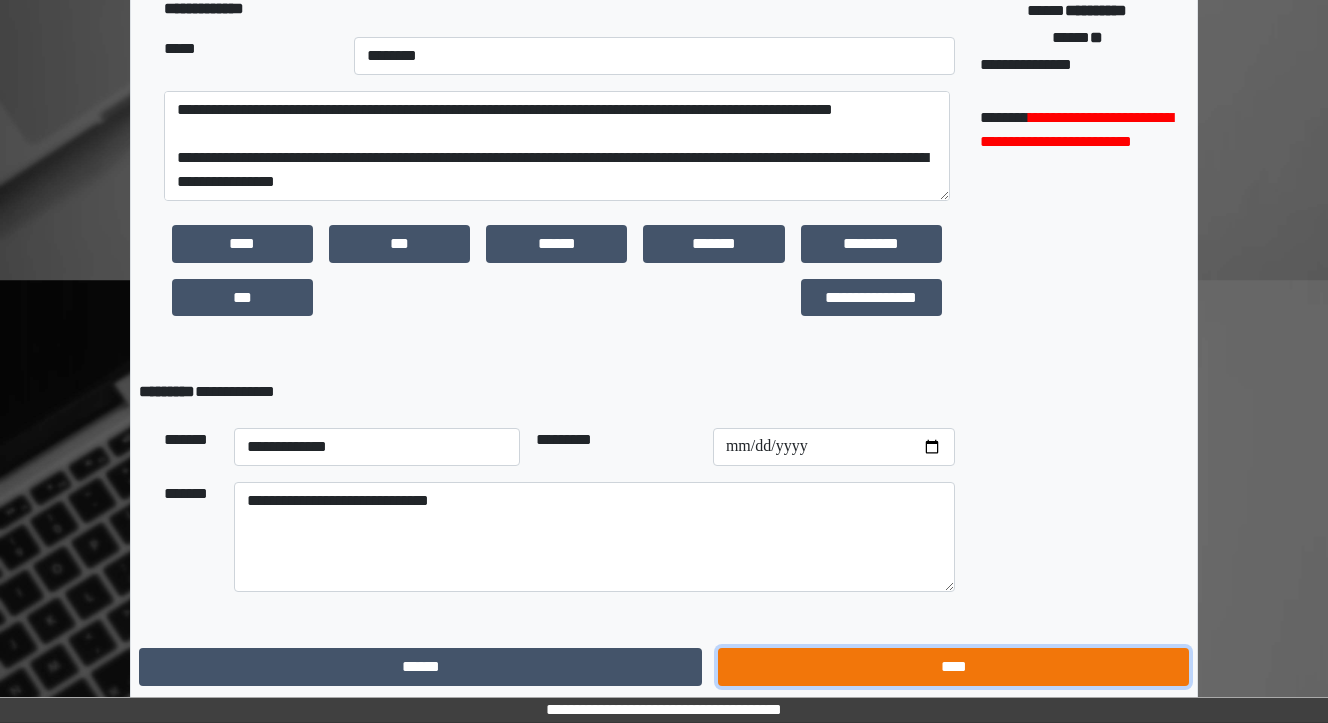 click on "****" at bounding box center (953, 667) 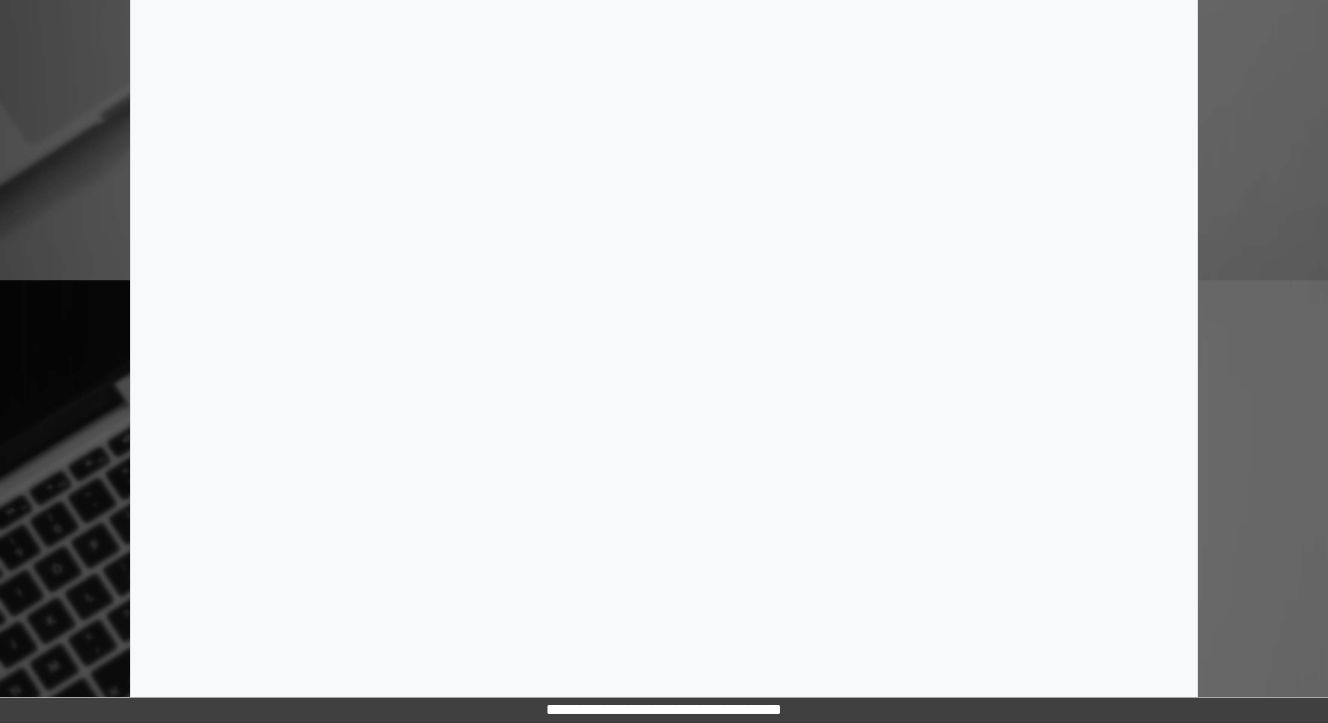 scroll, scrollTop: 0, scrollLeft: 0, axis: both 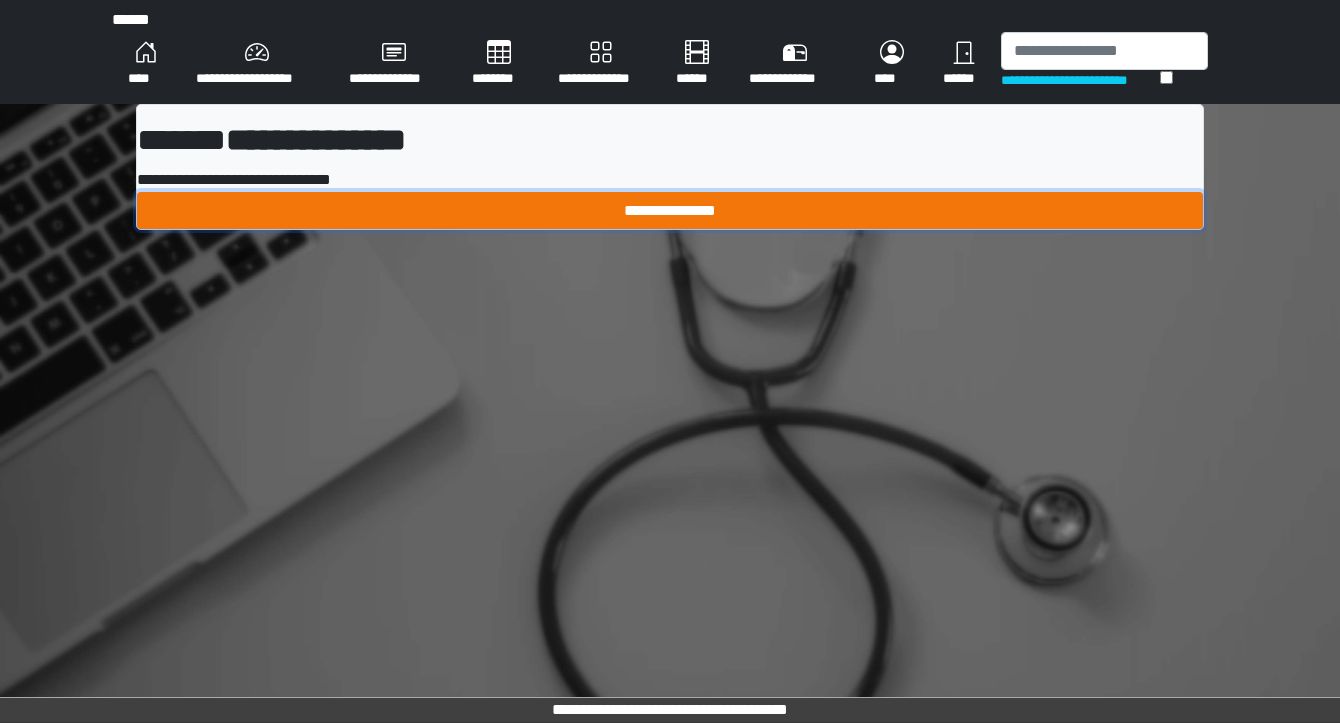 click on "**********" at bounding box center [670, 211] 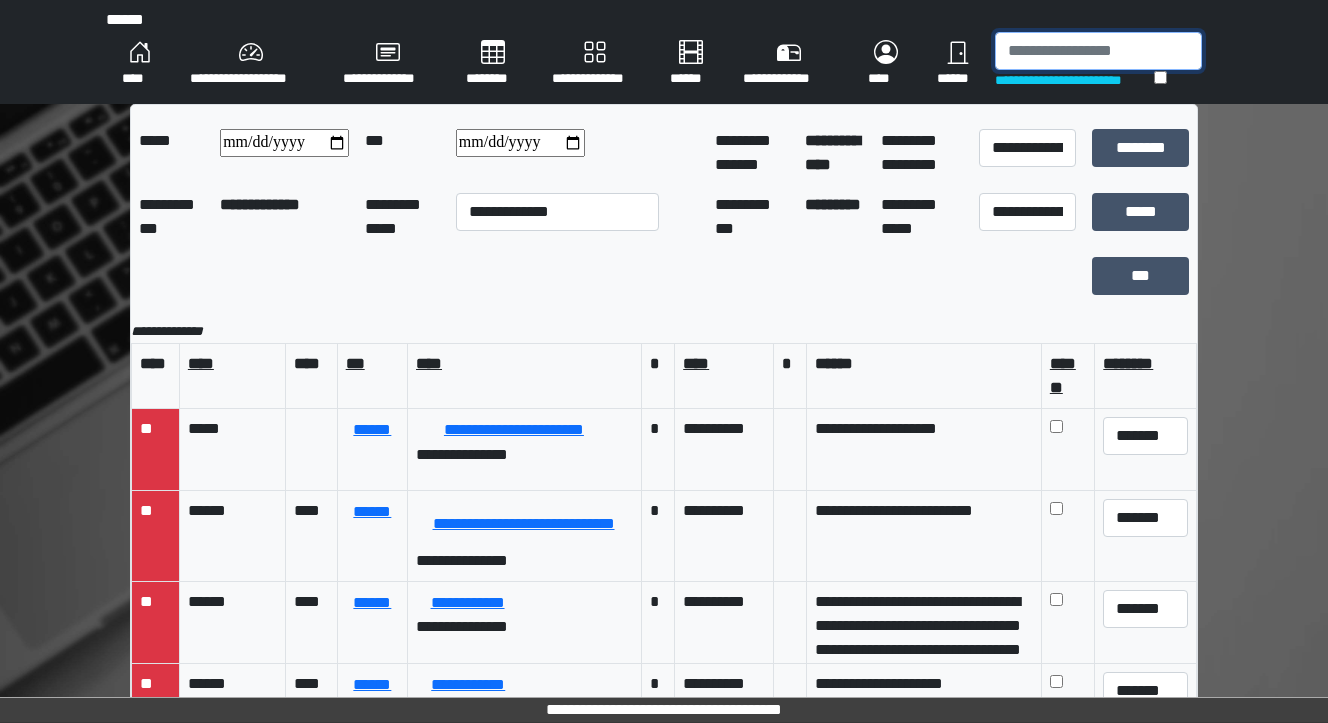 click at bounding box center [1098, 51] 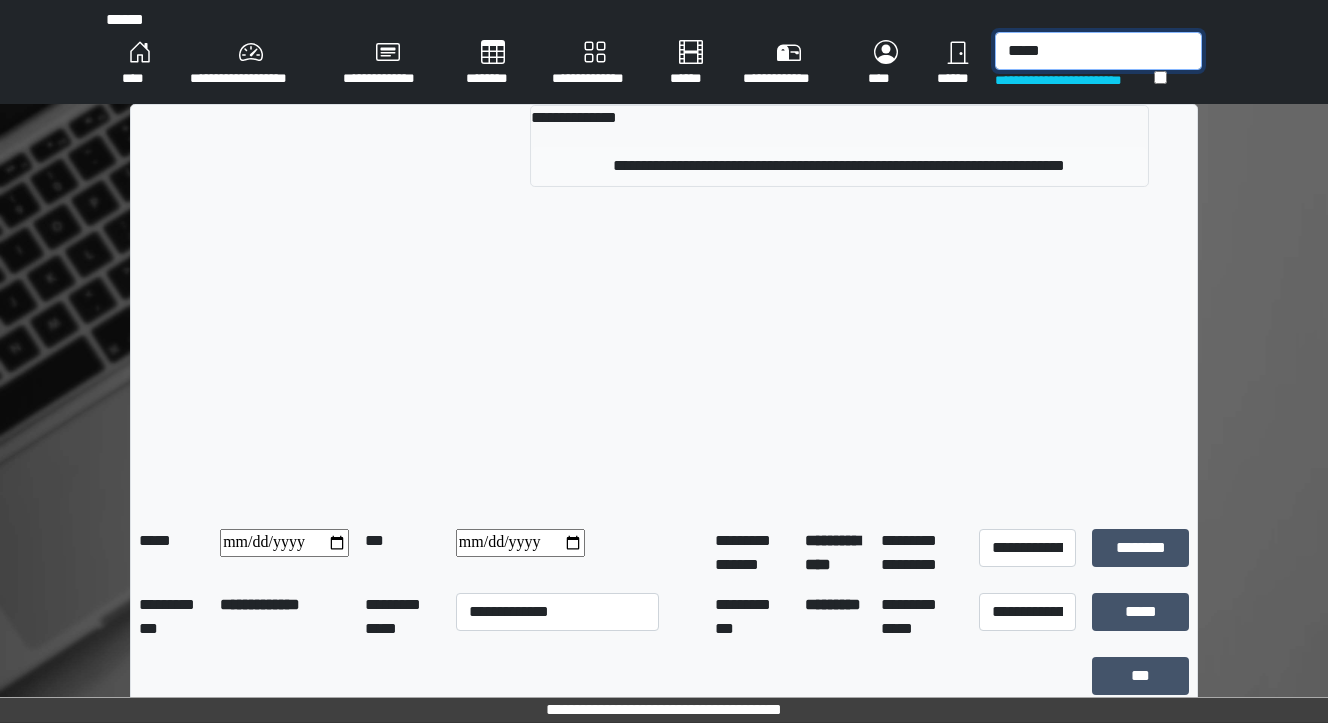 type on "*****" 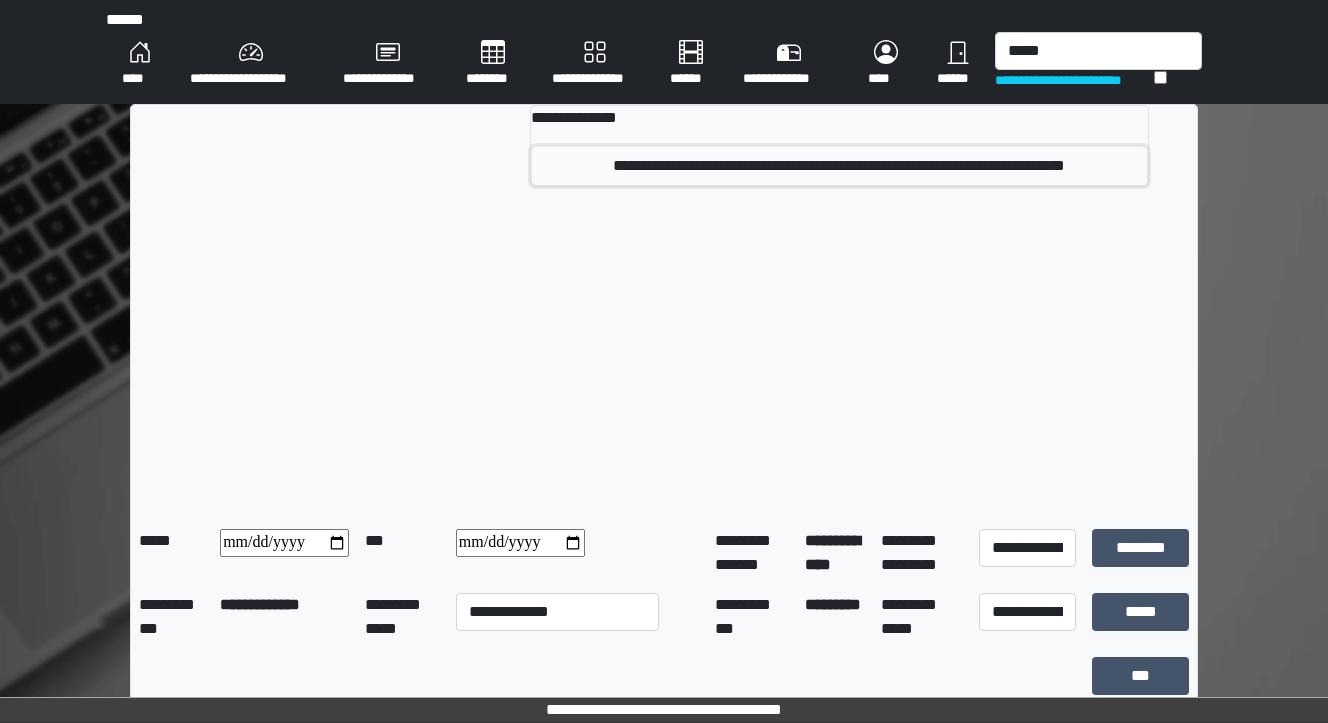 click on "**********" at bounding box center (840, 166) 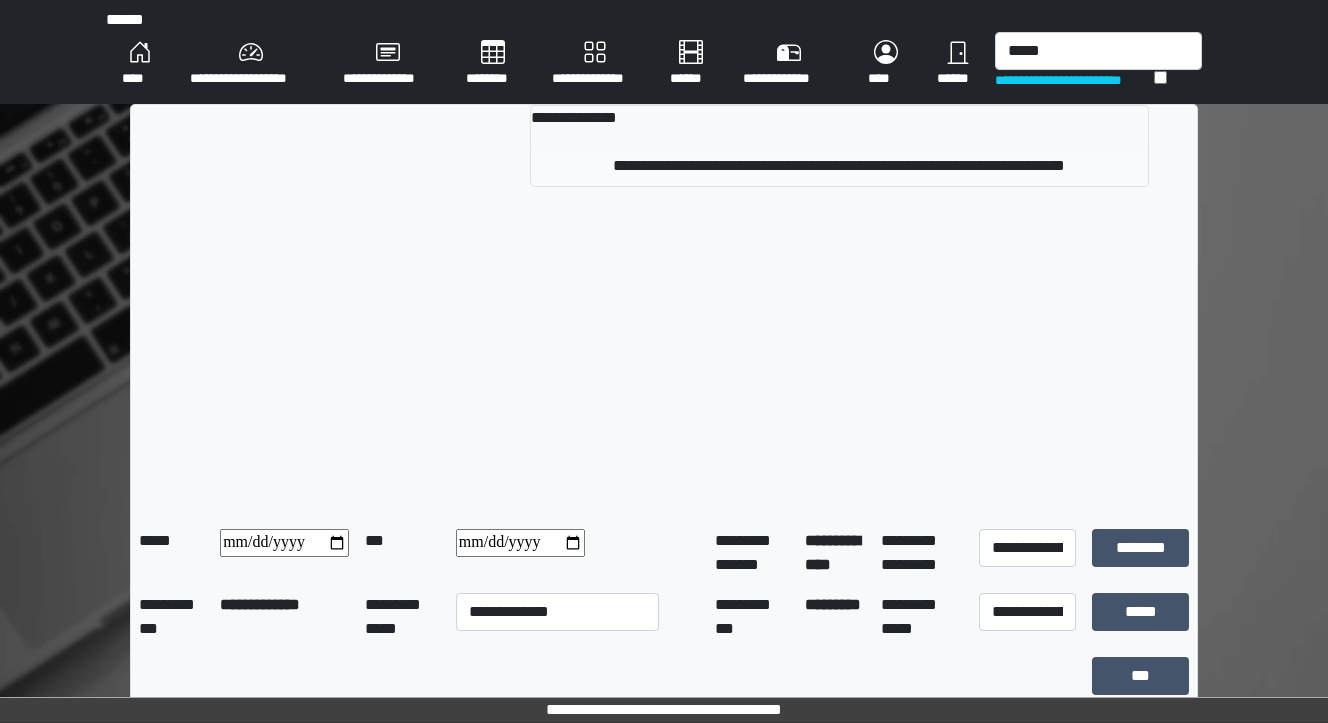 type 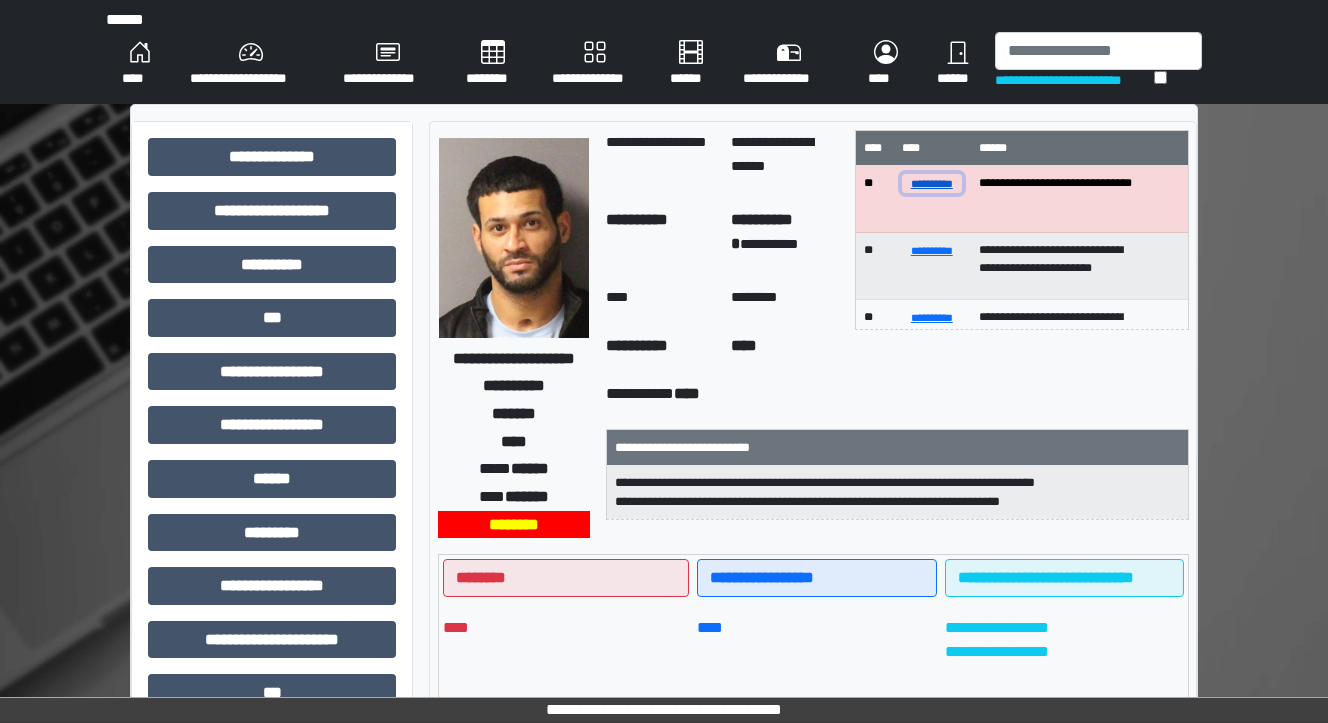 click on "**********" at bounding box center [932, 183] 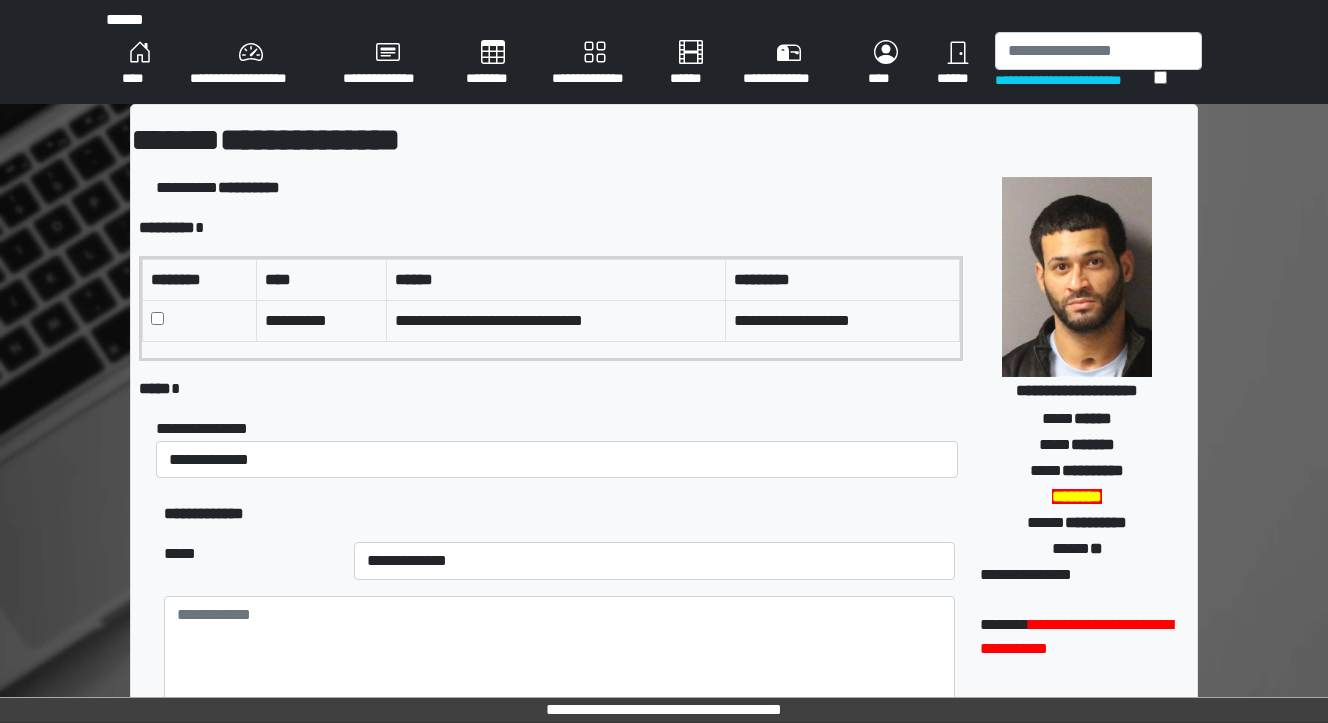 click at bounding box center [200, 320] 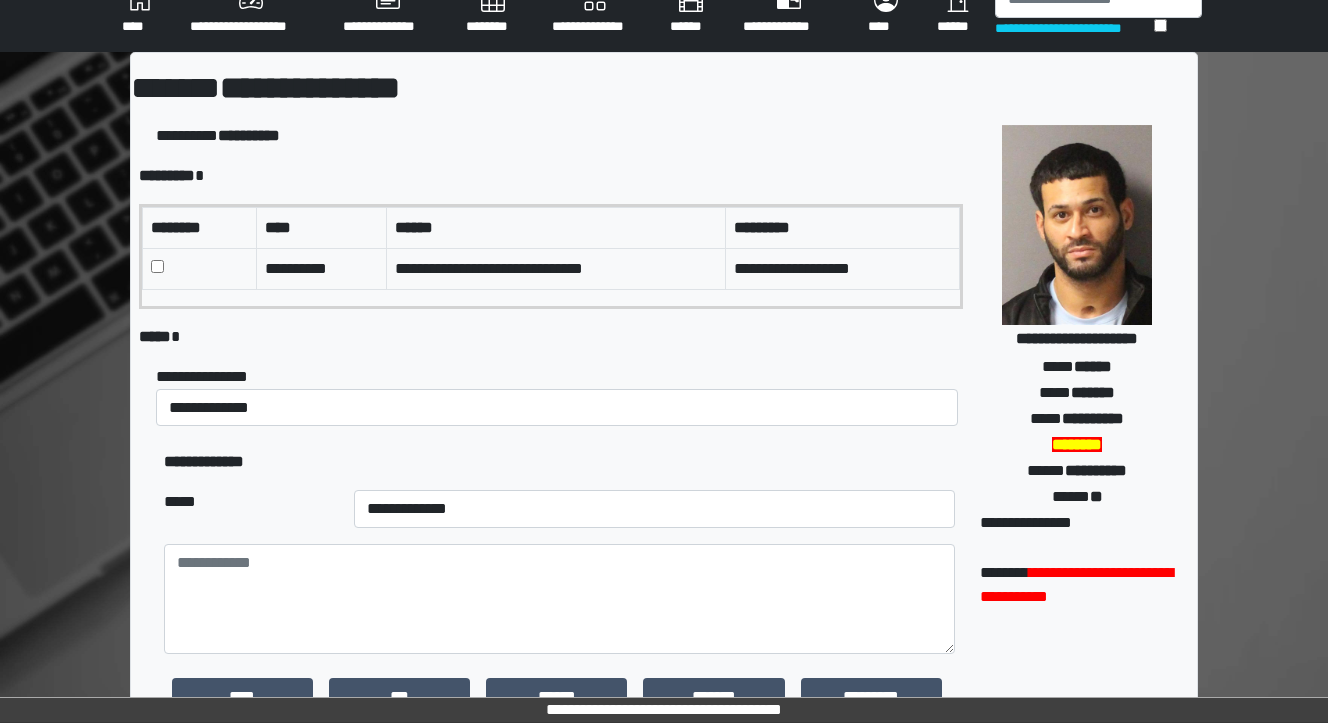 scroll, scrollTop: 160, scrollLeft: 0, axis: vertical 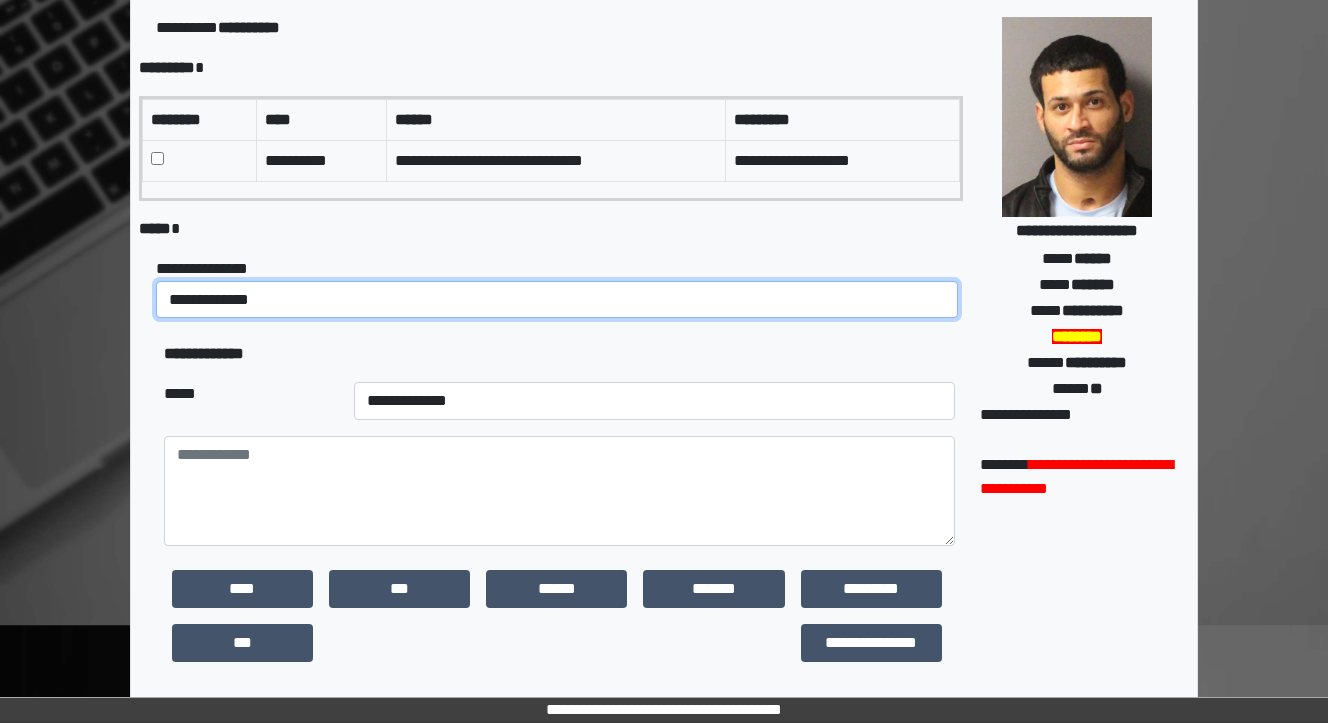 click on "**********" at bounding box center (557, 300) 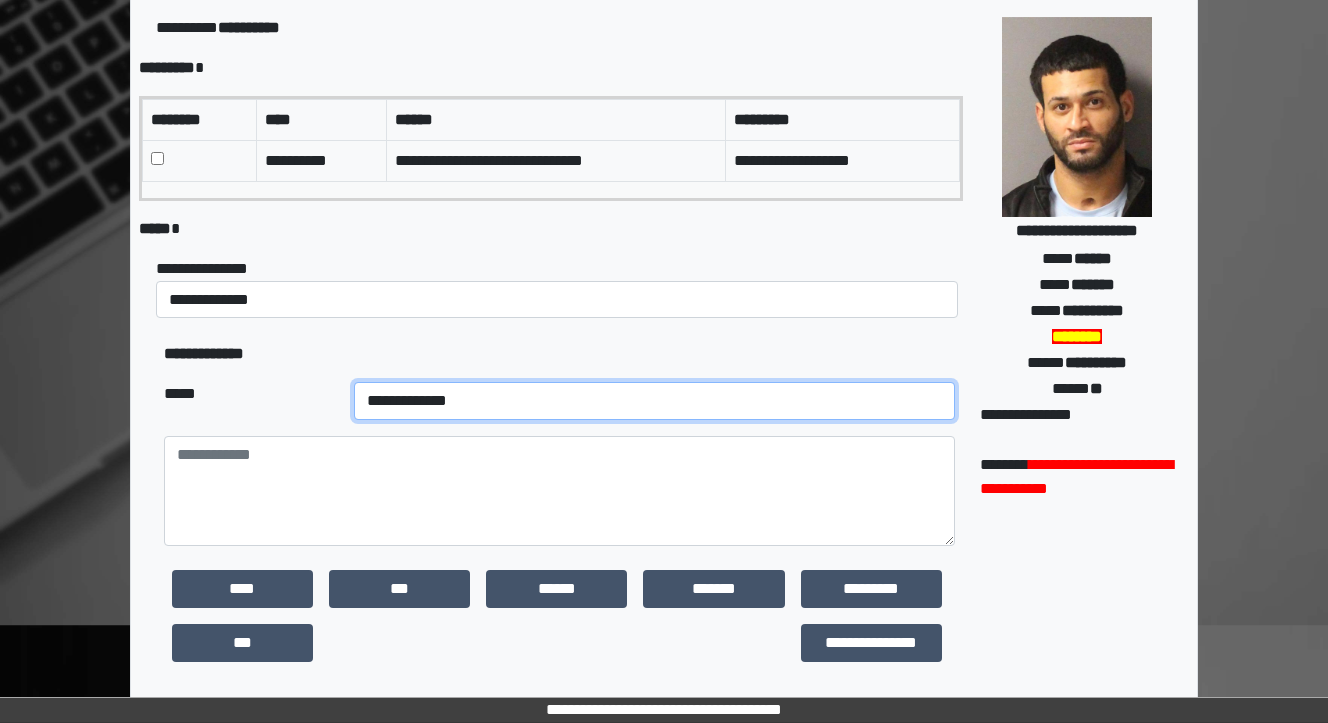 click on "**********" at bounding box center (654, 401) 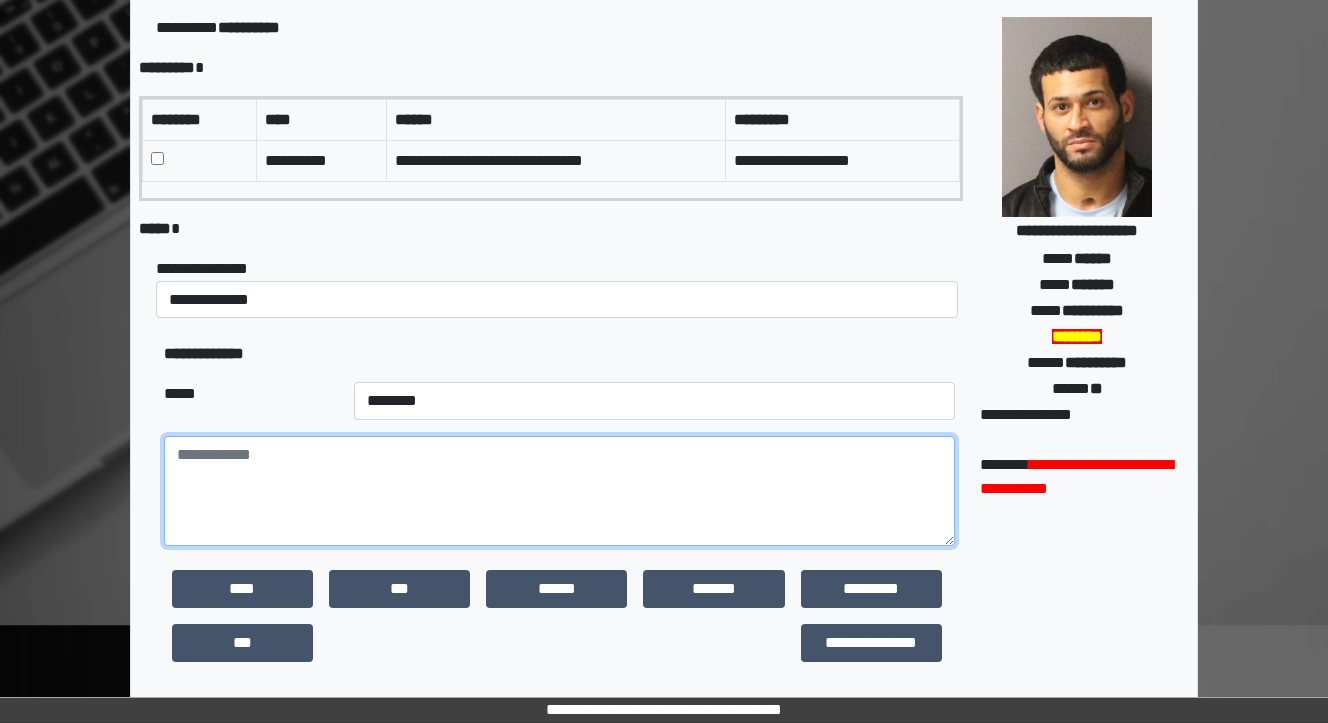 click at bounding box center [559, 491] 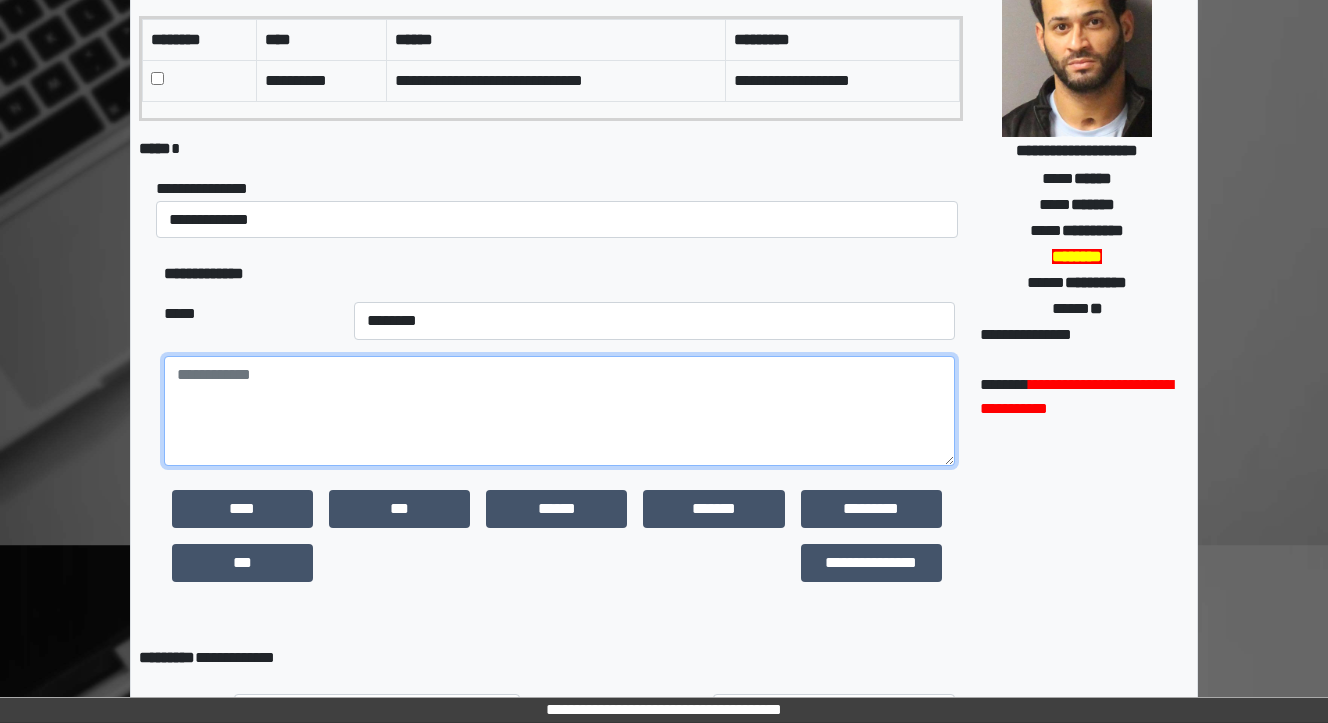 scroll, scrollTop: 240, scrollLeft: 0, axis: vertical 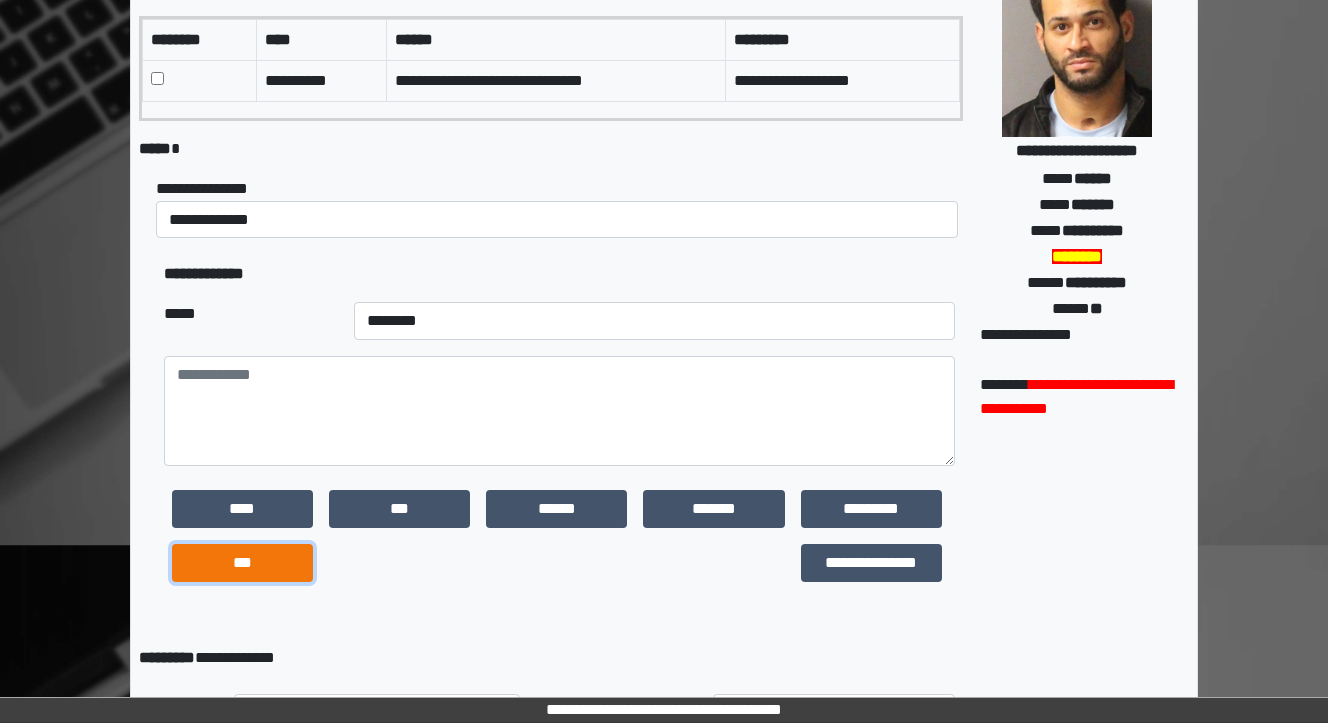 click on "***" at bounding box center [242, 563] 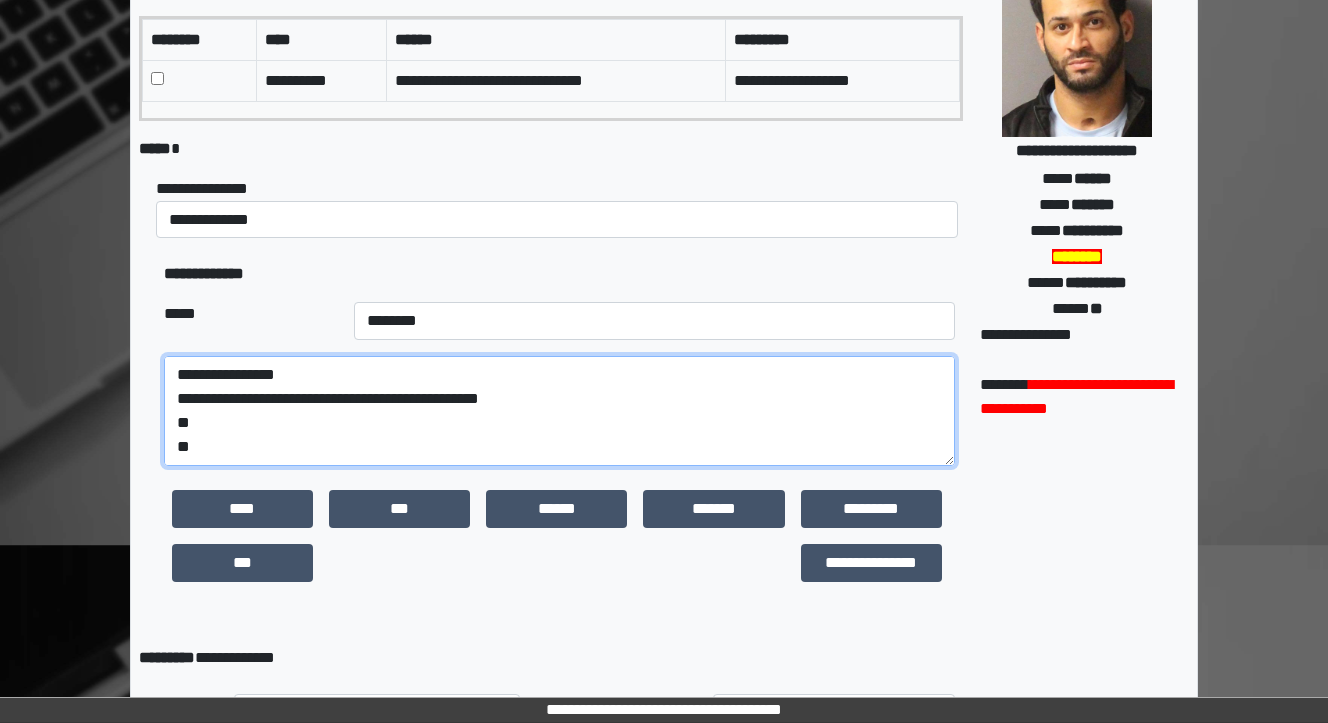 click on "**********" at bounding box center (559, 411) 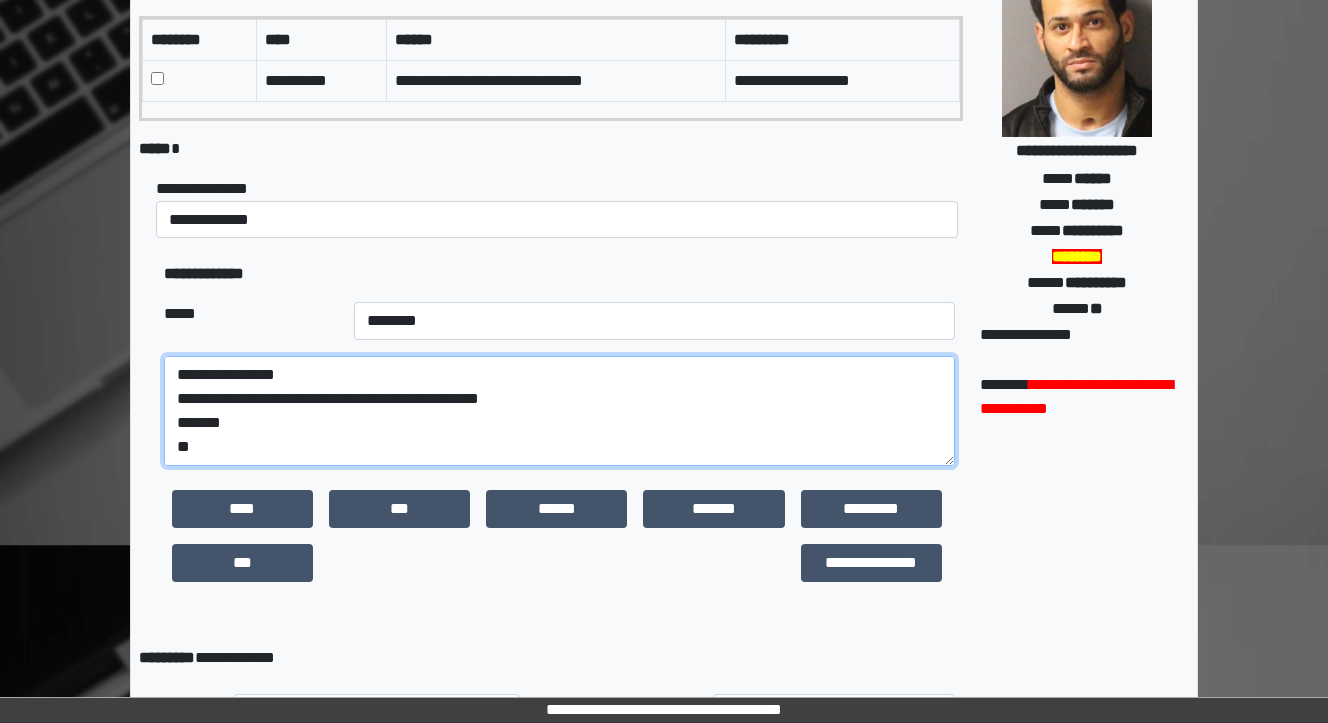 click on "**********" at bounding box center [559, 411] 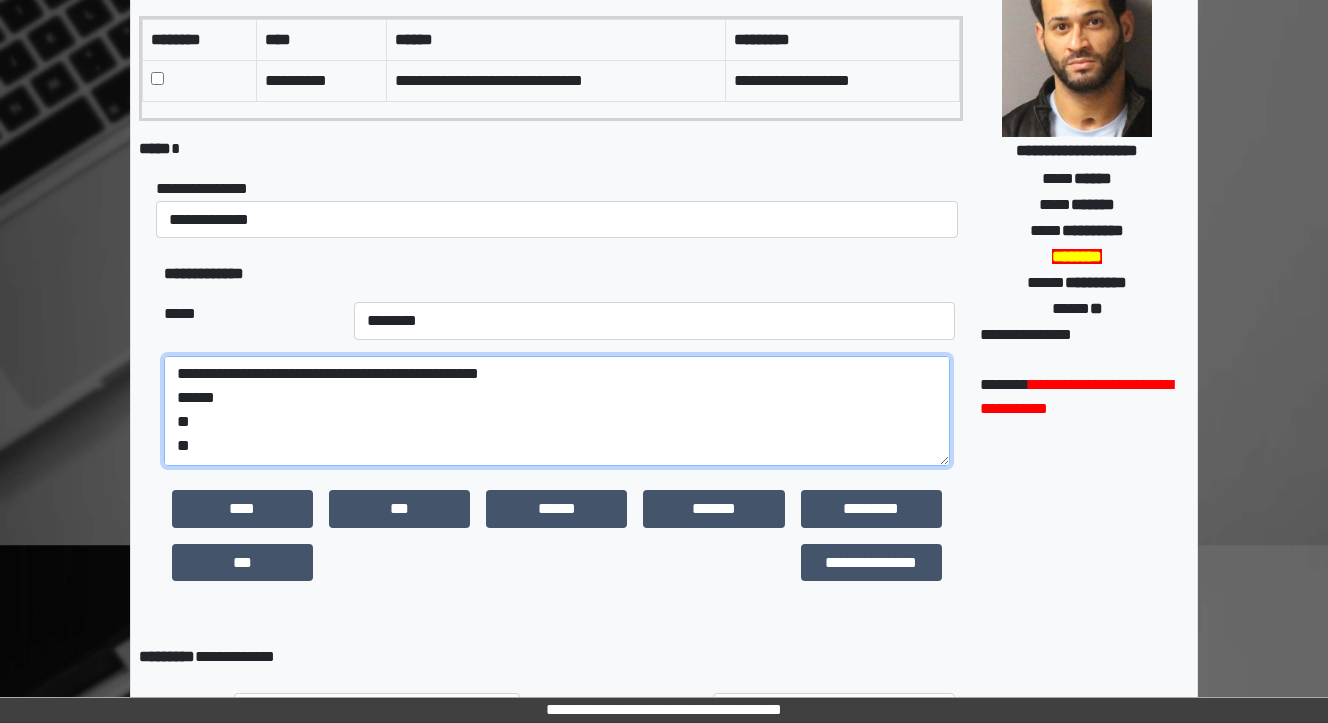 scroll, scrollTop: 48, scrollLeft: 0, axis: vertical 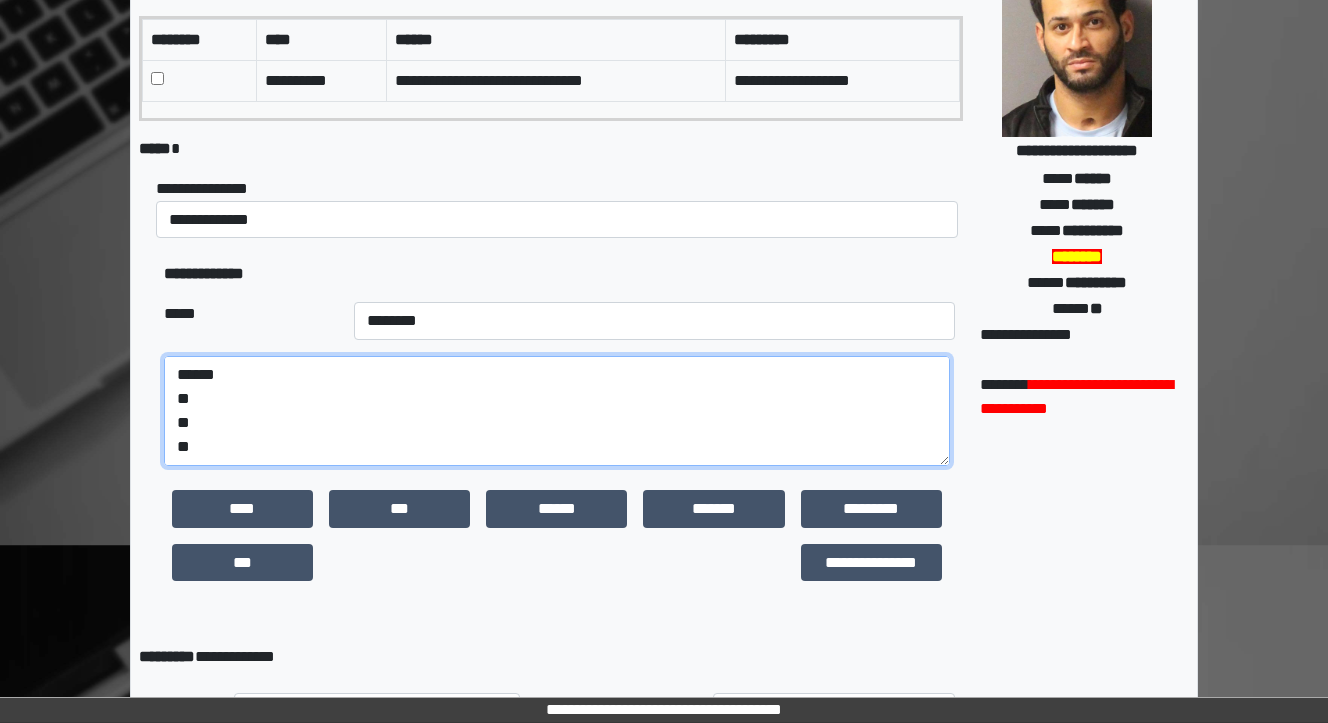 drag, startPoint x: 196, startPoint y: 441, endPoint x: 171, endPoint y: 430, distance: 27.313 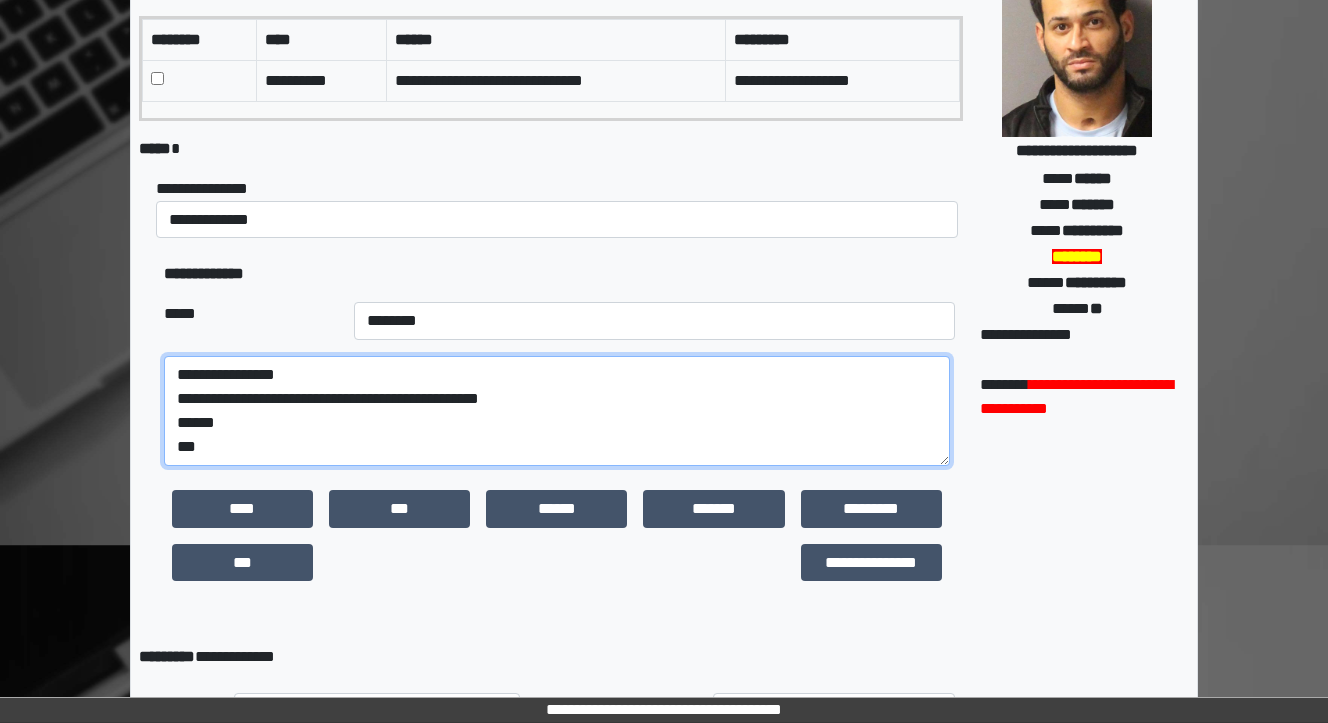 scroll, scrollTop: 24, scrollLeft: 0, axis: vertical 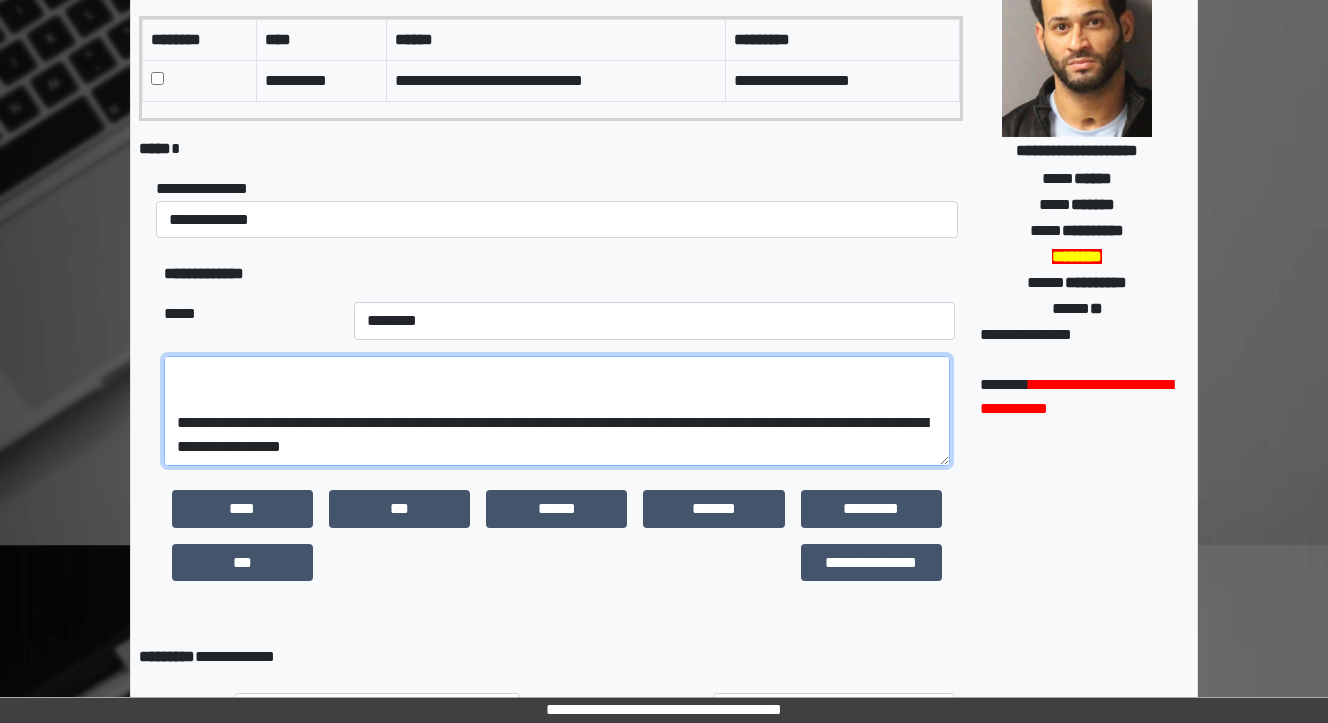 click on "**********" at bounding box center (557, 411) 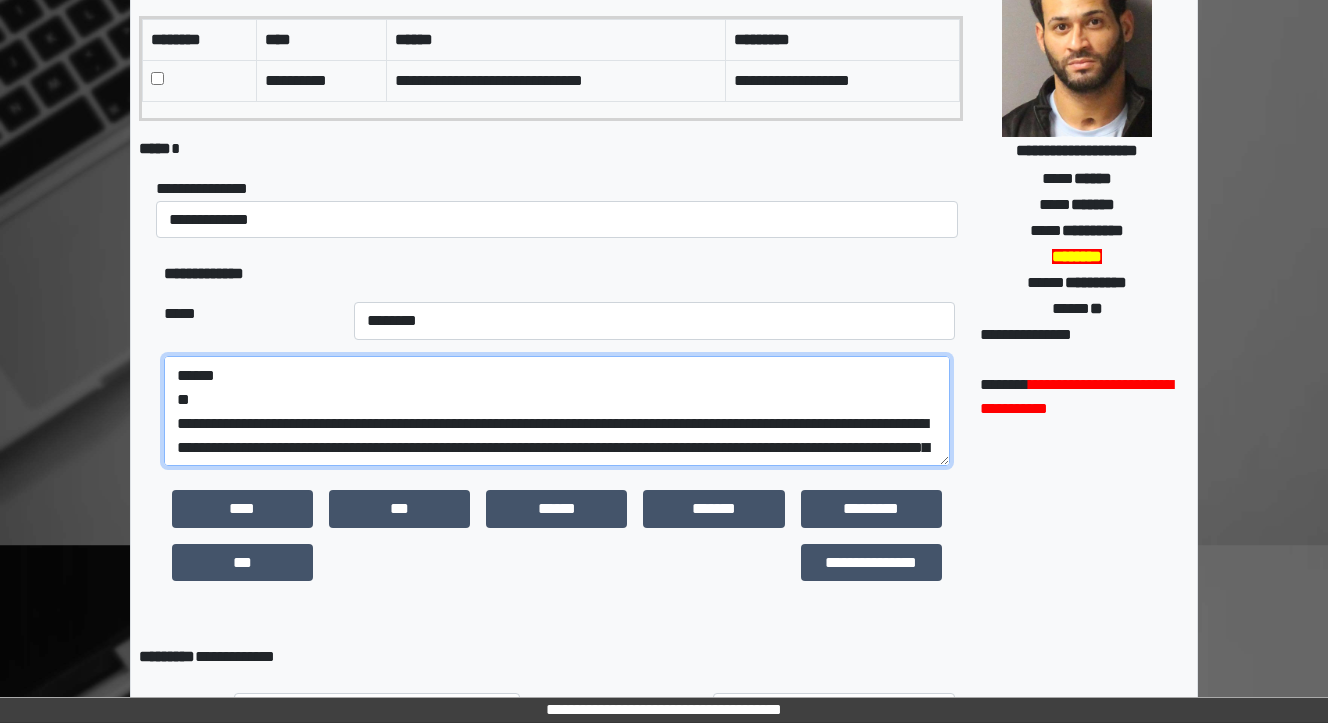 scroll, scrollTop: 8, scrollLeft: 0, axis: vertical 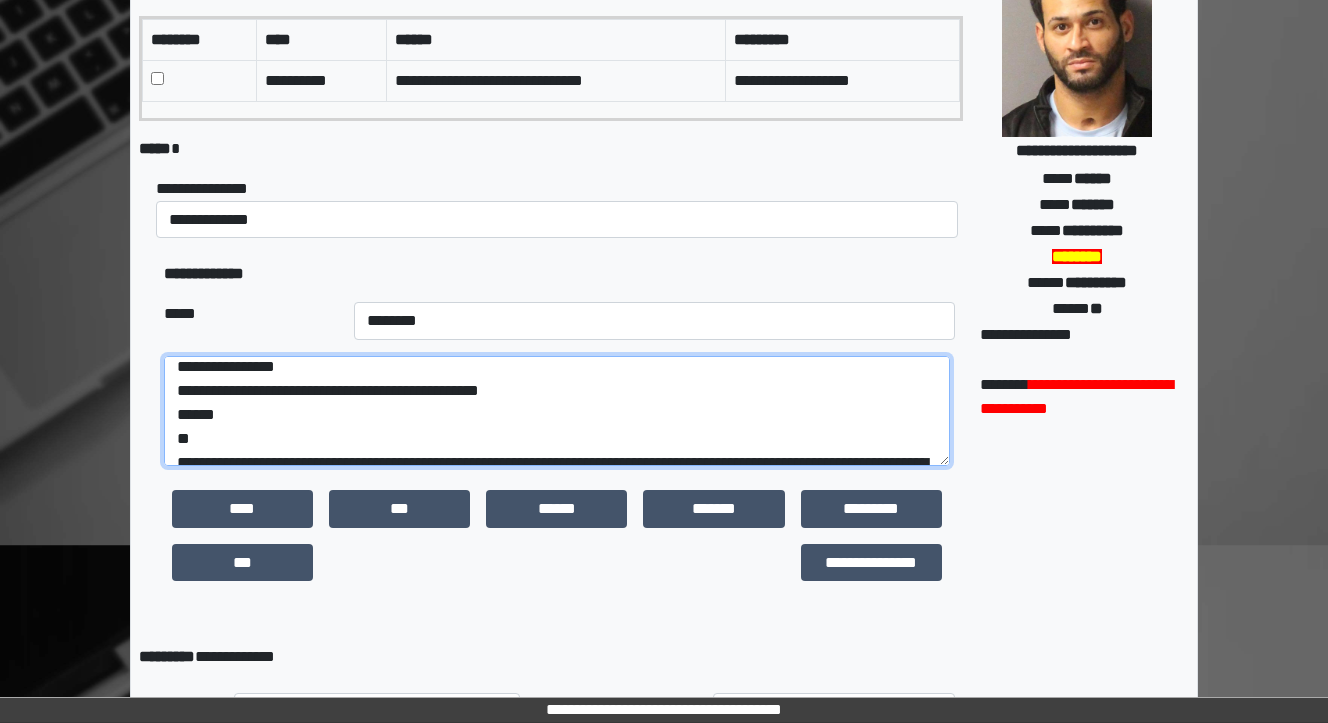 click on "**********" at bounding box center [557, 411] 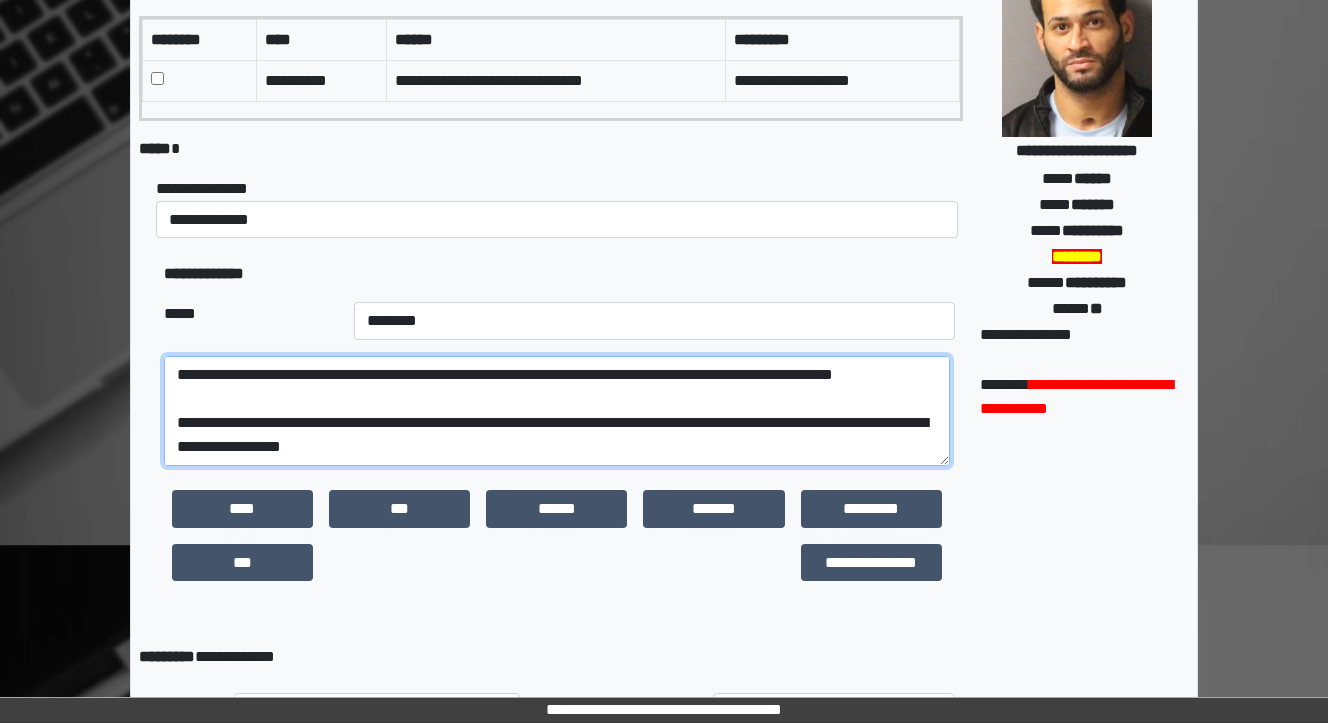 scroll, scrollTop: 192, scrollLeft: 0, axis: vertical 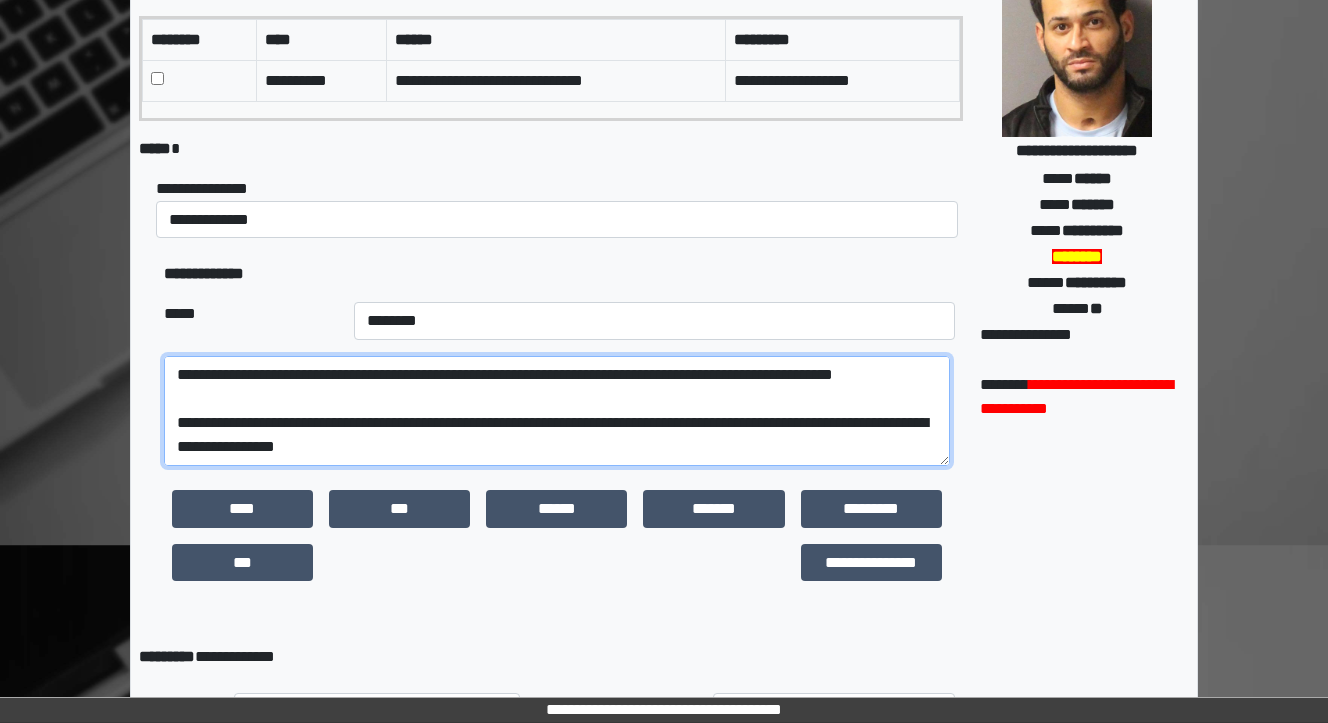 click on "**********" at bounding box center [557, 411] 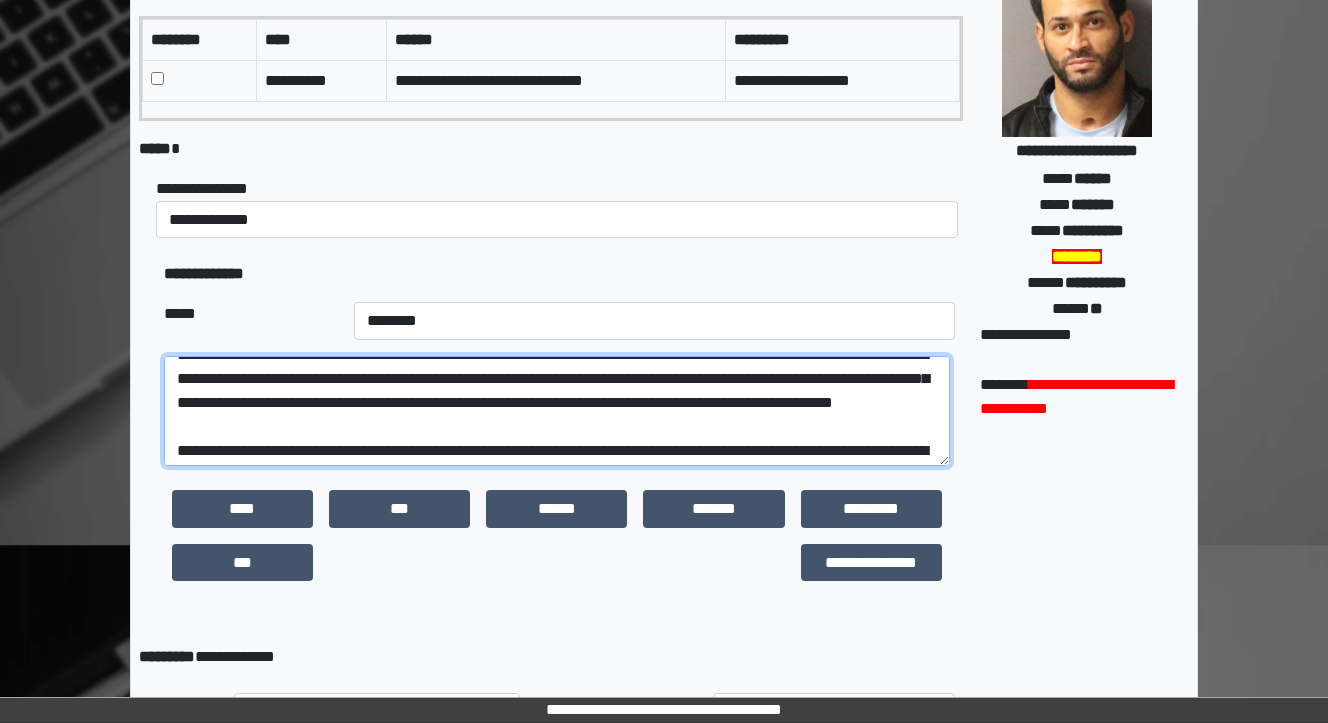 scroll, scrollTop: 112, scrollLeft: 0, axis: vertical 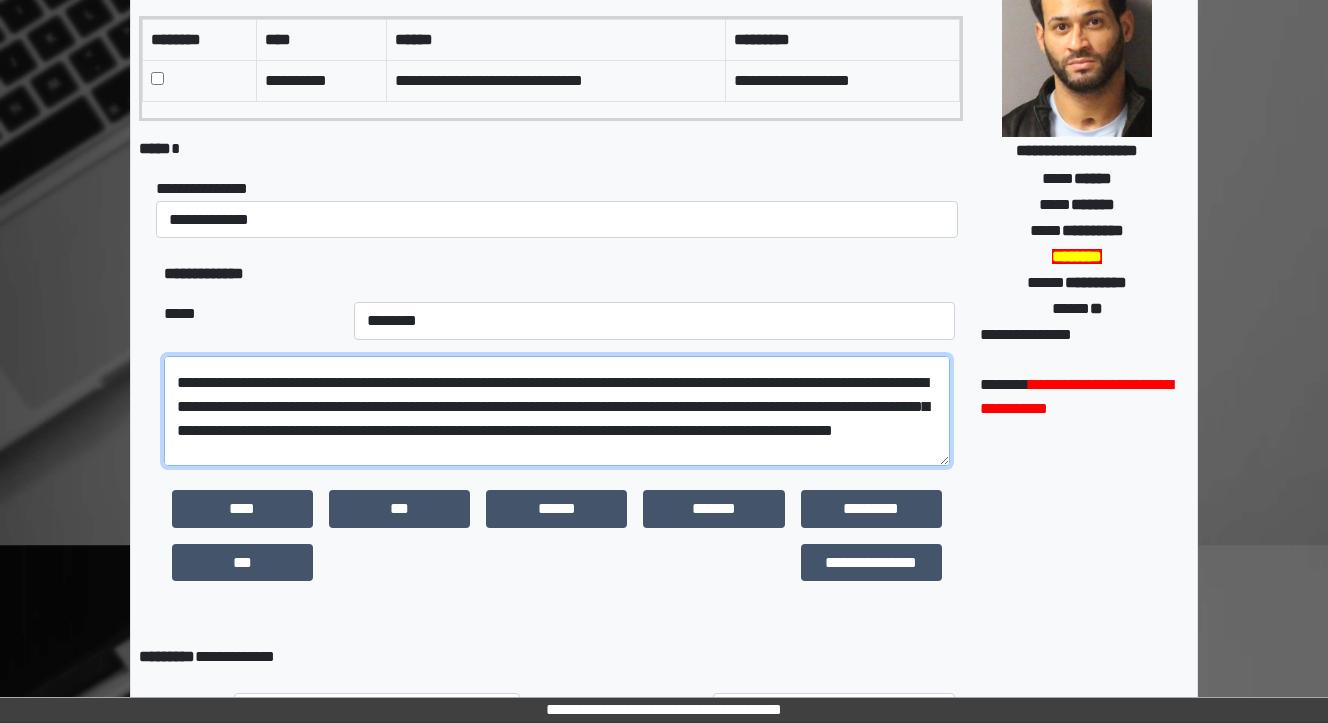 click on "**********" at bounding box center [557, 411] 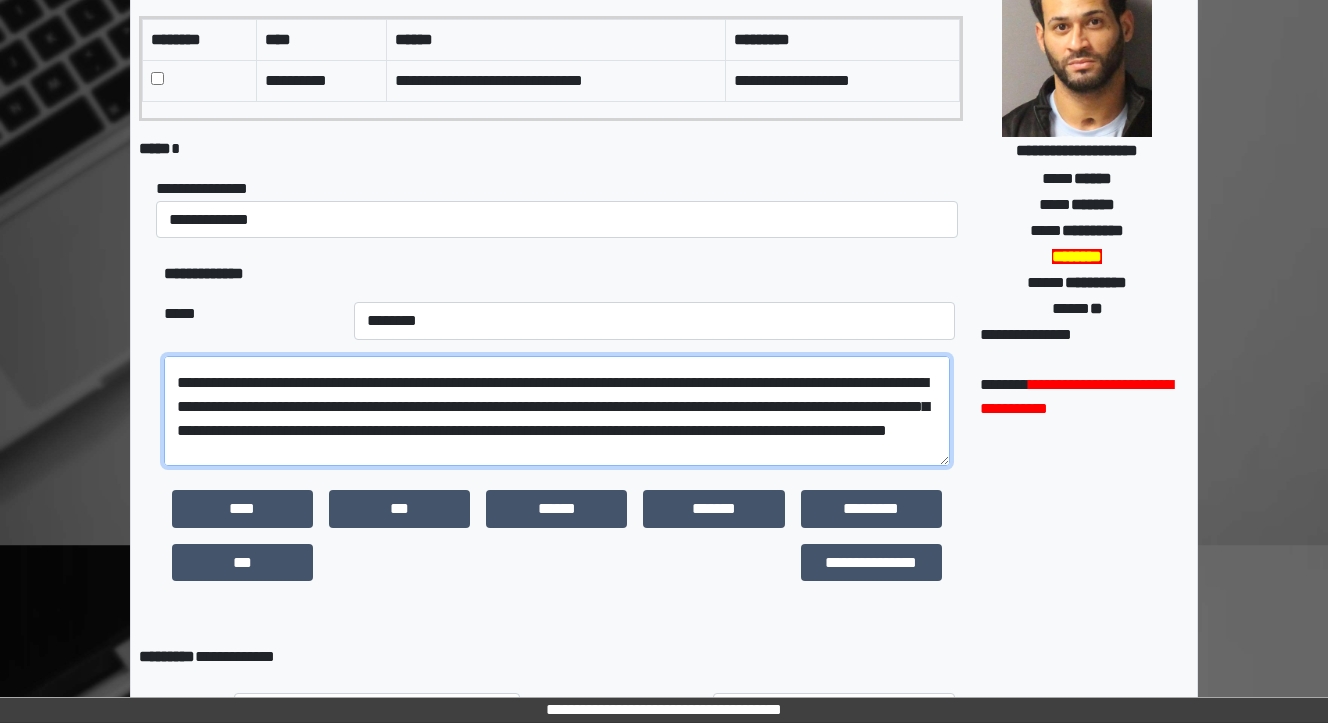 scroll, scrollTop: 112, scrollLeft: 0, axis: vertical 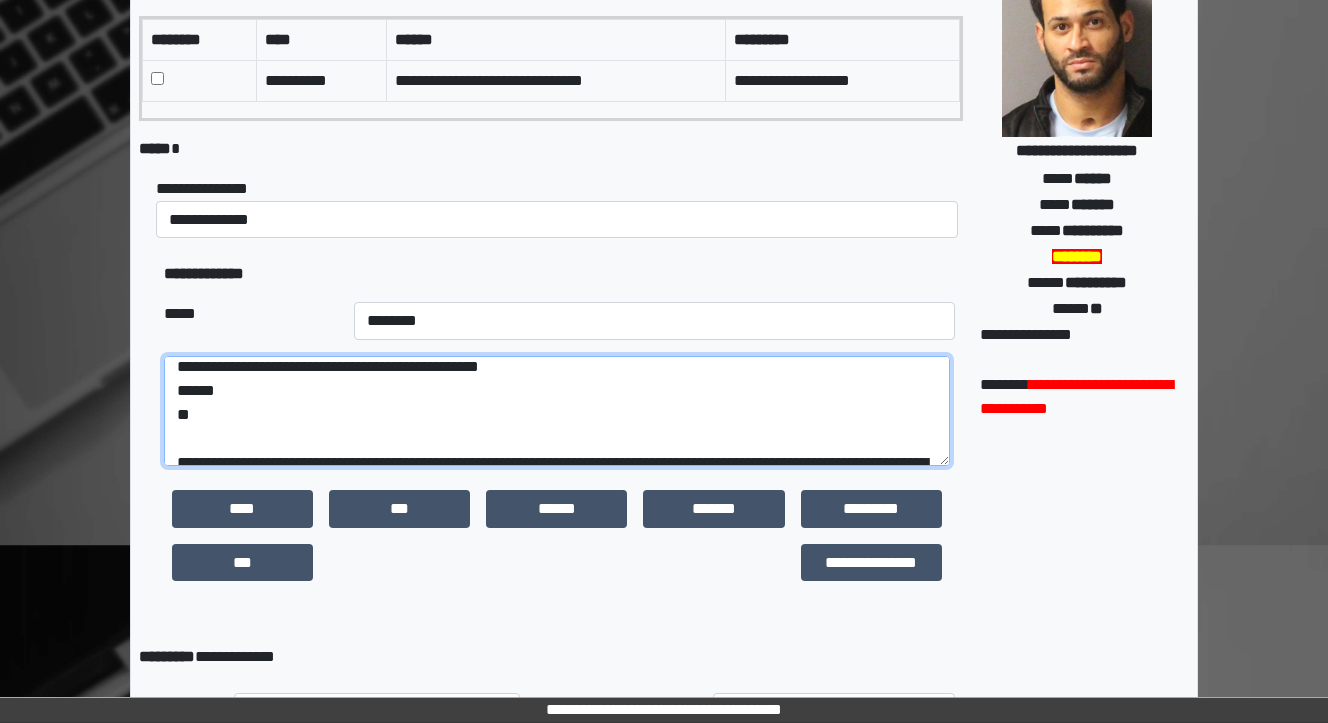 click on "**********" at bounding box center [557, 411] 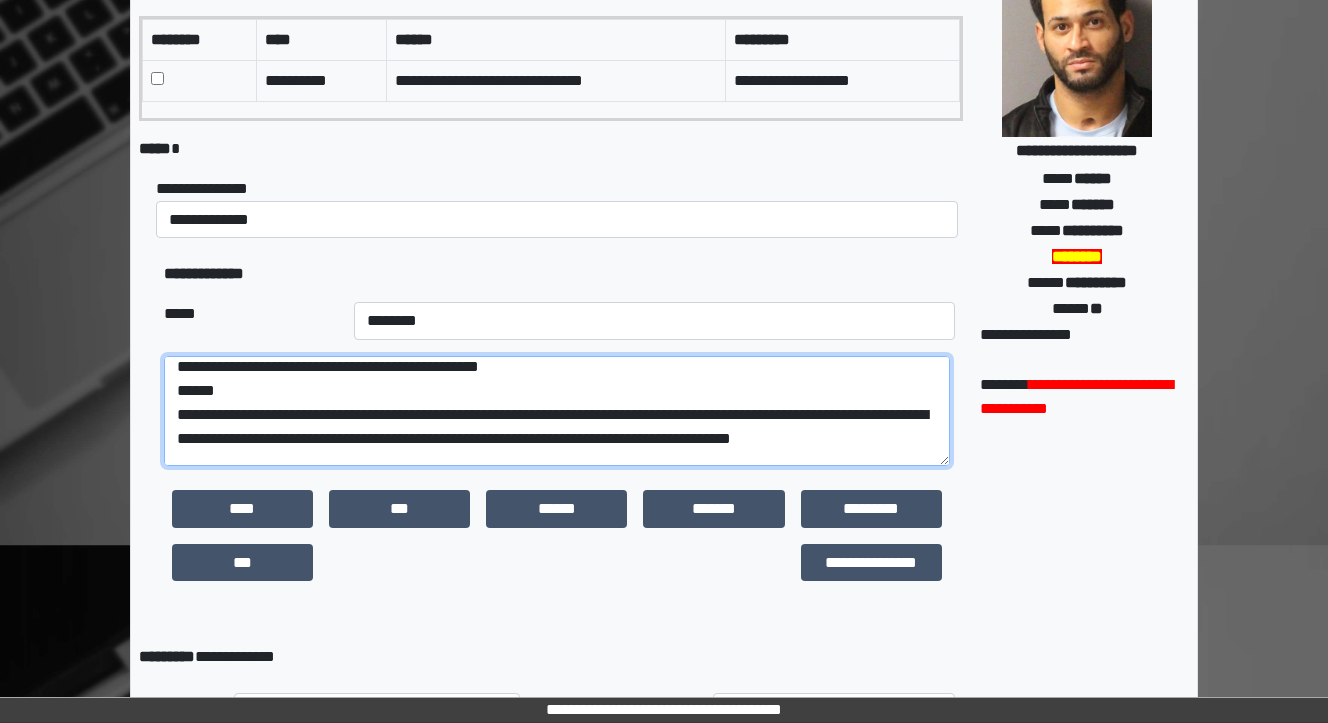 scroll, scrollTop: 40, scrollLeft: 0, axis: vertical 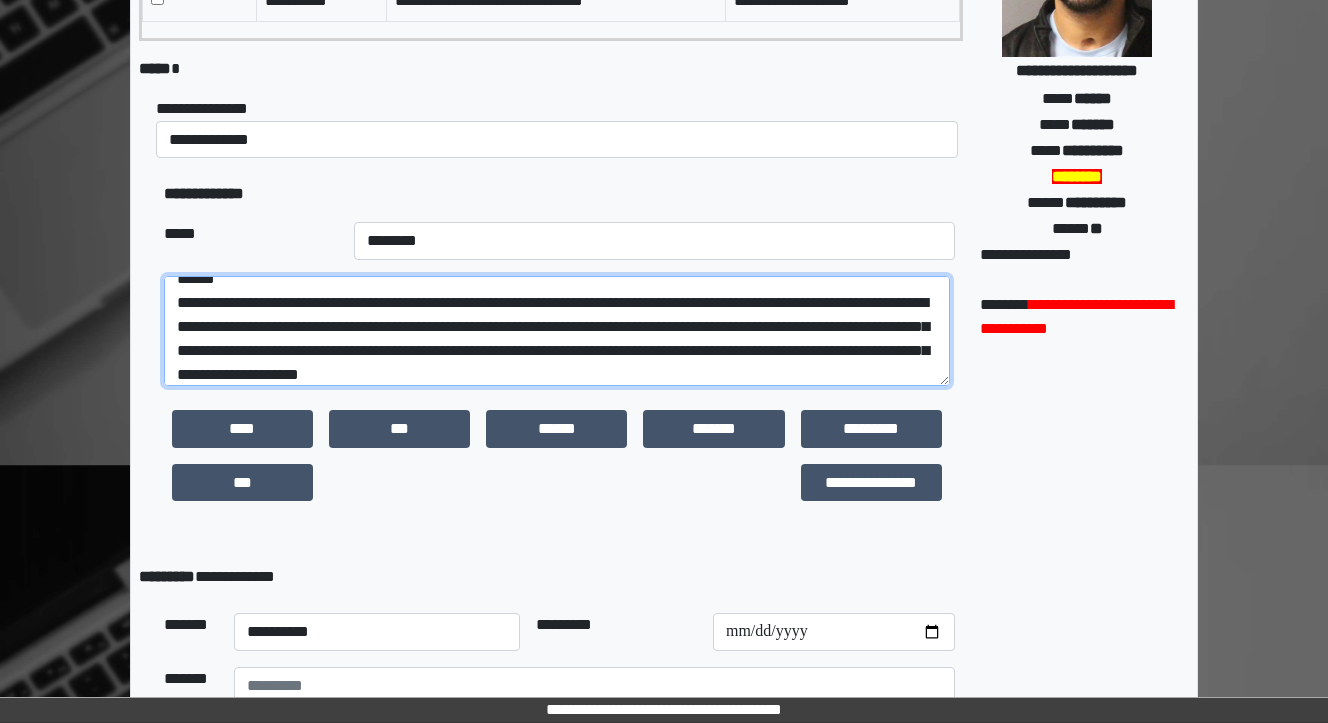 type on "**********" 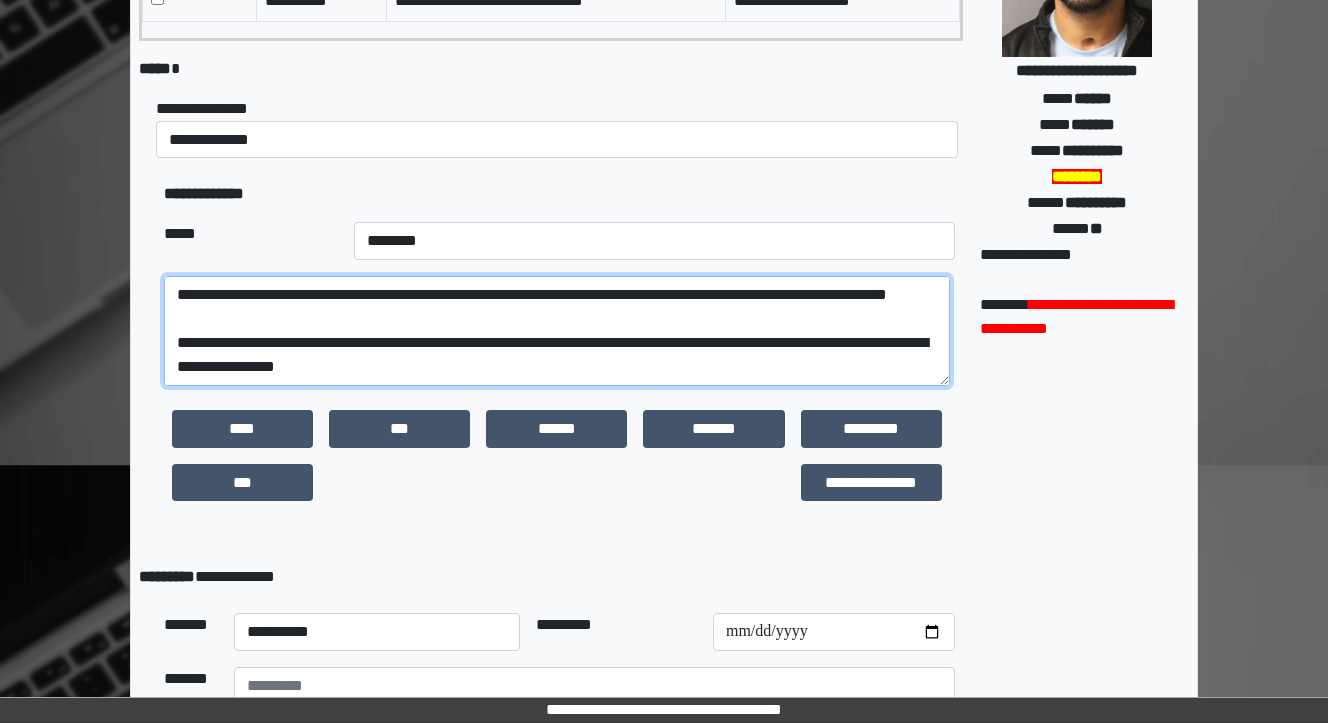 scroll, scrollTop: 264, scrollLeft: 0, axis: vertical 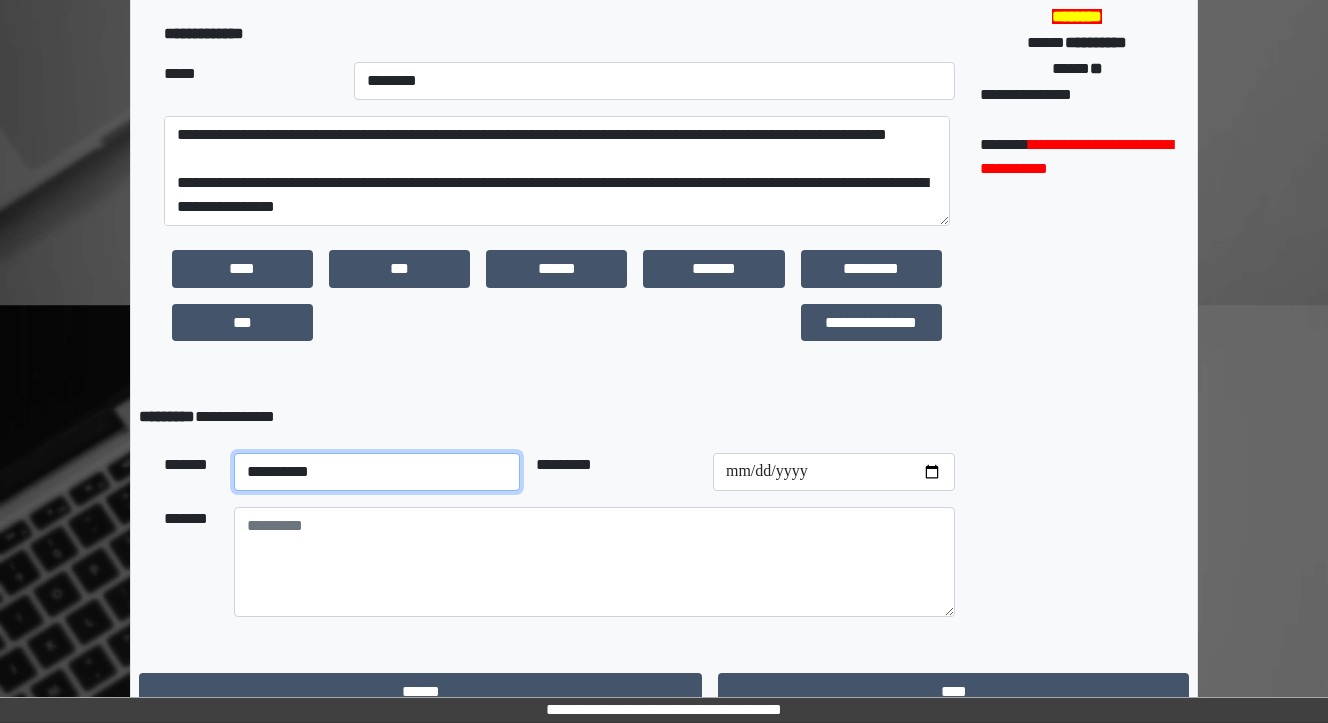 click on "**********" at bounding box center [377, 472] 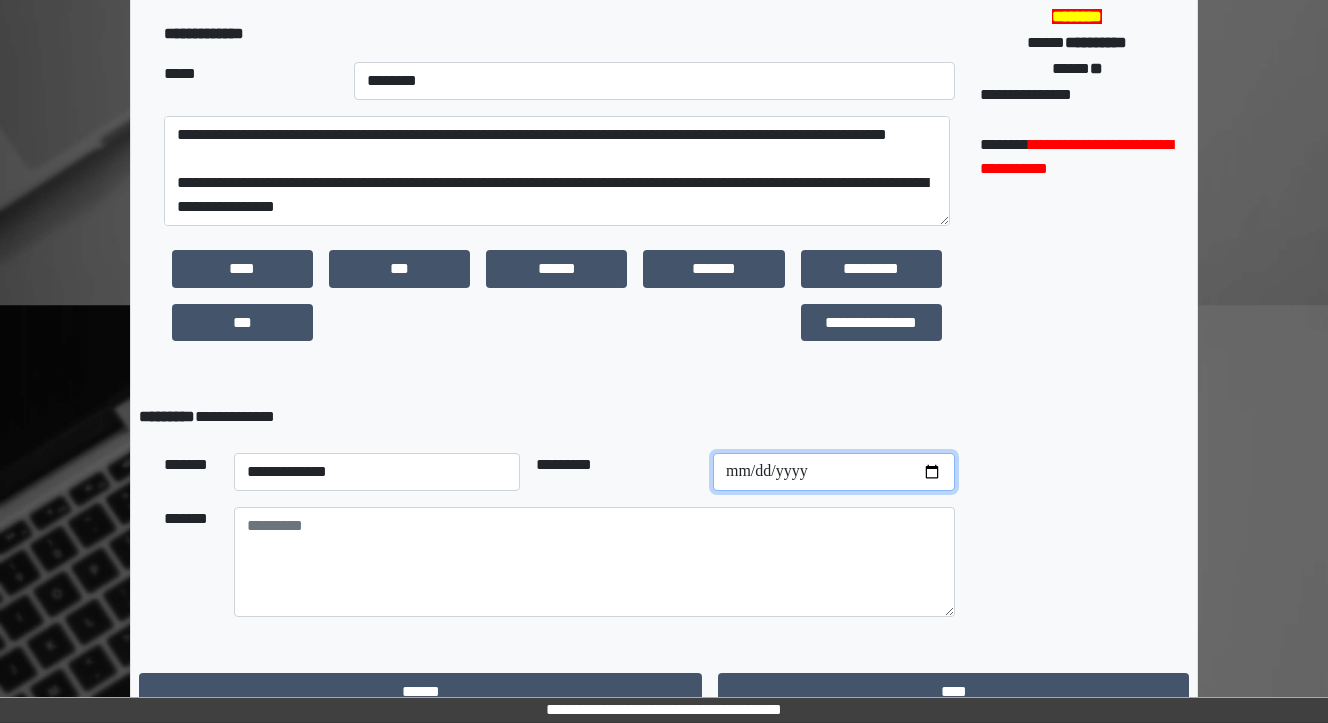click at bounding box center (834, 472) 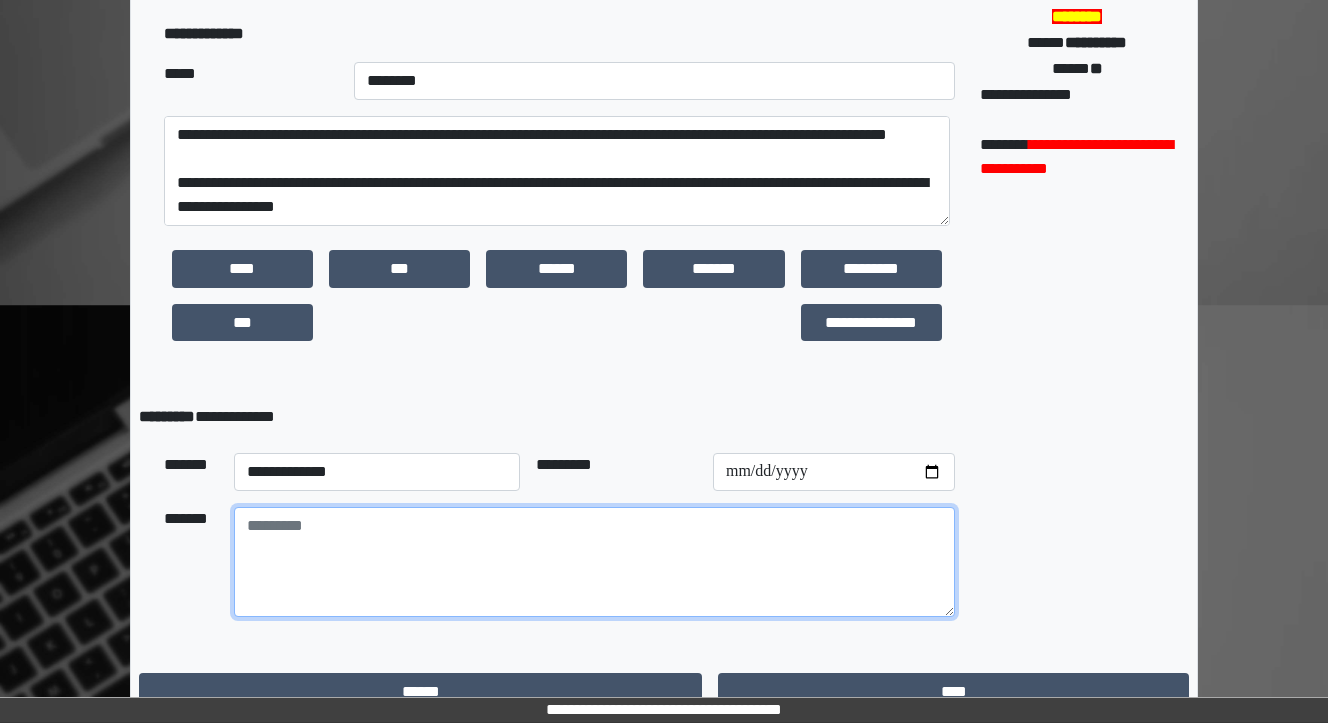 click at bounding box center (594, 562) 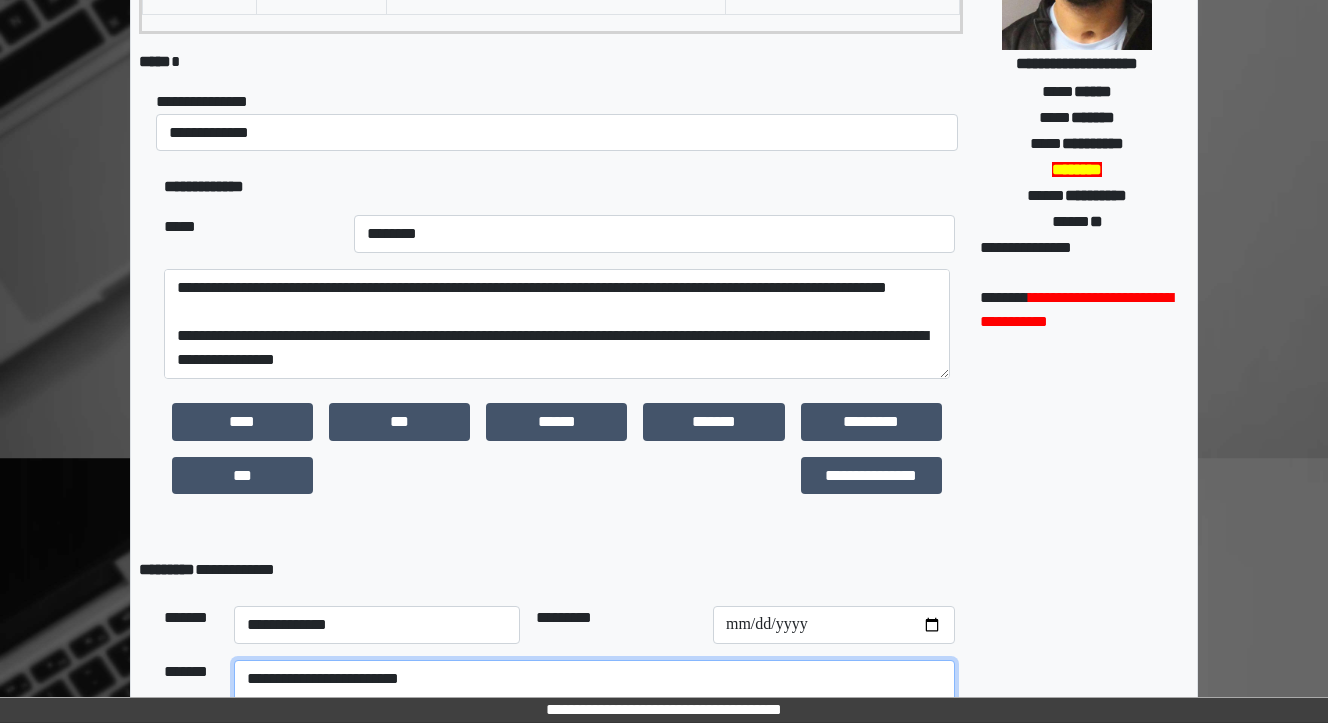 scroll, scrollTop: 320, scrollLeft: 0, axis: vertical 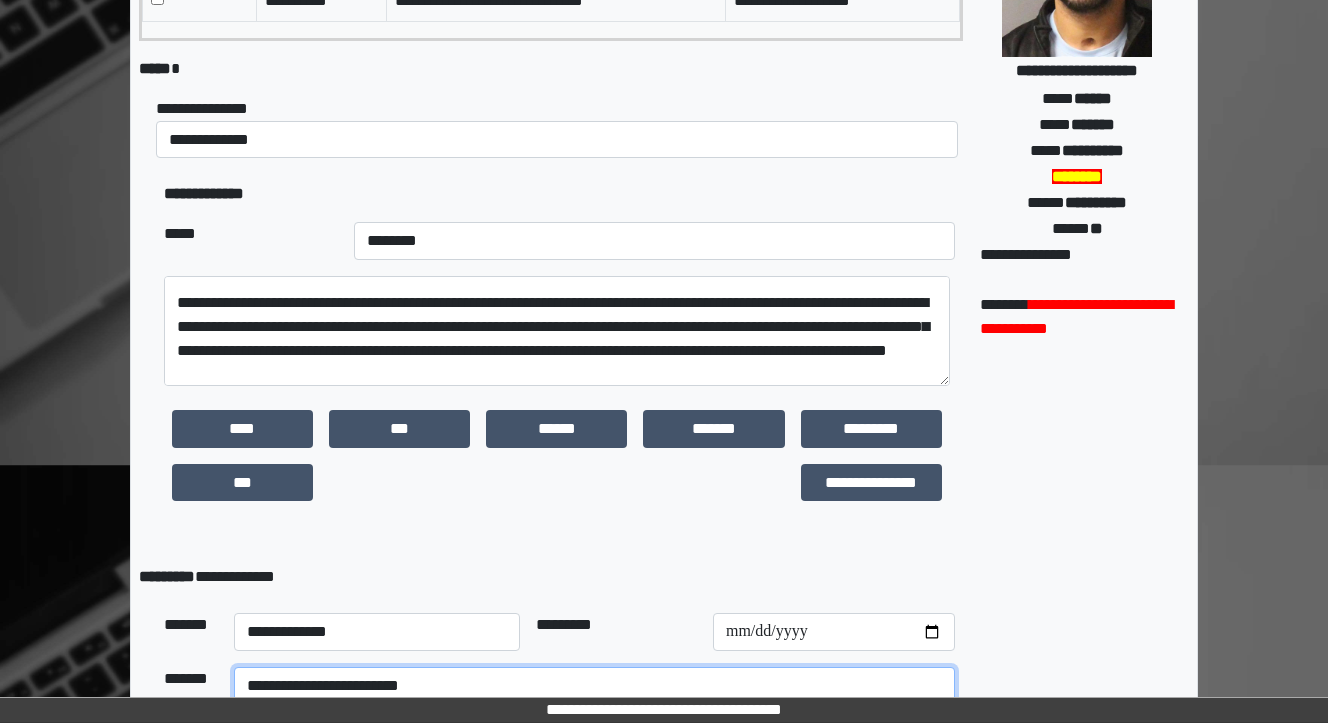 type on "**********" 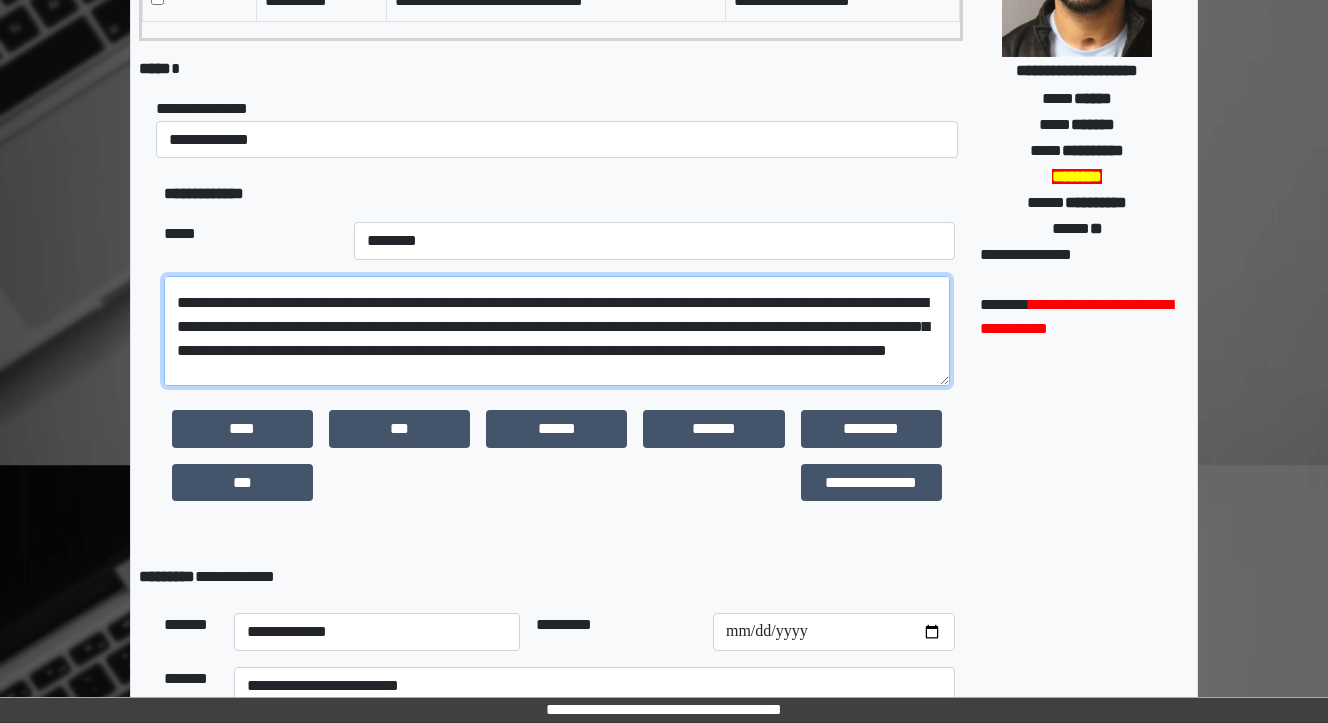 drag, startPoint x: 470, startPoint y: 302, endPoint x: 374, endPoint y: 305, distance: 96.04687 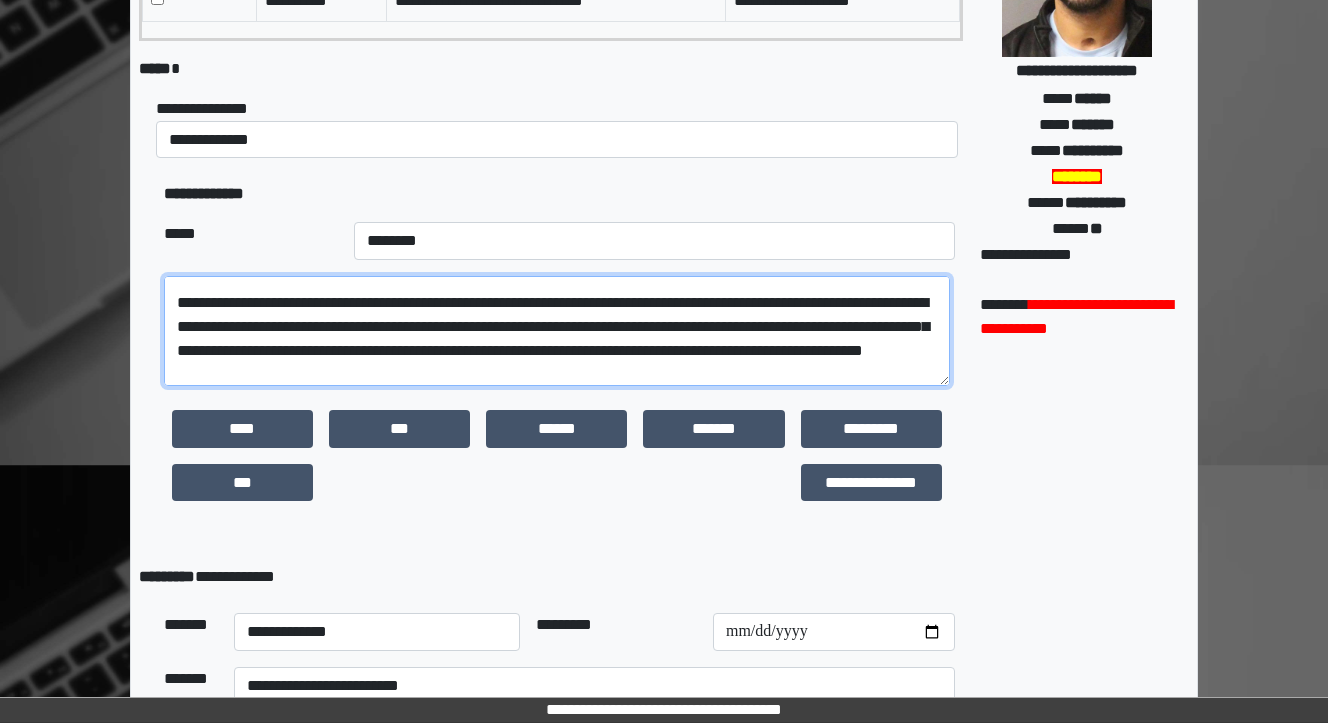 scroll, scrollTop: 104, scrollLeft: 0, axis: vertical 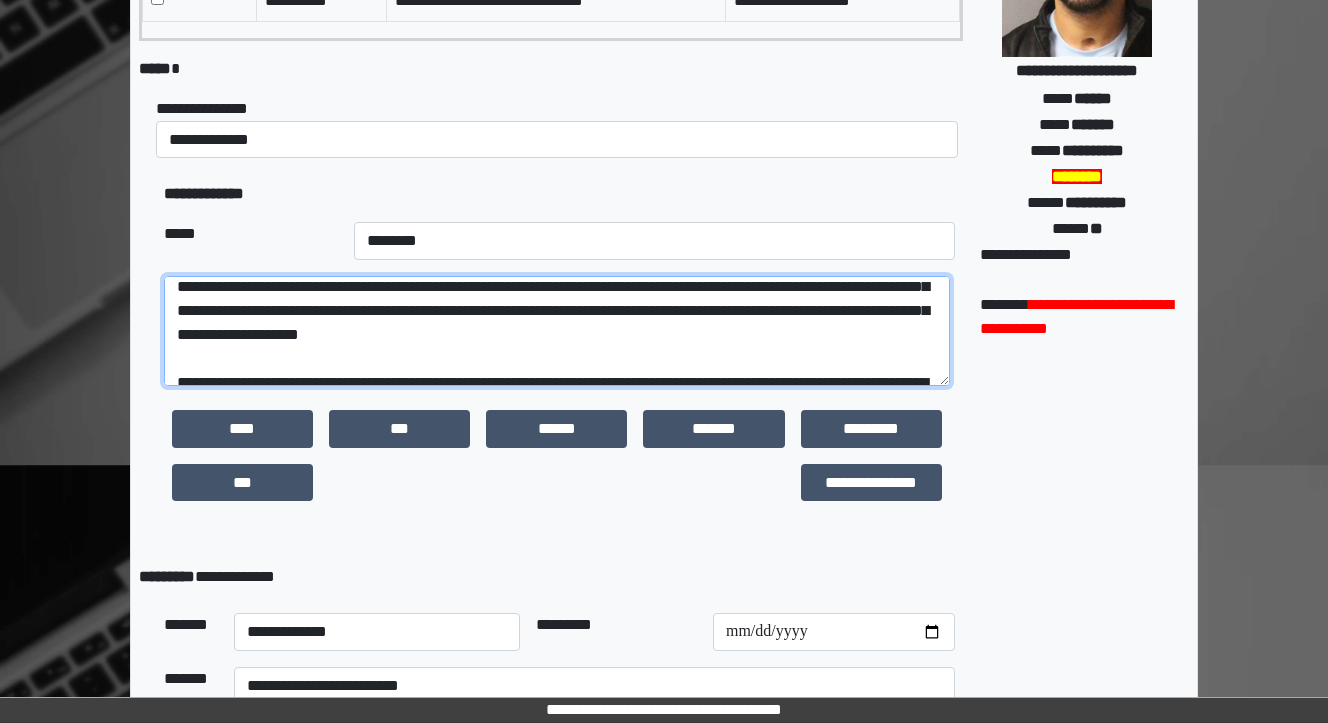 click on "**********" at bounding box center (557, 331) 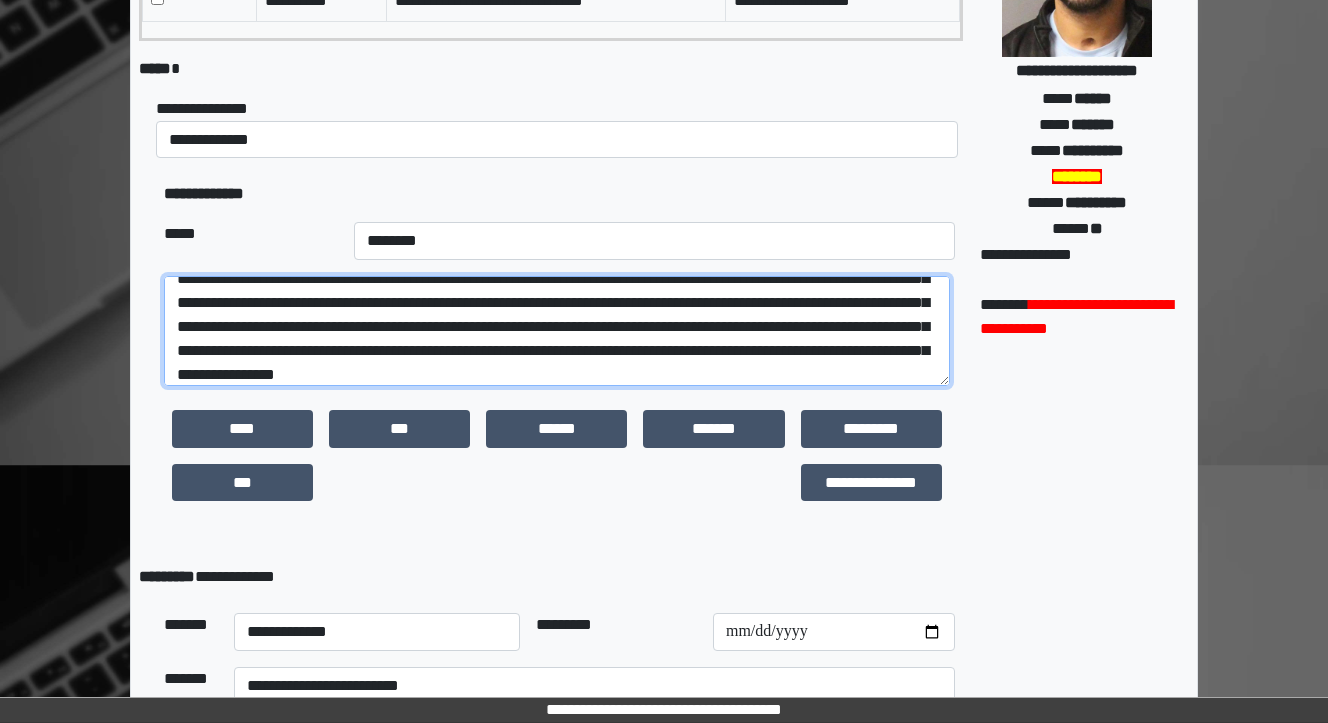 scroll, scrollTop: 136, scrollLeft: 0, axis: vertical 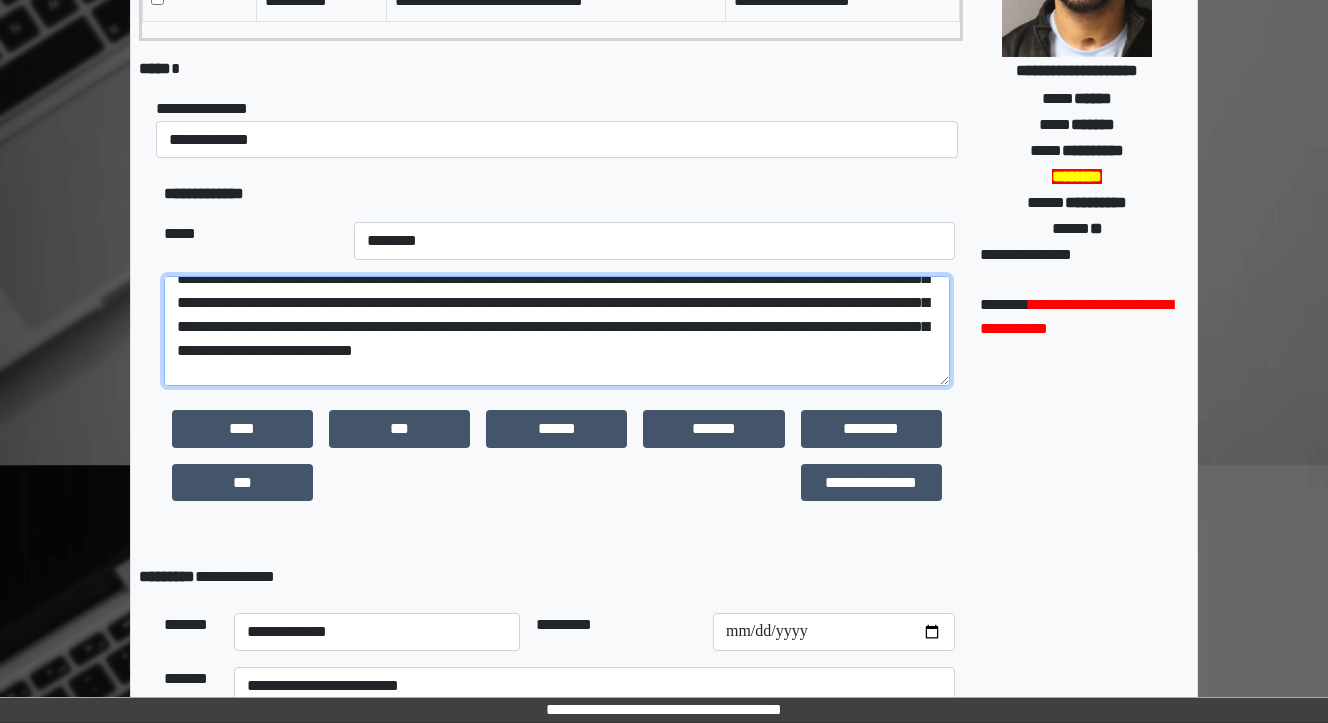 click at bounding box center (557, 331) 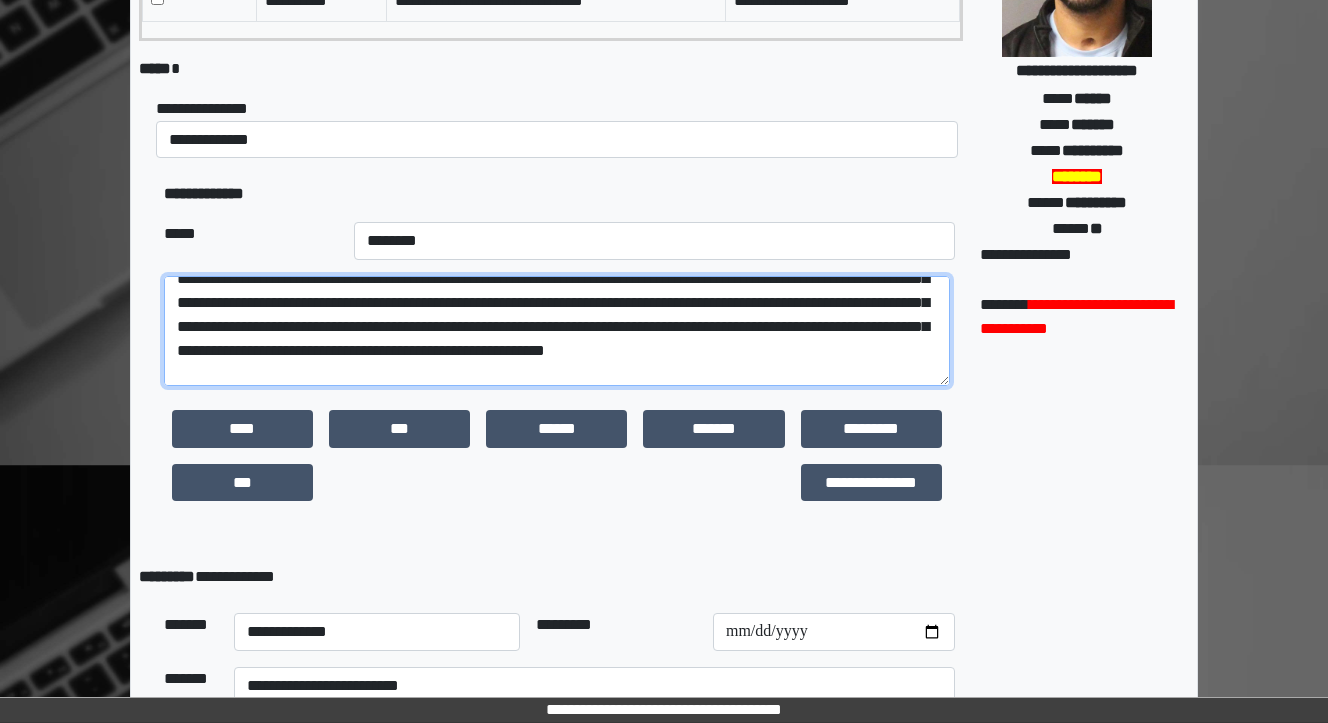 click at bounding box center [557, 331] 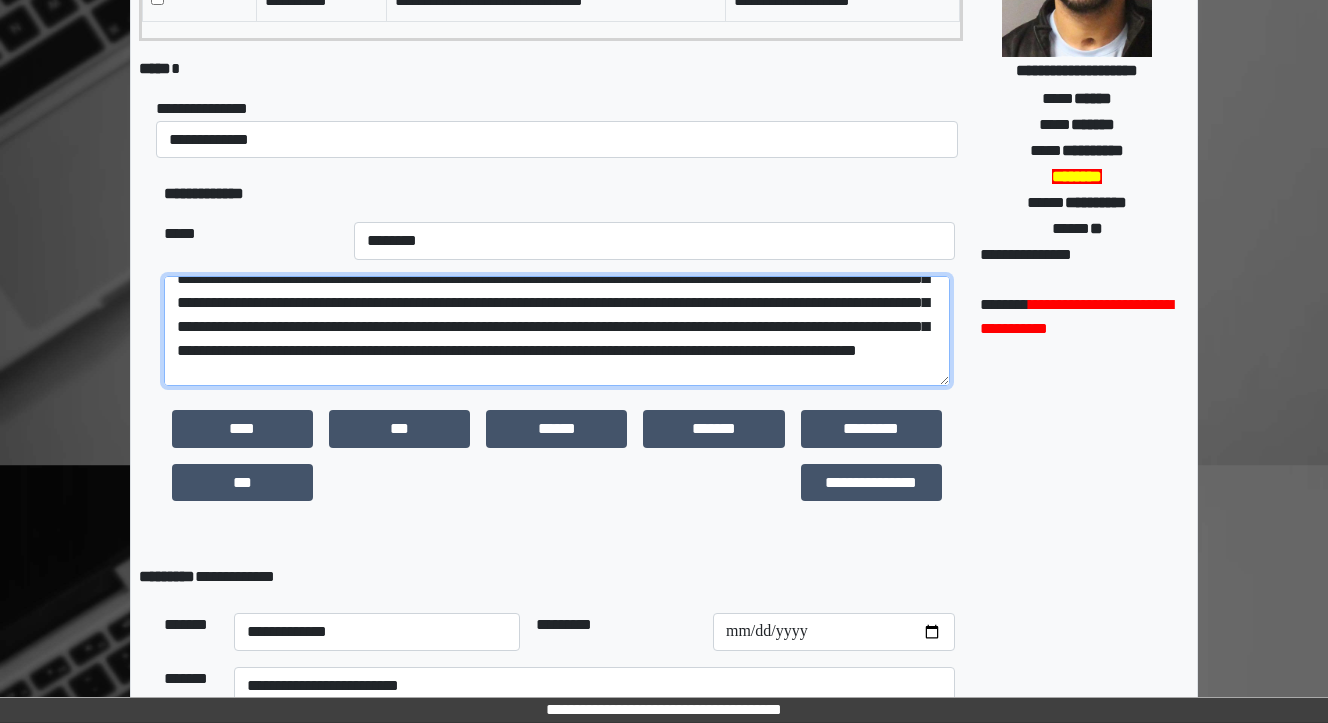 scroll, scrollTop: 160, scrollLeft: 0, axis: vertical 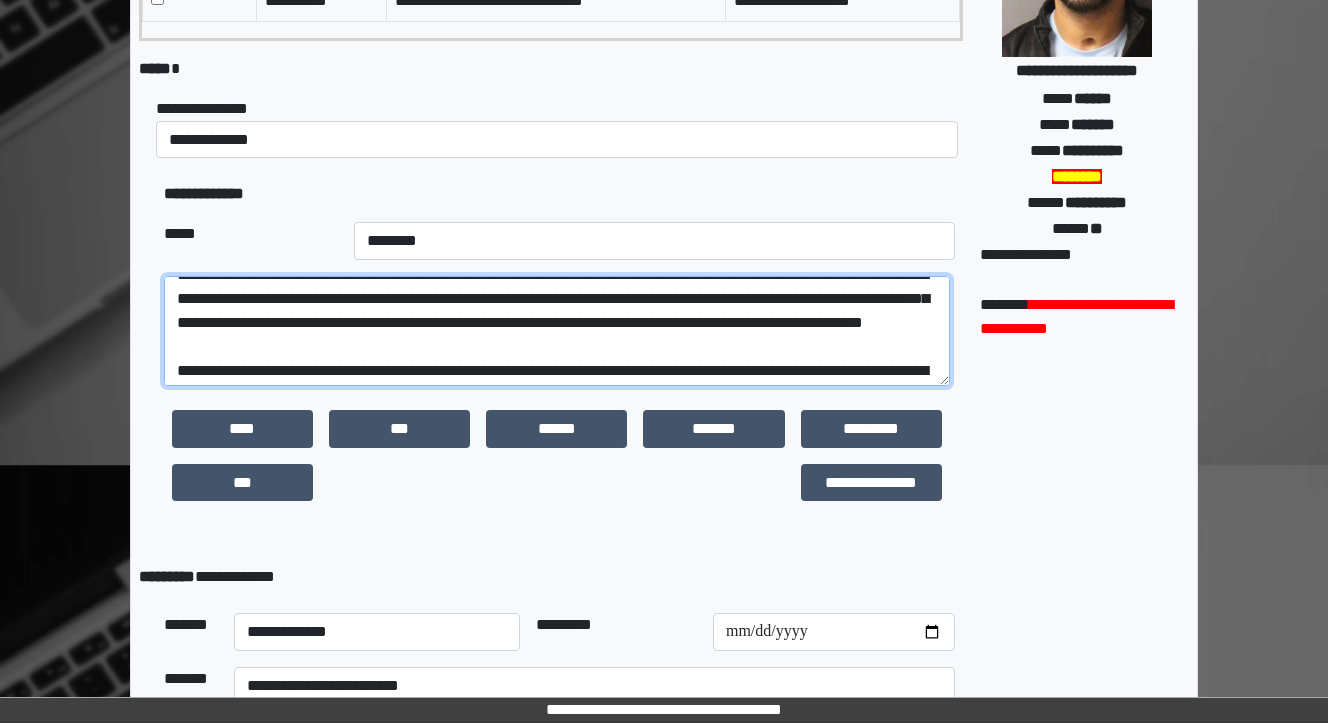 drag, startPoint x: 450, startPoint y: 372, endPoint x: 349, endPoint y: 359, distance: 101.8332 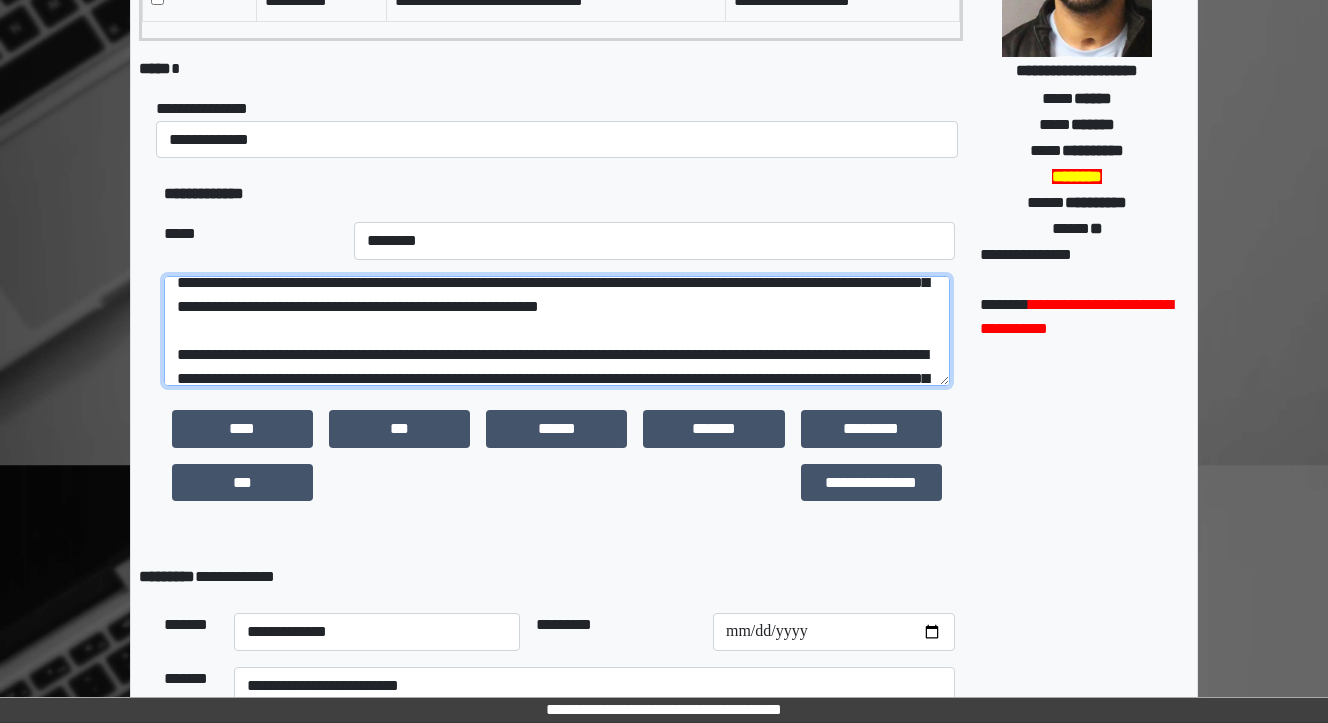 click at bounding box center [557, 331] 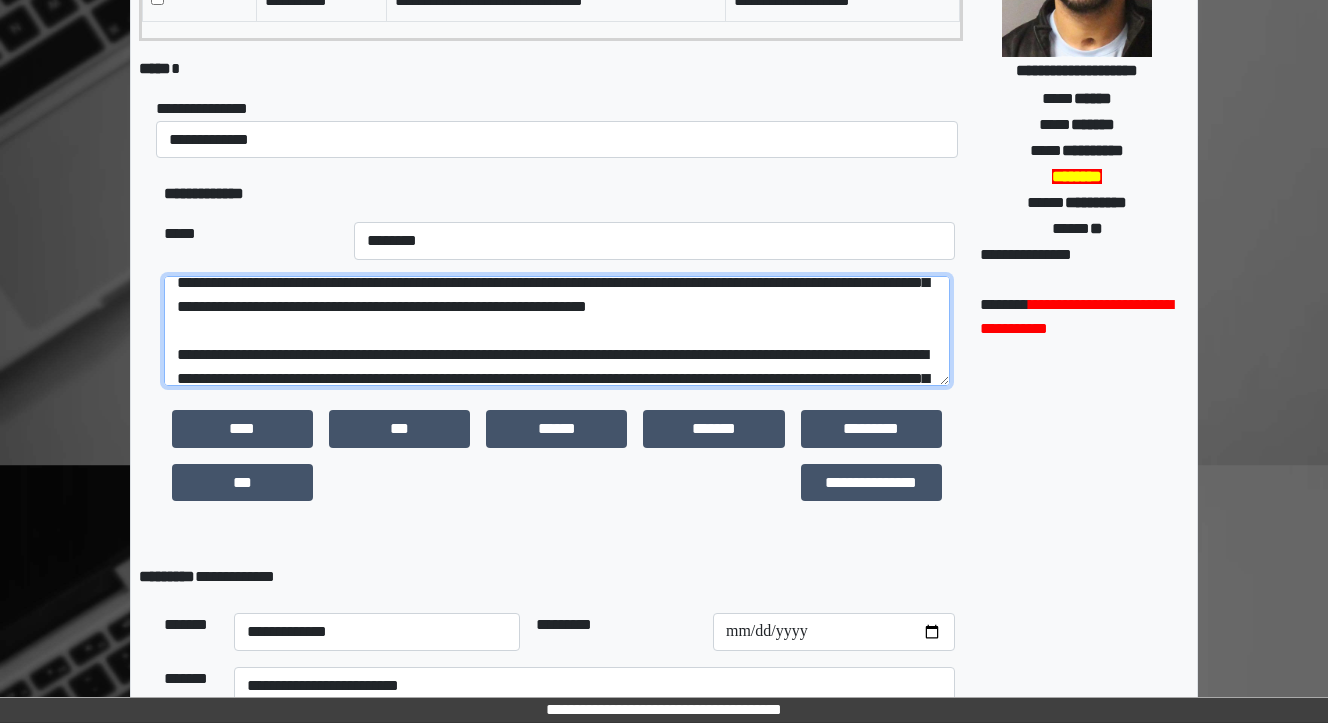 click at bounding box center [557, 331] 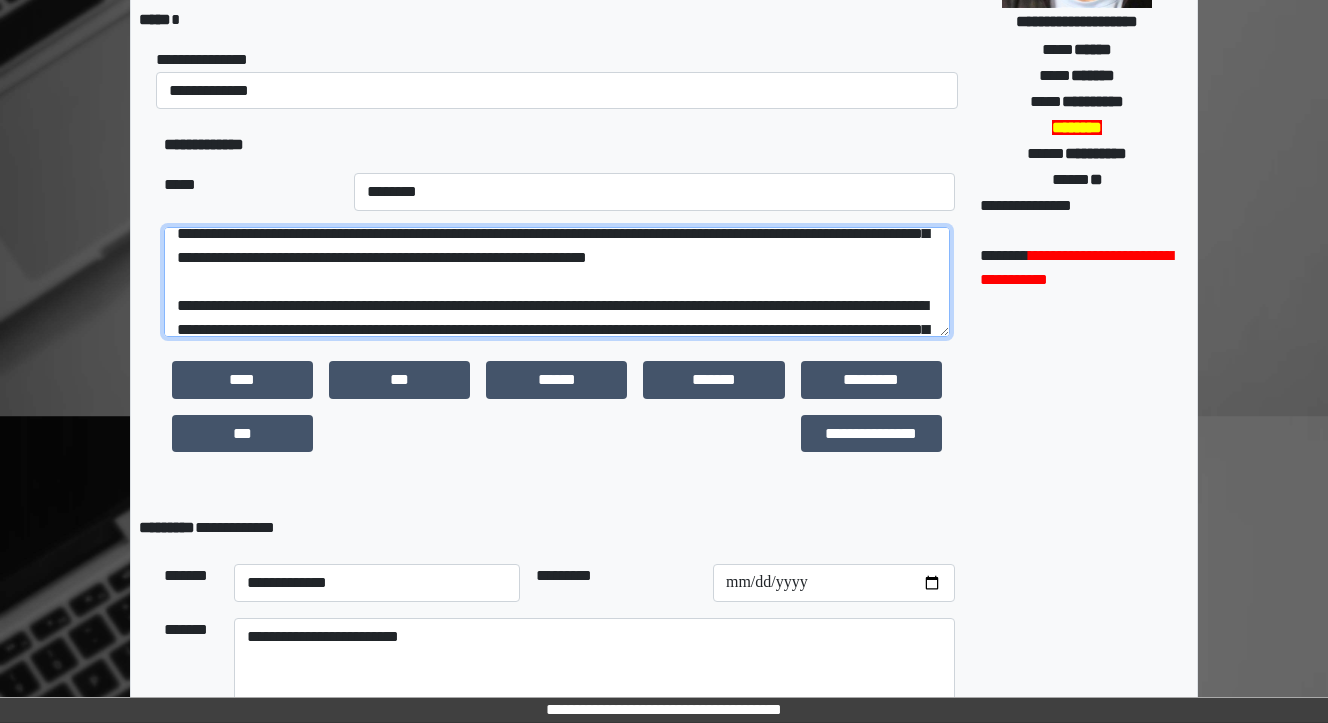 scroll, scrollTop: 400, scrollLeft: 0, axis: vertical 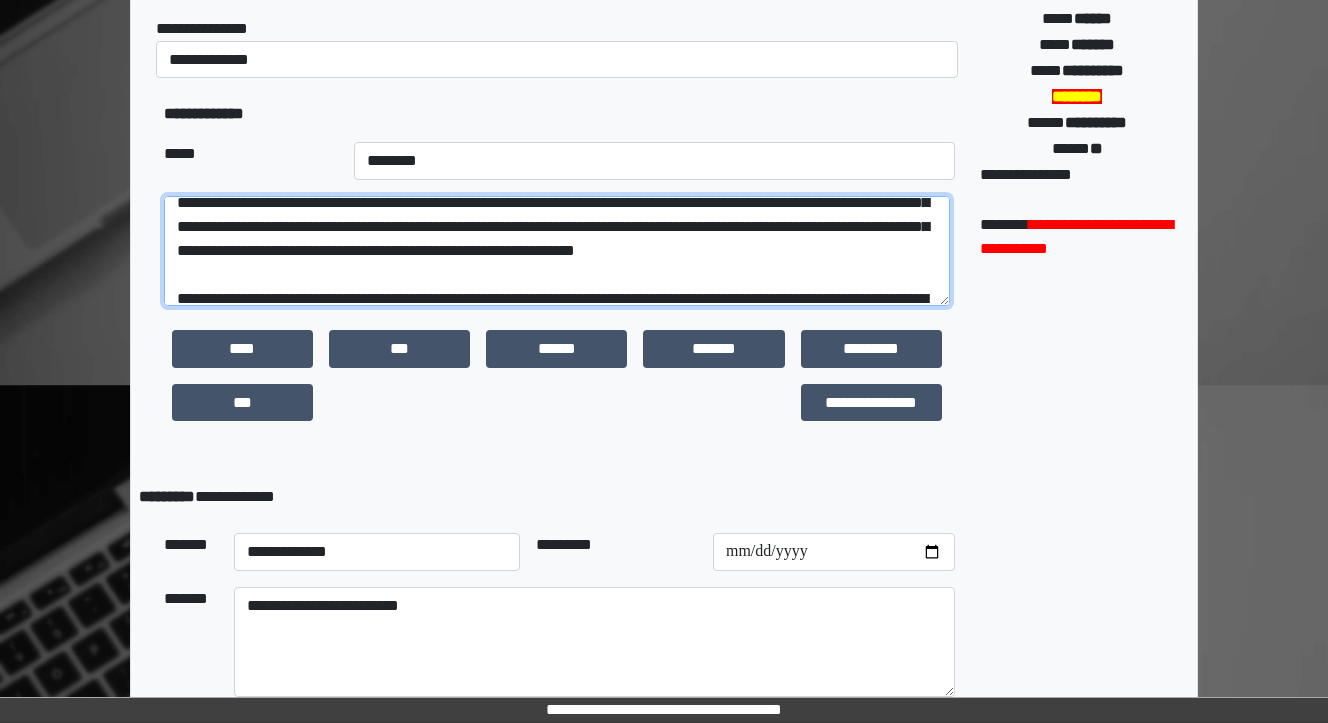 click at bounding box center [557, 251] 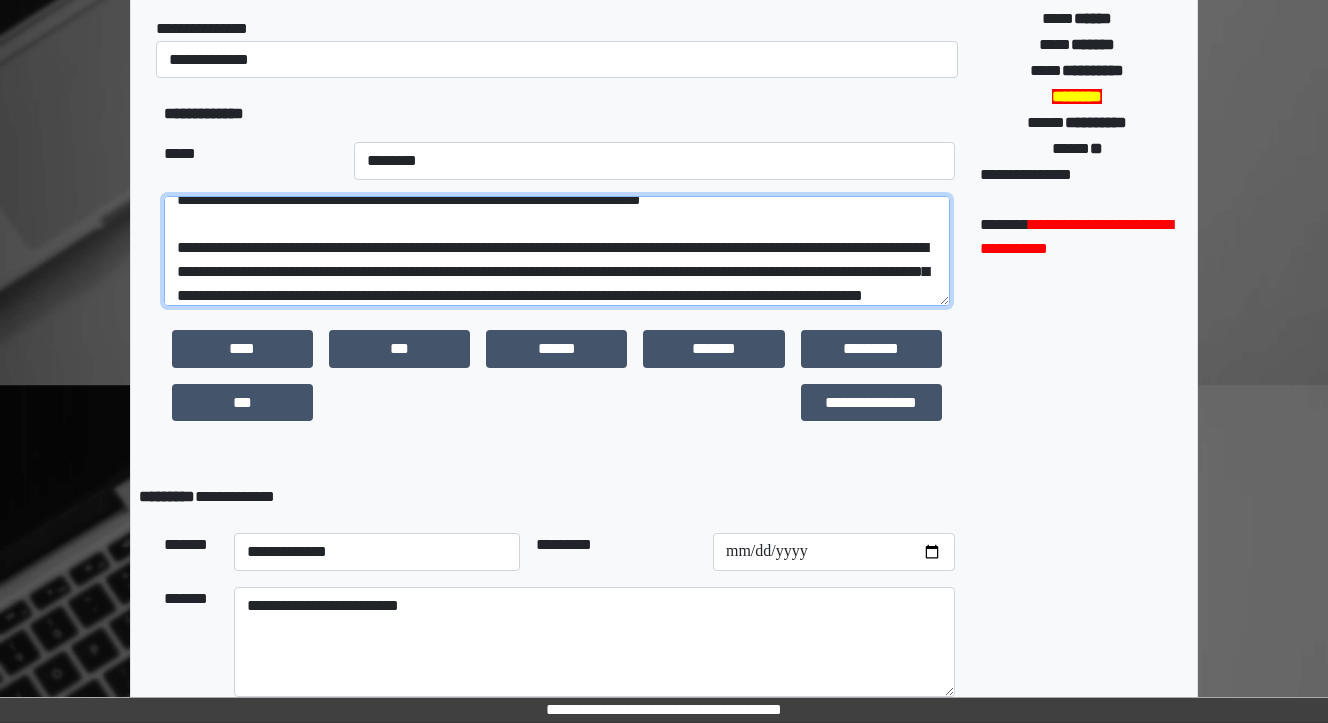scroll, scrollTop: 284, scrollLeft: 0, axis: vertical 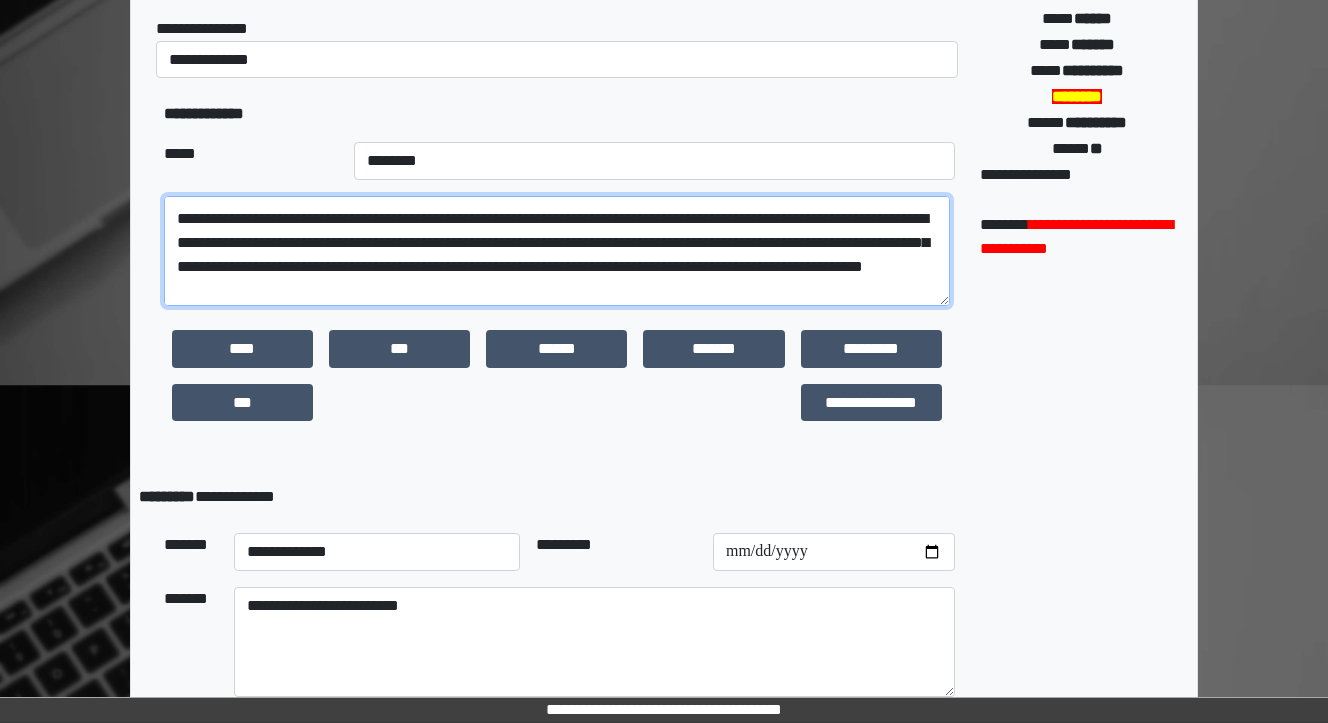 click at bounding box center [557, 251] 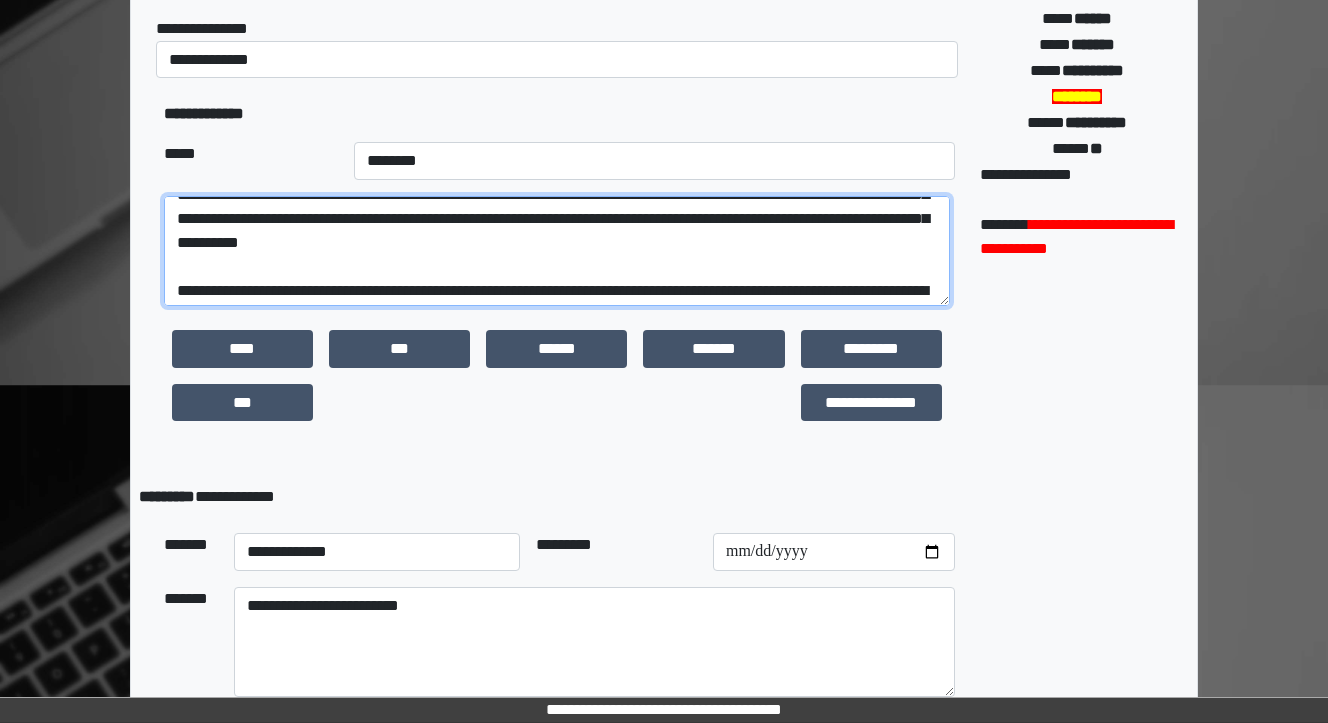 click at bounding box center [557, 251] 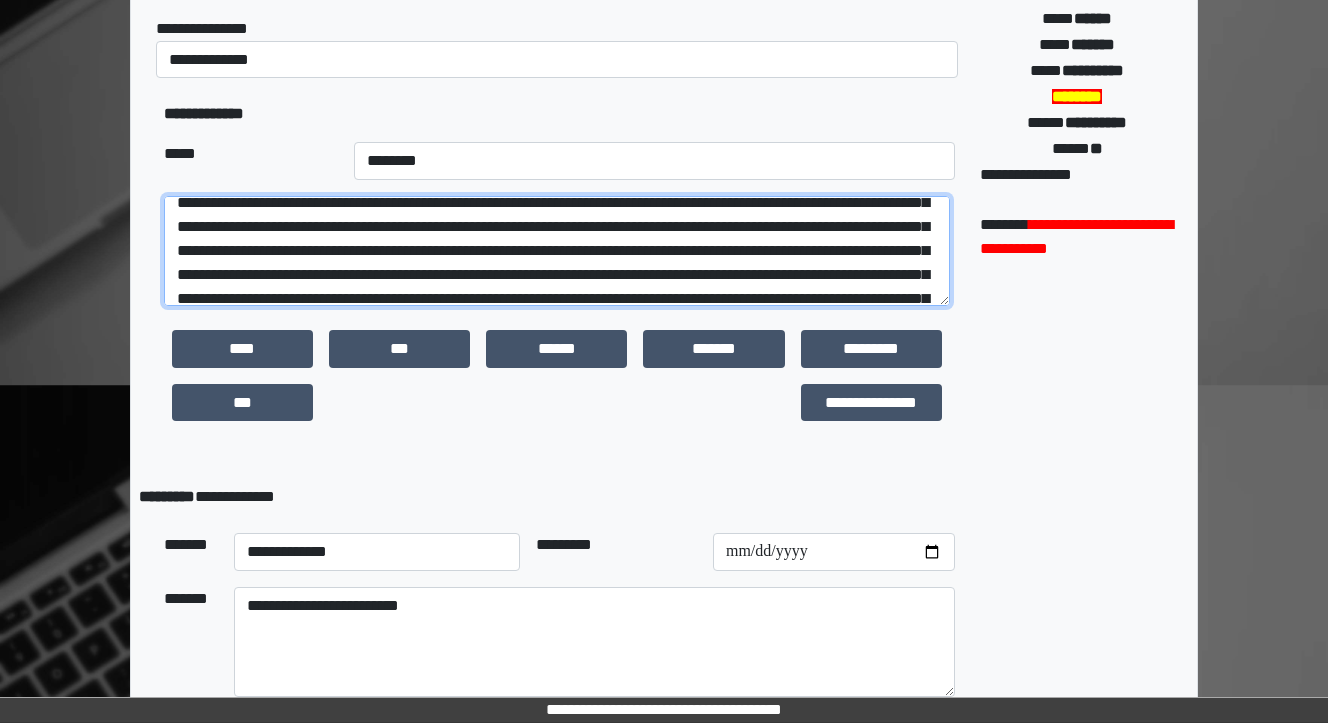 scroll, scrollTop: 284, scrollLeft: 0, axis: vertical 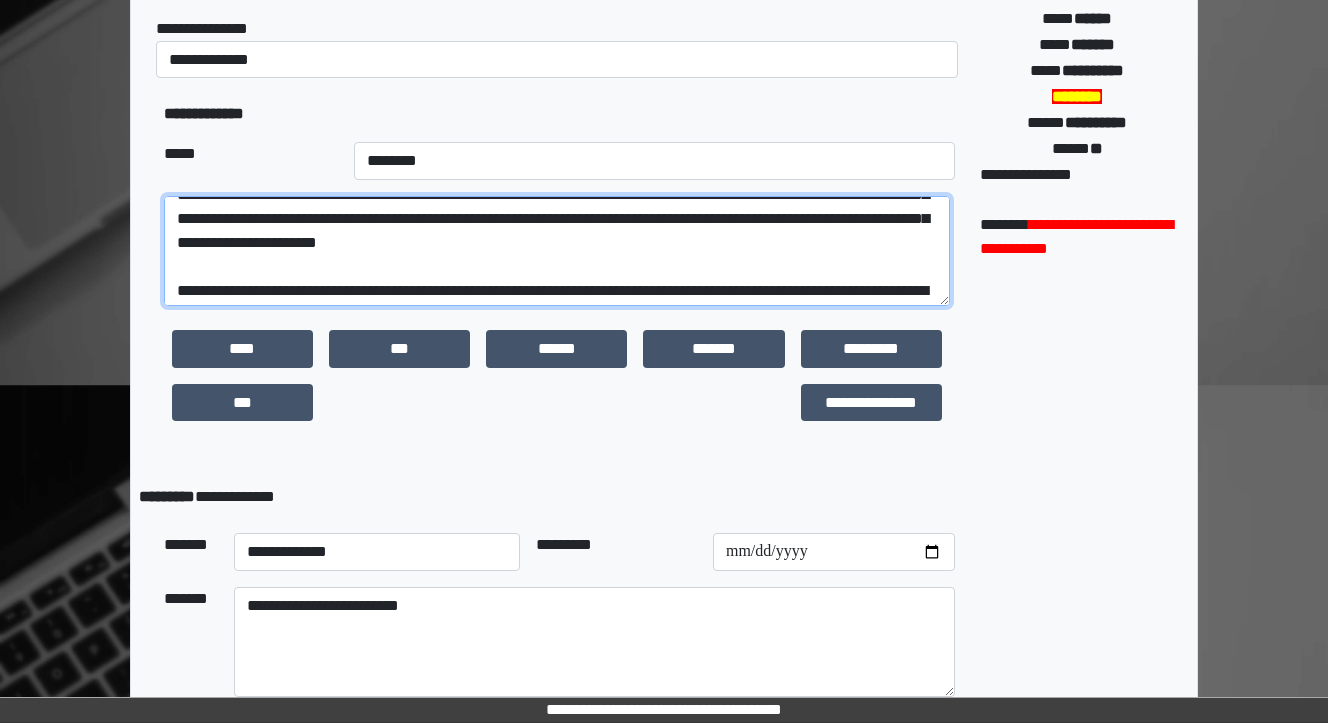 click at bounding box center (557, 251) 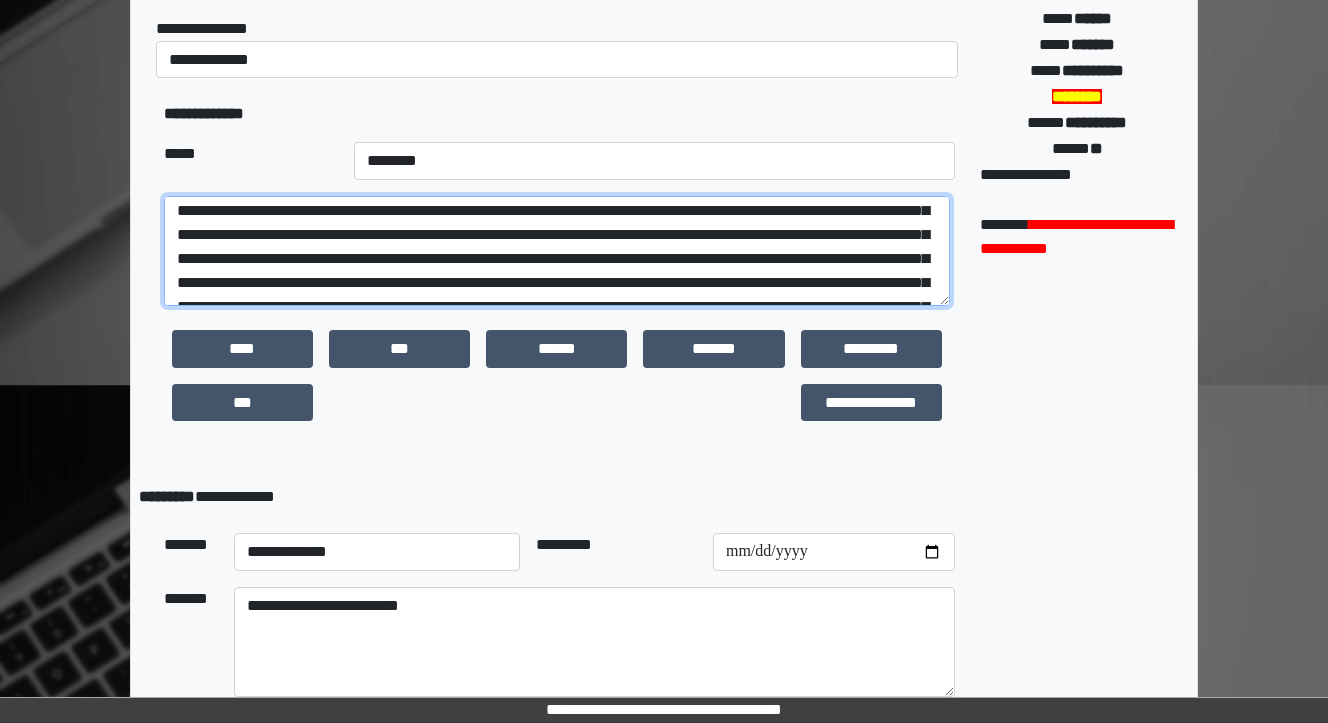 scroll, scrollTop: 204, scrollLeft: 0, axis: vertical 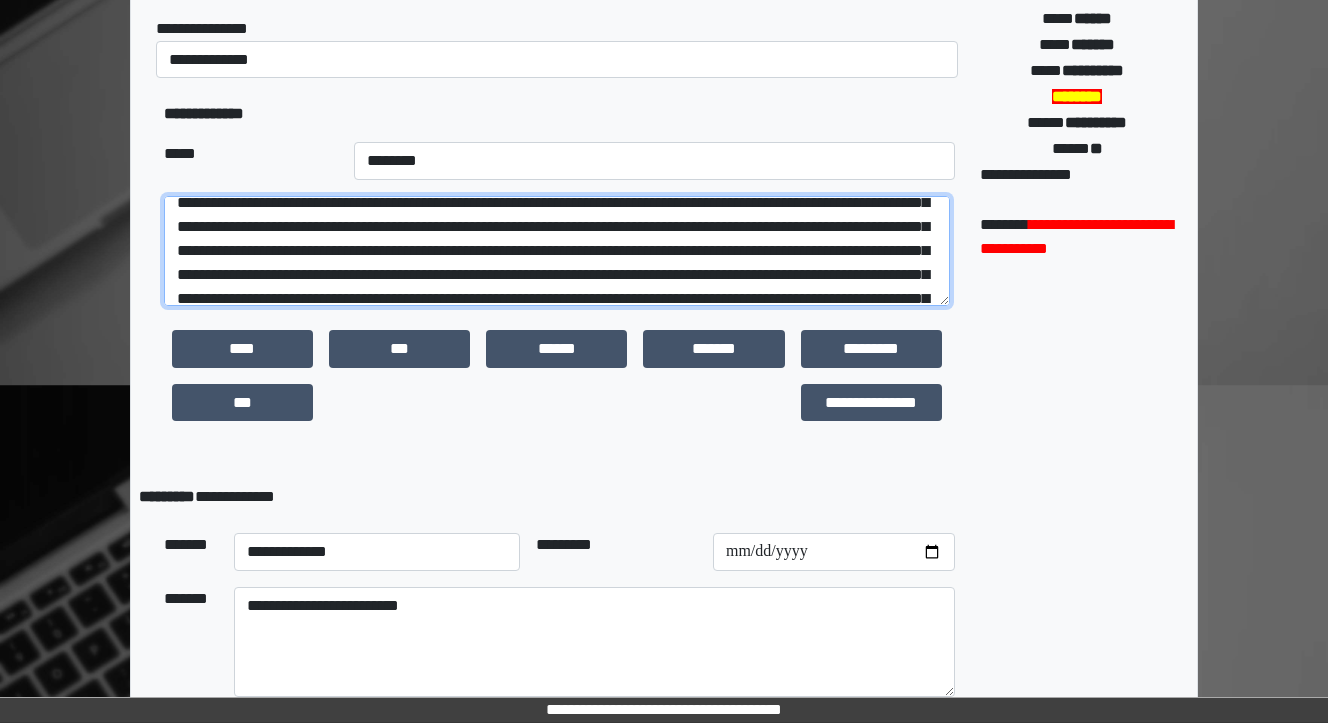 click at bounding box center [557, 251] 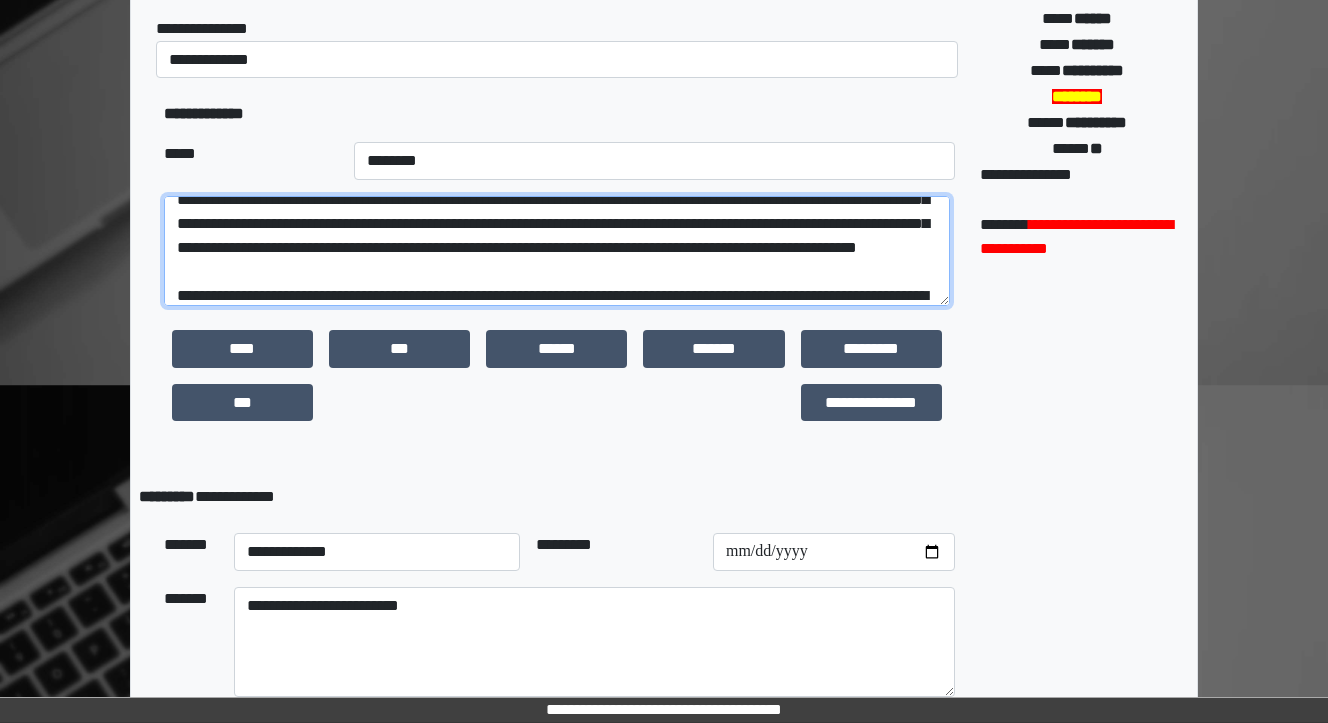 scroll, scrollTop: 284, scrollLeft: 0, axis: vertical 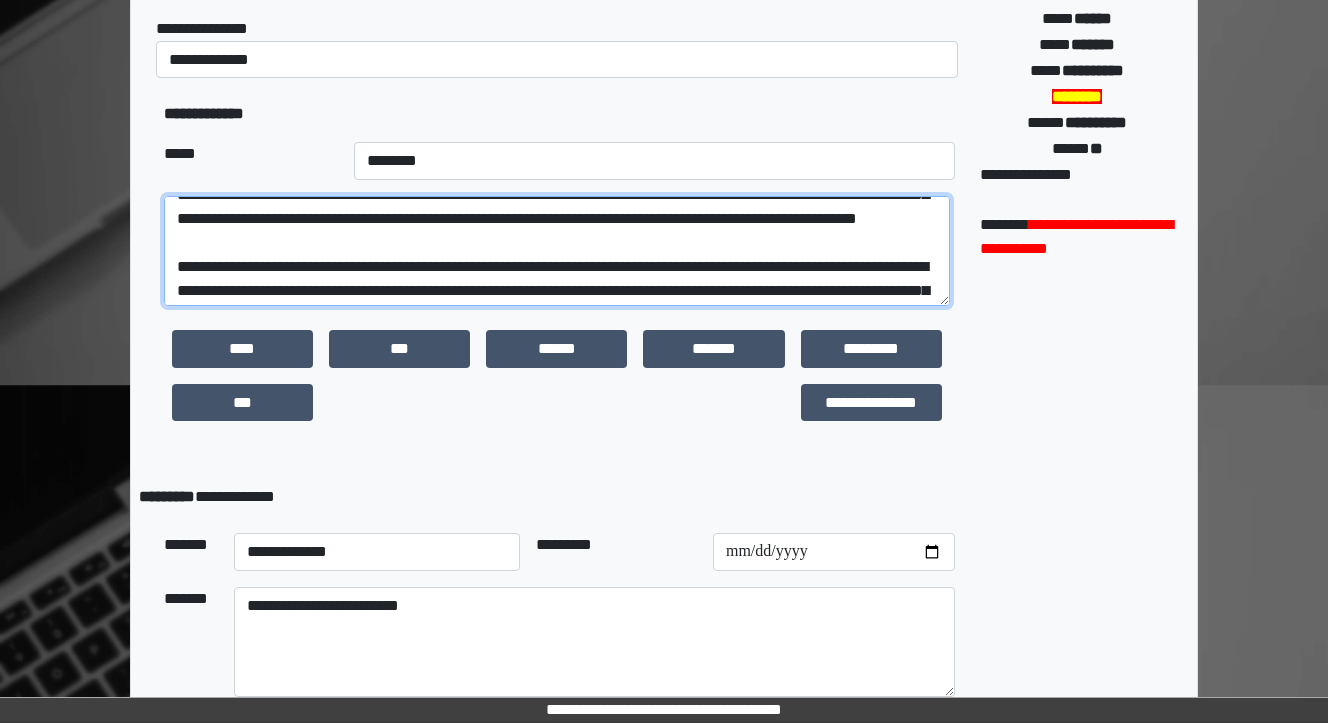 click at bounding box center (557, 251) 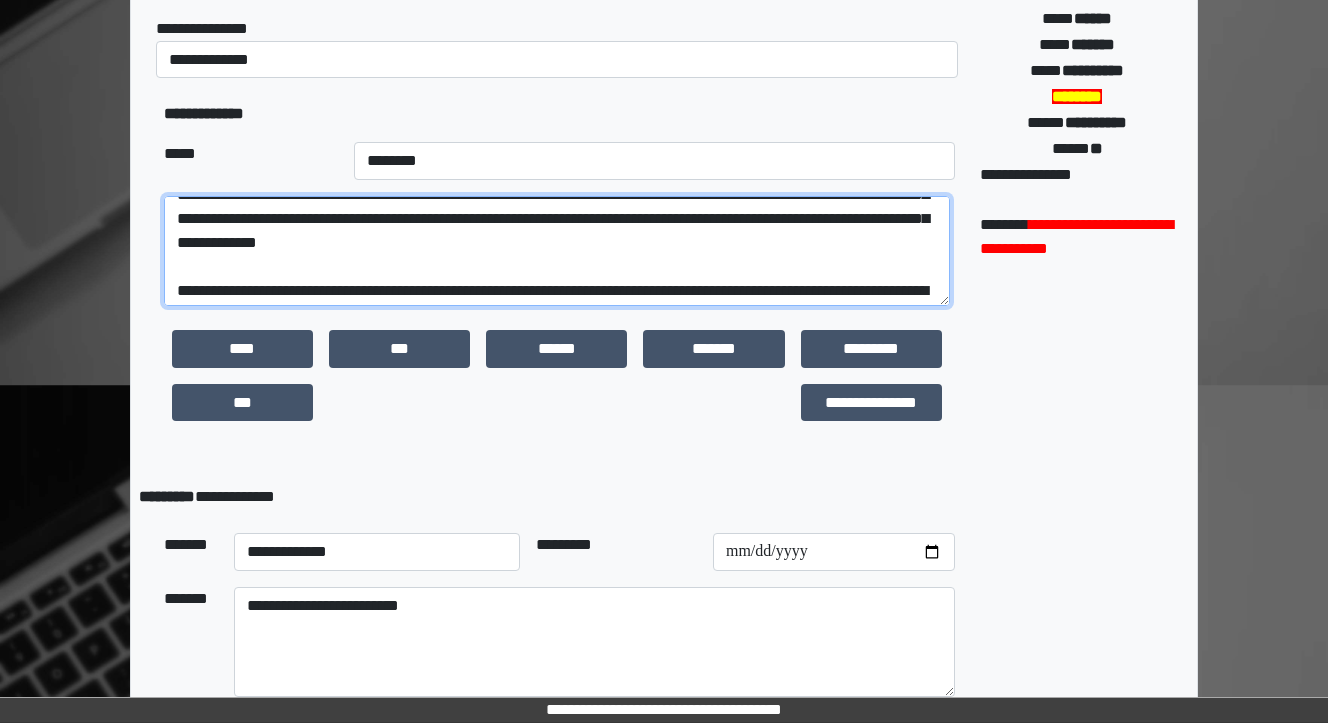 click at bounding box center [557, 251] 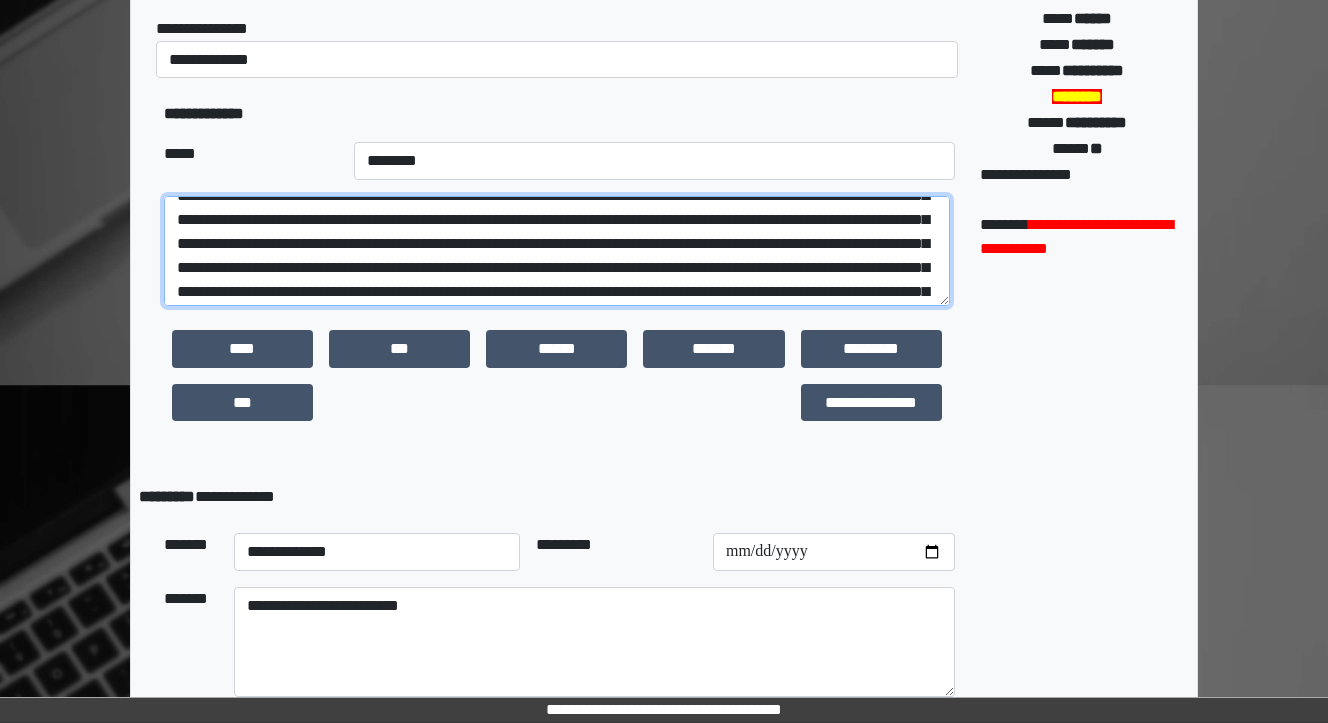 scroll, scrollTop: 124, scrollLeft: 0, axis: vertical 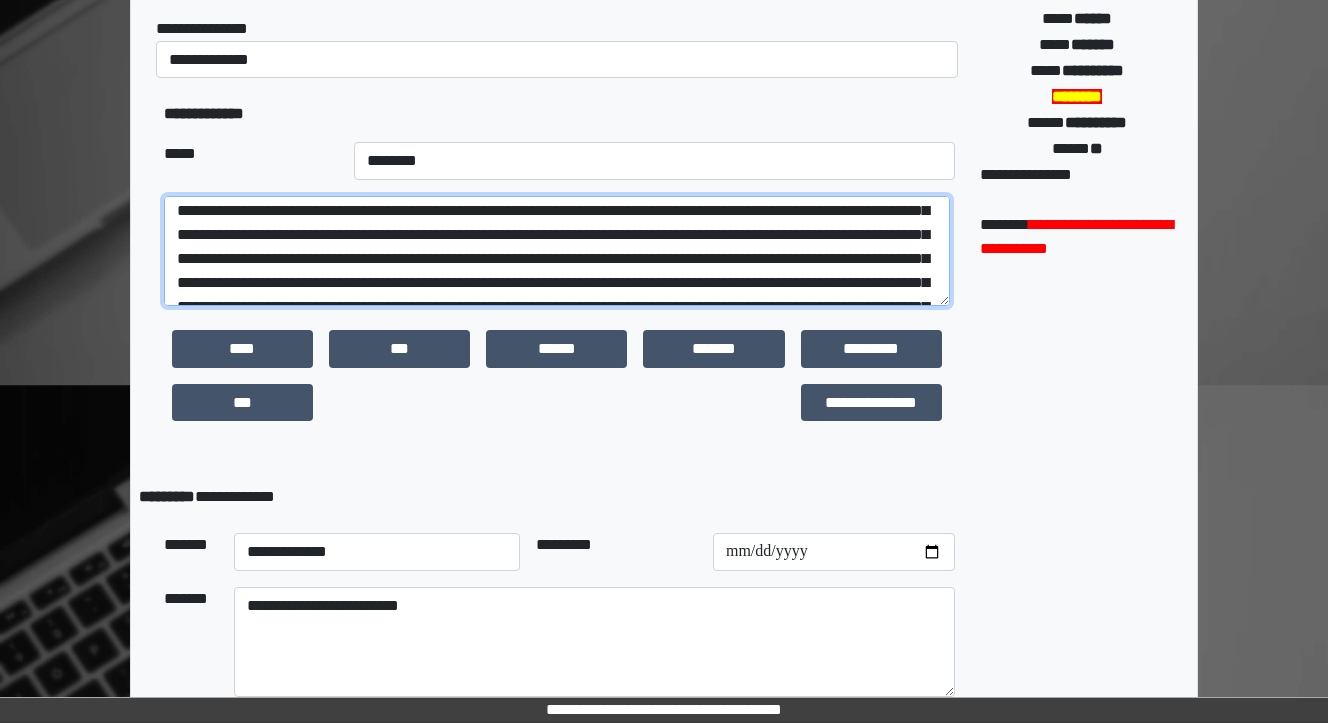 click at bounding box center (557, 251) 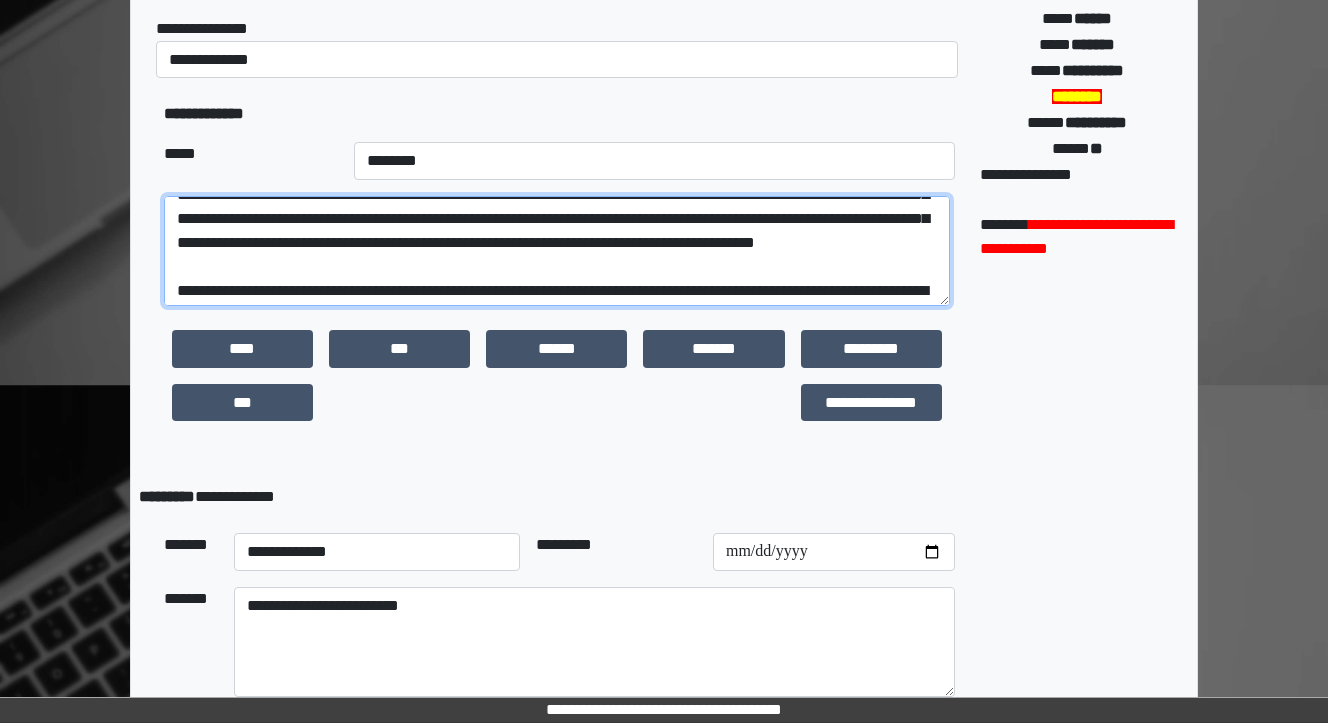 scroll, scrollTop: 364, scrollLeft: 0, axis: vertical 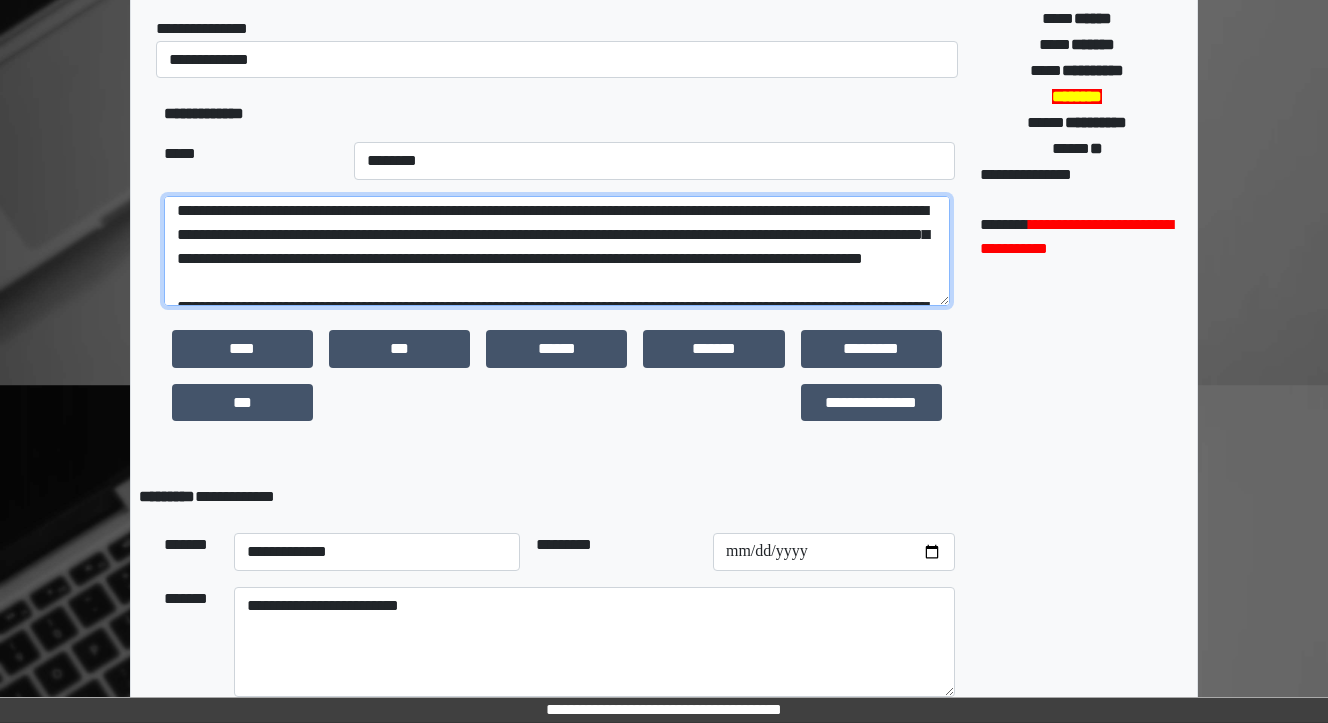 click at bounding box center (557, 251) 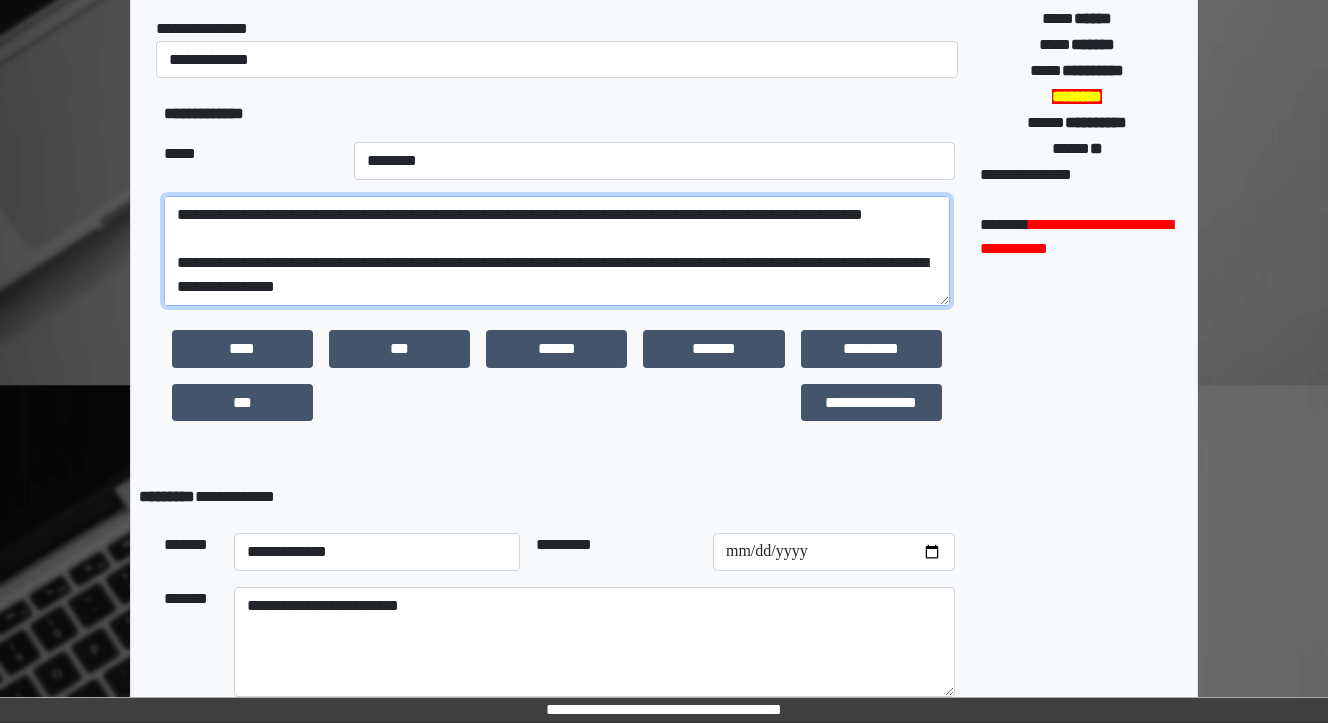 scroll, scrollTop: 480, scrollLeft: 0, axis: vertical 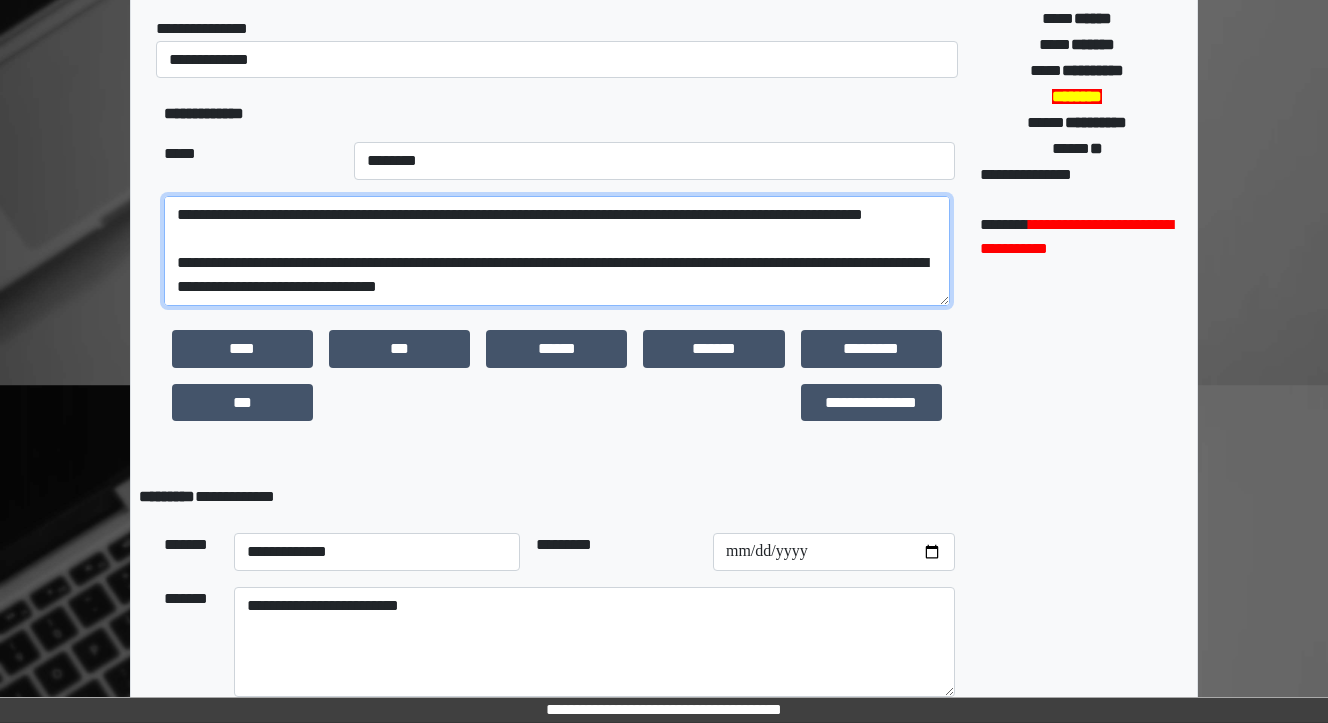 click at bounding box center (557, 251) 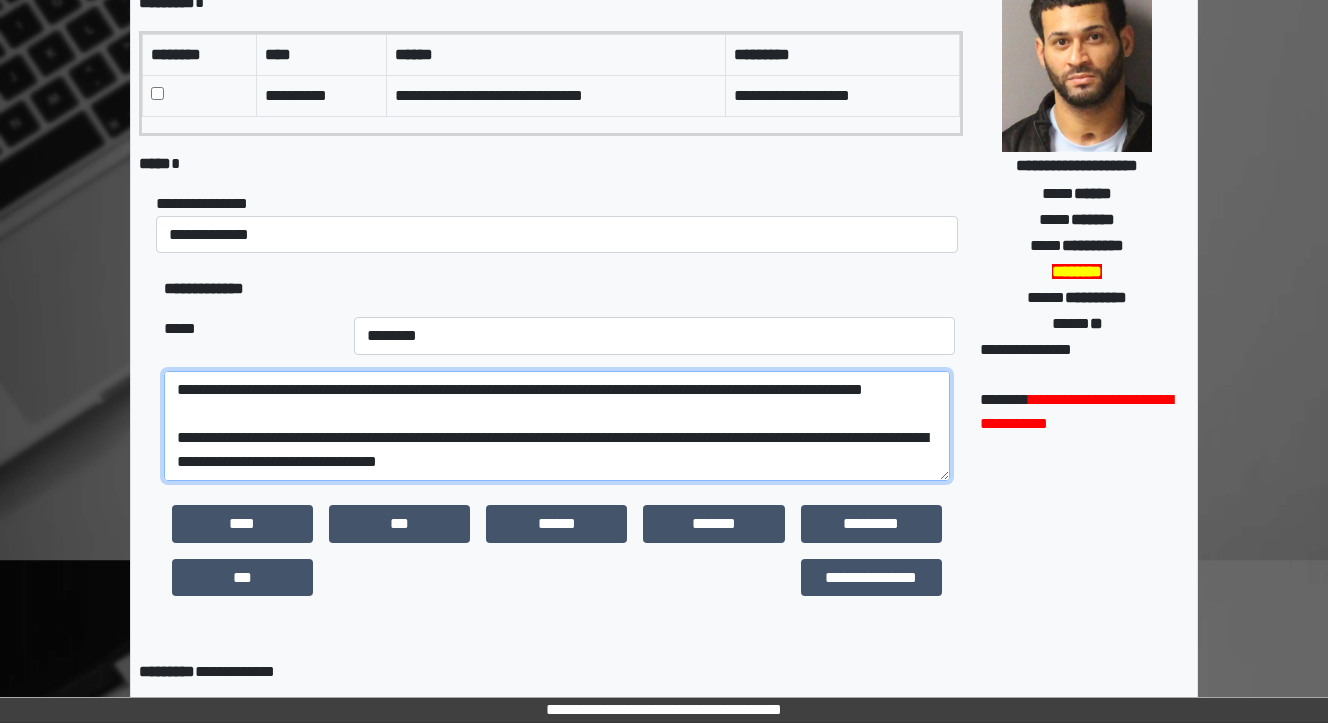 scroll, scrollTop: 505, scrollLeft: 0, axis: vertical 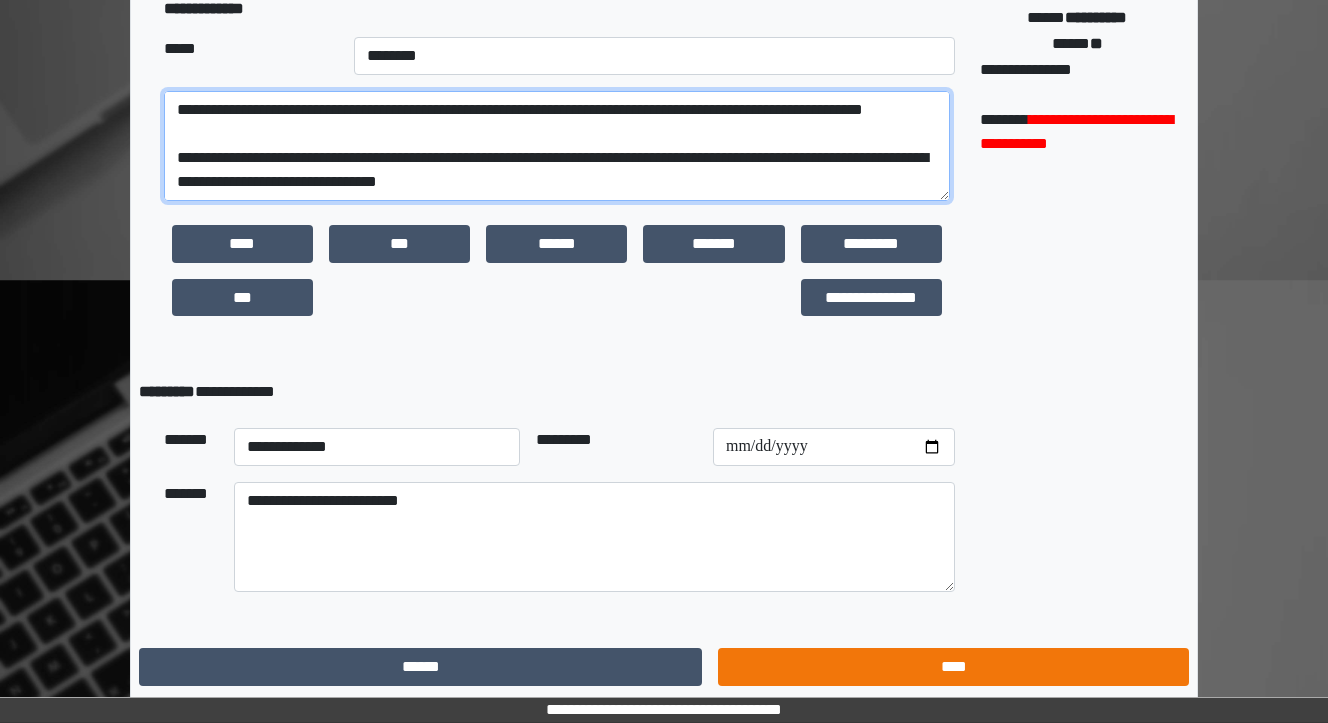 type on "**********" 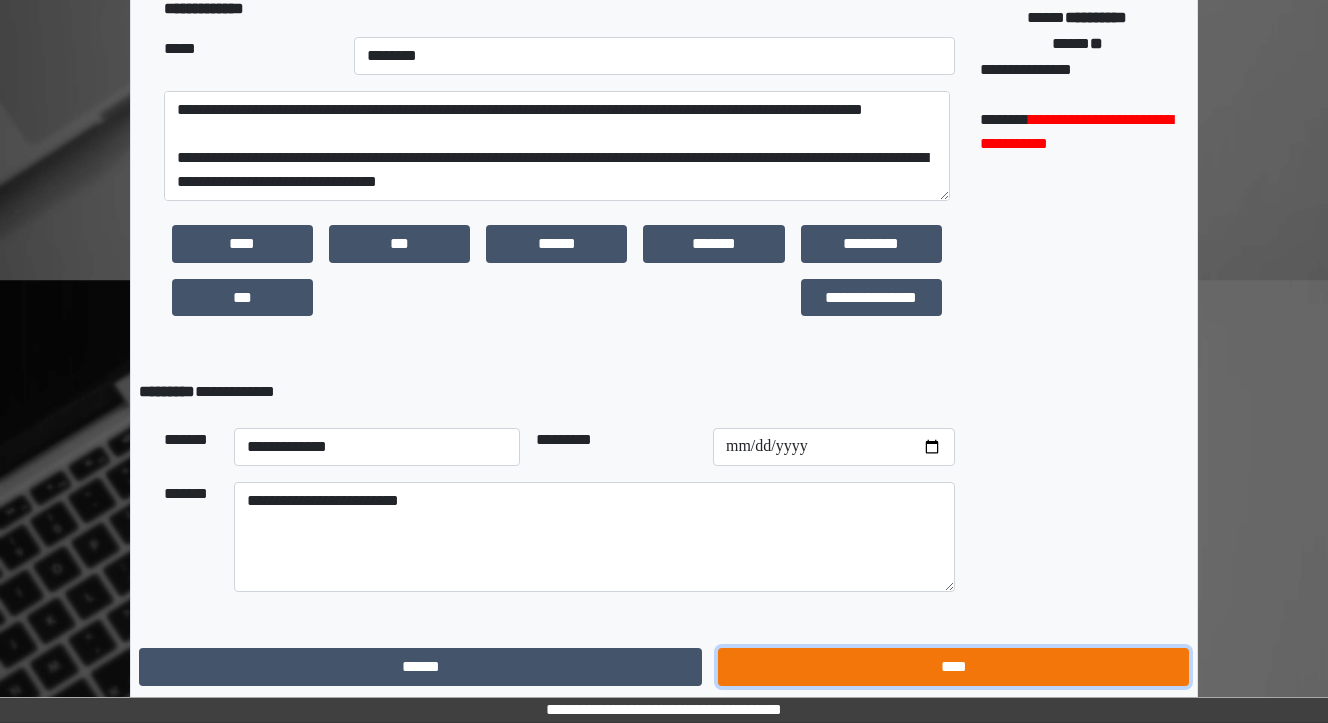 click on "****" at bounding box center (953, 667) 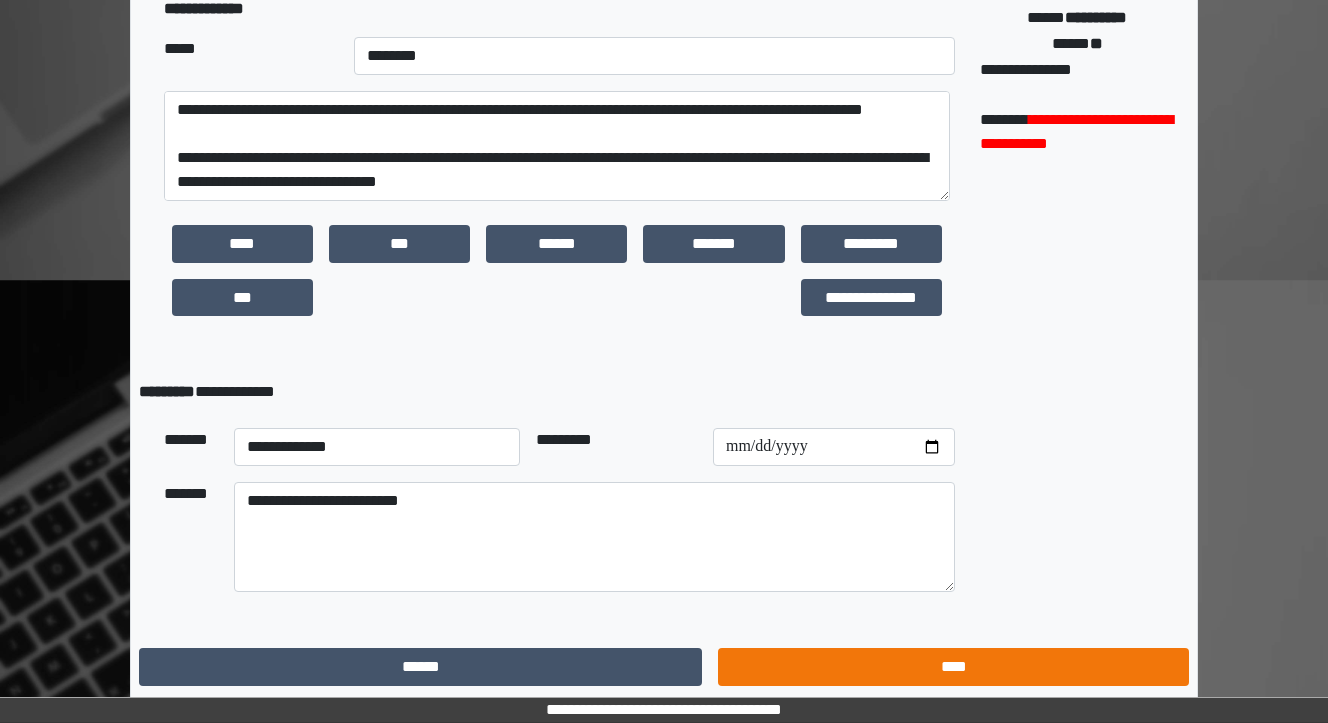 scroll, scrollTop: 0, scrollLeft: 0, axis: both 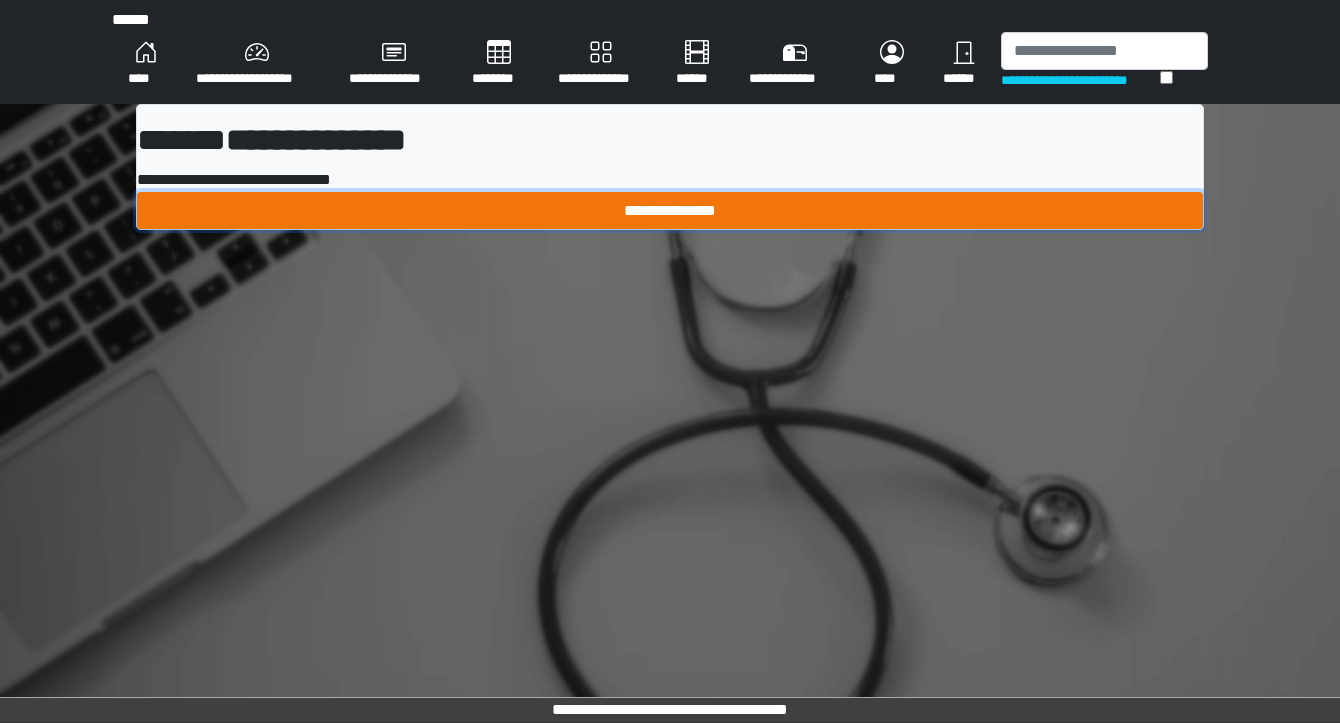 click on "**********" at bounding box center [670, 211] 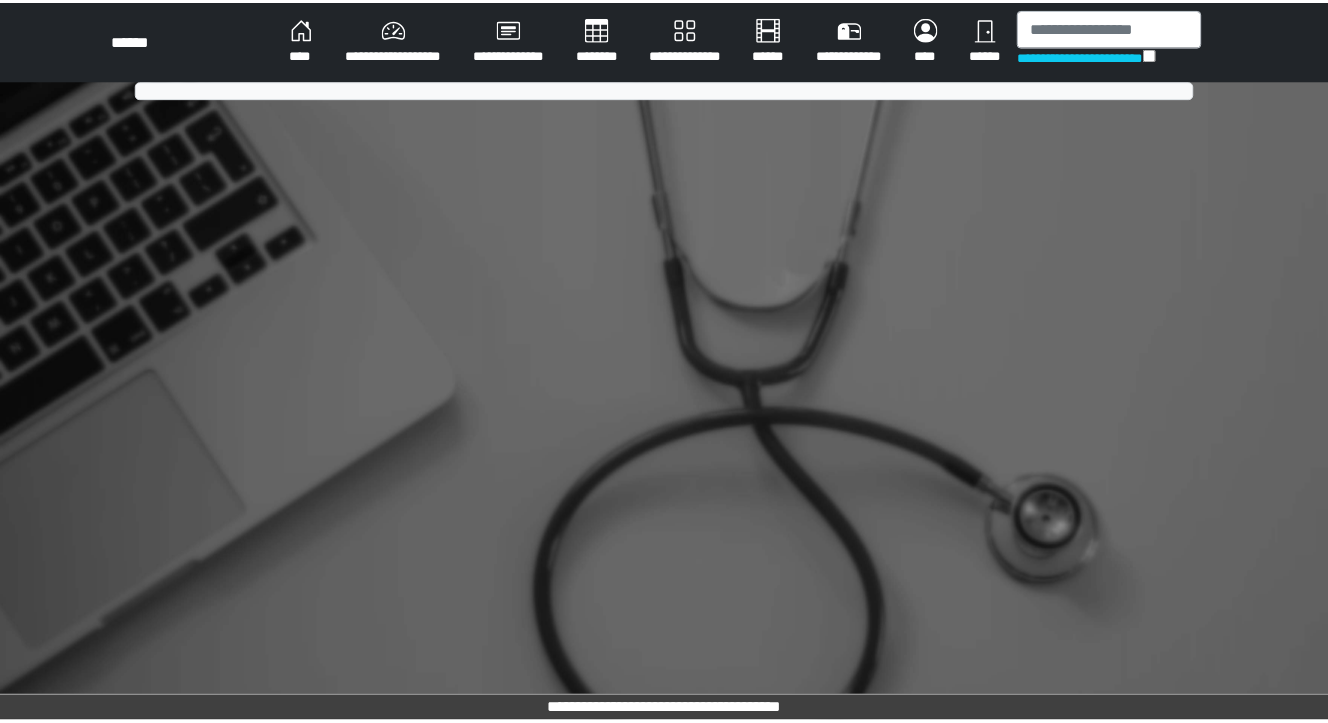 scroll, scrollTop: 0, scrollLeft: 0, axis: both 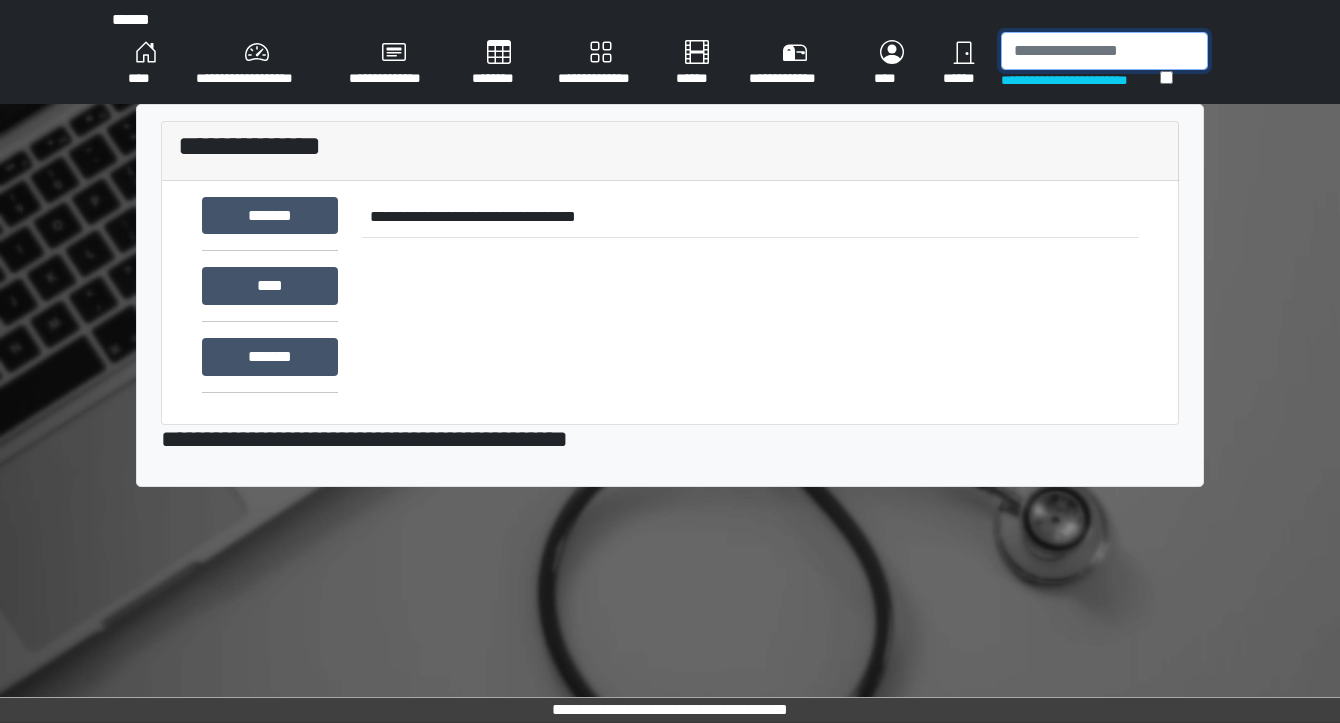 click at bounding box center (1104, 51) 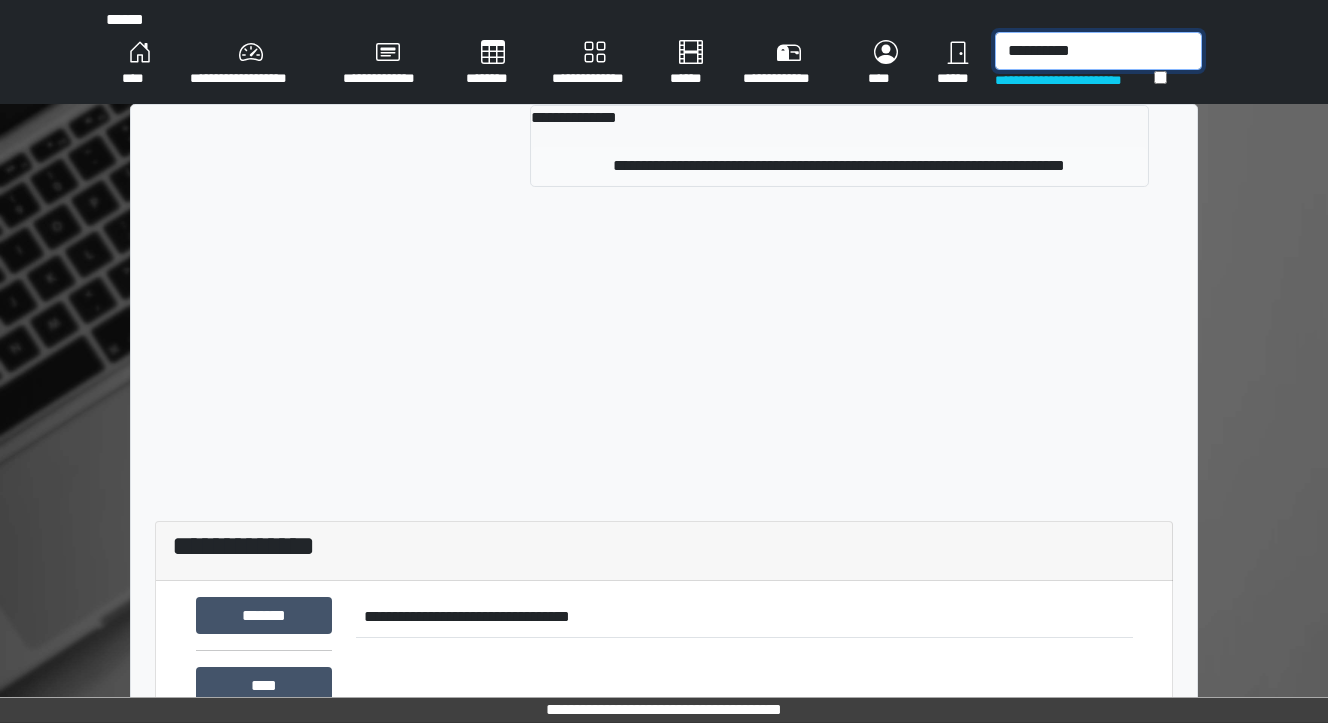 type on "**********" 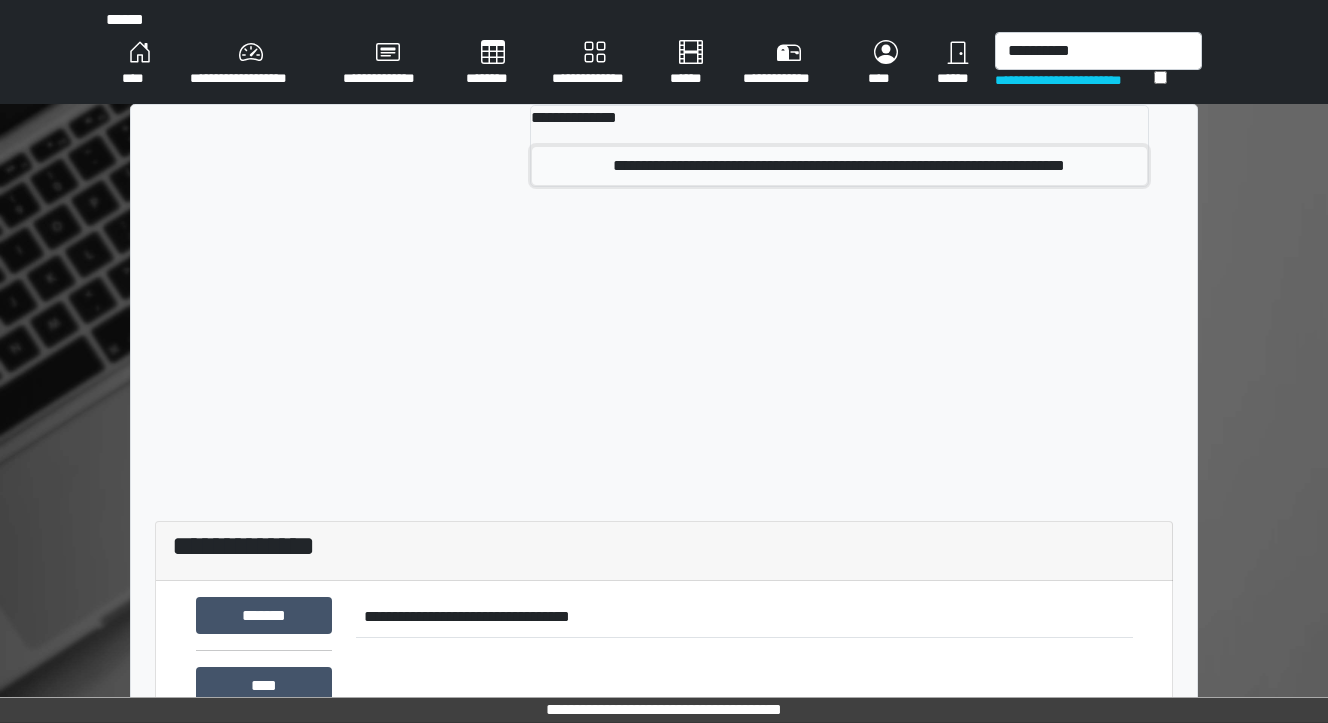 click on "**********" at bounding box center (840, 166) 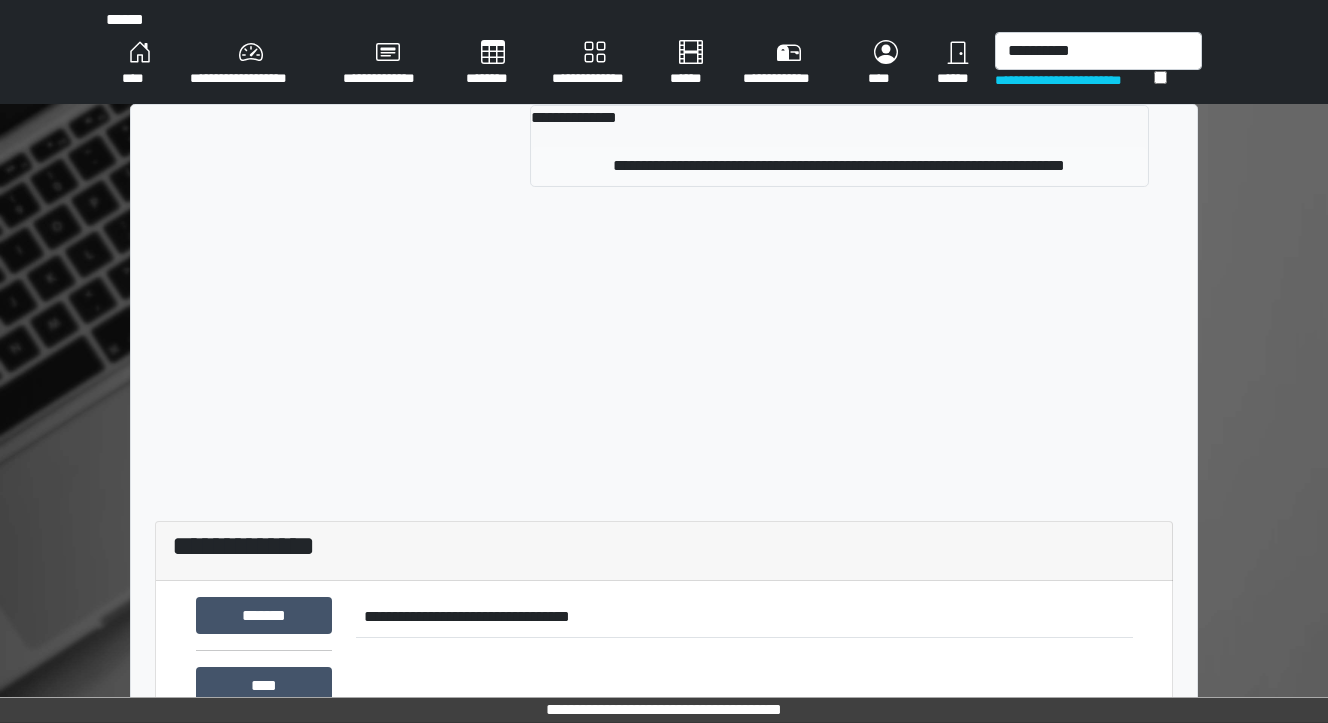 type 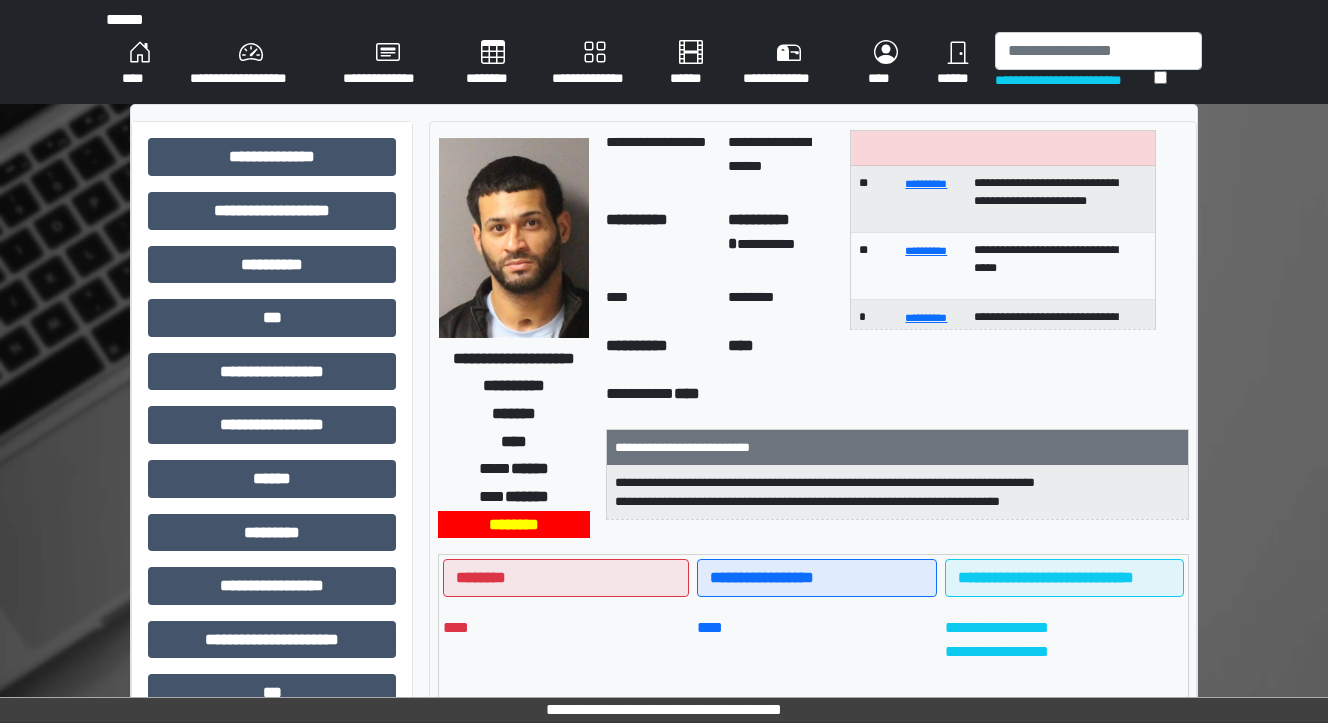 scroll, scrollTop: 0, scrollLeft: 0, axis: both 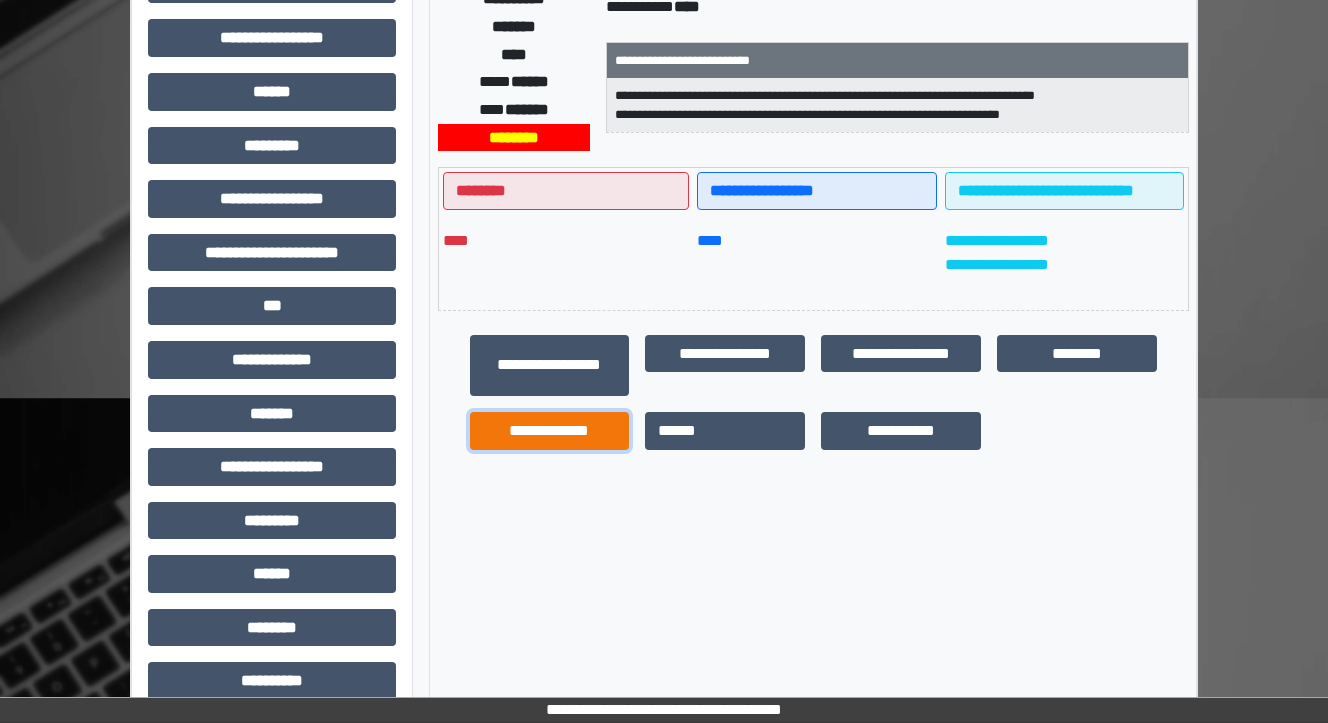click on "**********" at bounding box center (550, 431) 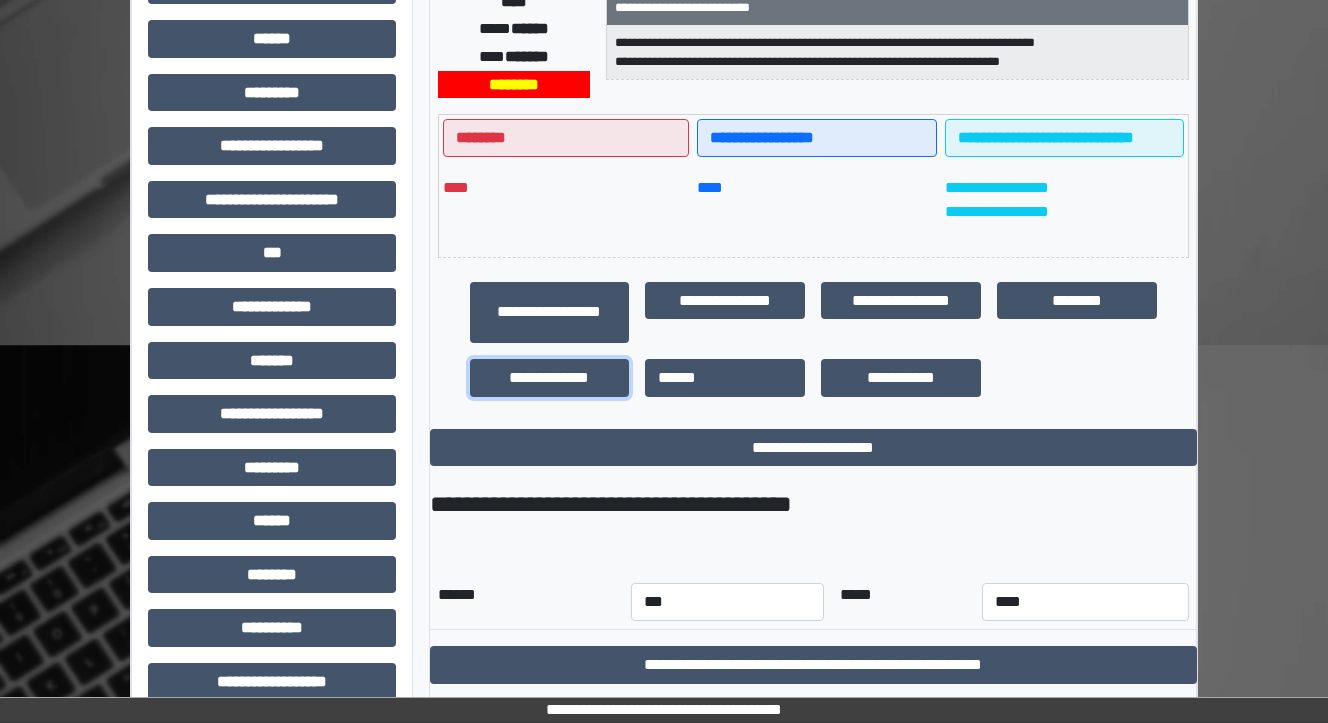 scroll, scrollTop: 467, scrollLeft: 0, axis: vertical 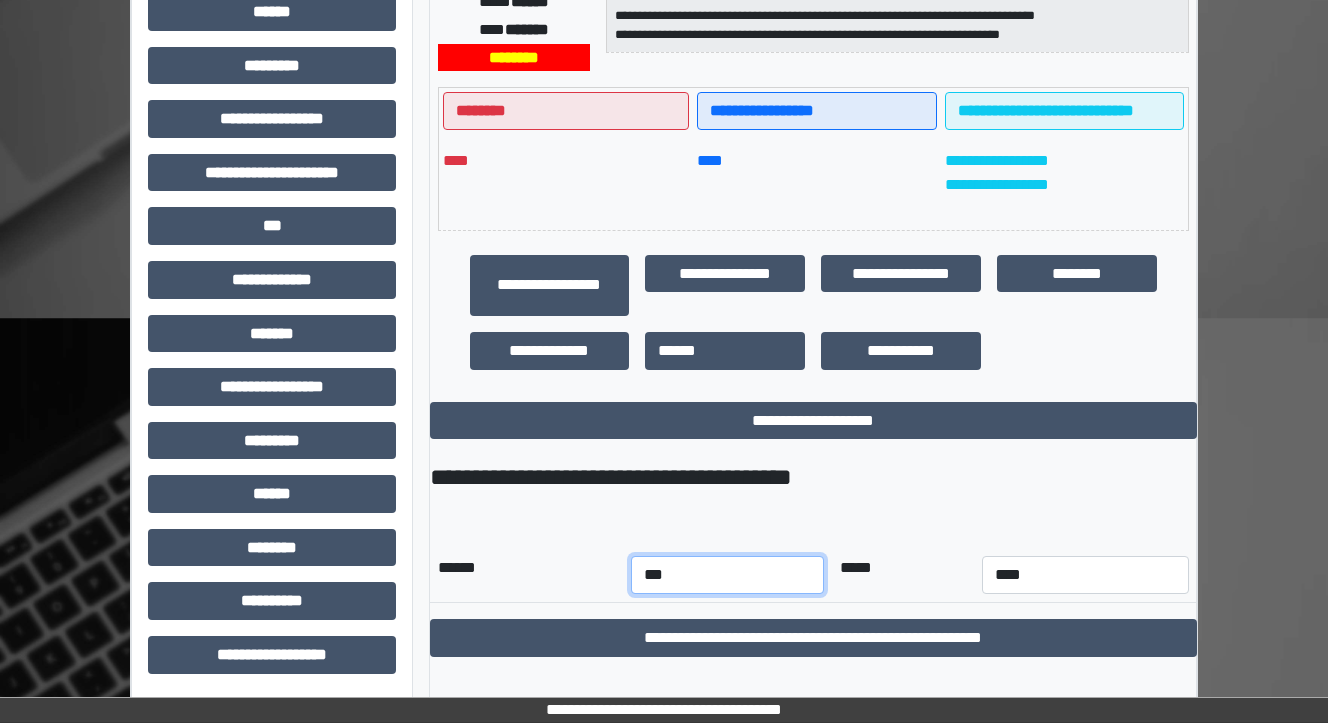 click on "***
***
***
***
***
***
***
***
***
***
***
***" at bounding box center (727, 575) 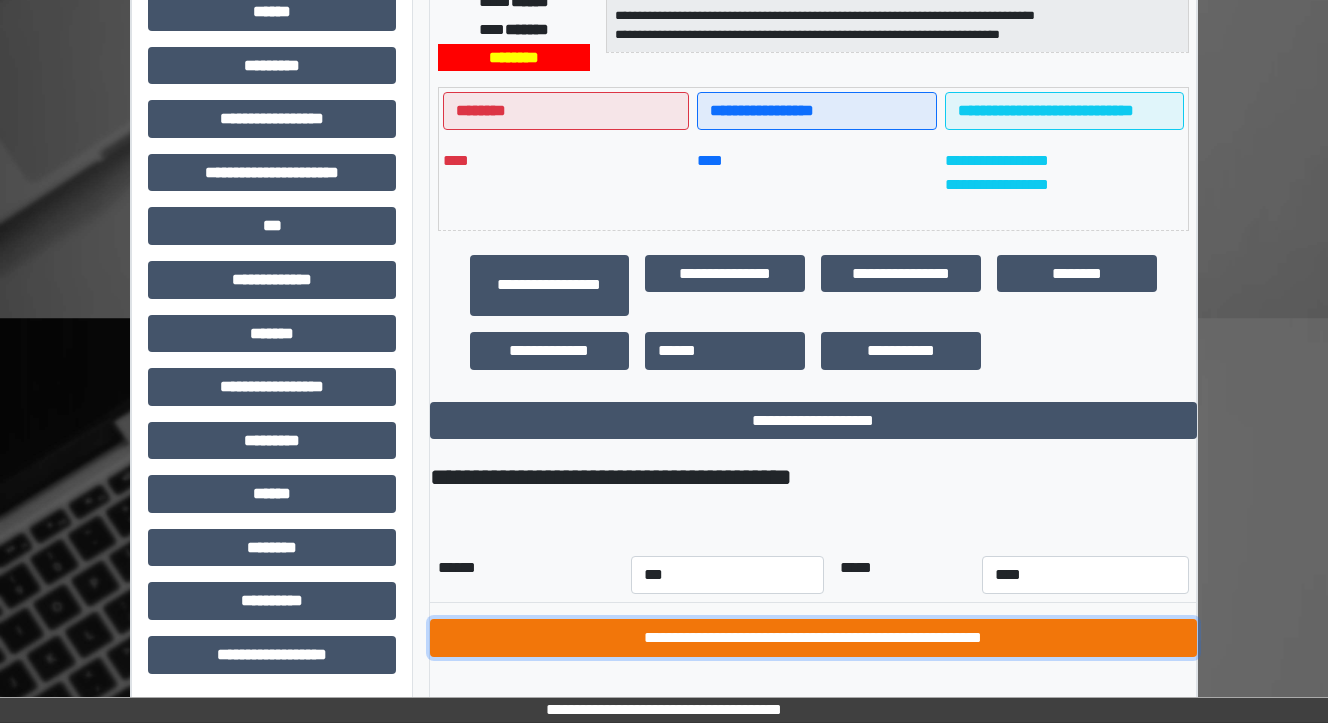 click on "**********" at bounding box center [813, 638] 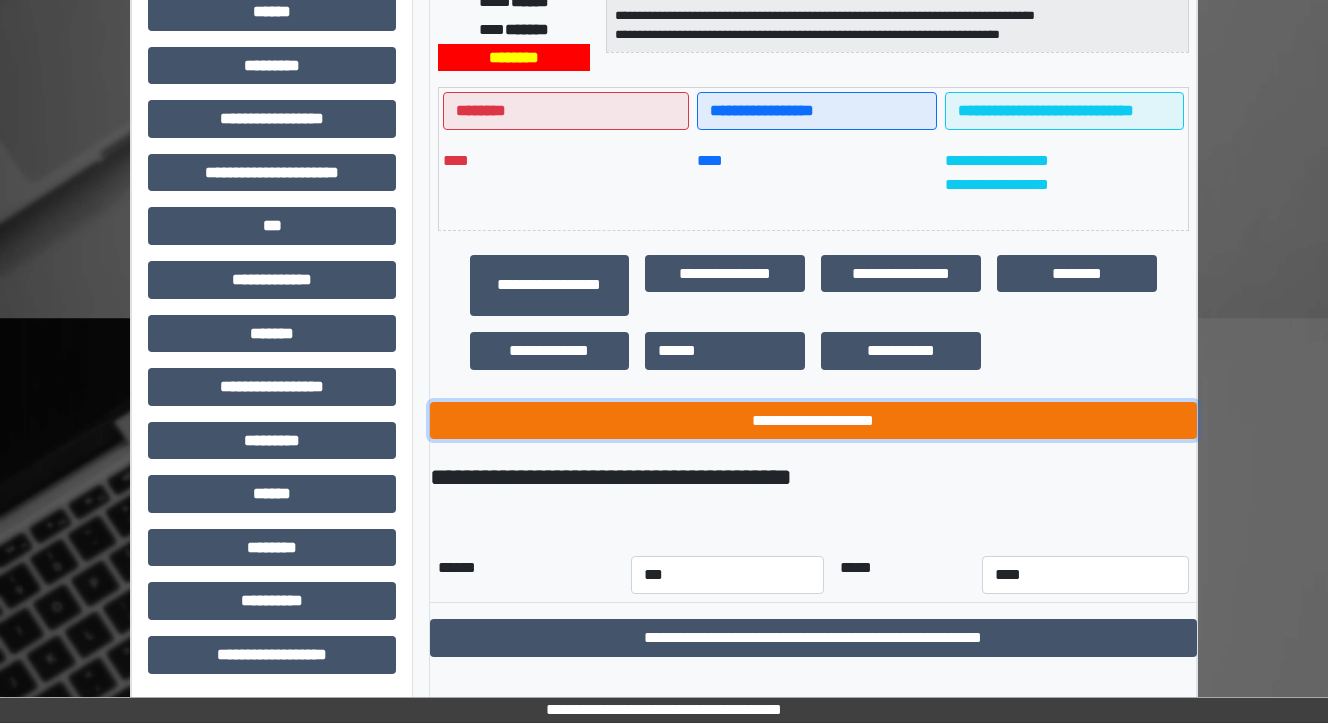 click on "**********" at bounding box center [813, 421] 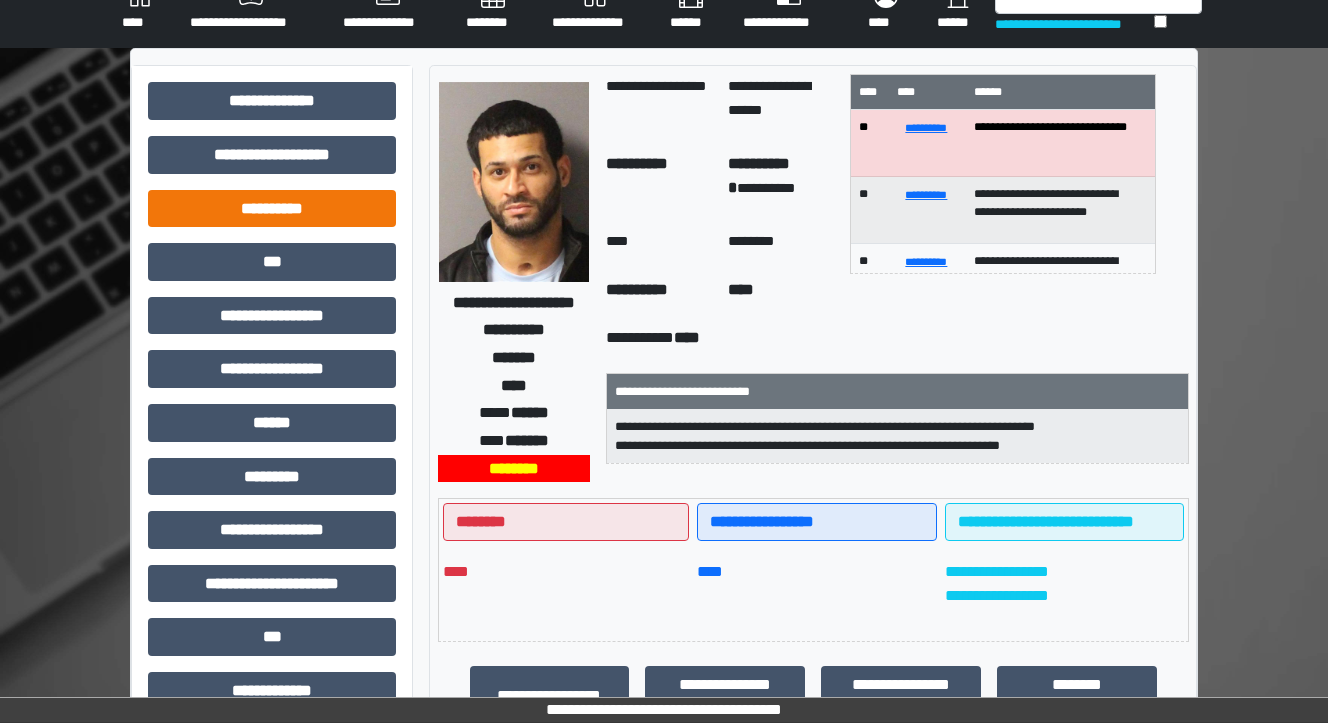 scroll, scrollTop: 0, scrollLeft: 0, axis: both 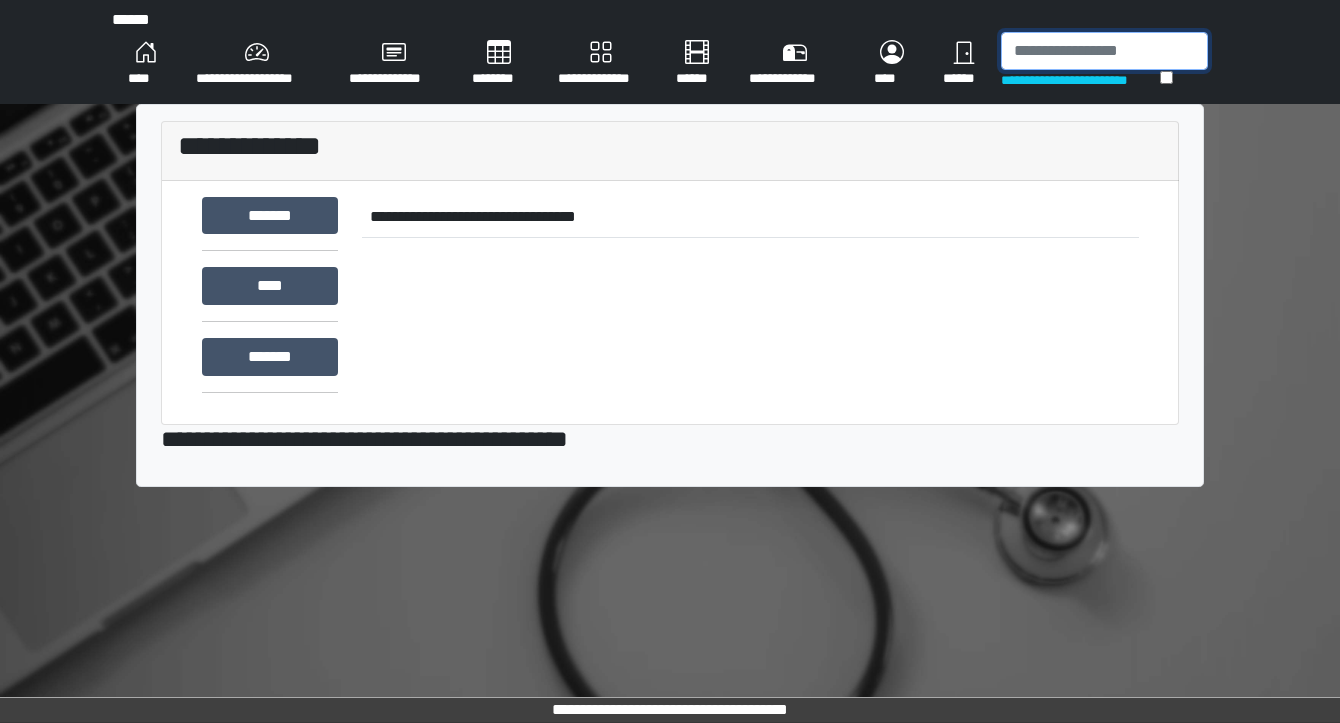 click at bounding box center (1104, 51) 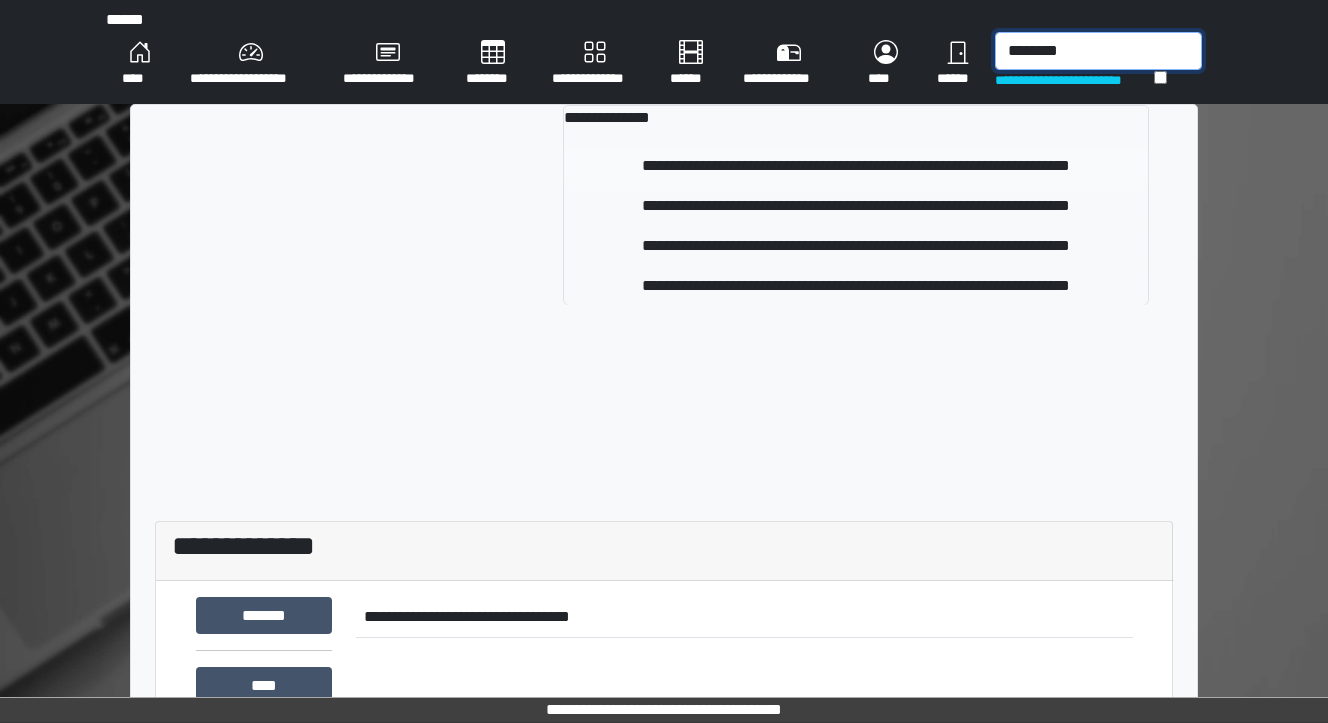 type on "********" 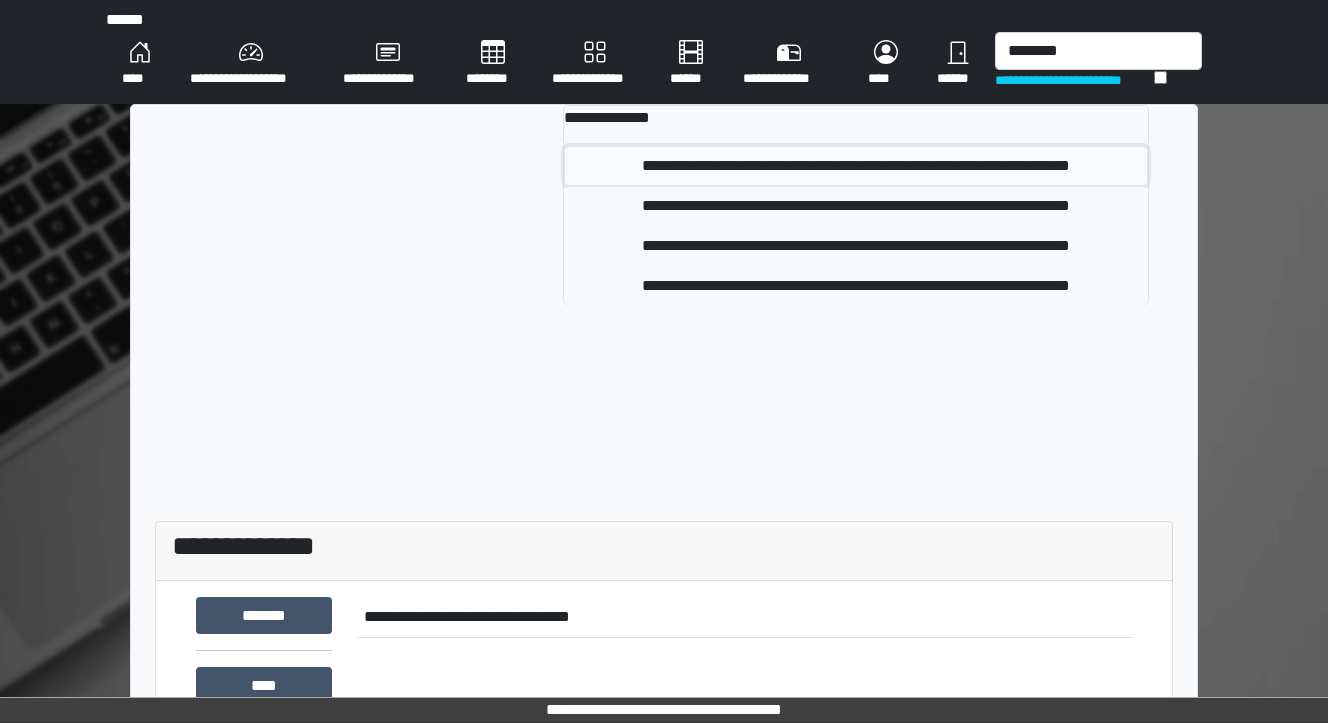 click on "**********" at bounding box center (856, 166) 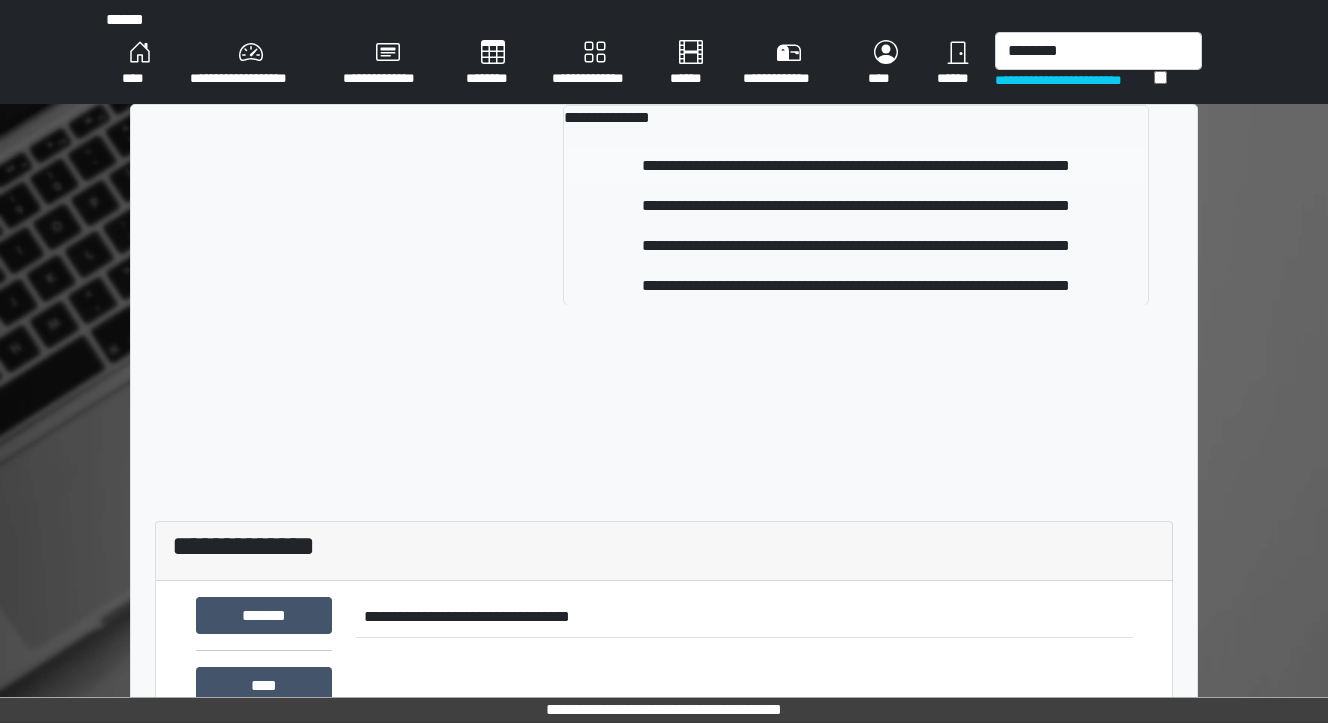 type 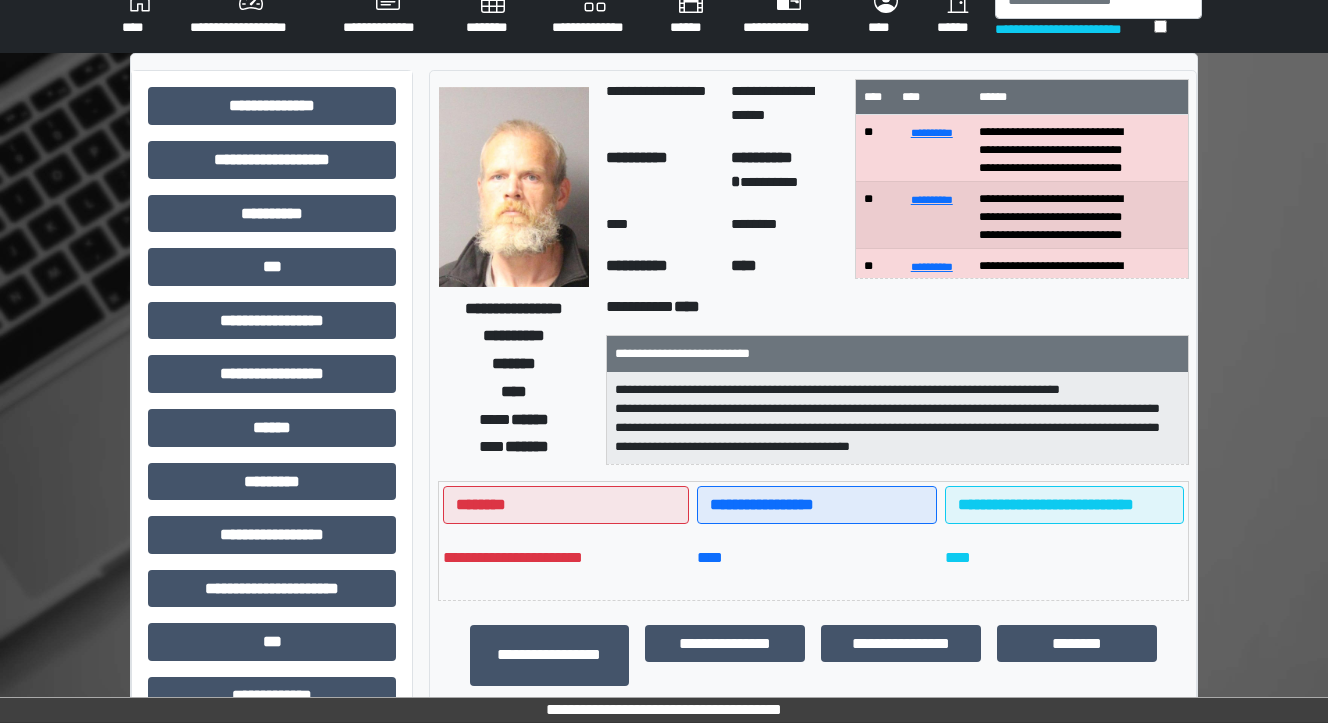 scroll, scrollTop: 80, scrollLeft: 0, axis: vertical 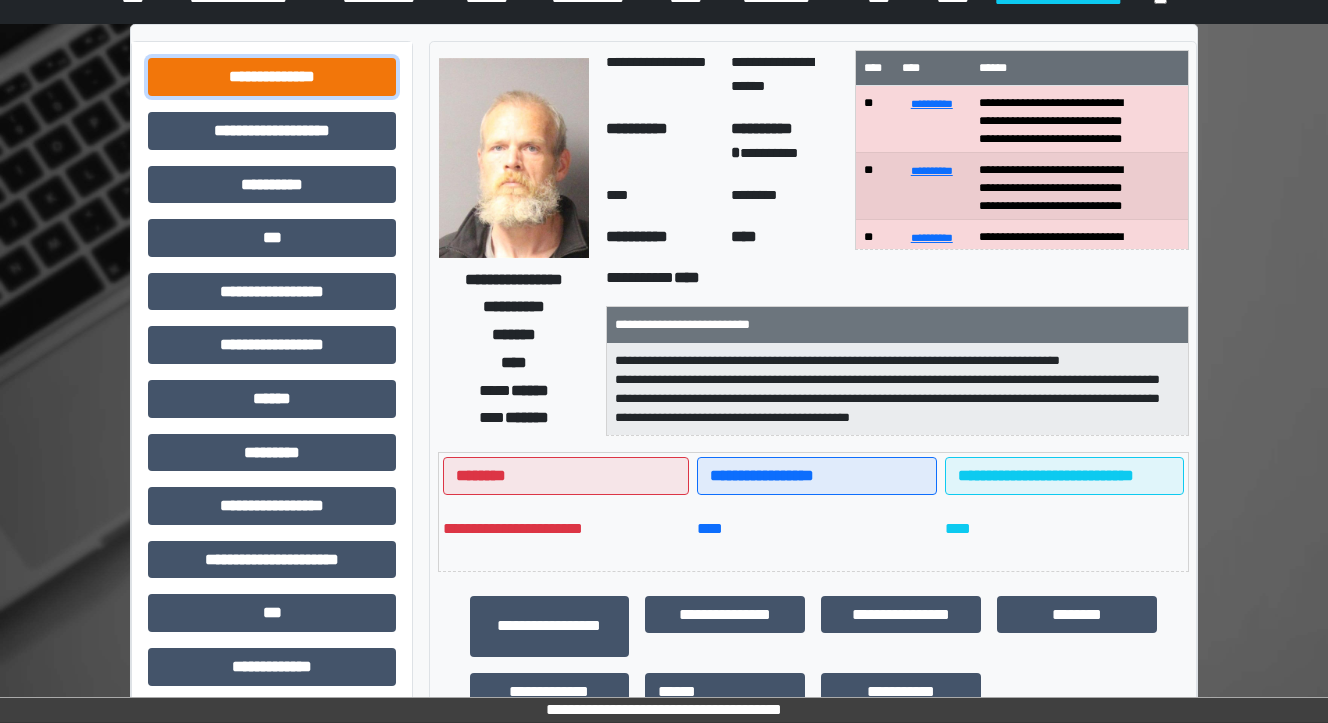 click on "**********" at bounding box center [272, 77] 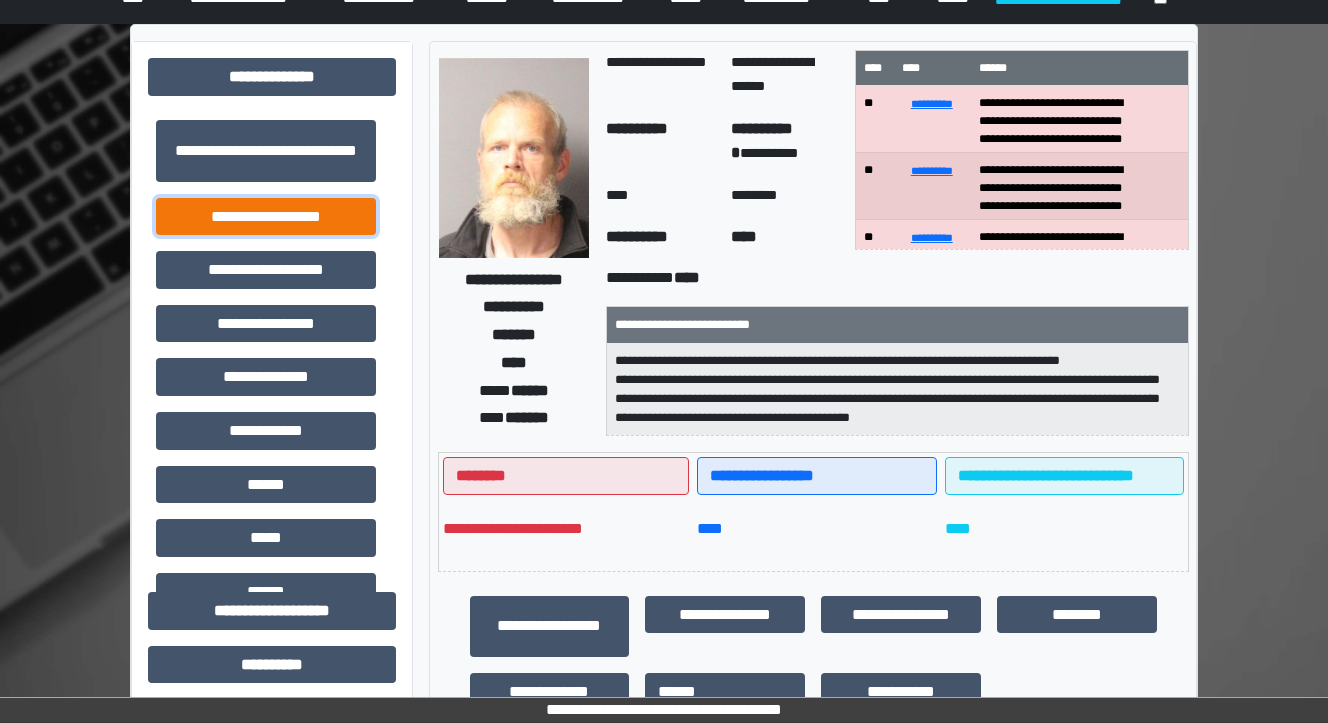 click on "**********" at bounding box center [266, 217] 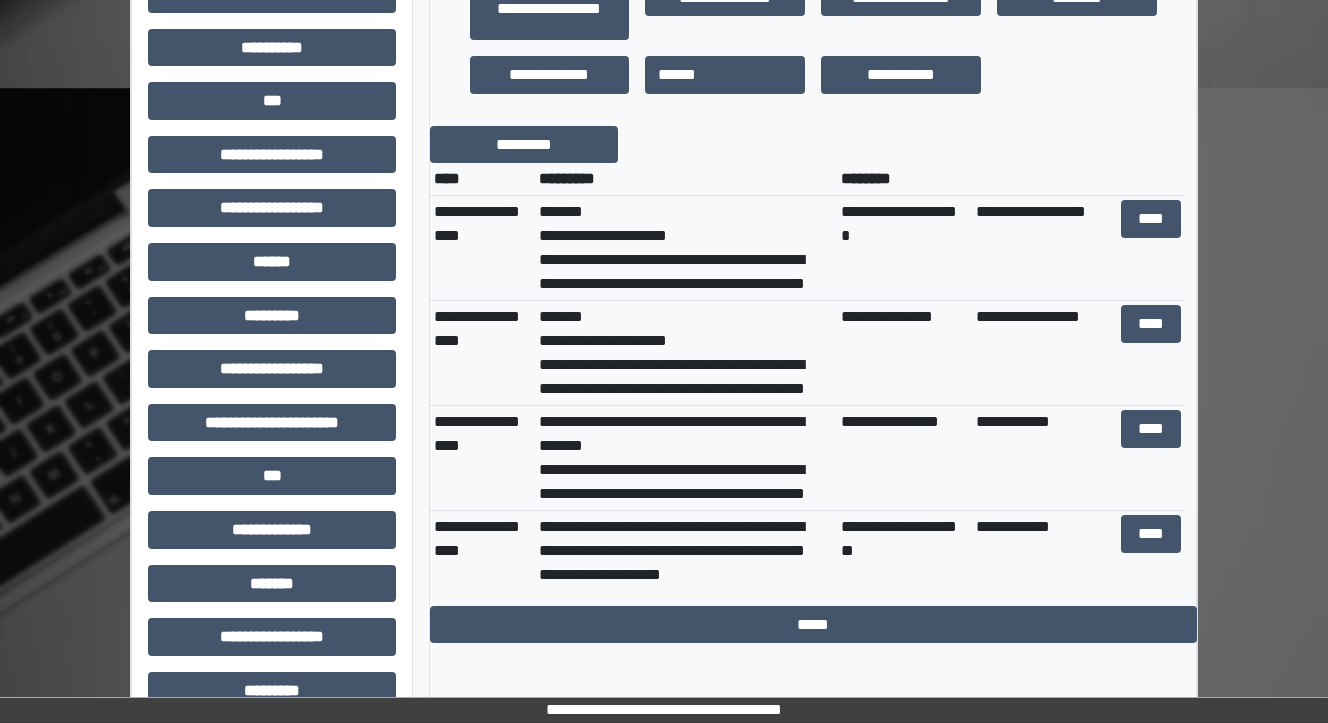 scroll, scrollTop: 720, scrollLeft: 0, axis: vertical 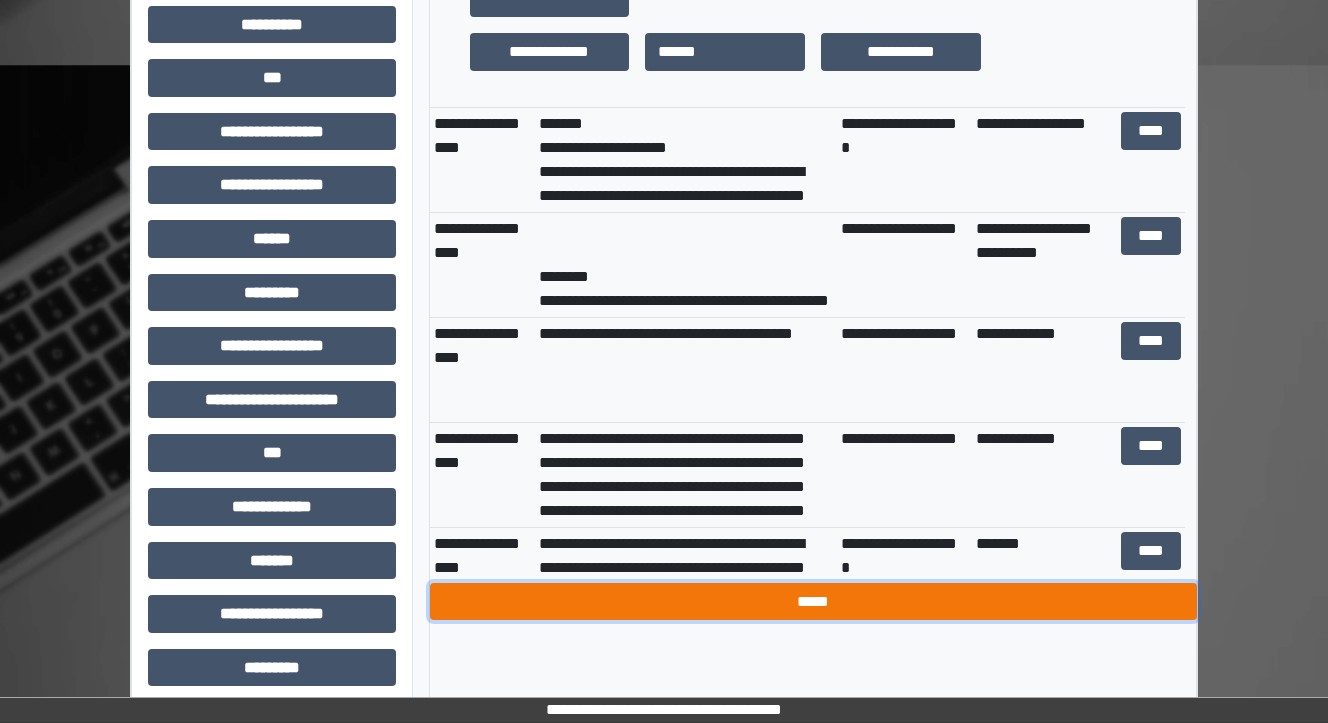 click on "*****" at bounding box center [813, 602] 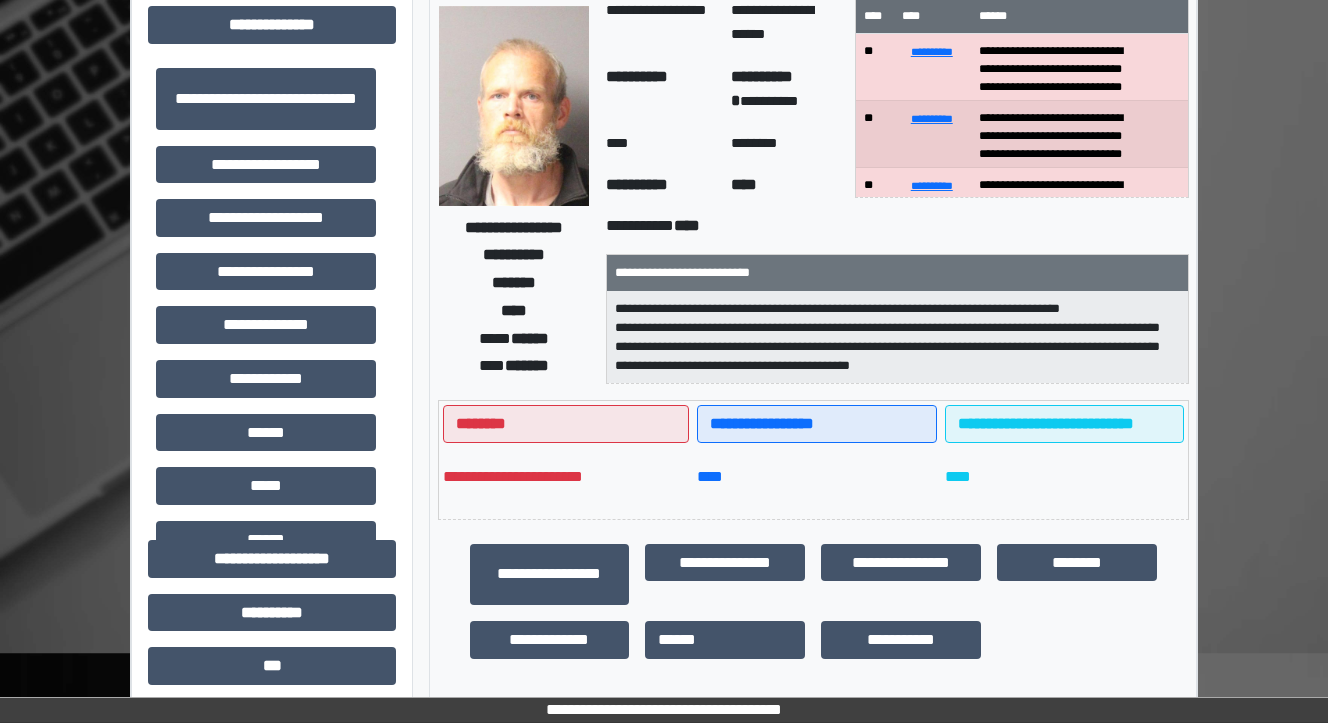 scroll, scrollTop: 0, scrollLeft: 0, axis: both 